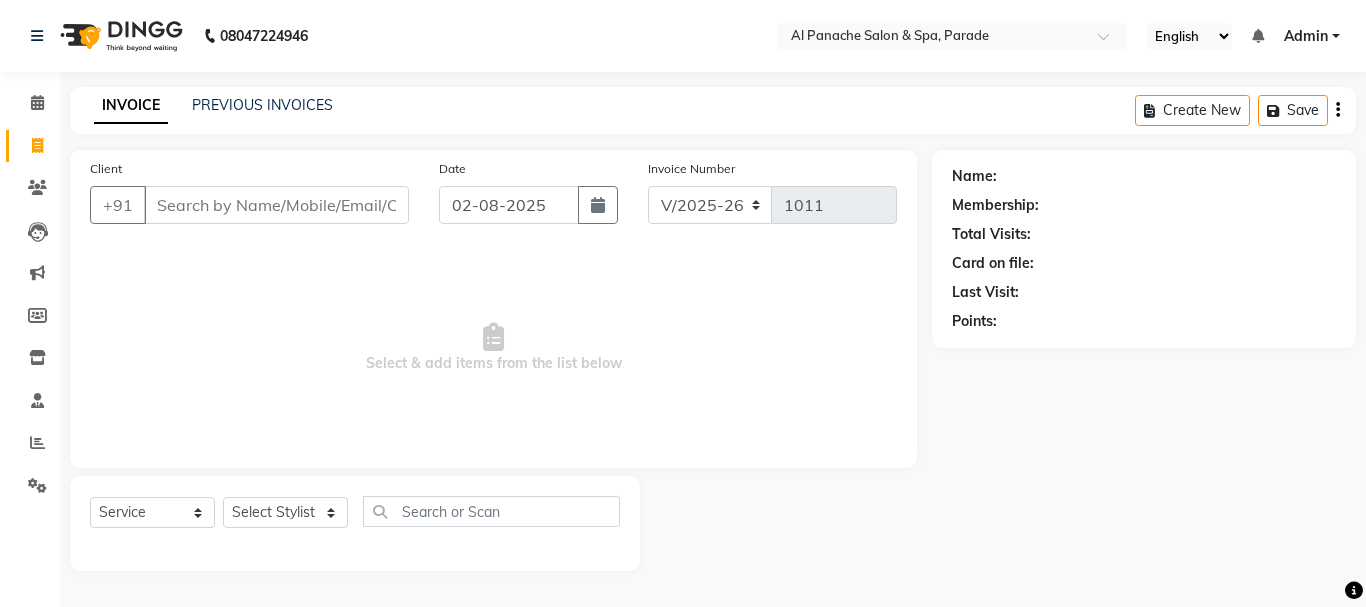 select on "463" 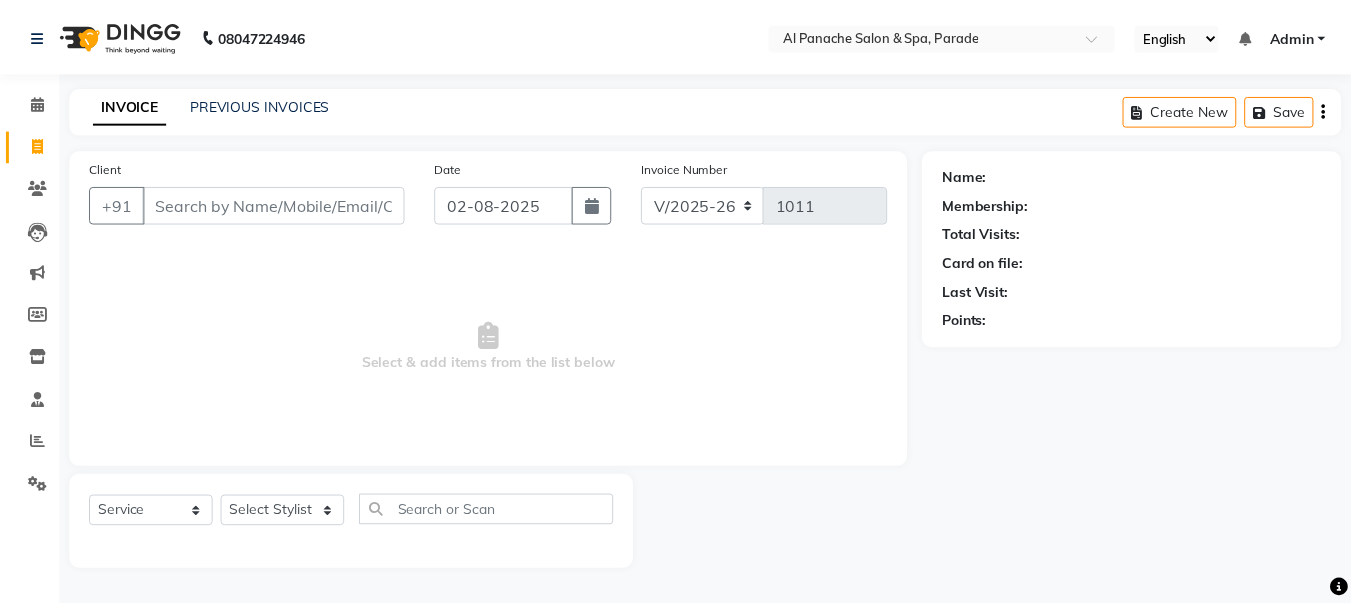 scroll, scrollTop: 0, scrollLeft: 0, axis: both 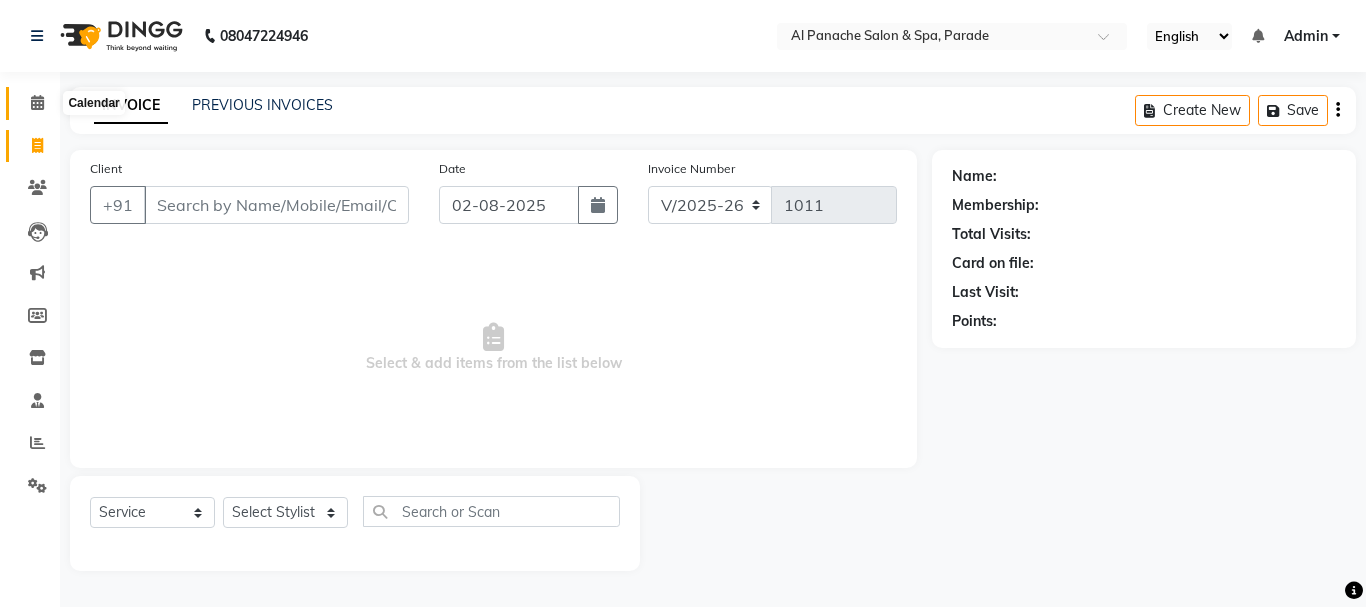 click 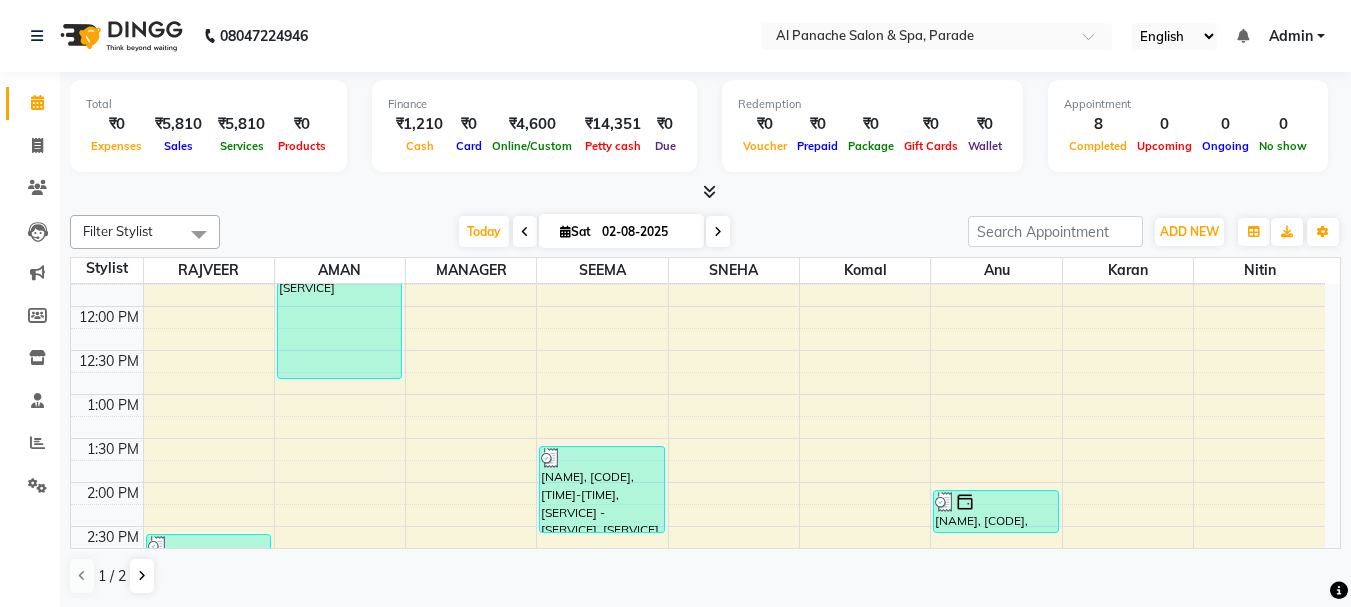 scroll, scrollTop: 157, scrollLeft: 0, axis: vertical 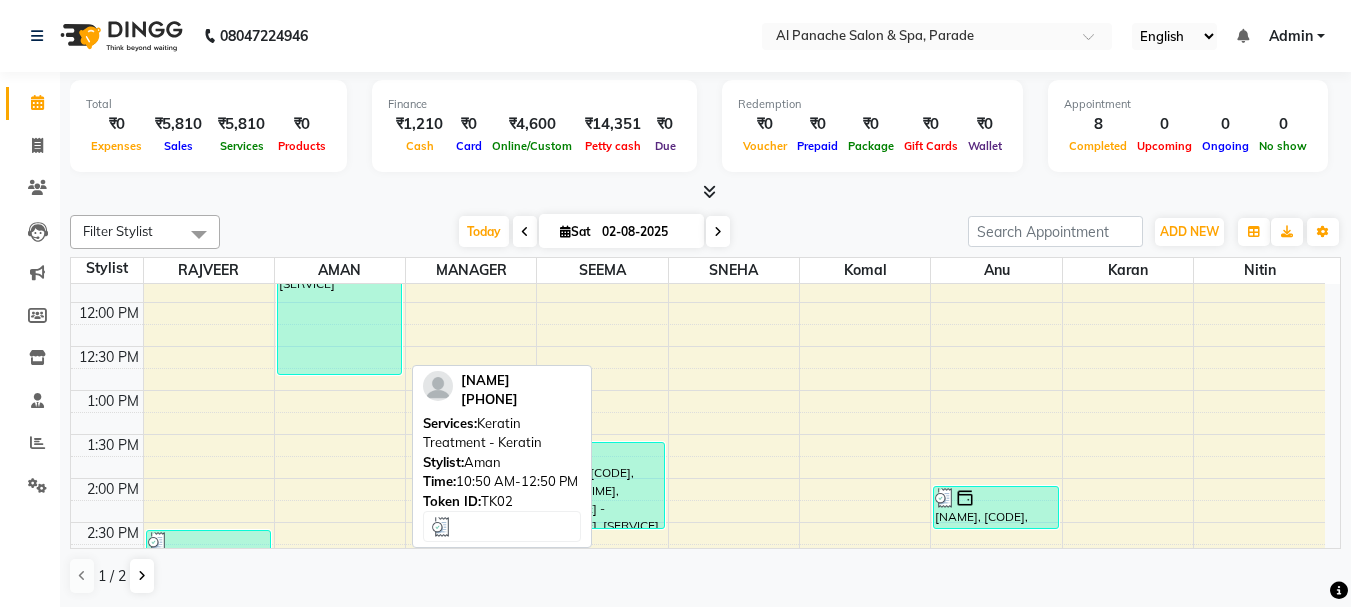 click on "[PERSON_NAME] mam, [ALPHANUMERIC], [TIME]-[TIME], [SERVICE] - [SERVICE_DETAIL]" at bounding box center [339, 287] 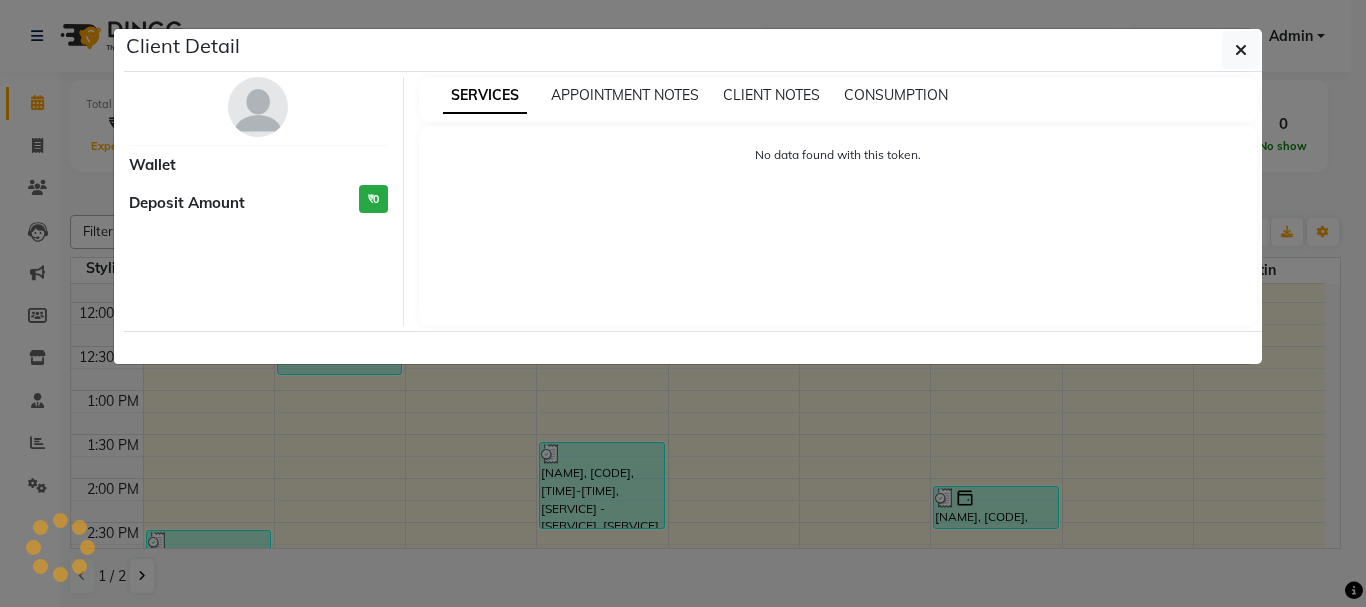 select on "3" 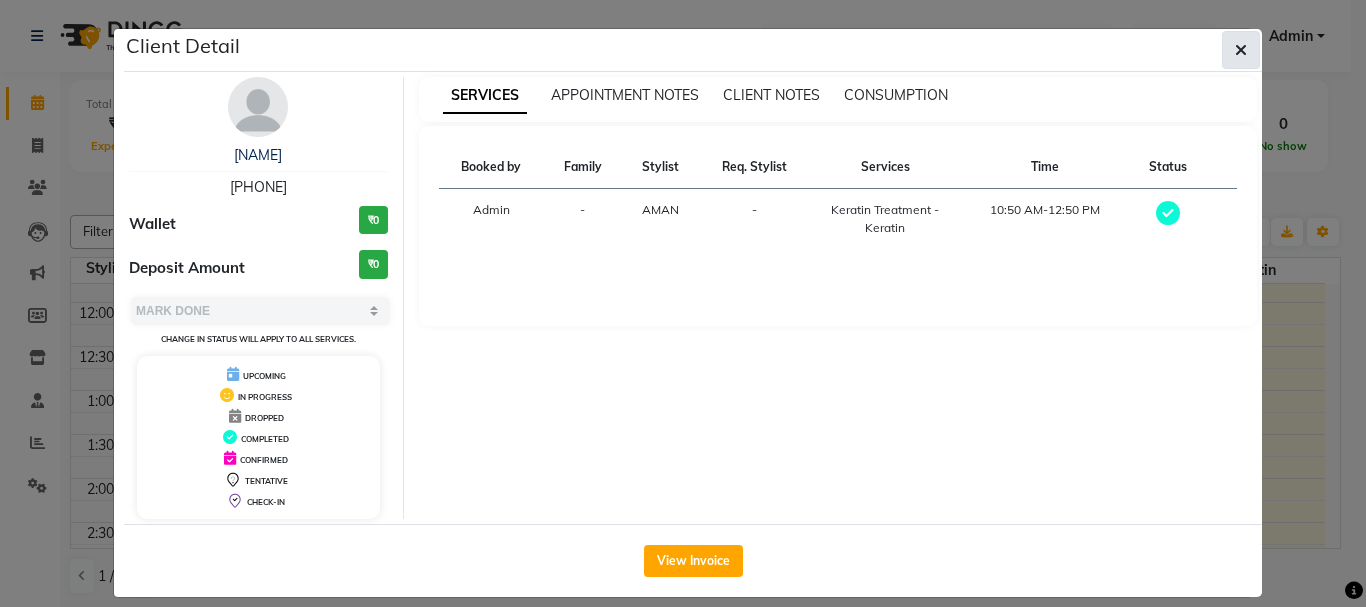 click 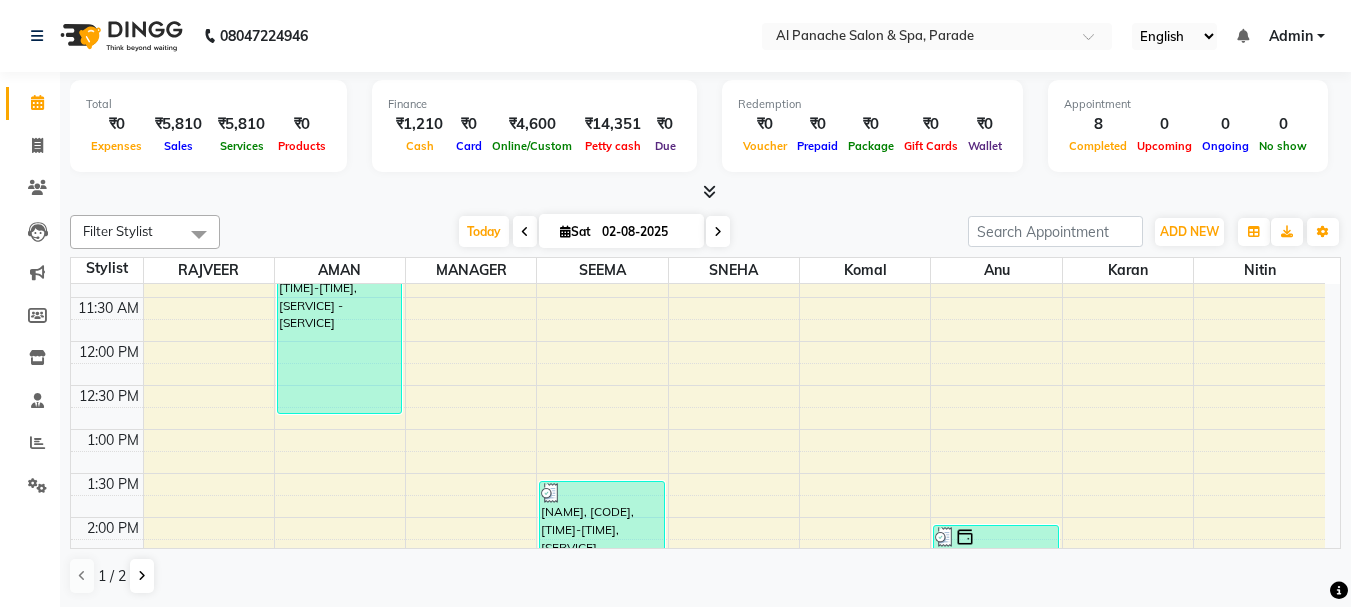 scroll, scrollTop: 0, scrollLeft: 0, axis: both 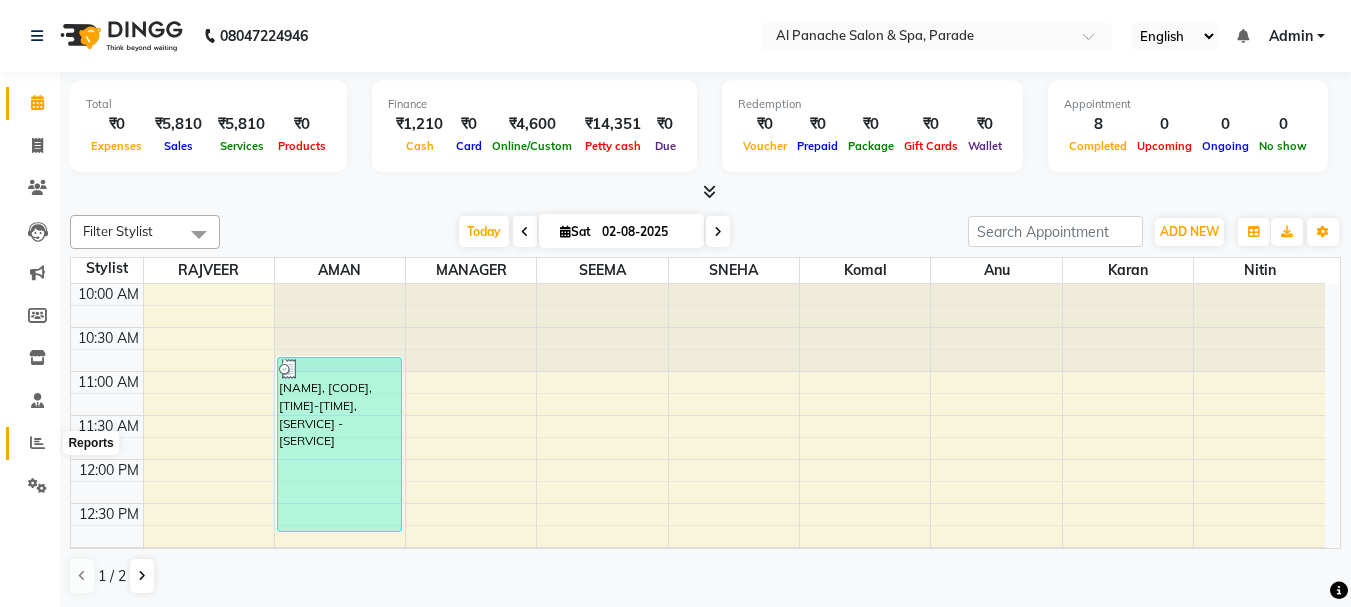 click 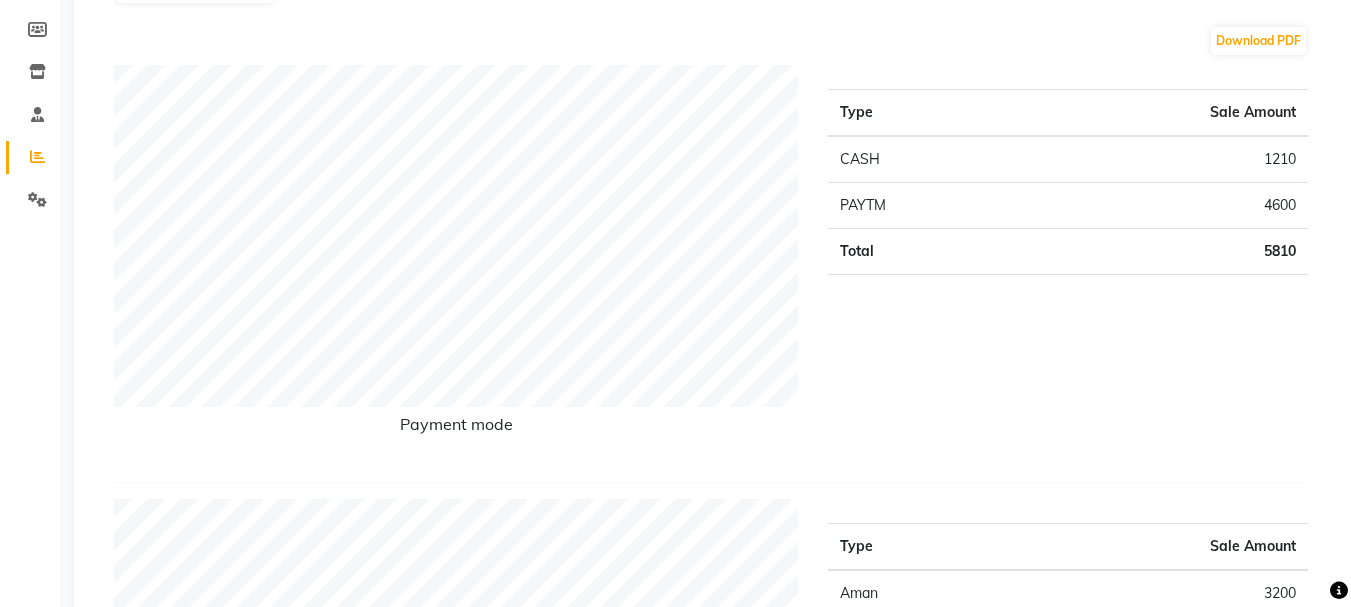 scroll, scrollTop: 0, scrollLeft: 0, axis: both 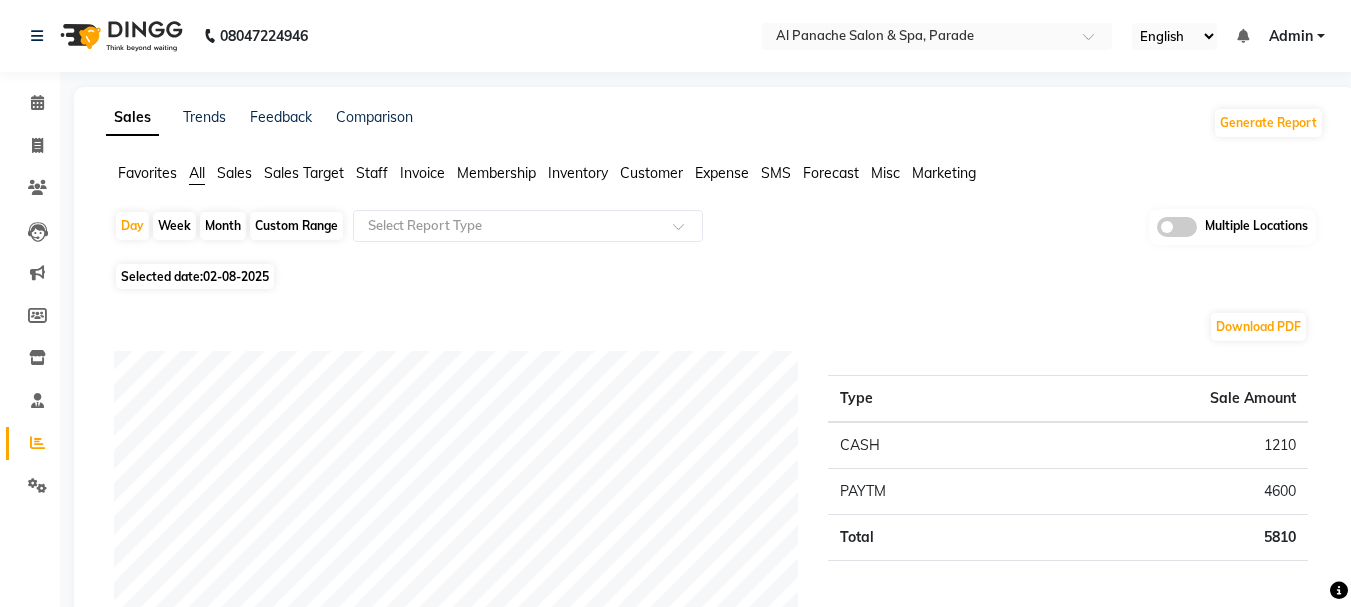 click on "Month" 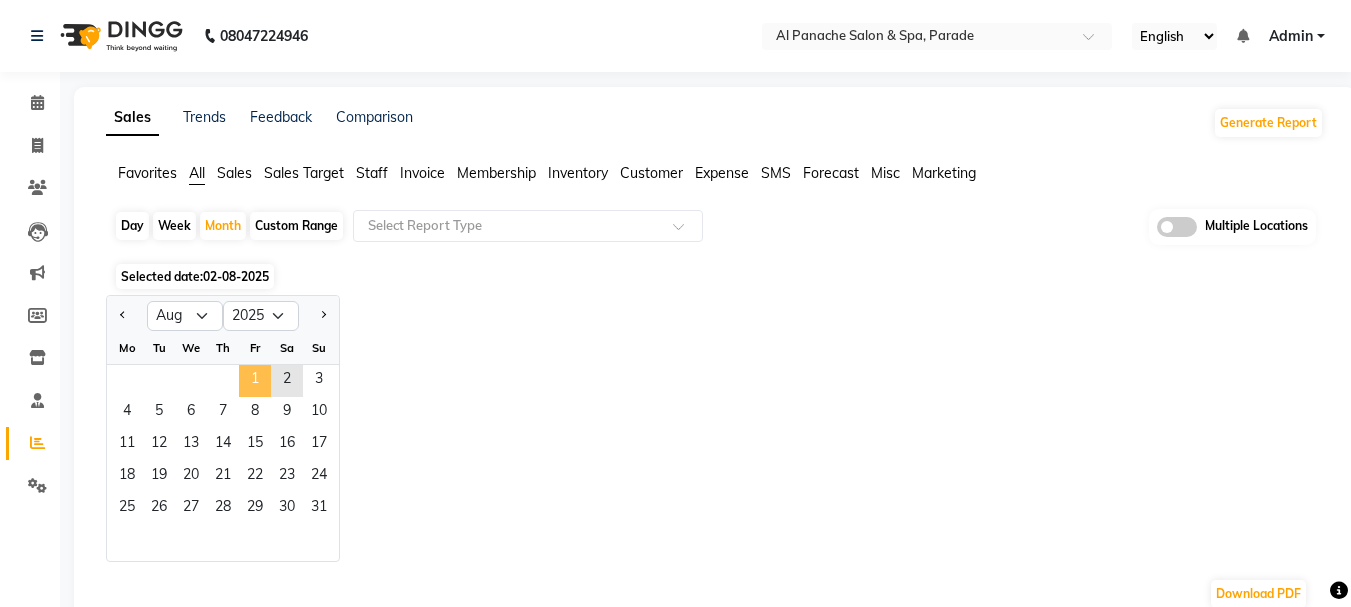 click on "1" 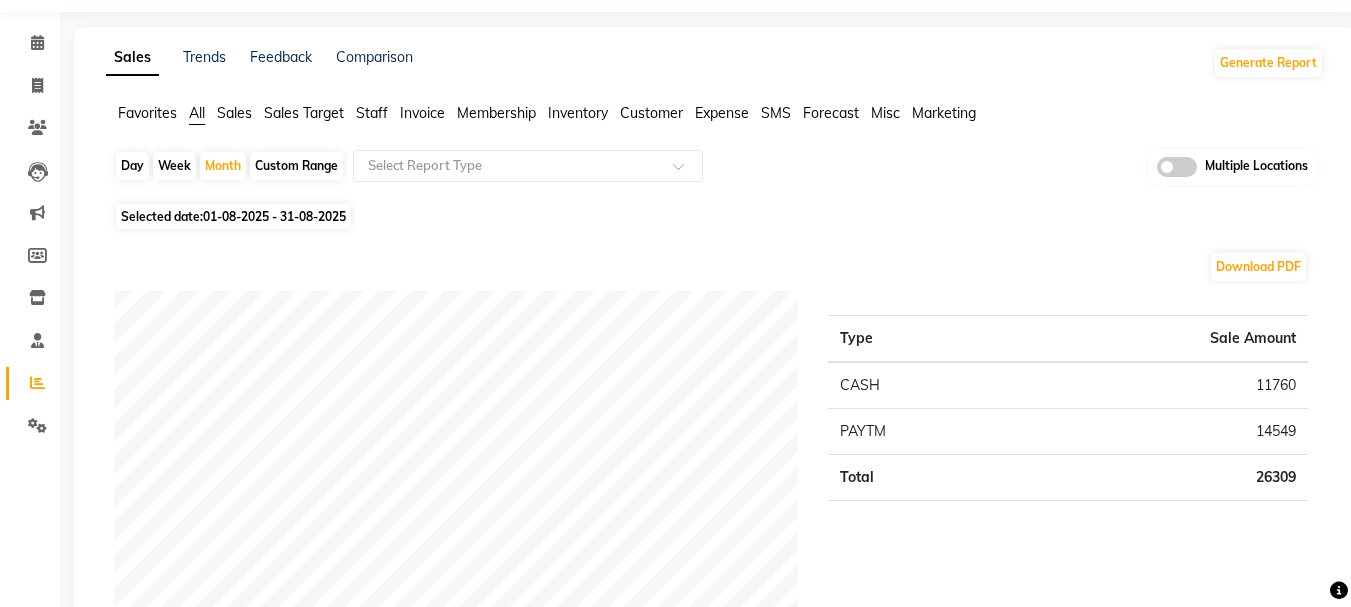 scroll, scrollTop: 0, scrollLeft: 0, axis: both 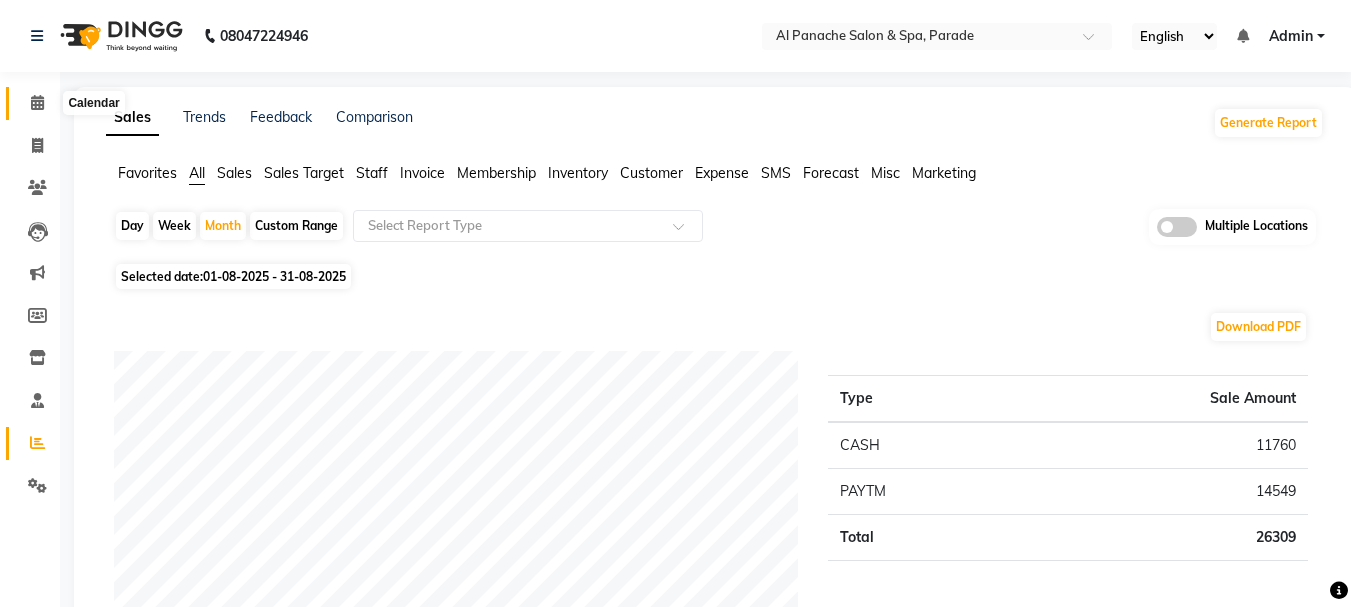 click 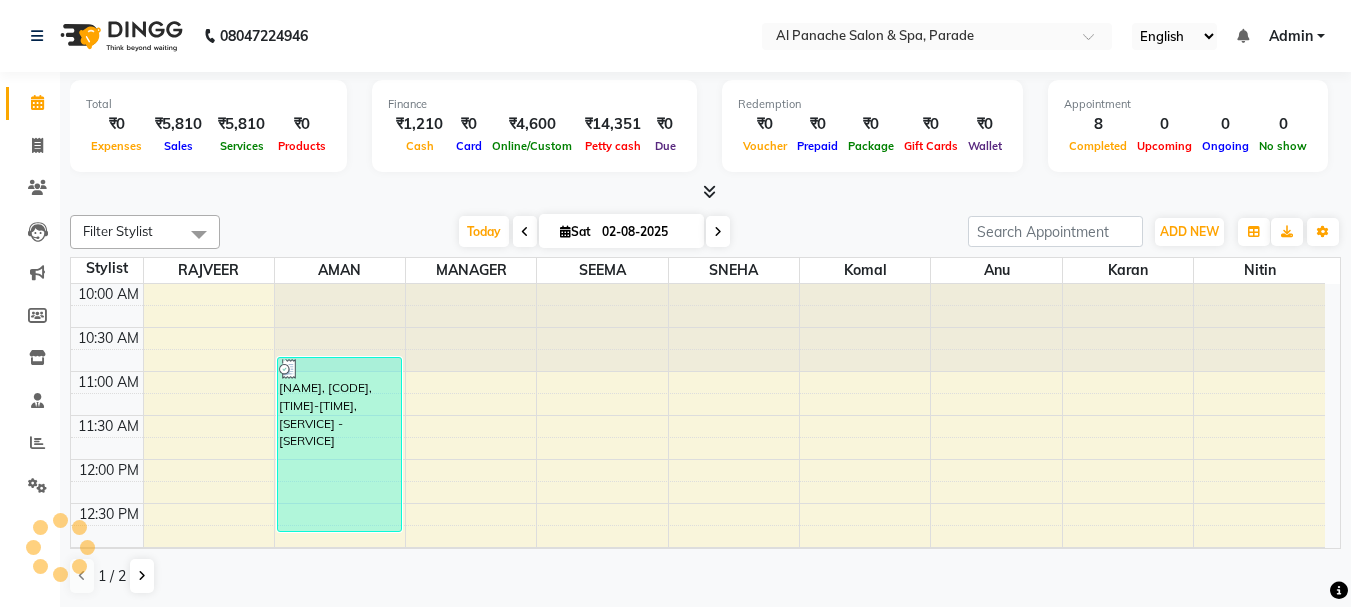 scroll, scrollTop: 0, scrollLeft: 0, axis: both 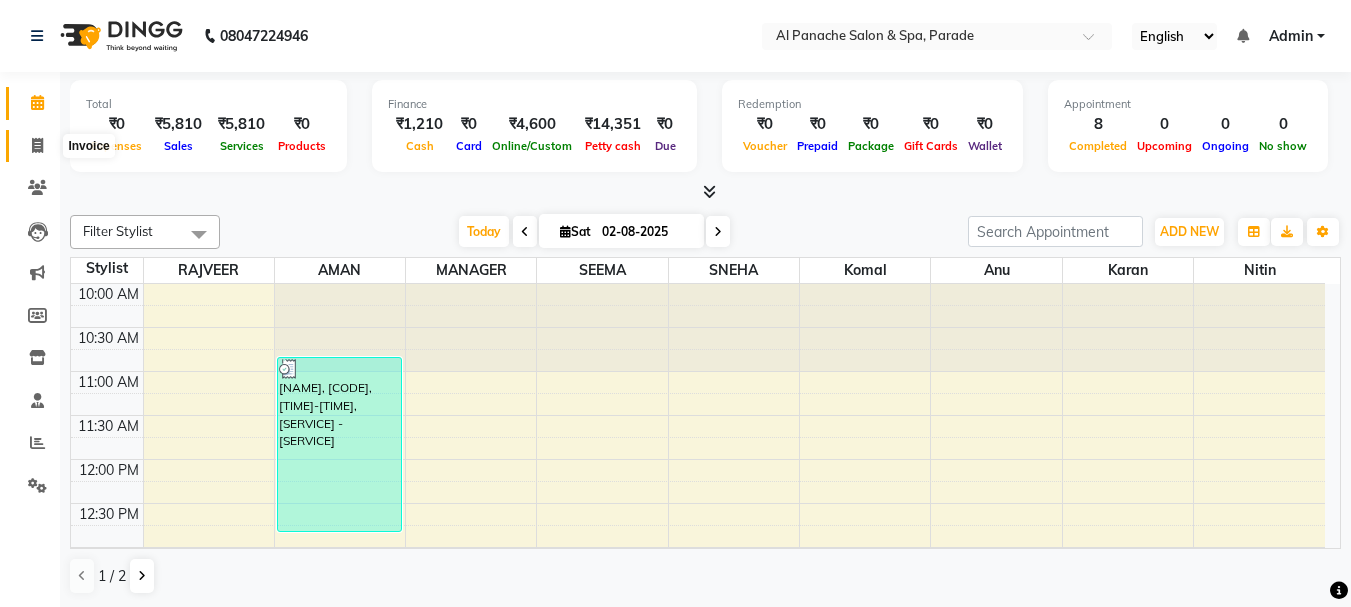 drag, startPoint x: 631, startPoint y: 324, endPoint x: 30, endPoint y: 134, distance: 630.3182 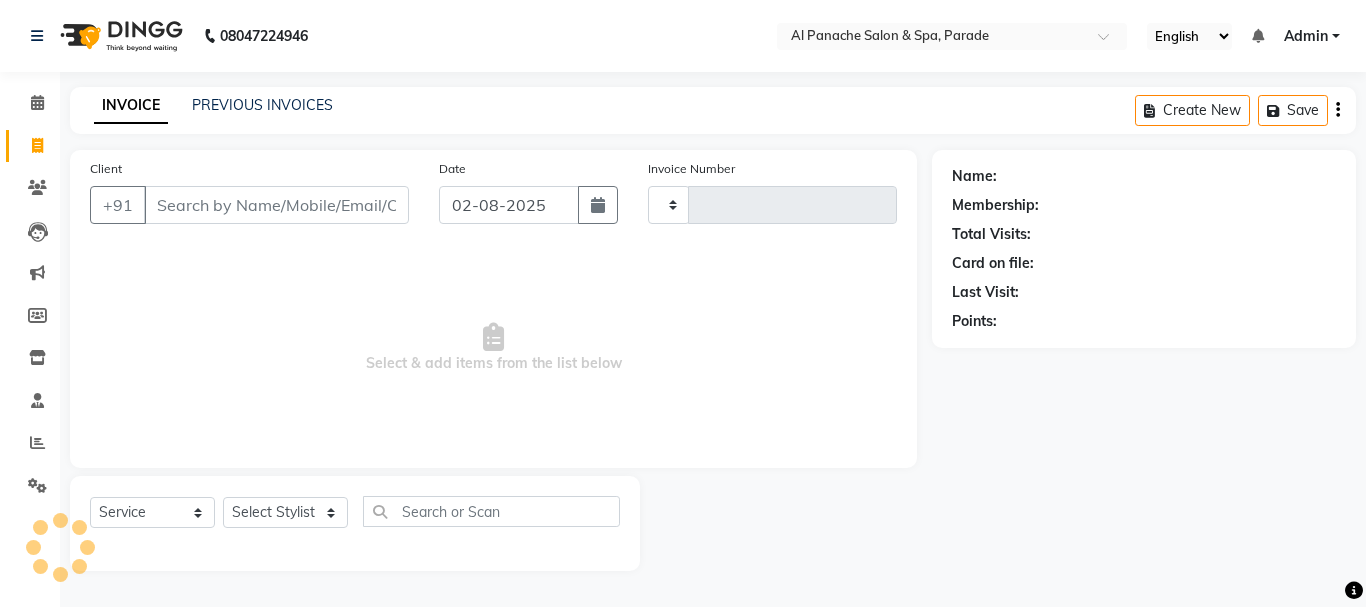 type on "1011" 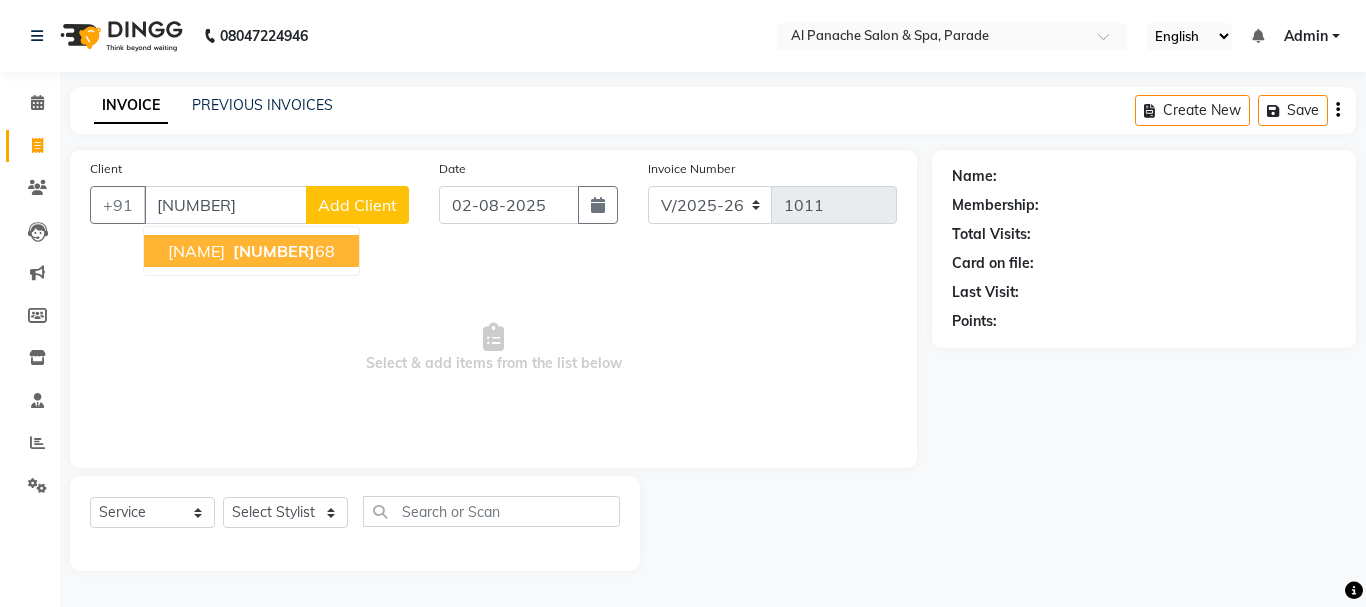 click on "60050125" at bounding box center (274, 251) 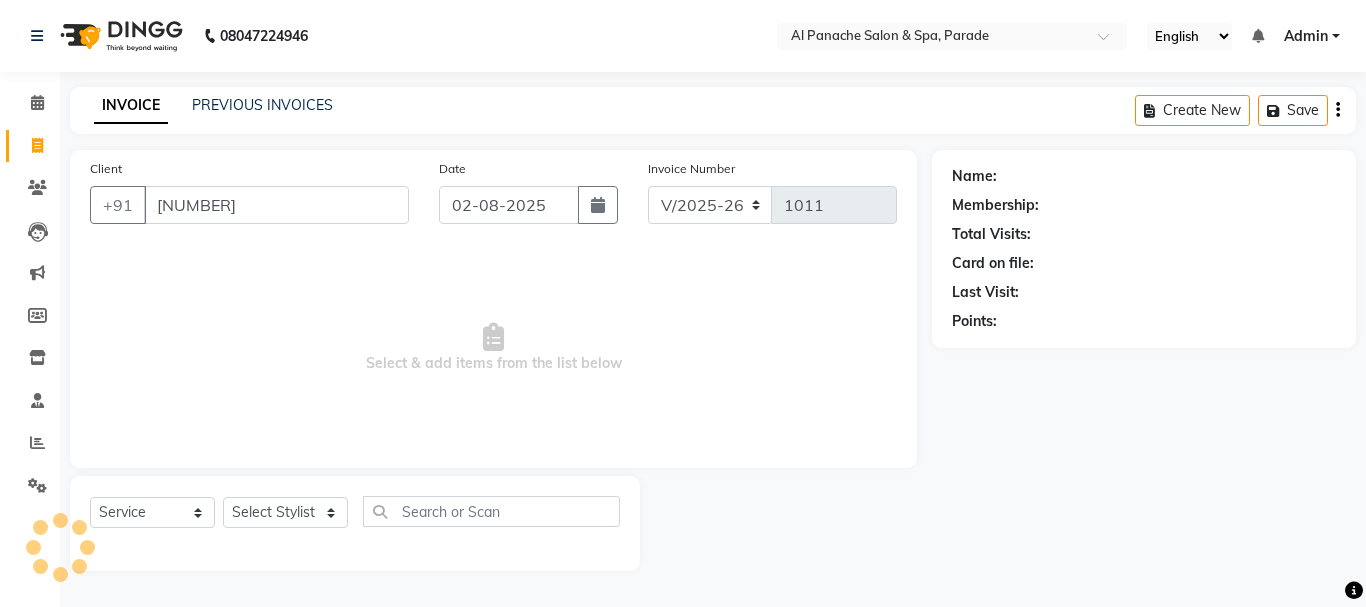 type on "[PHONE]" 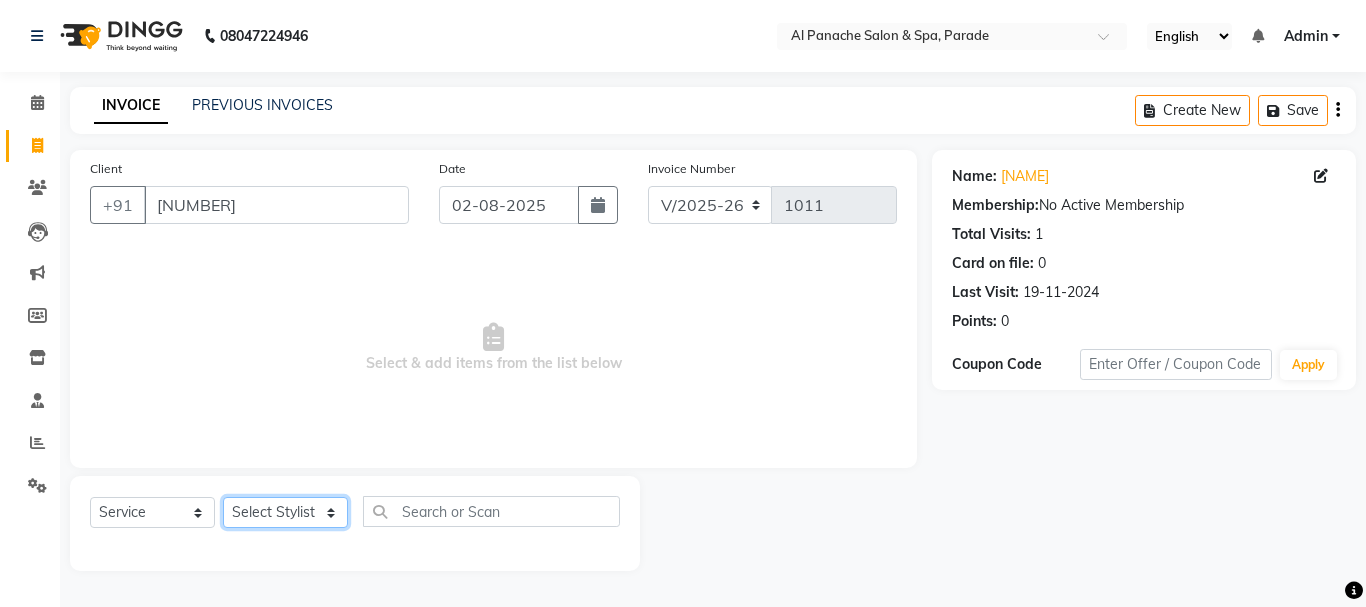 click on "Select Stylist [PERSON] [PERSON] [PERSON] MANAGER [PERSON] [PERSON] [PERSON] [PERSON] [PERSON]" 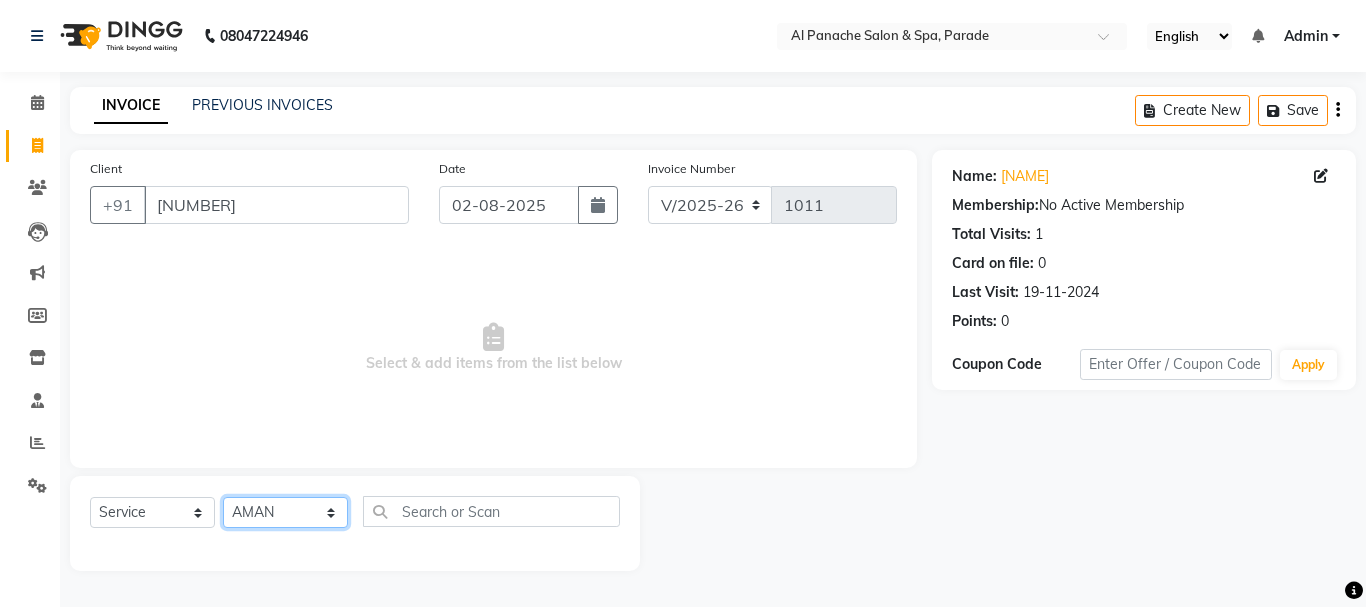 click on "Select Stylist [PERSON] [PERSON] [PERSON] MANAGER [PERSON] [PERSON] [PERSON] [PERSON] [PERSON]" 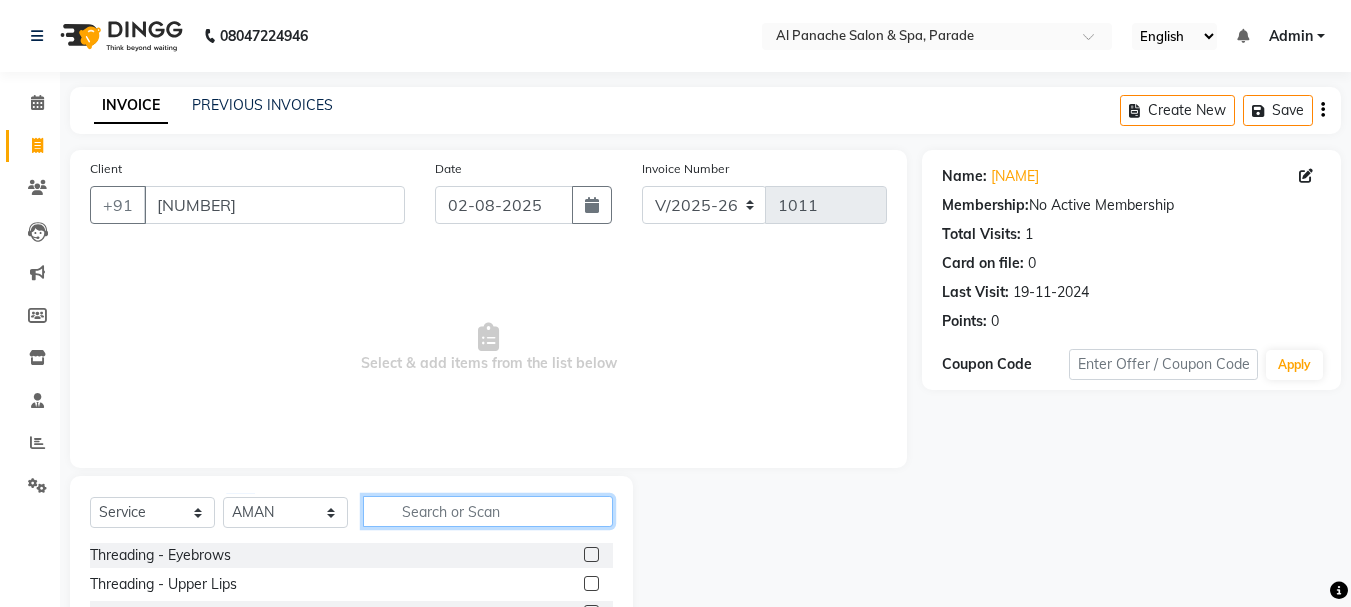 click 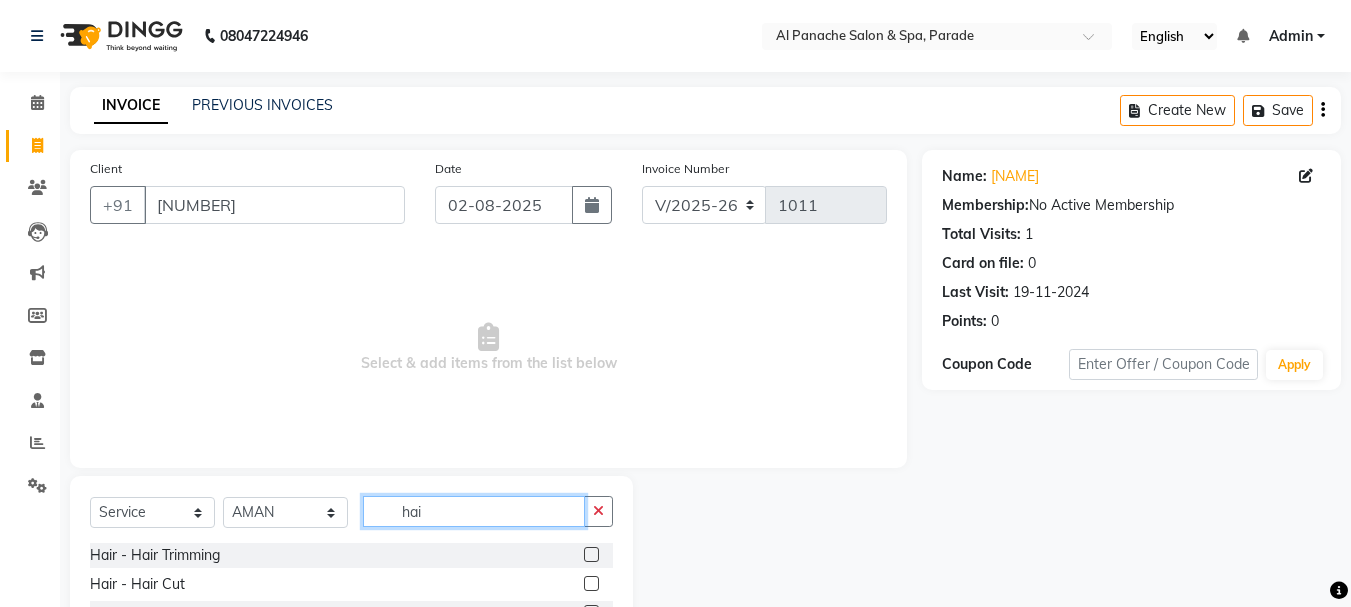 type on "hai" 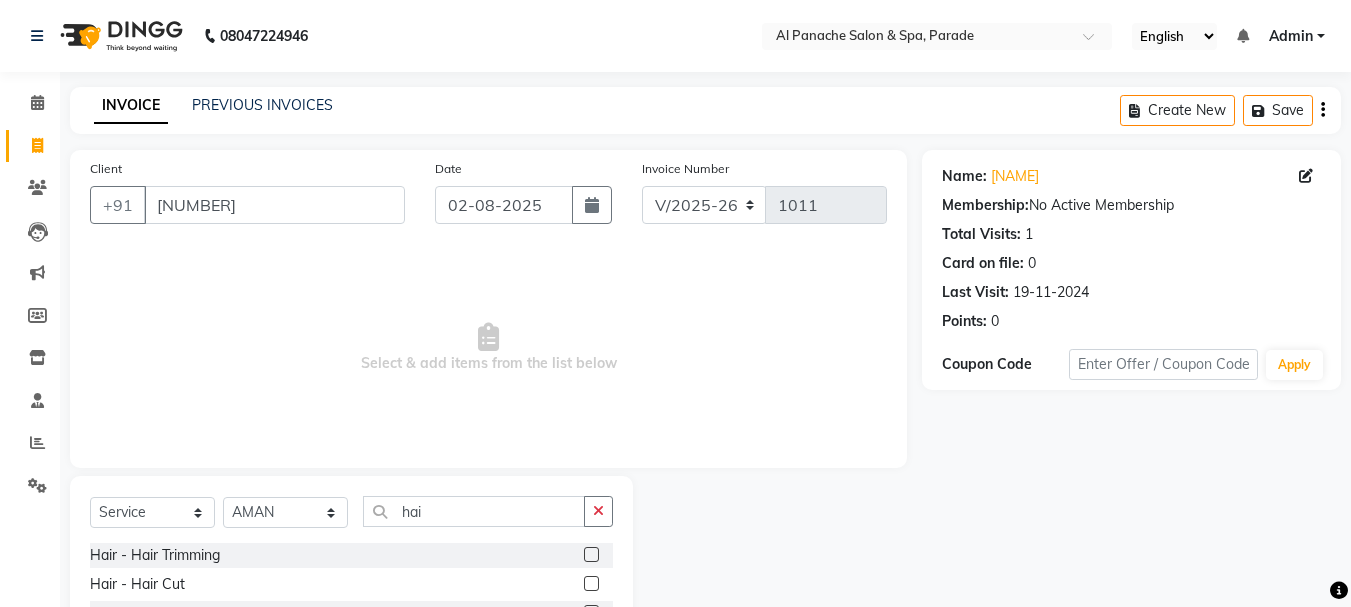 click 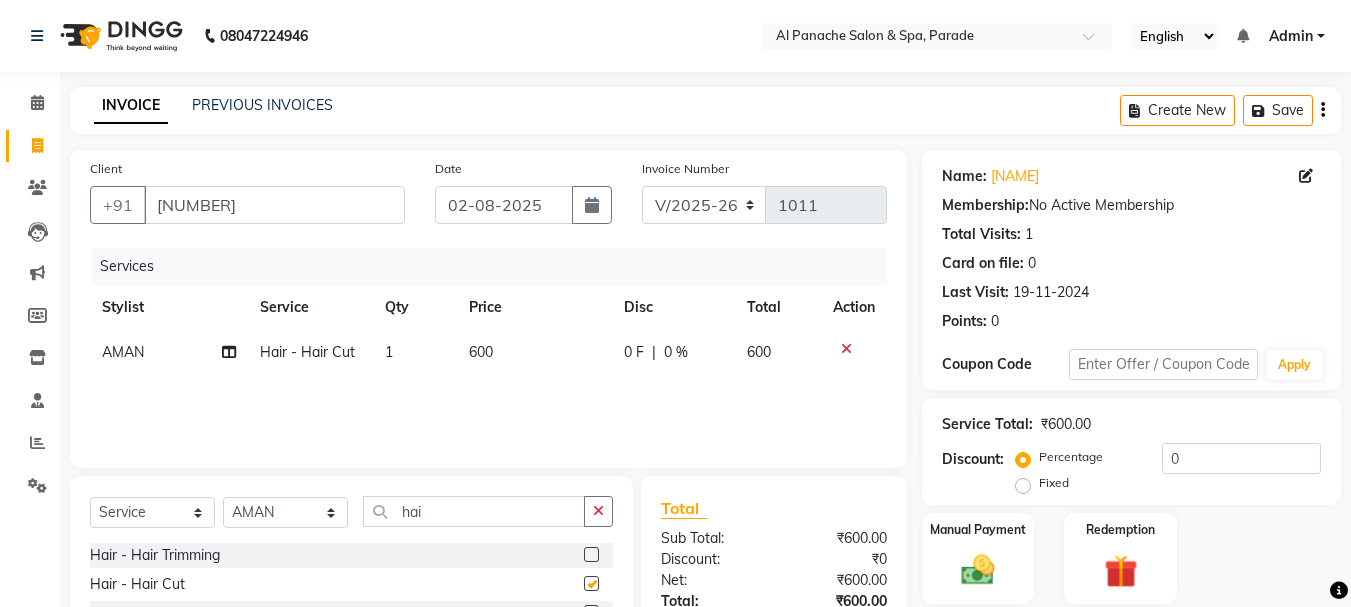 checkbox on "false" 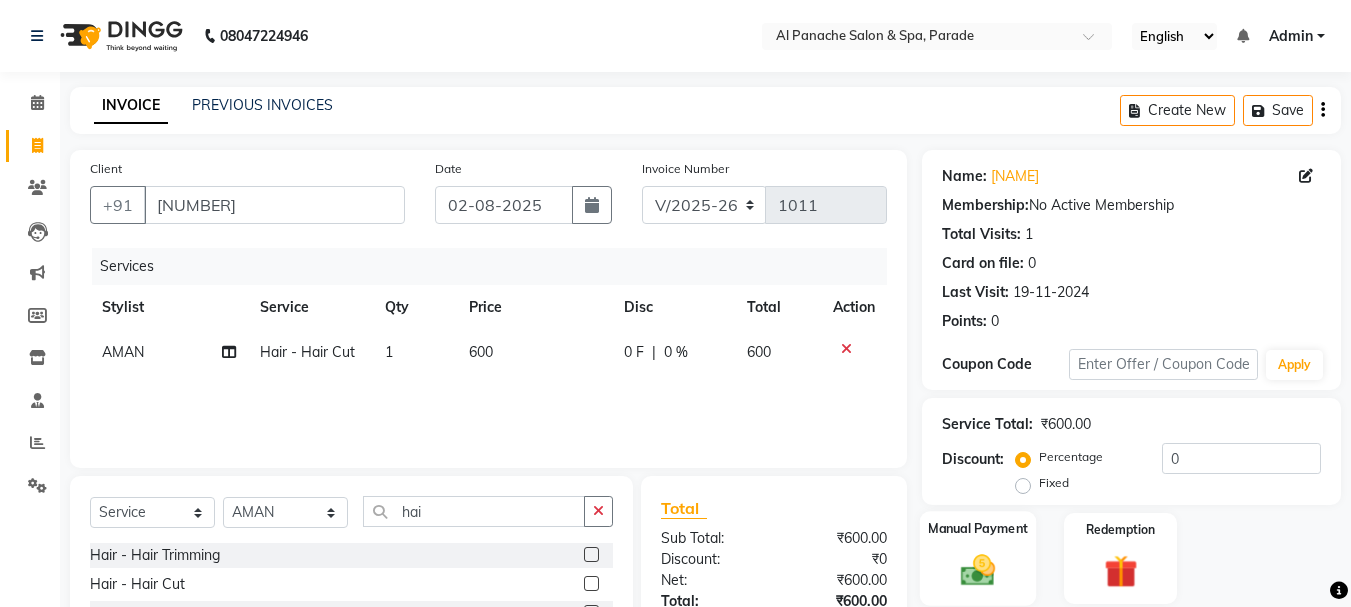 click on "Manual Payment" 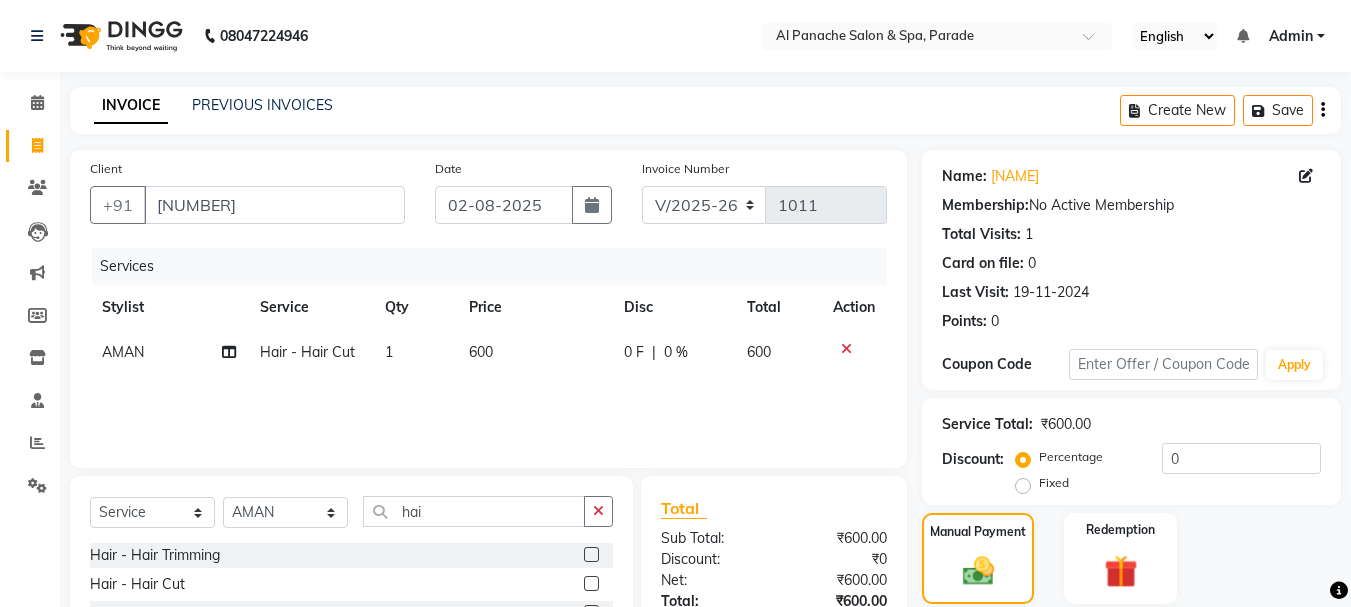 scroll, scrollTop: 196, scrollLeft: 0, axis: vertical 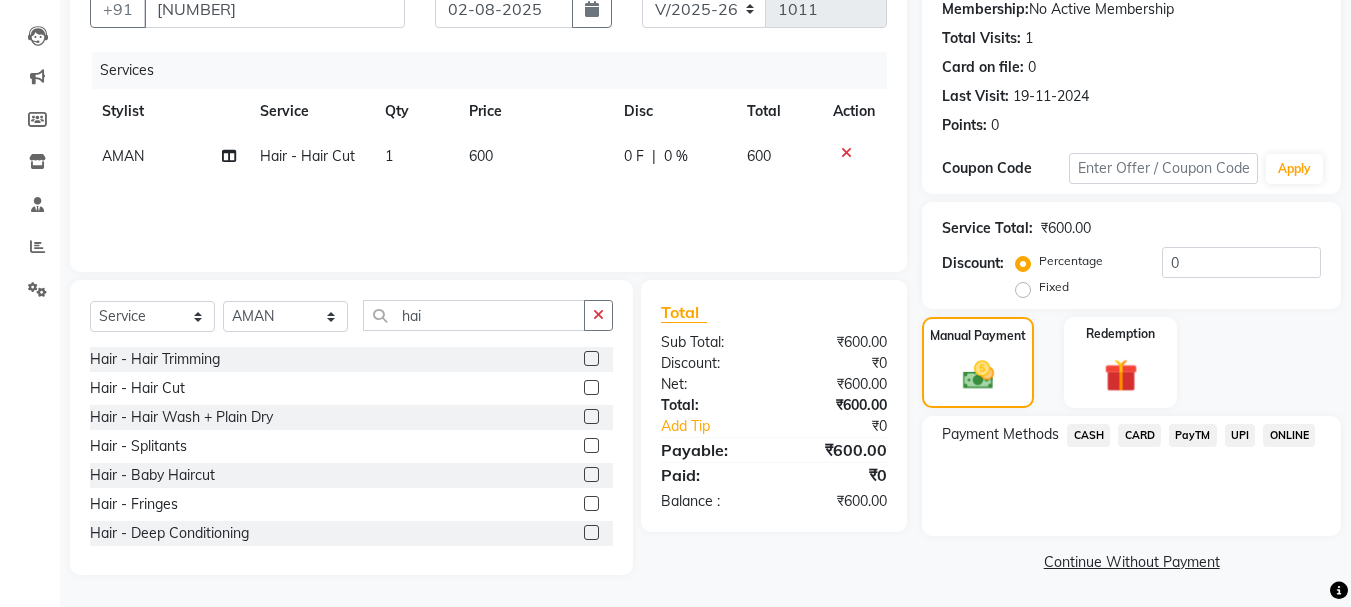 click on "CASH" 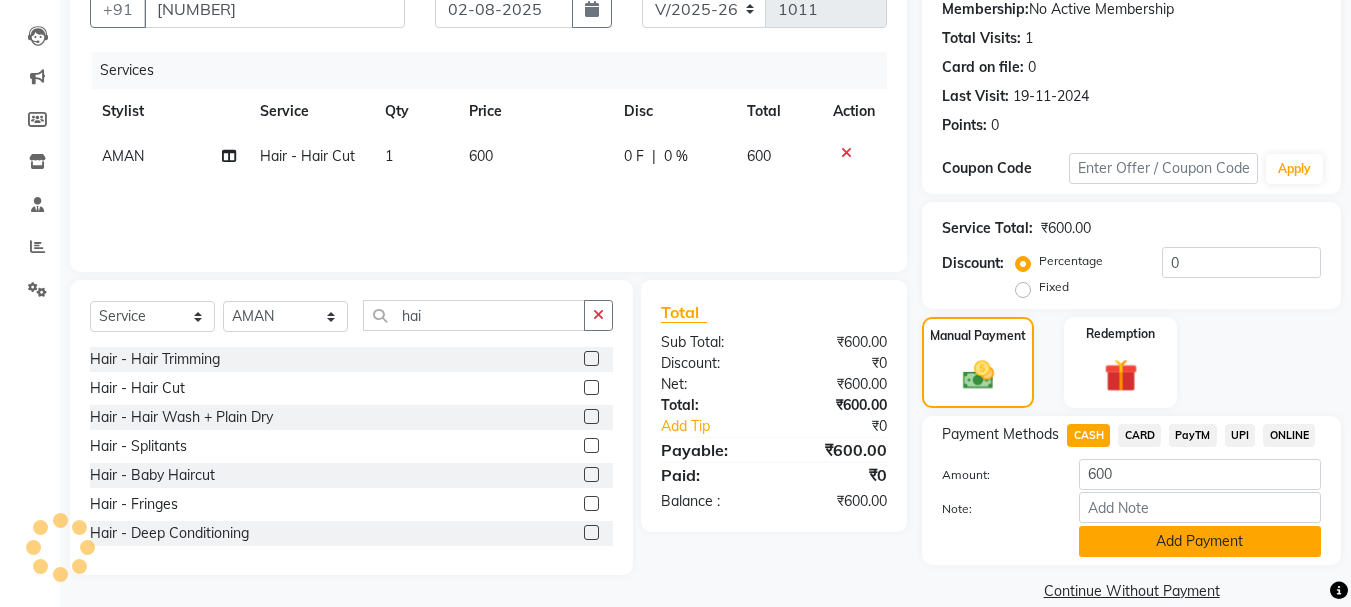 click on "Add Payment" 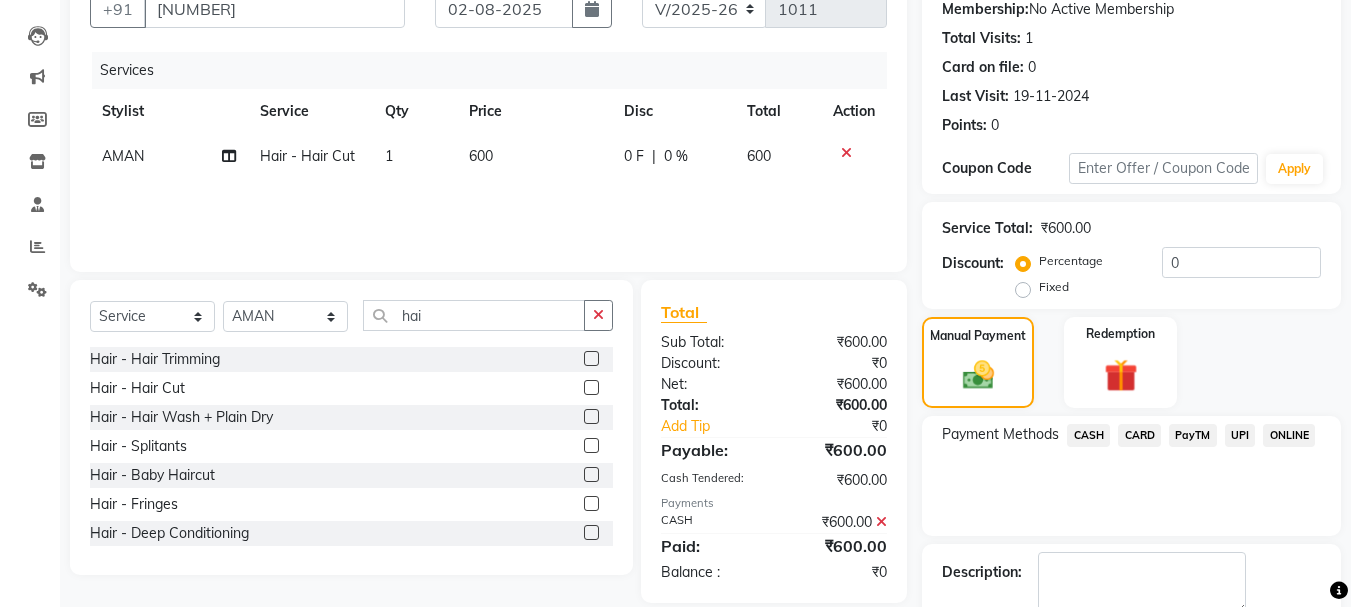scroll, scrollTop: 309, scrollLeft: 0, axis: vertical 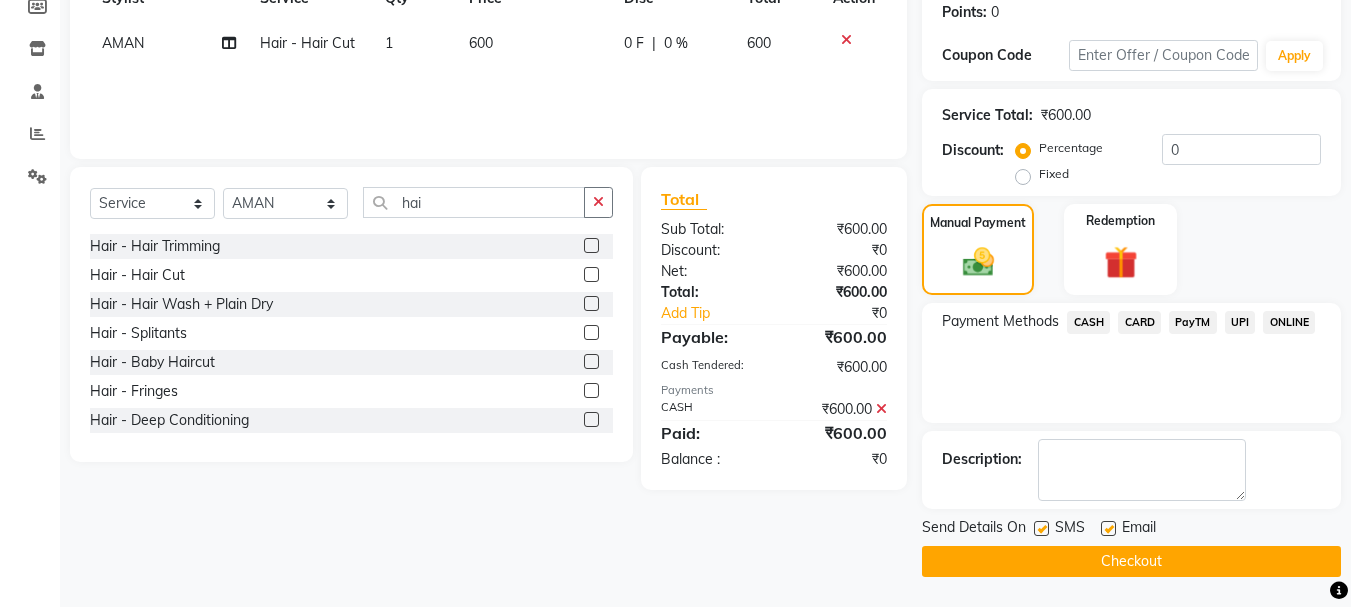 click on "Checkout" 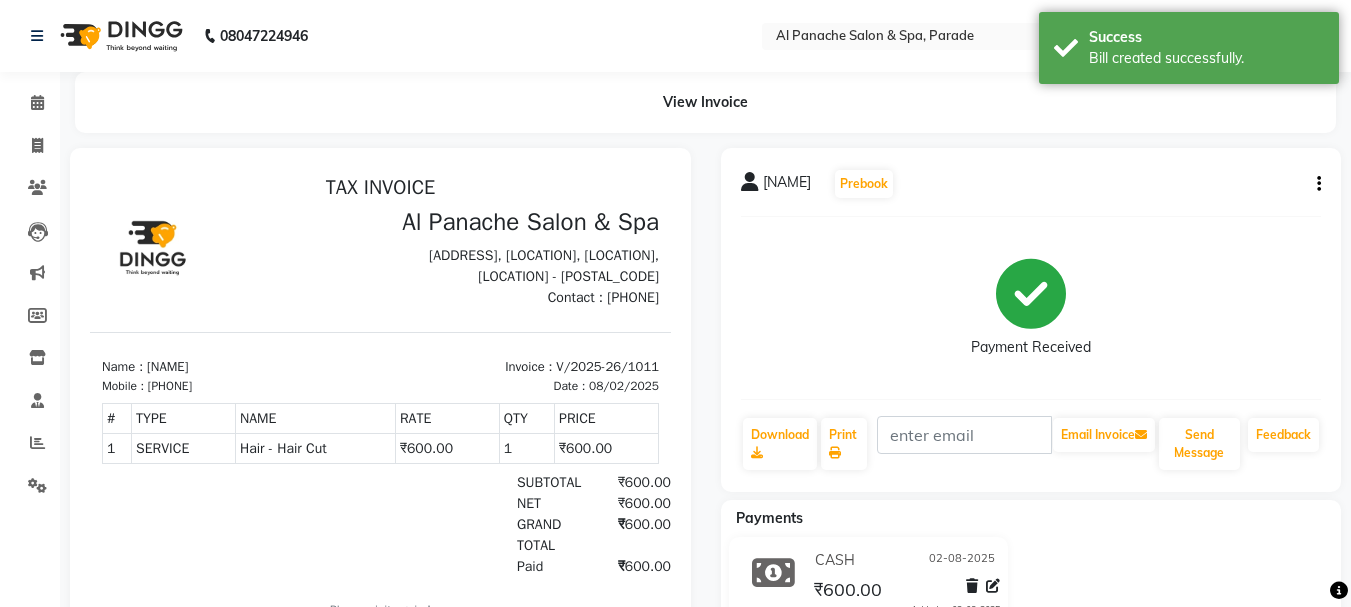 scroll, scrollTop: 0, scrollLeft: 0, axis: both 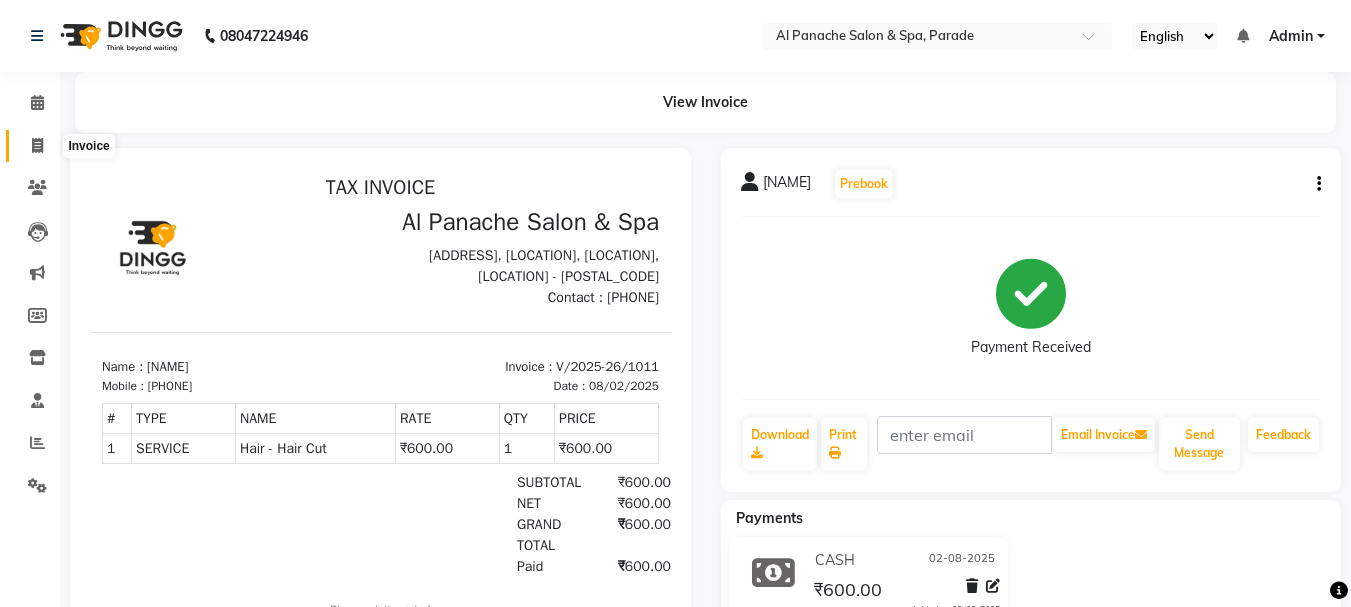 click 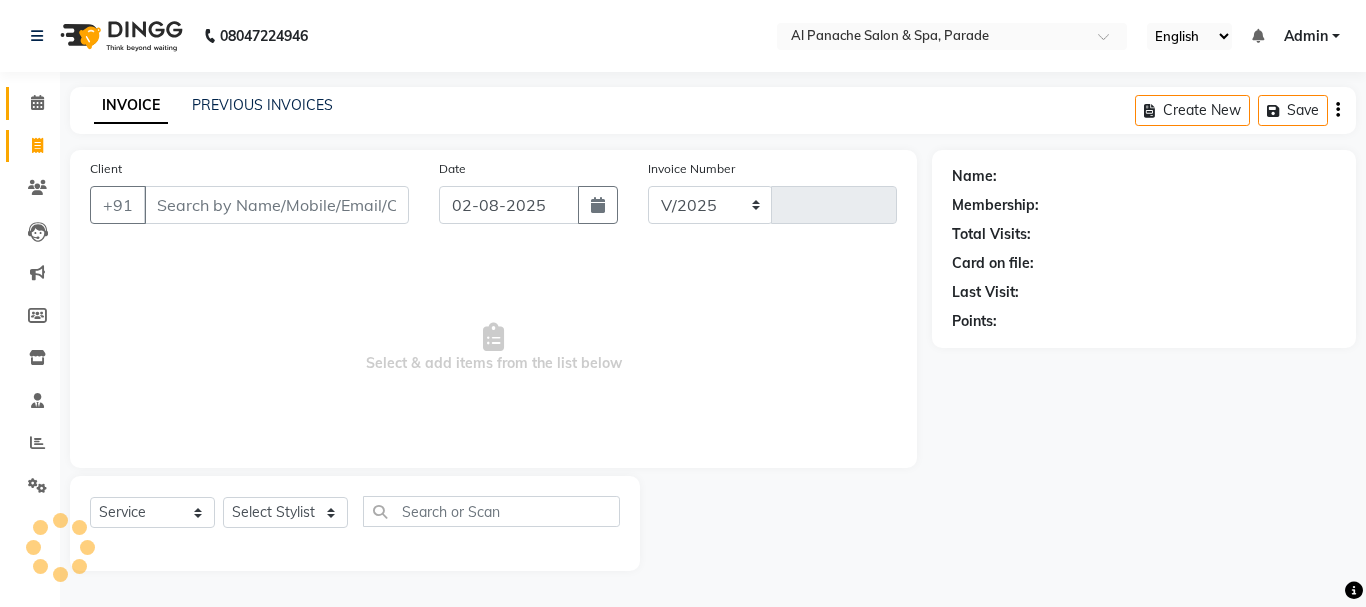 select on "463" 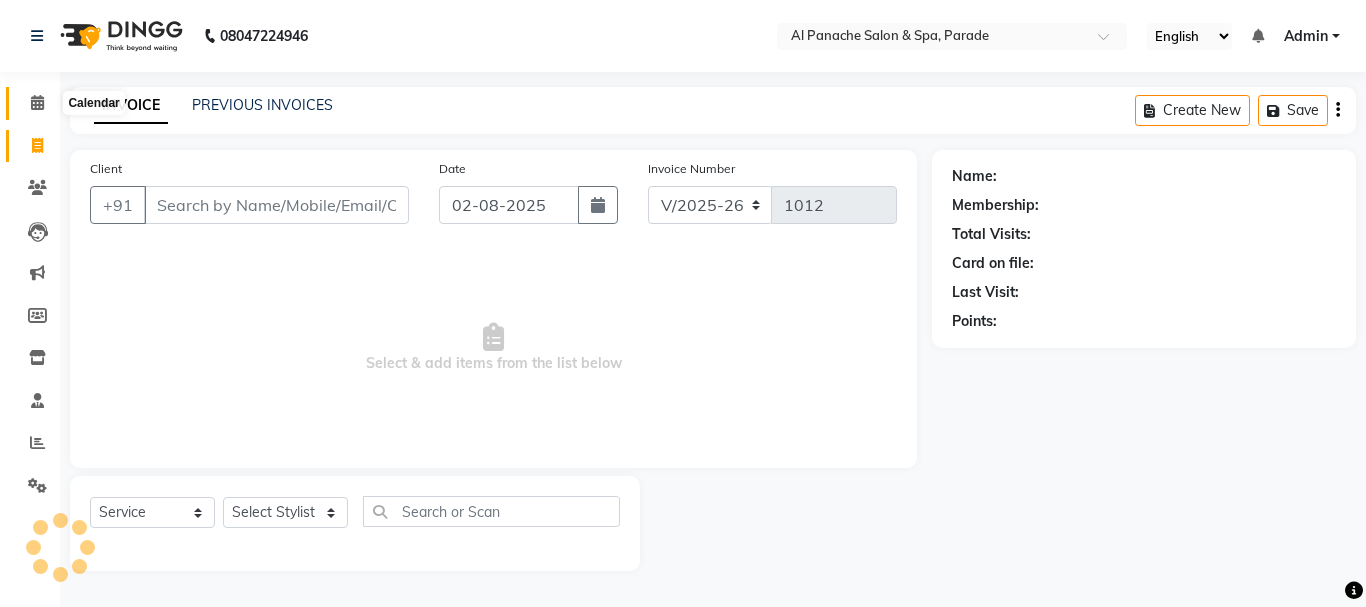 click 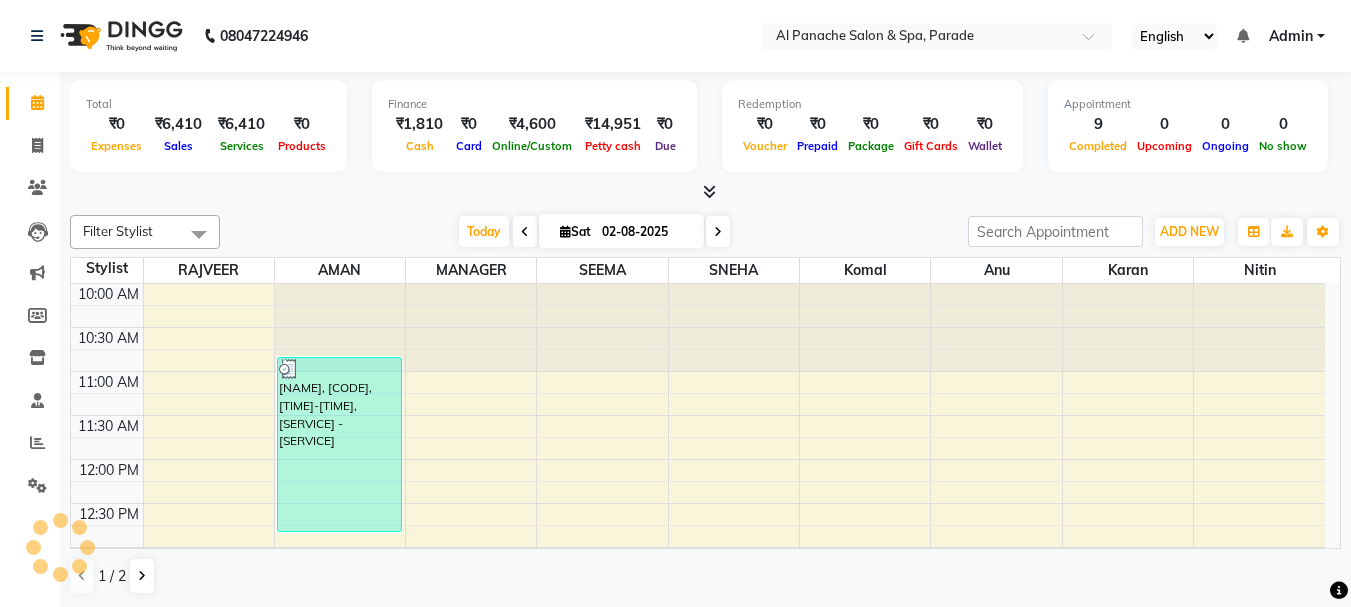 scroll, scrollTop: 529, scrollLeft: 0, axis: vertical 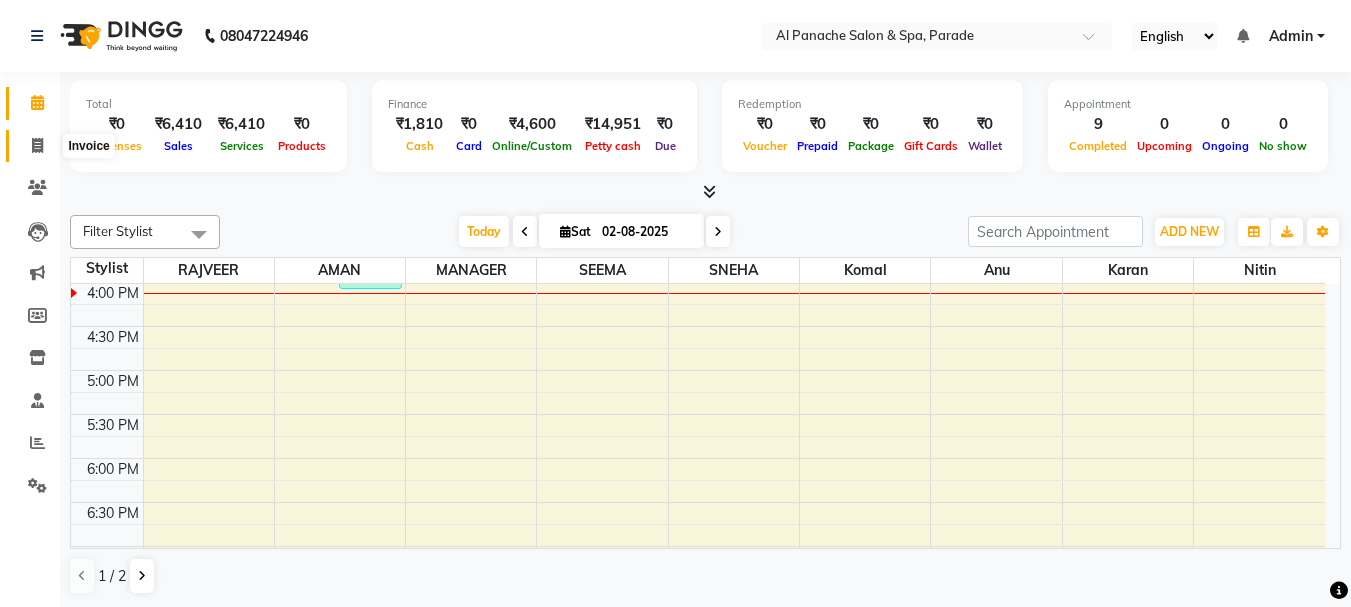 click 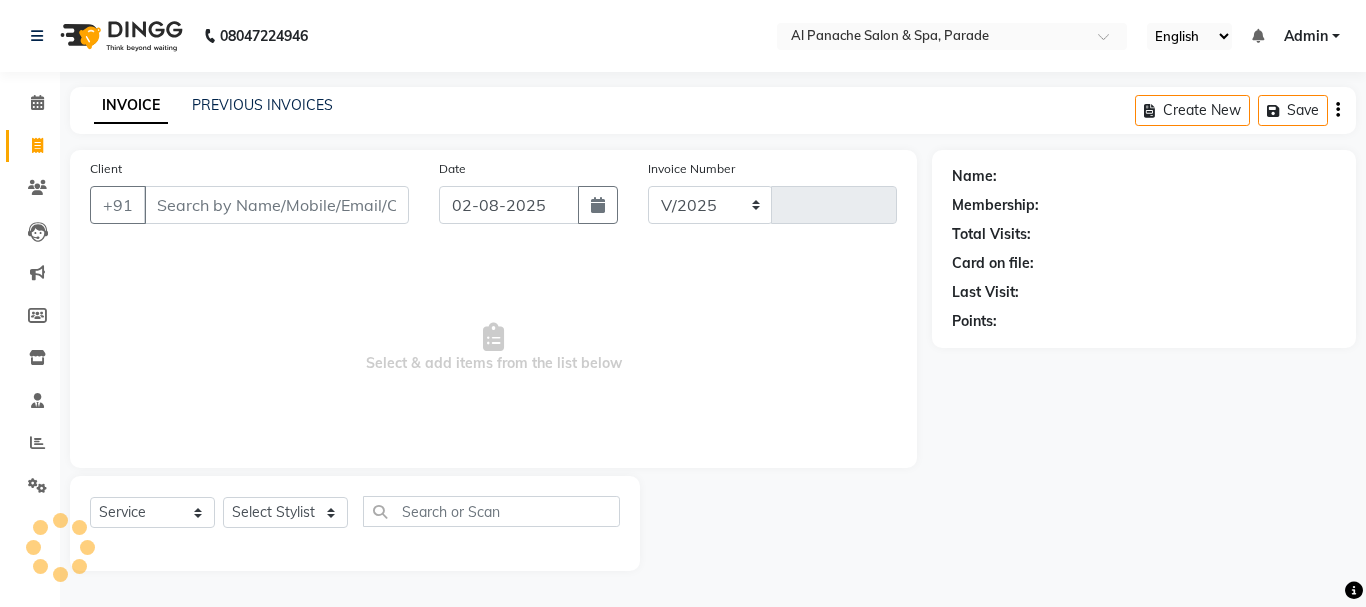 select on "463" 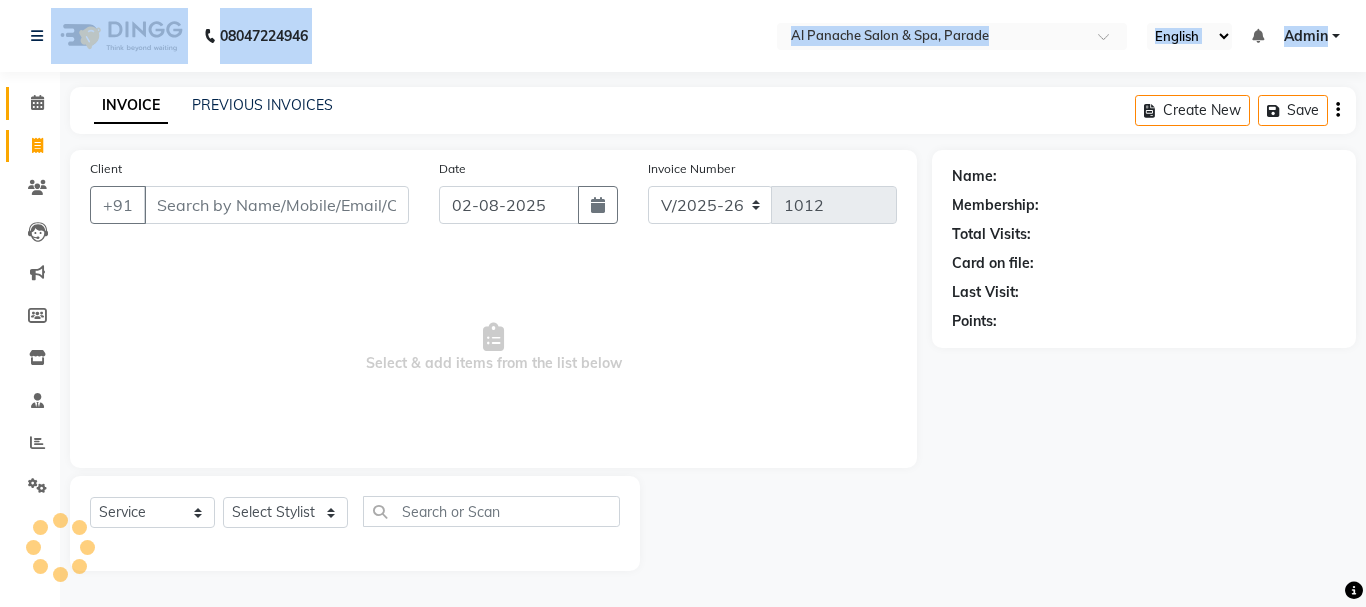 drag, startPoint x: 31, startPoint y: 69, endPoint x: 29, endPoint y: 88, distance: 19.104973 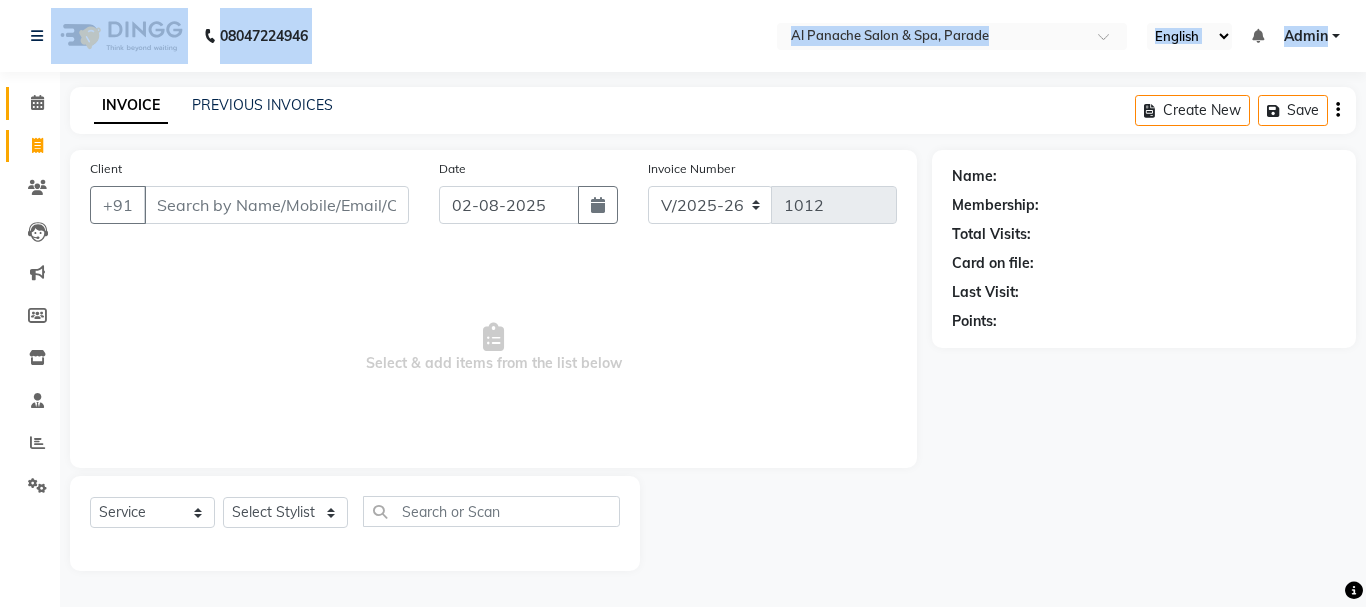 click on "Calendar" 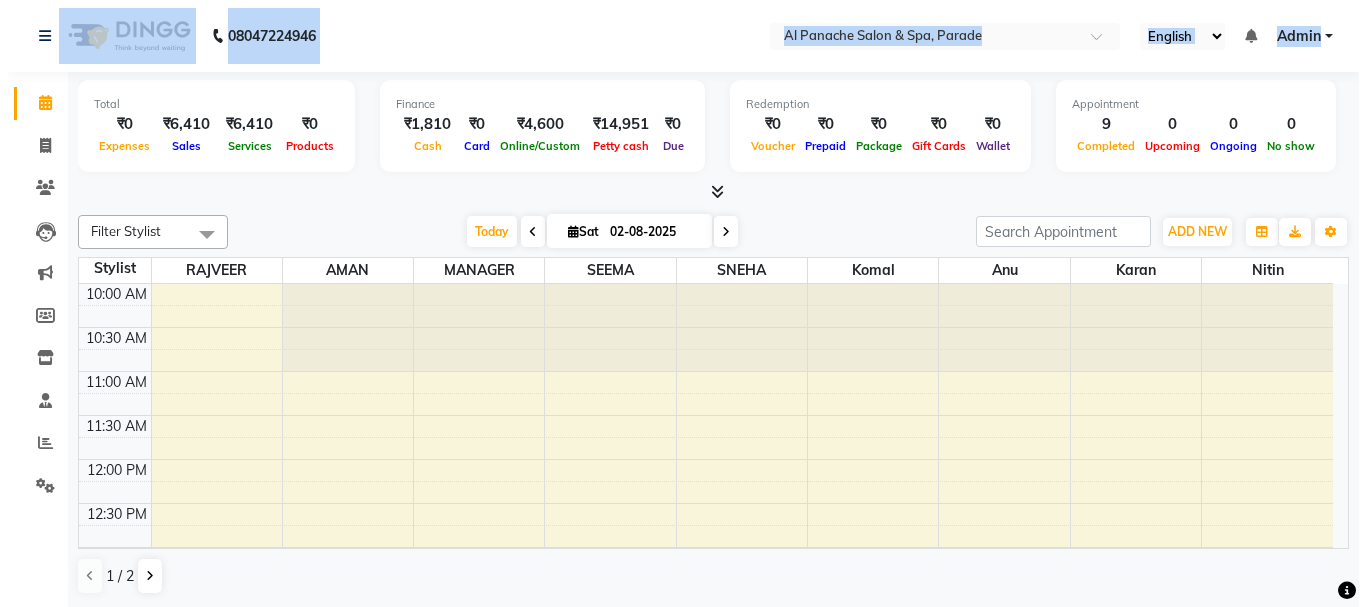 scroll, scrollTop: 529, scrollLeft: 0, axis: vertical 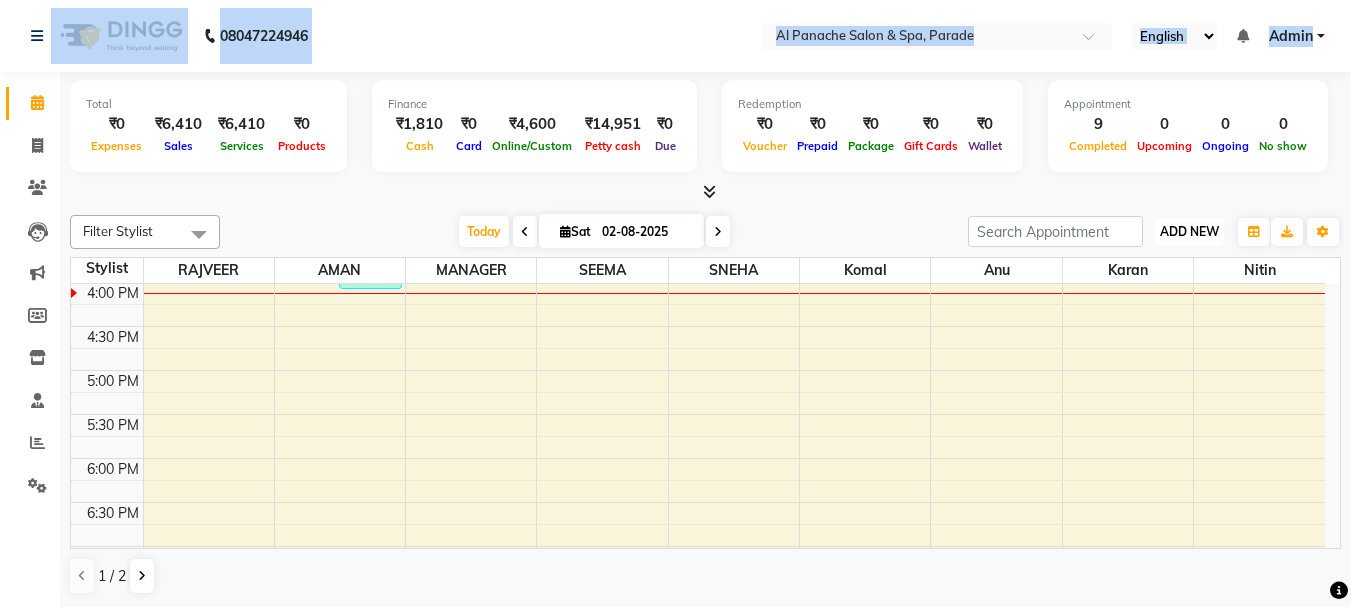click on "ADD NEW" at bounding box center [1189, 231] 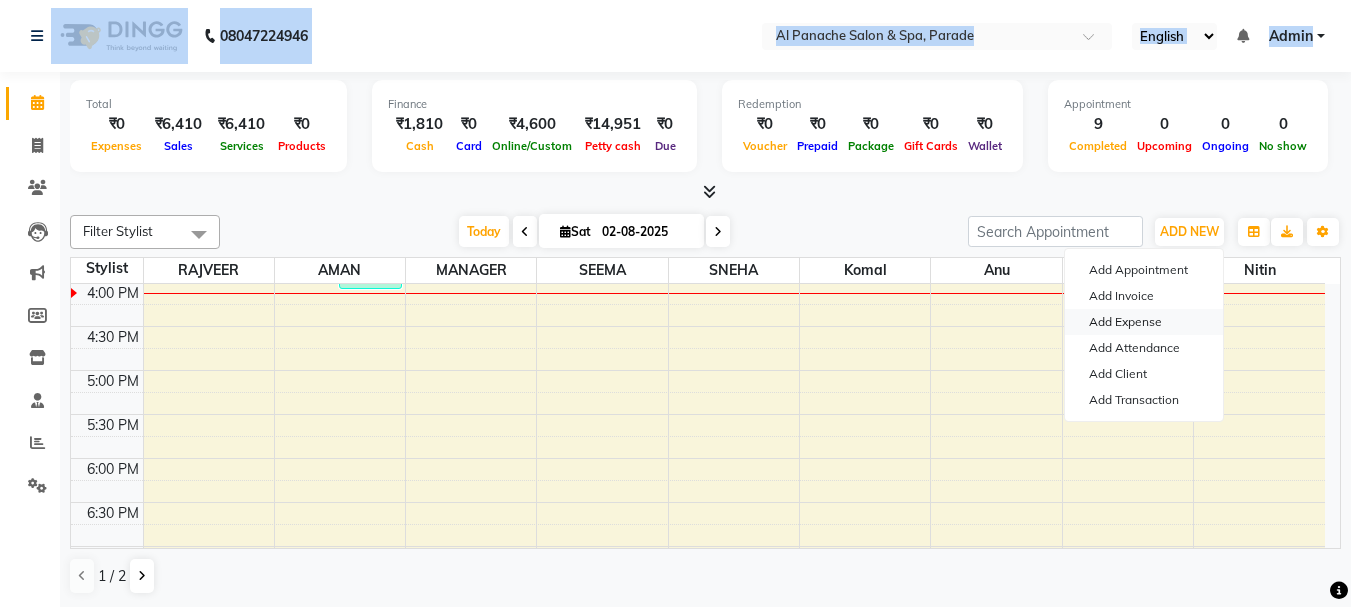 click on "Add Expense" at bounding box center [1144, 322] 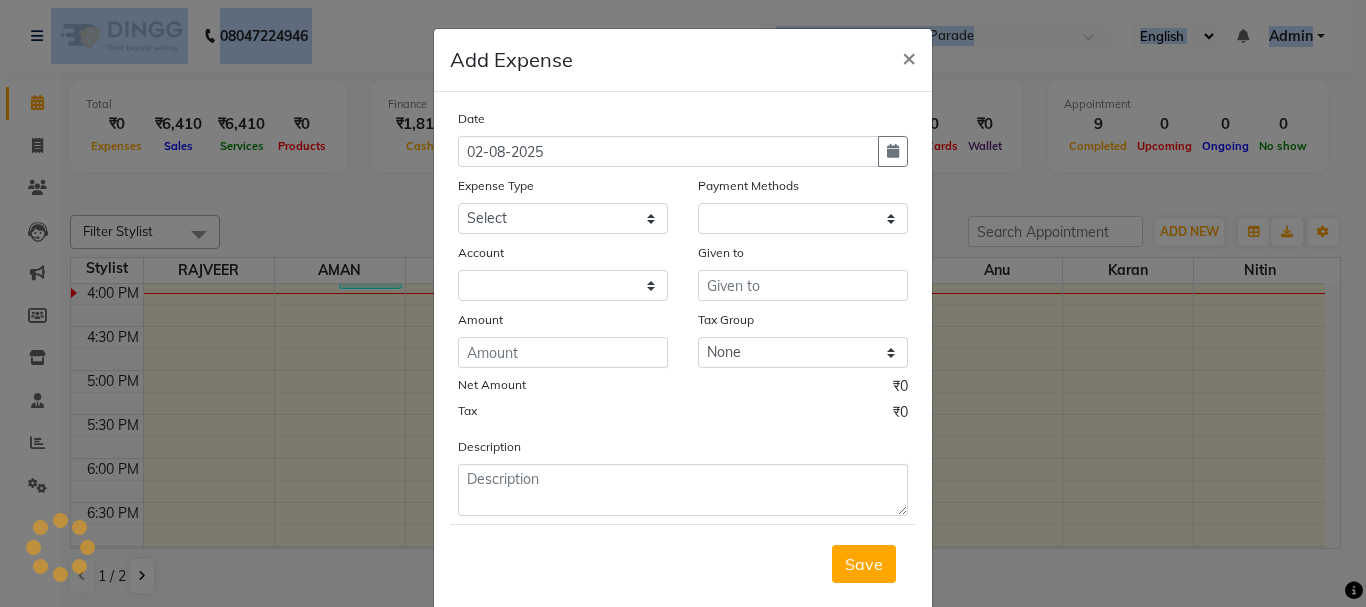 select on "1" 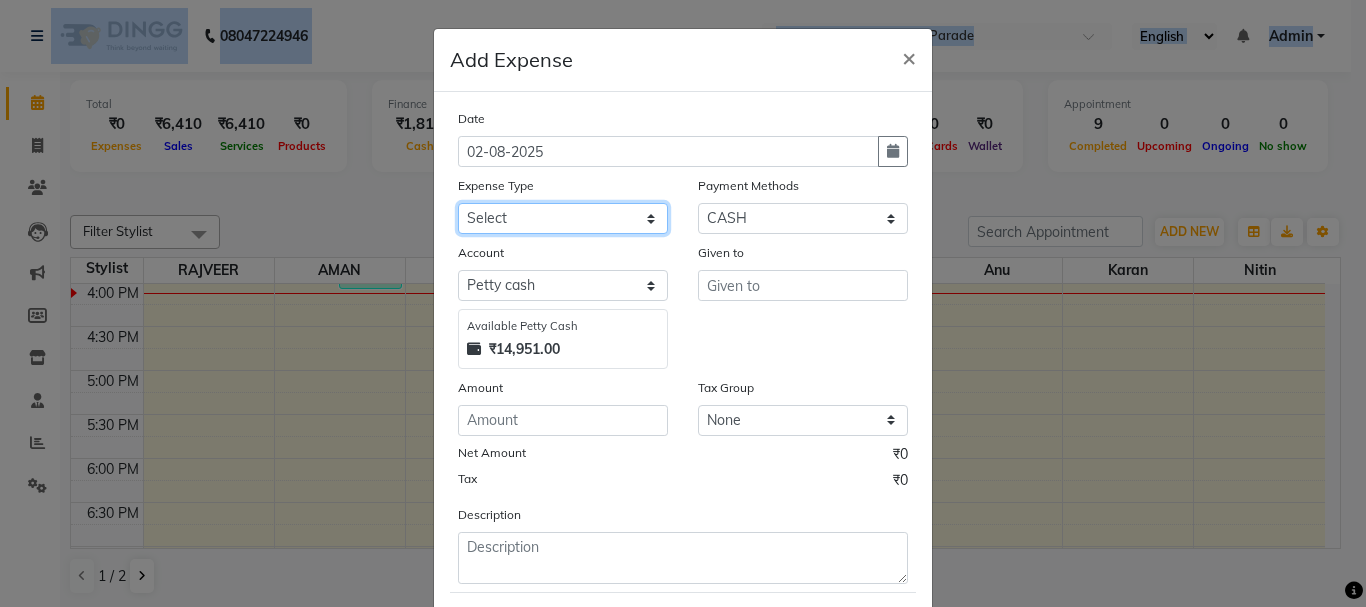 click on "Select Advance Salary Bank charges Car maintenance  Cash transfer to bank Cash transfer to hub Client Snacks Equipment Fuel Govt fee Incentive Insurance International purchase Loan Repayment Maintenance Marketing Miscellaneous MRA Other Pantry Payment Pooja Box Product Rent Salary Staff Snacks Tax Tea & Refreshment Utilities water bottle Wipes" 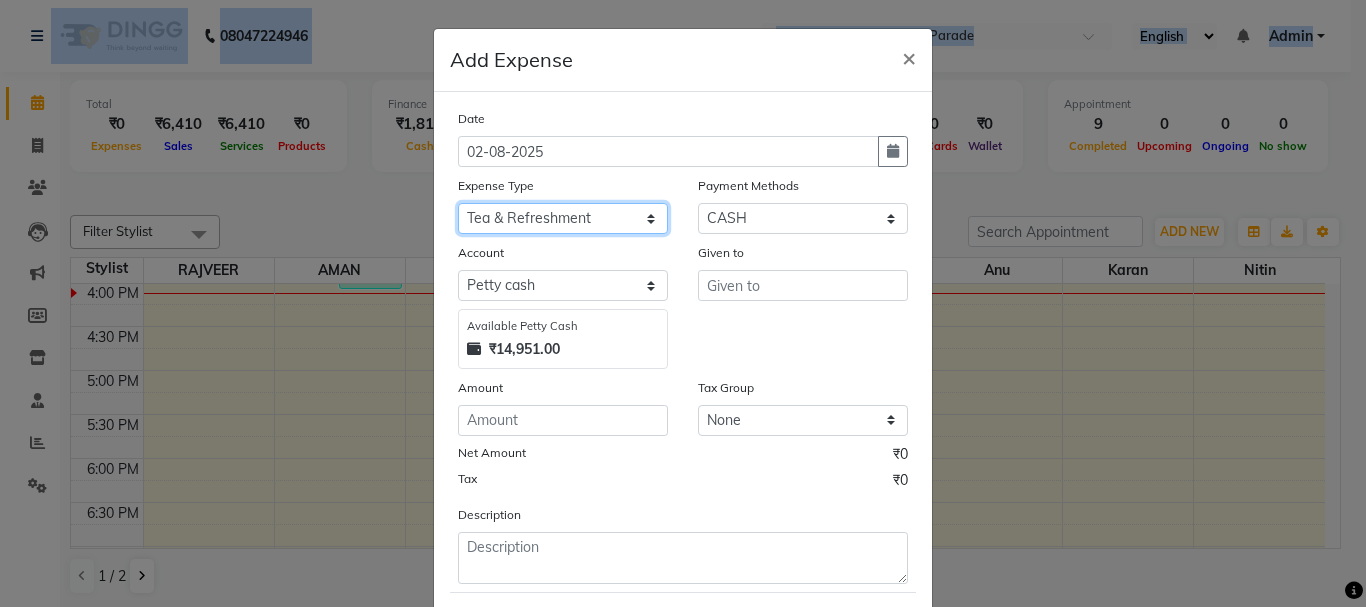 click on "Select Advance Salary Bank charges Car maintenance  Cash transfer to bank Cash transfer to hub Client Snacks Equipment Fuel Govt fee Incentive Insurance International purchase Loan Repayment Maintenance Marketing Miscellaneous MRA Other Pantry Payment Pooja Box Product Rent Salary Staff Snacks Tax Tea & Refreshment Utilities water bottle Wipes" 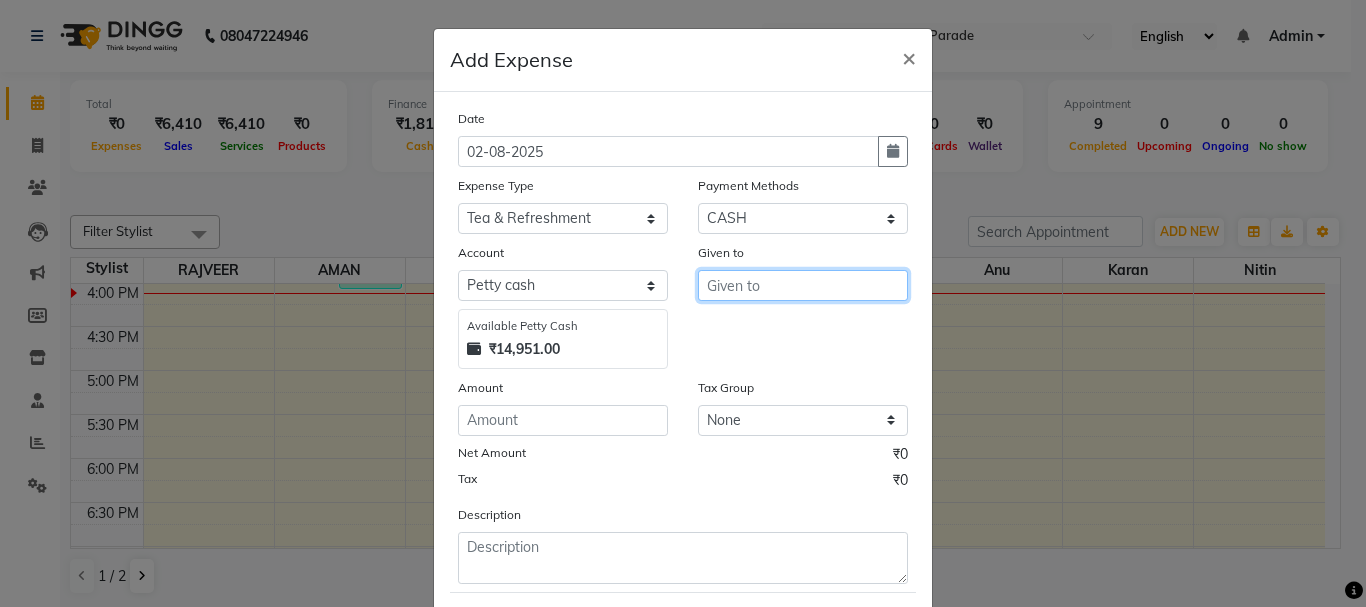 click at bounding box center (803, 285) 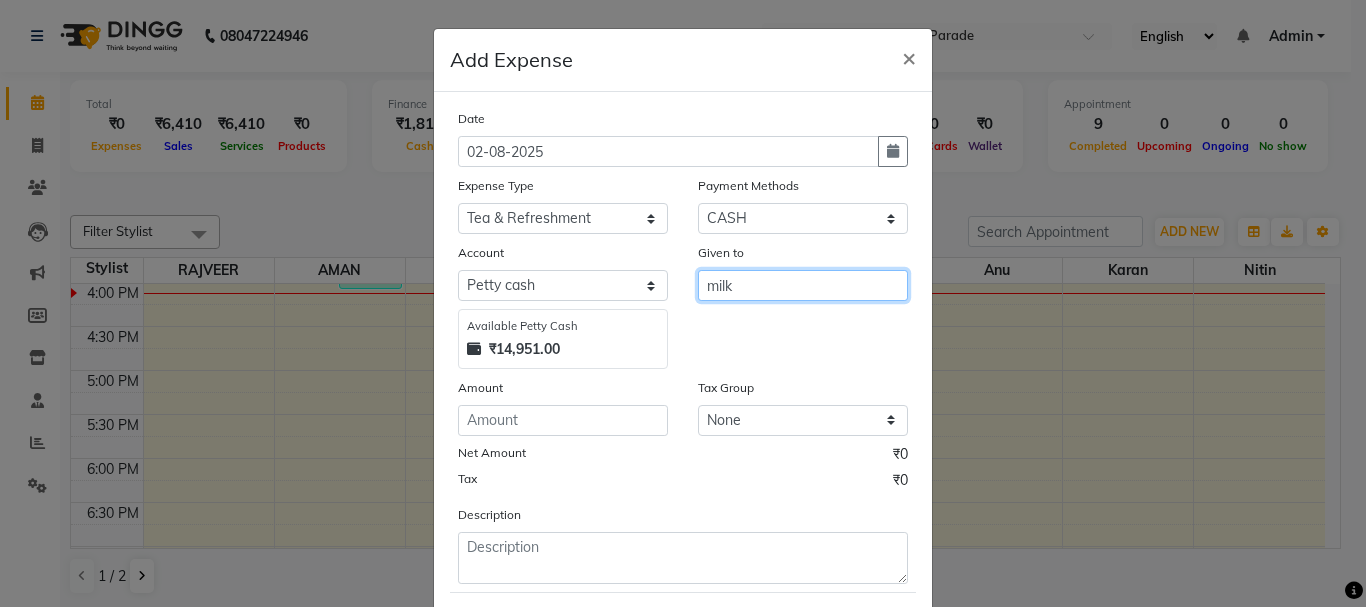 type on "milk" 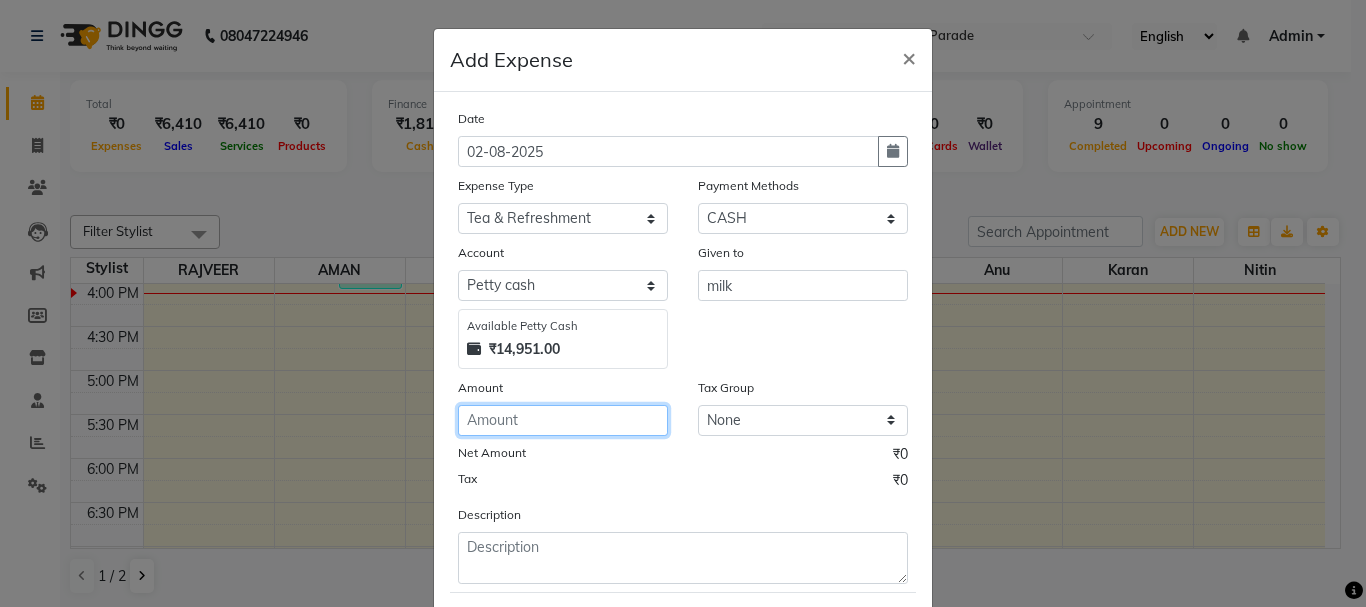 click 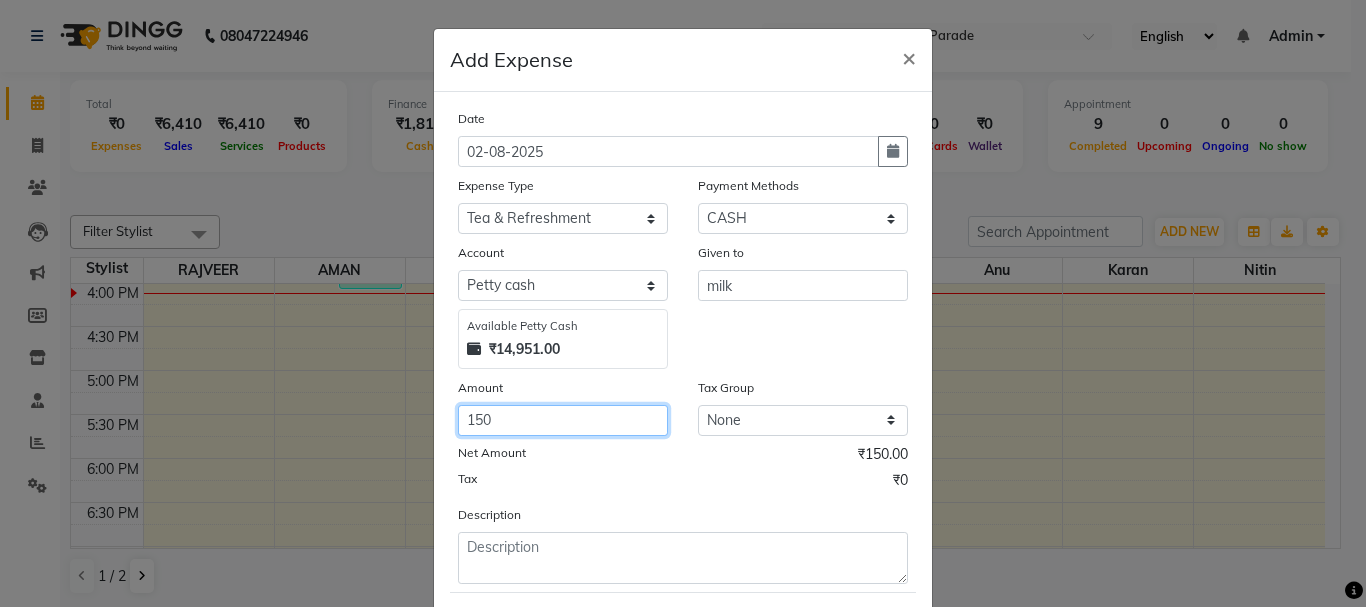 type on "150" 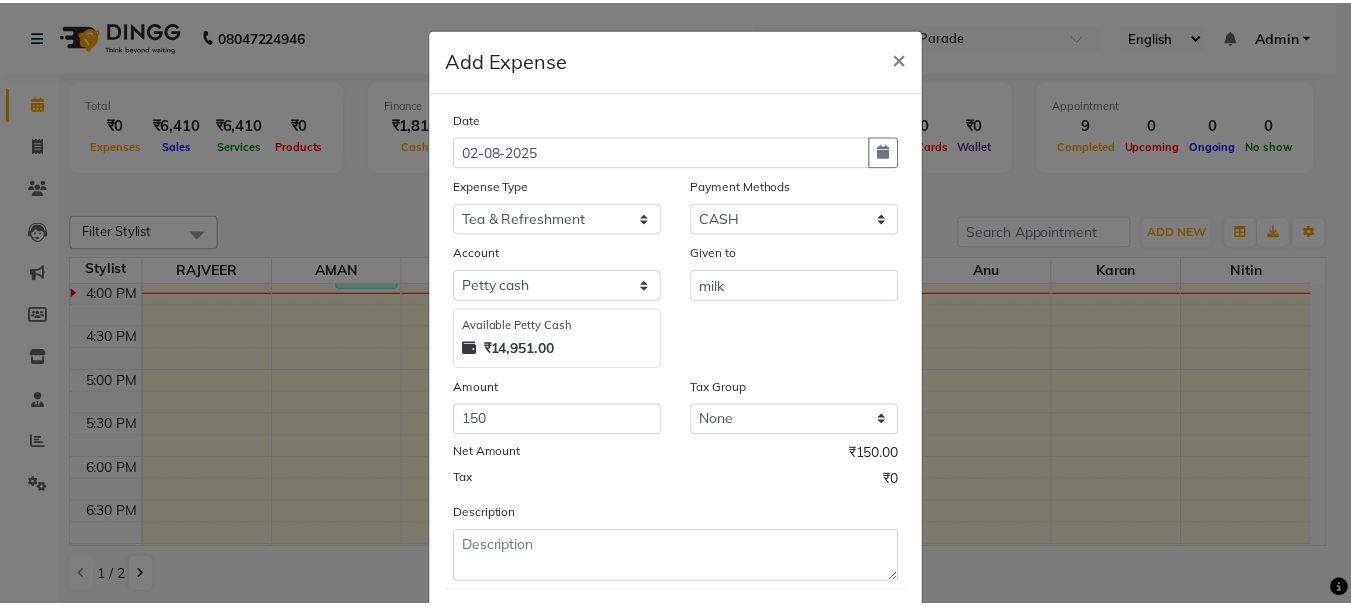 scroll, scrollTop: 109, scrollLeft: 0, axis: vertical 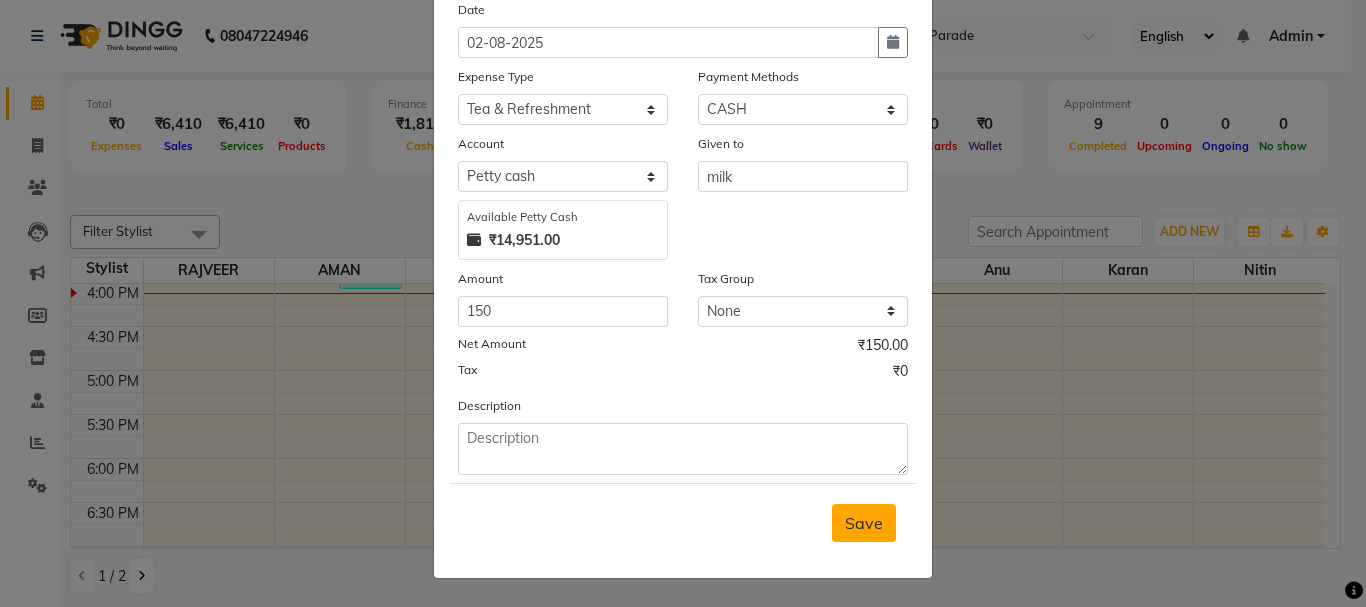 click on "Save" at bounding box center (864, 523) 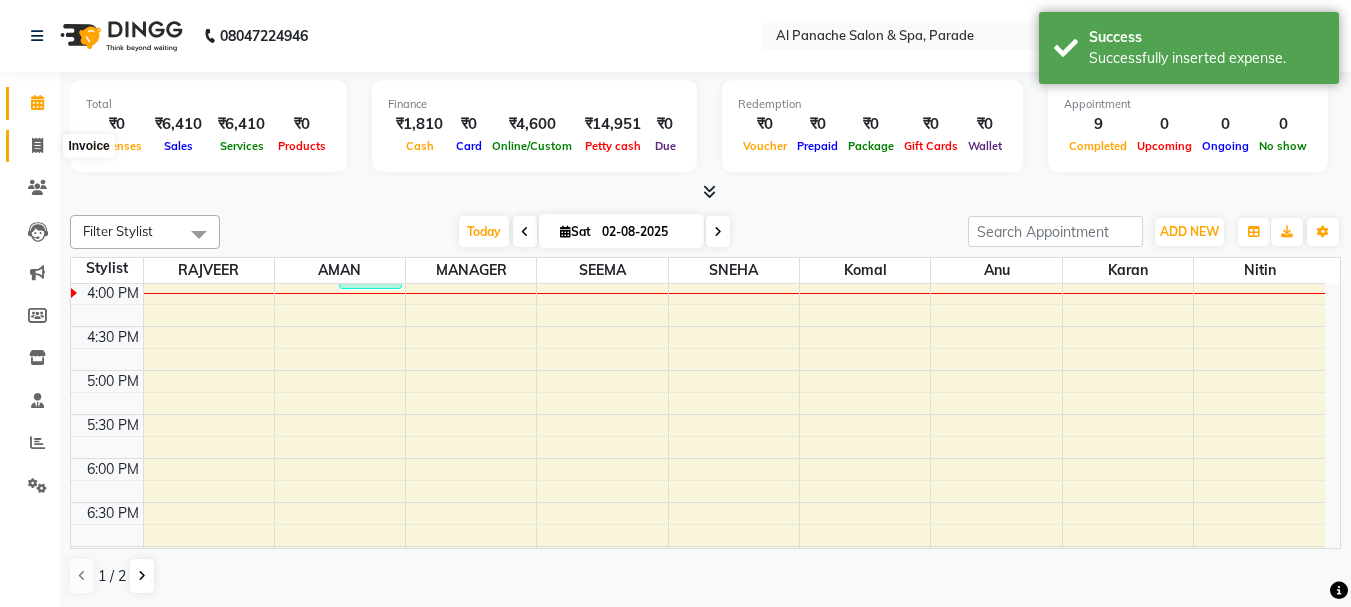 click 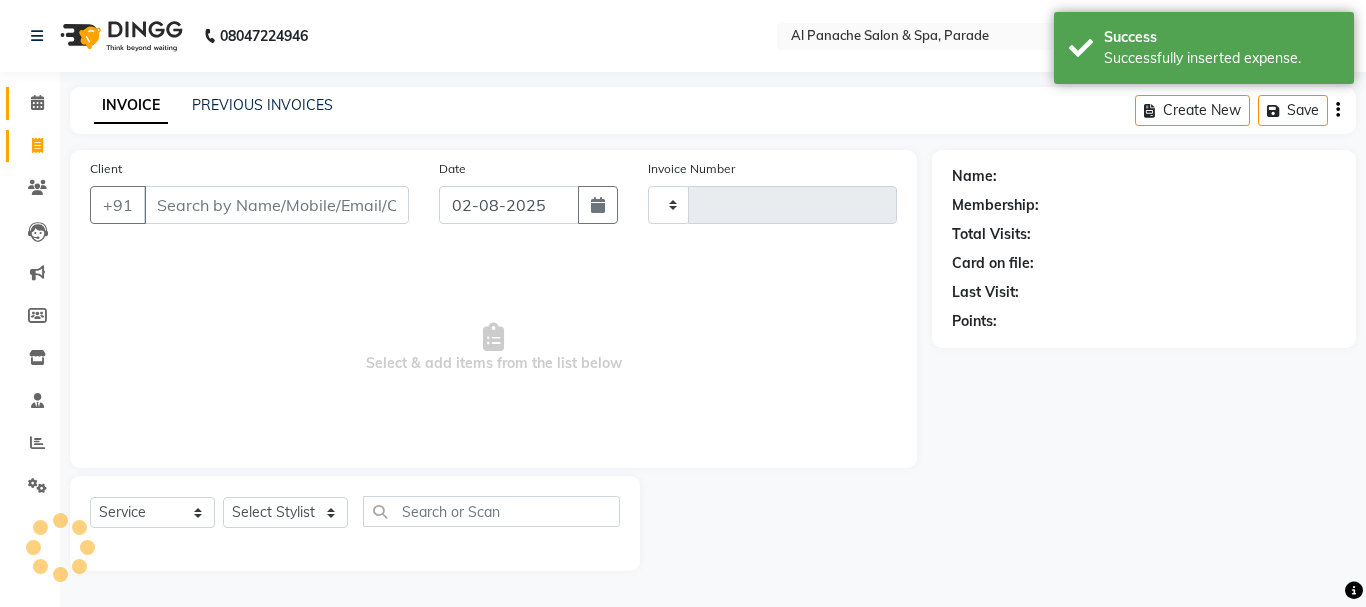 type on "1012" 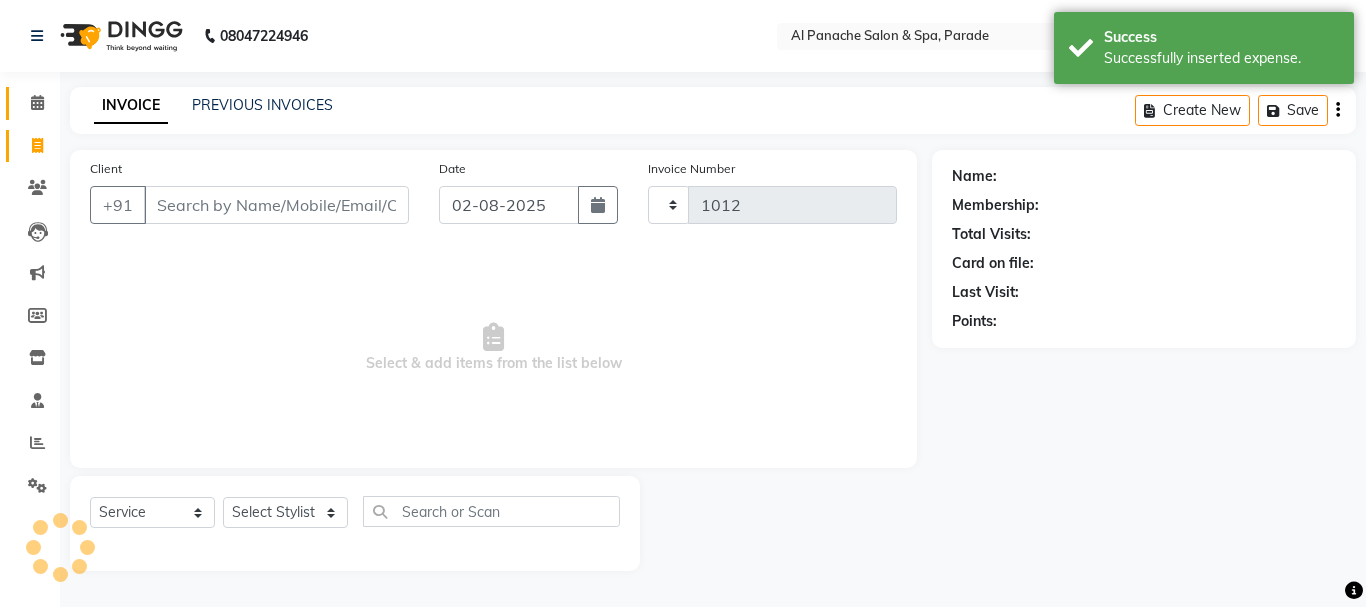 select on "463" 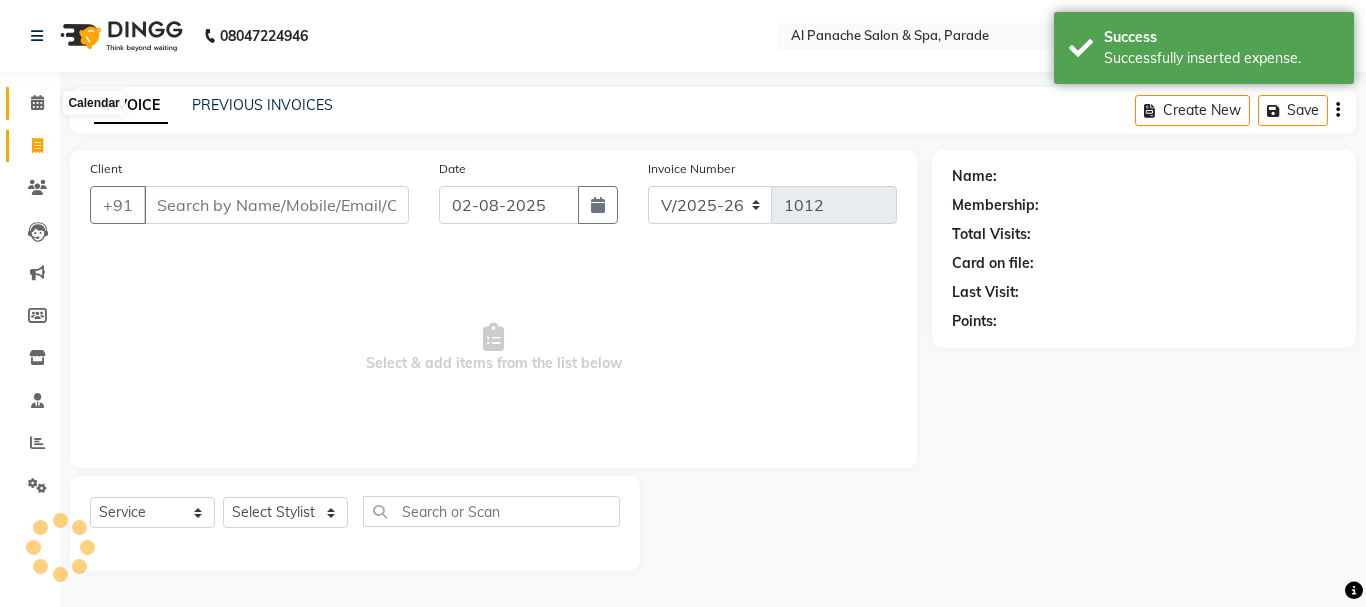 click 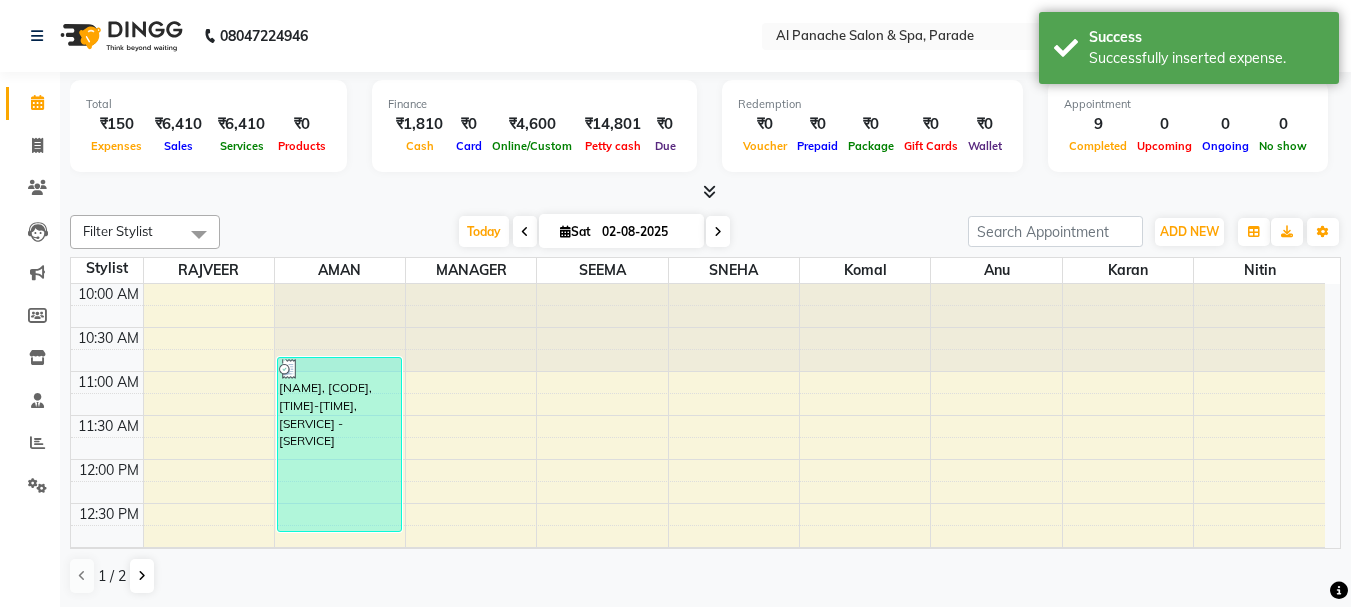 click at bounding box center [709, 191] 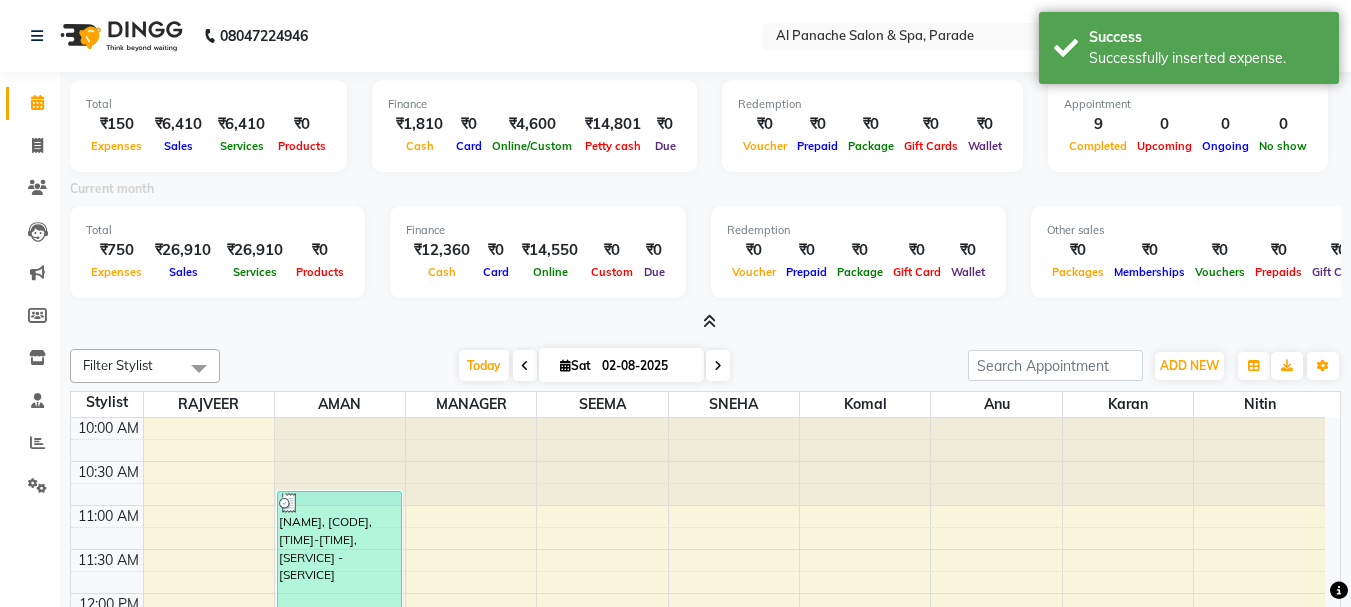 click at bounding box center [709, 321] 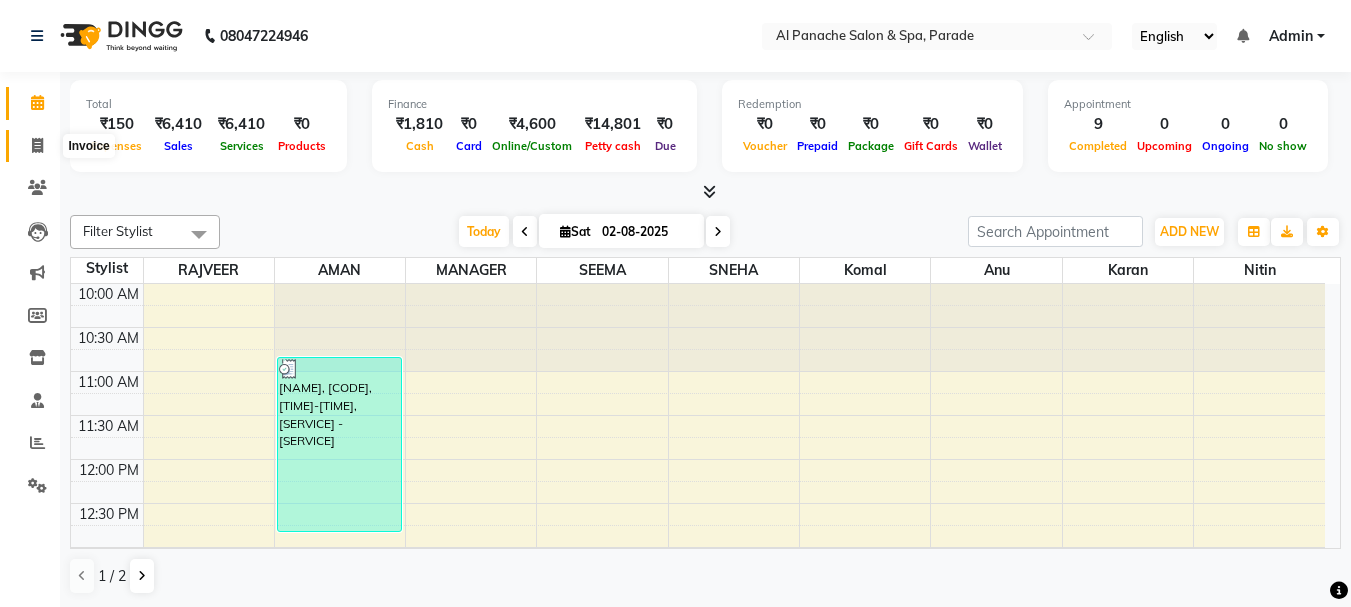 click 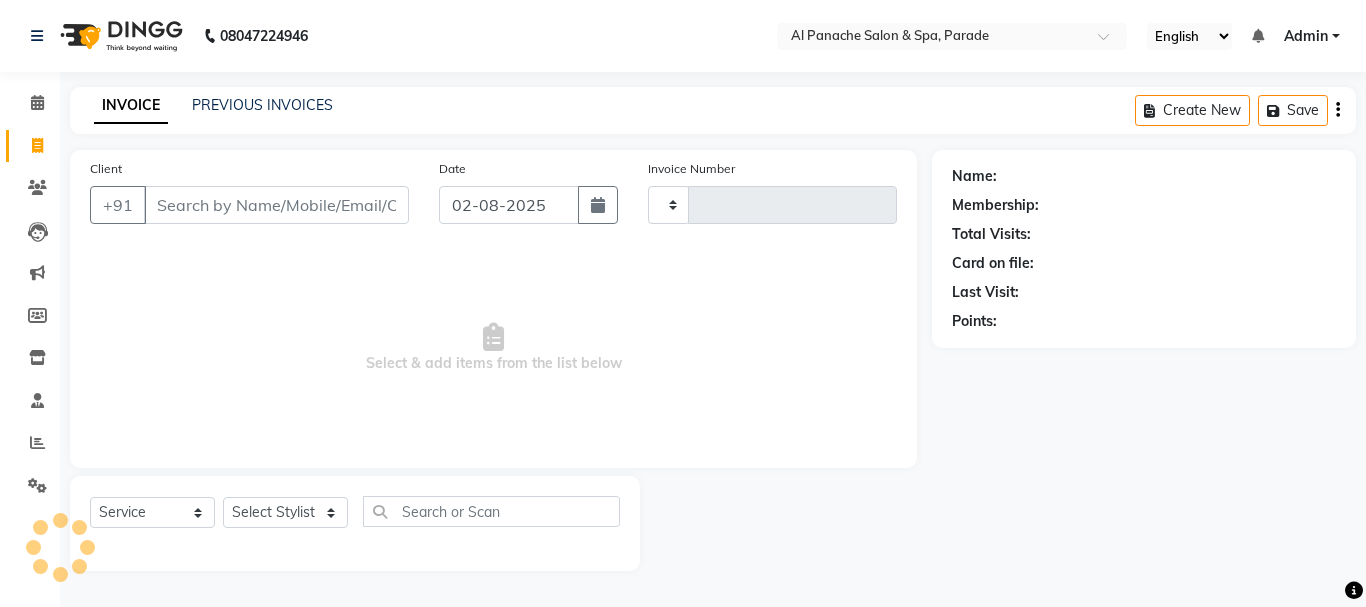 type on "1012" 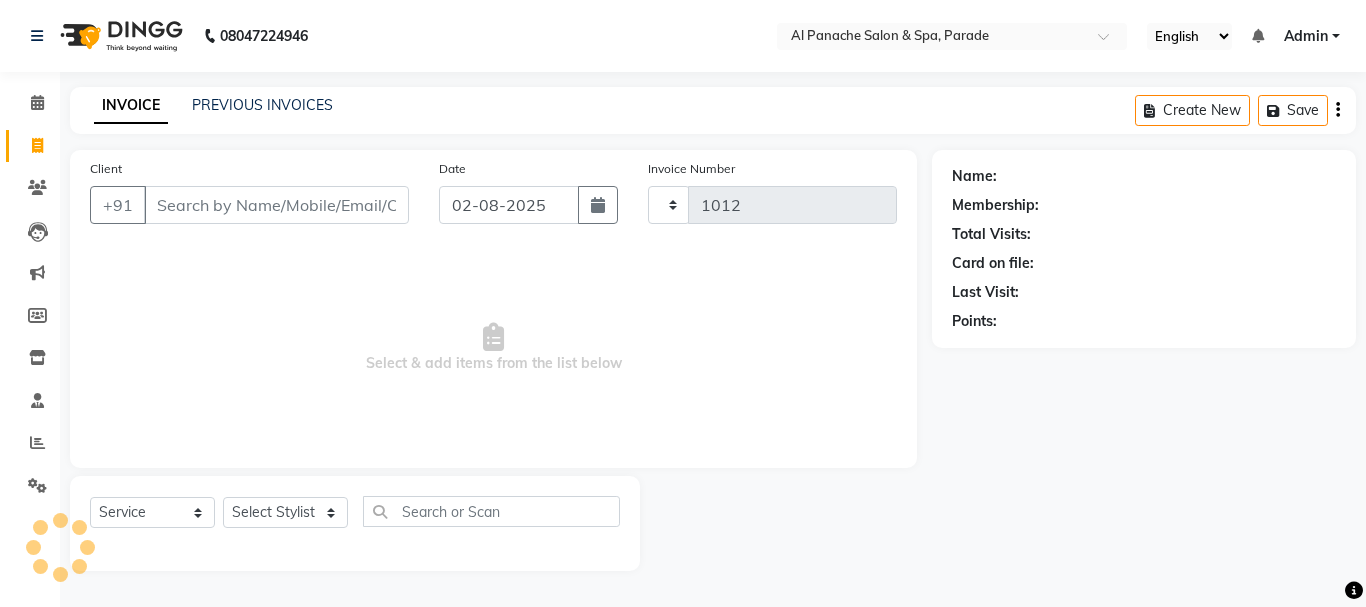 select on "463" 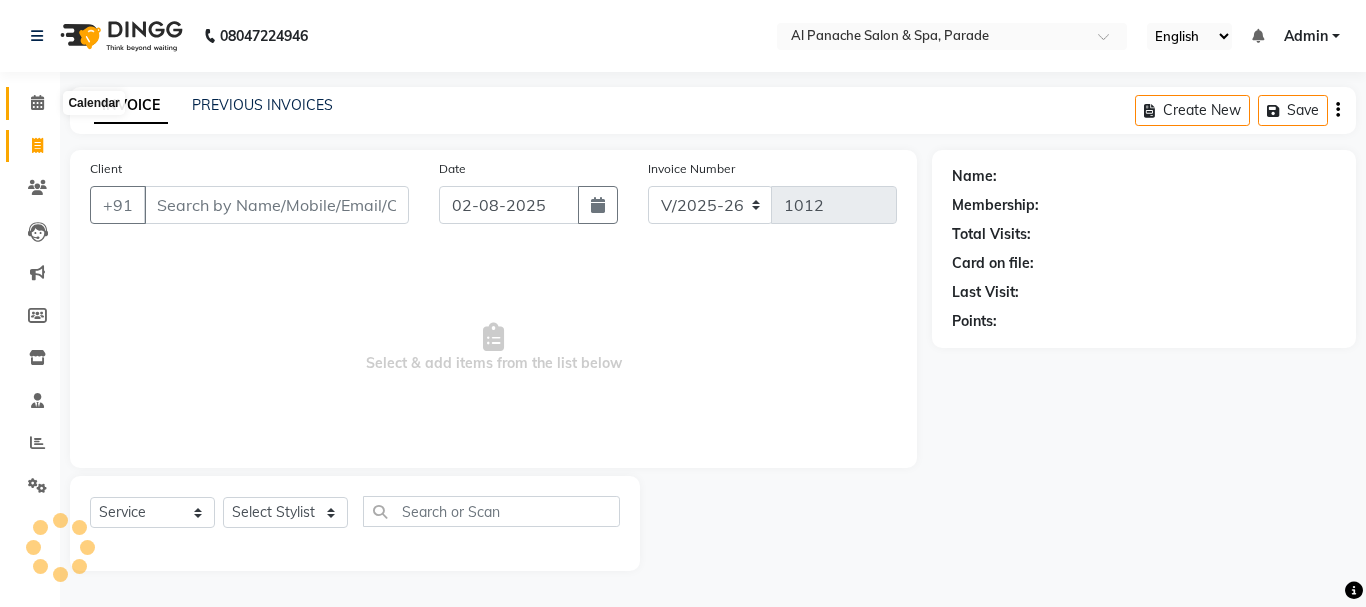 click 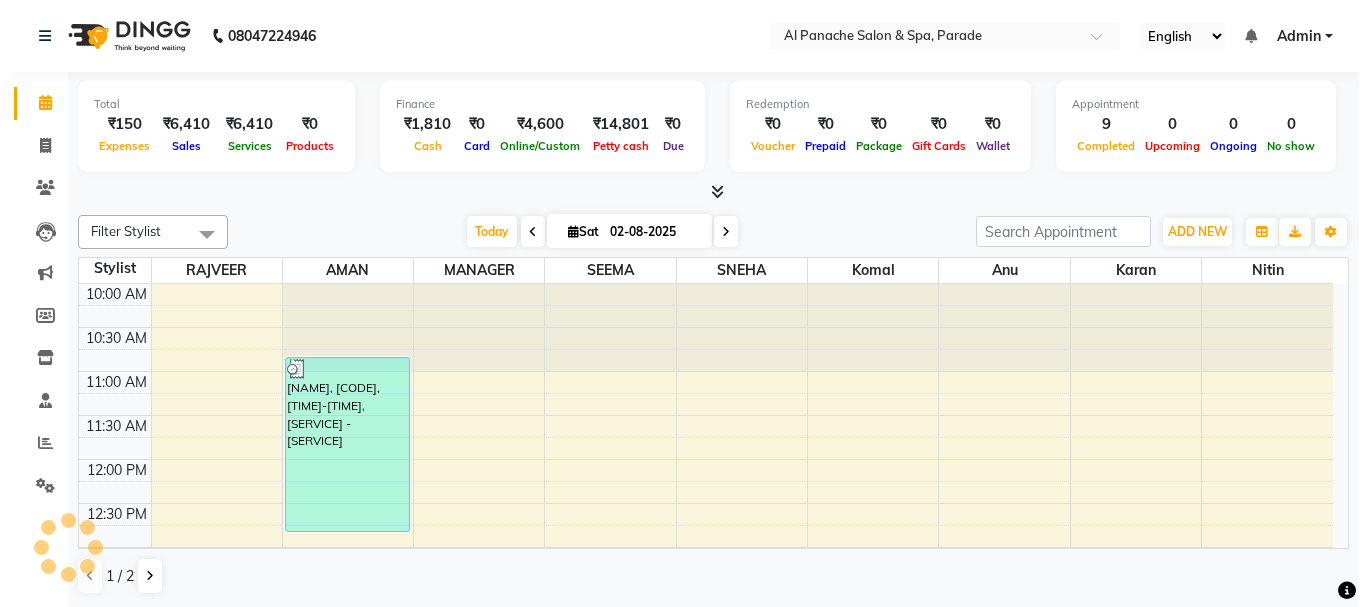 scroll, scrollTop: 0, scrollLeft: 0, axis: both 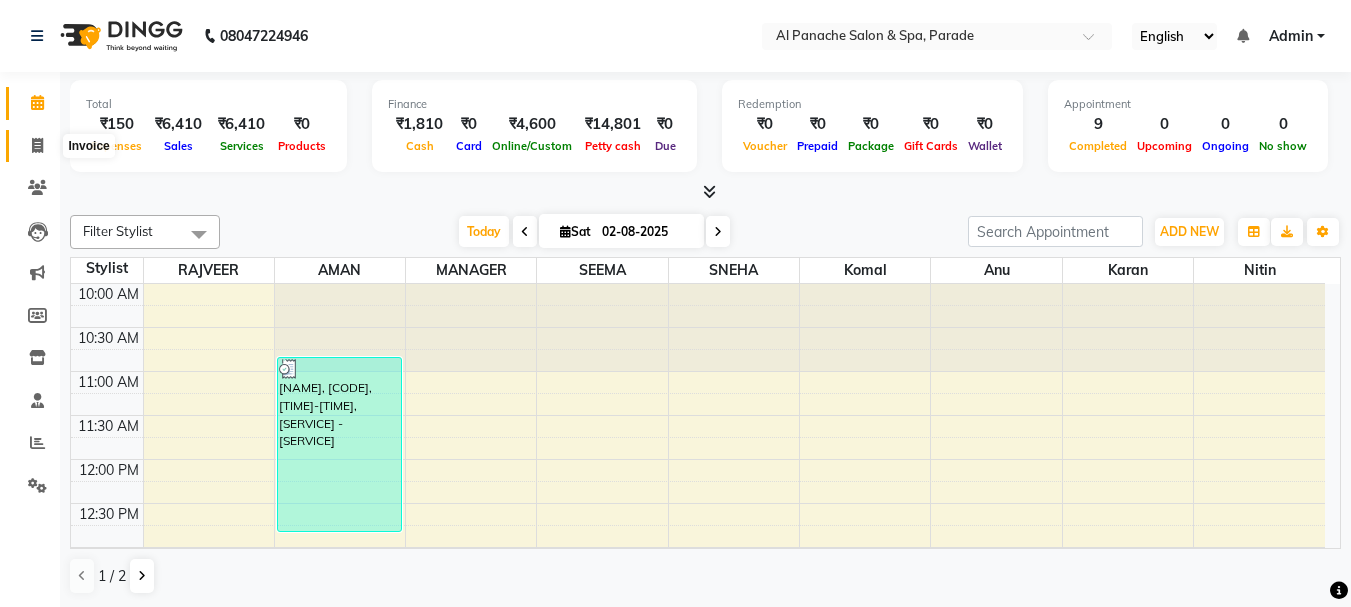 click 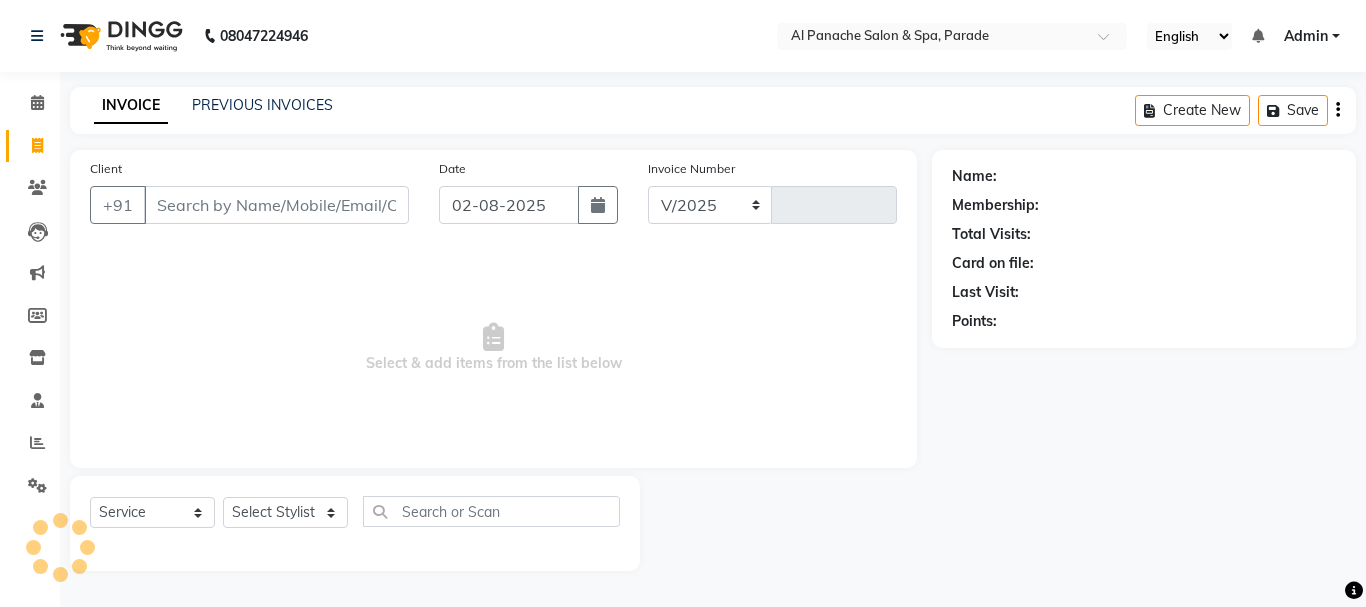 select on "463" 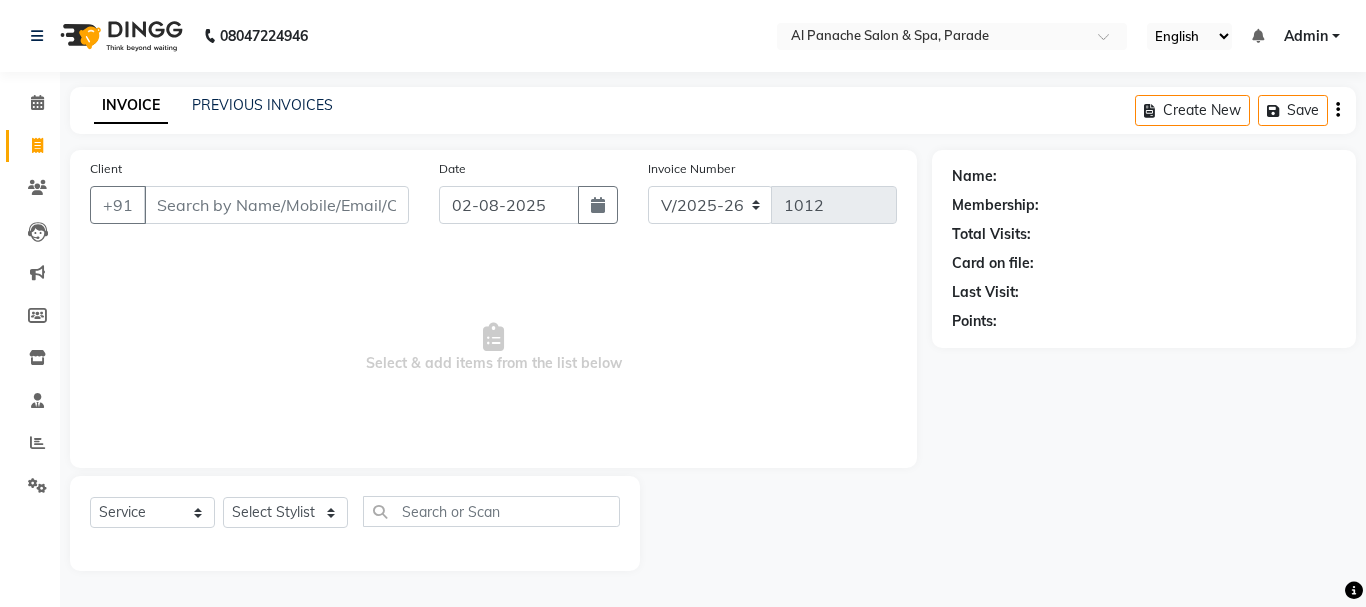 click on "Client" at bounding box center (276, 205) 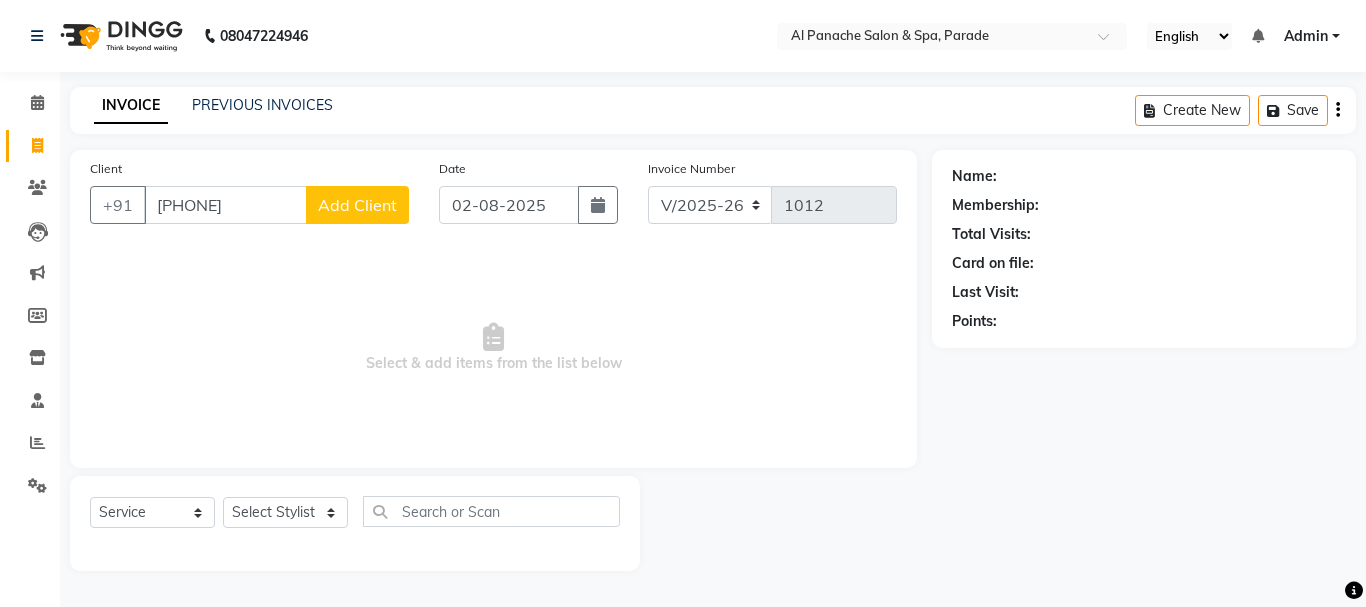 type on "7889399929" 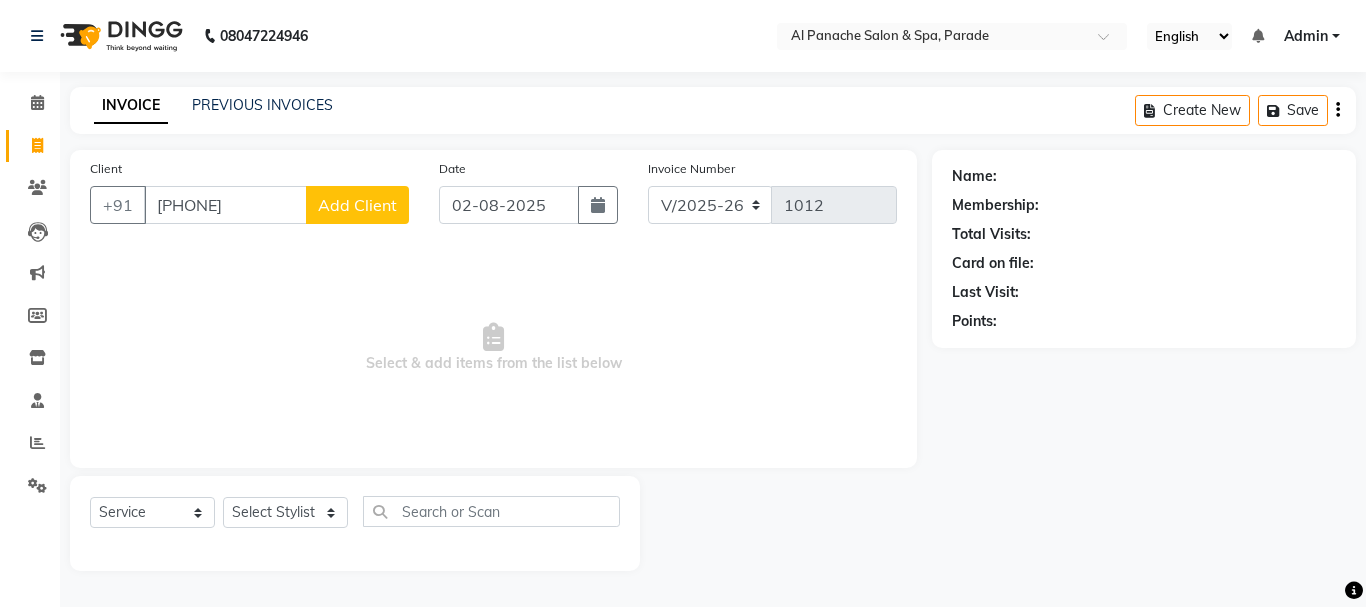 select on "15" 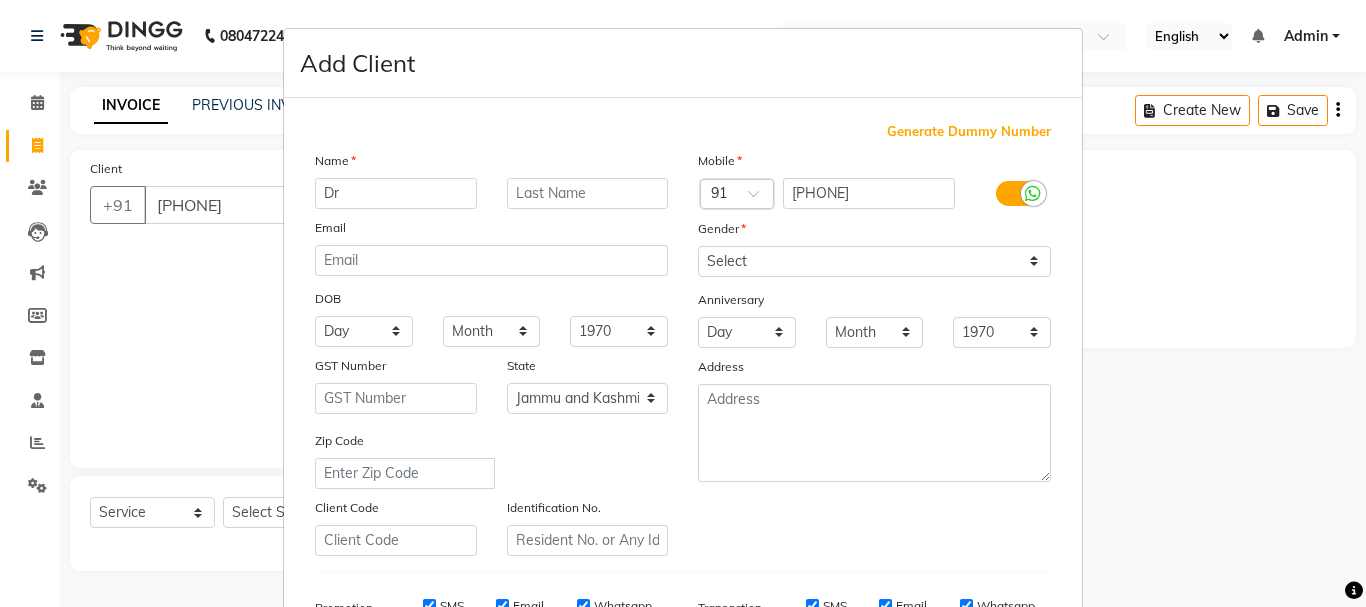 type on "Dr" 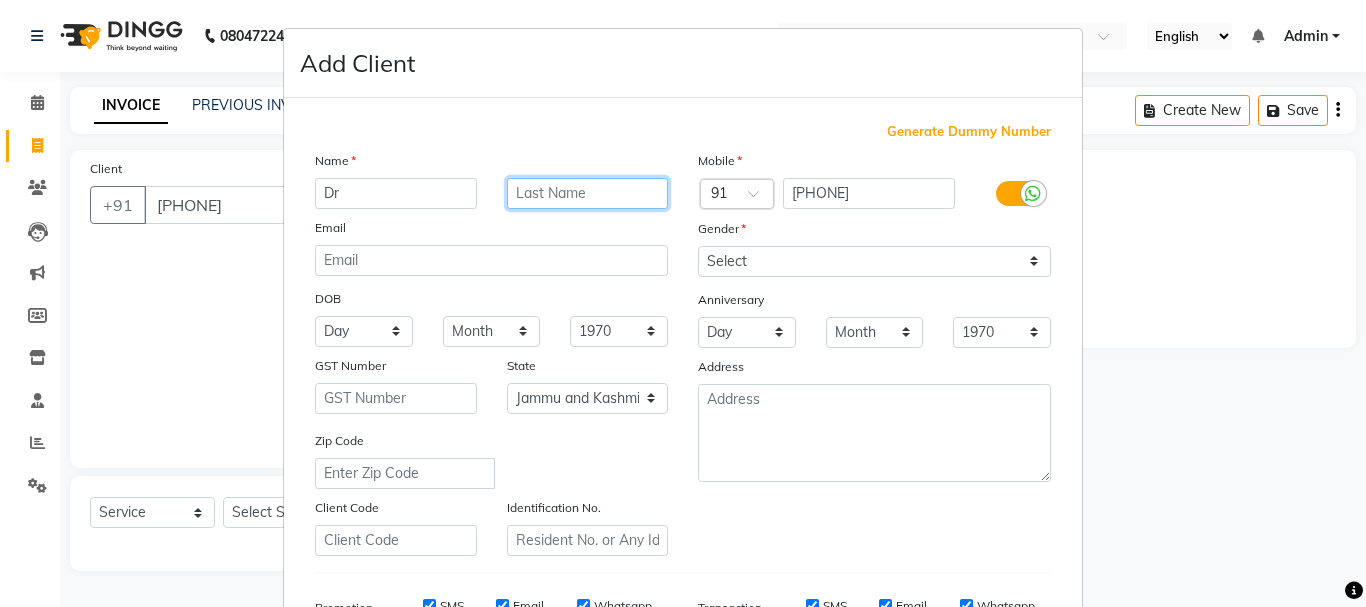 click at bounding box center [588, 193] 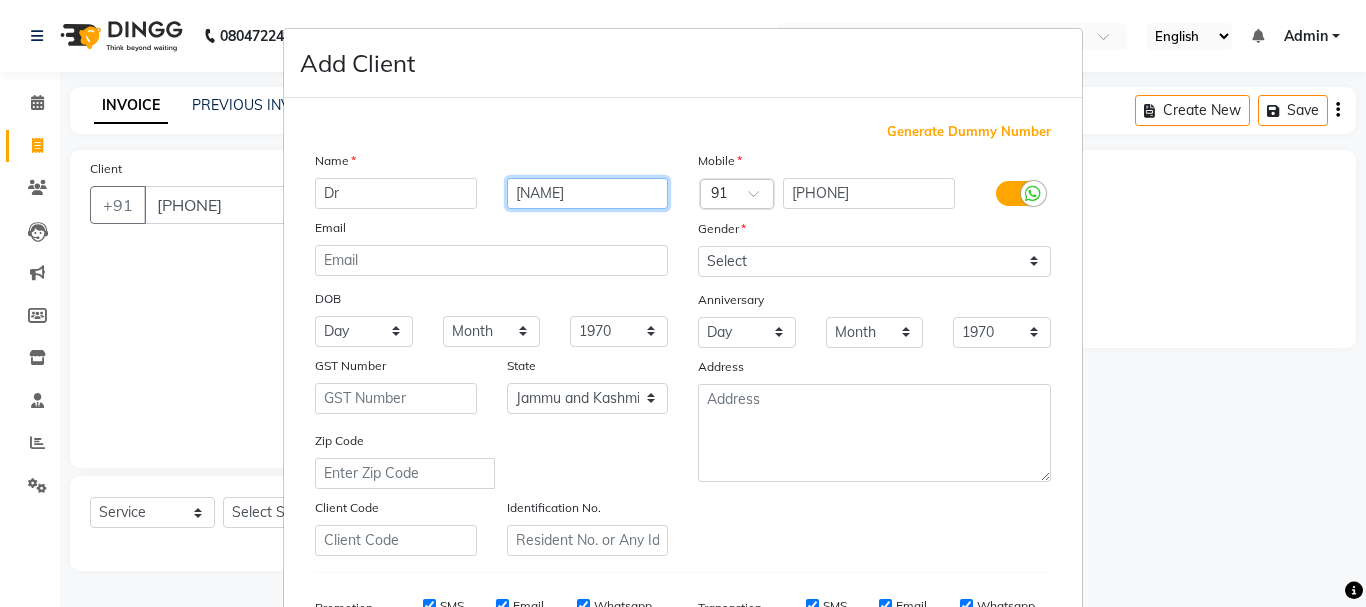 type on "Mubashira" 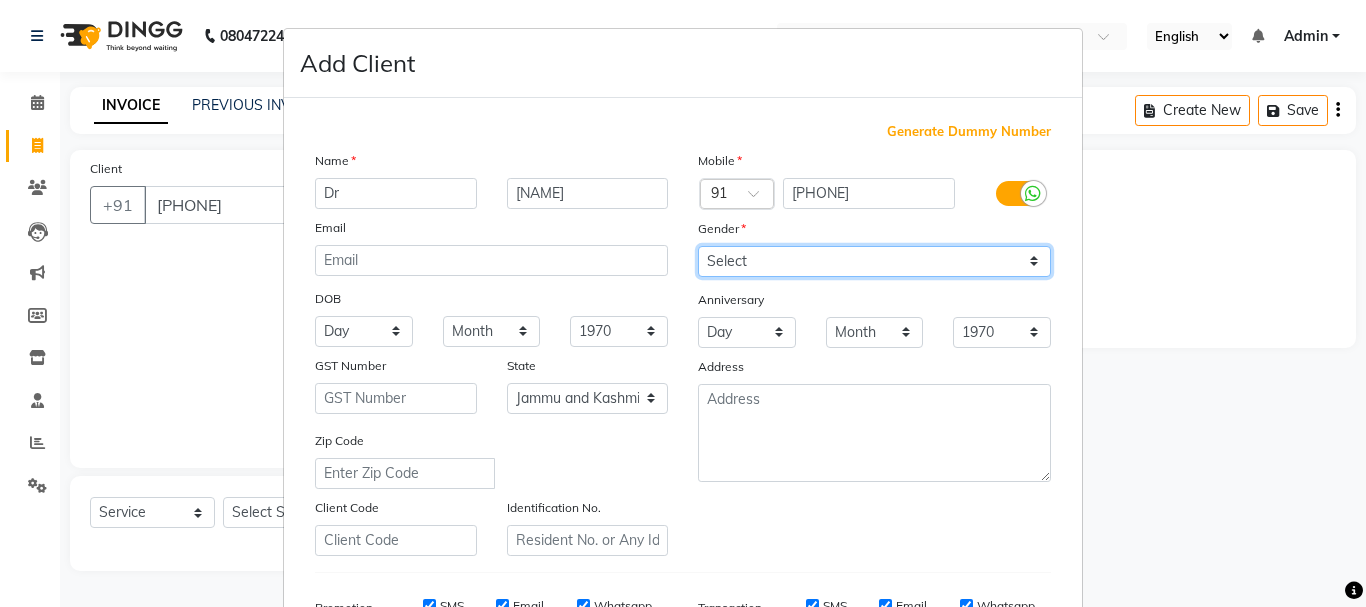 click on "Select Male Female Other Prefer Not To Say" at bounding box center (874, 261) 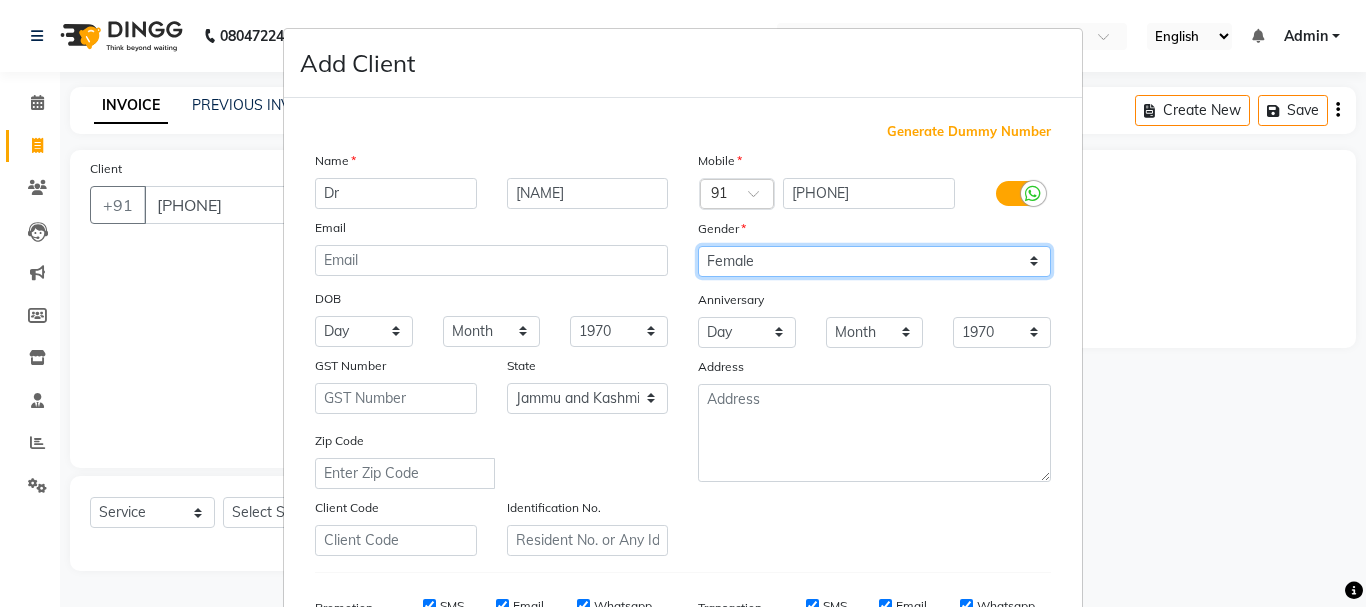 click on "Select Male Female Other Prefer Not To Say" at bounding box center (874, 261) 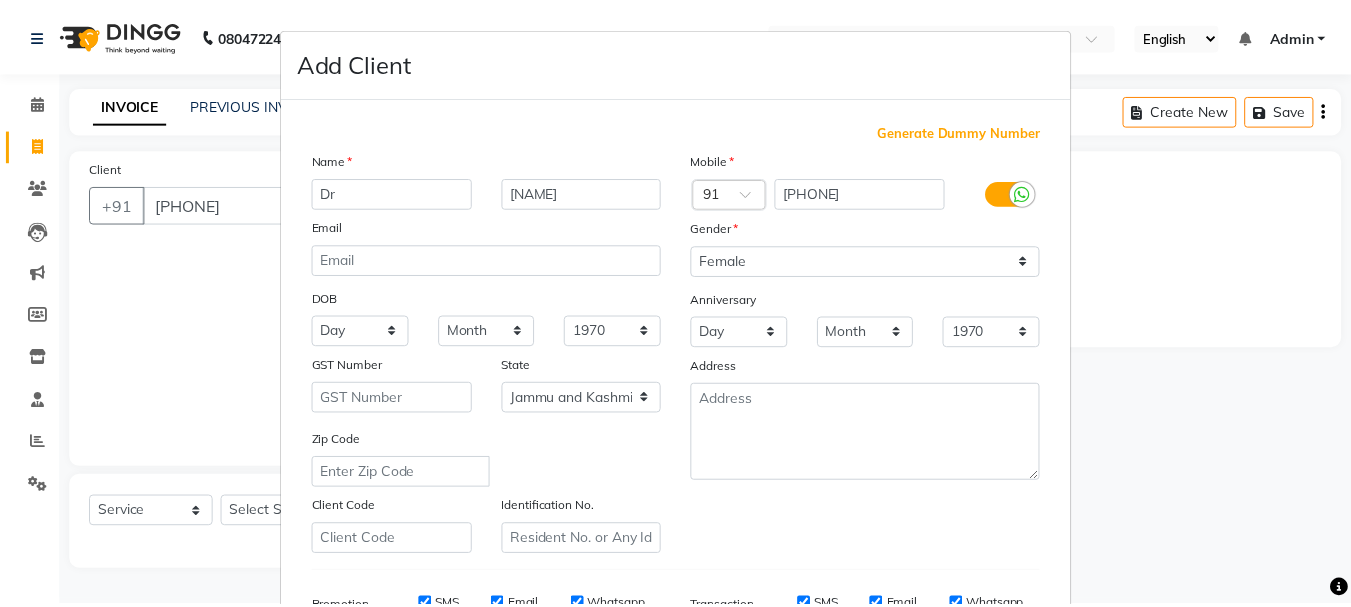 scroll, scrollTop: 316, scrollLeft: 0, axis: vertical 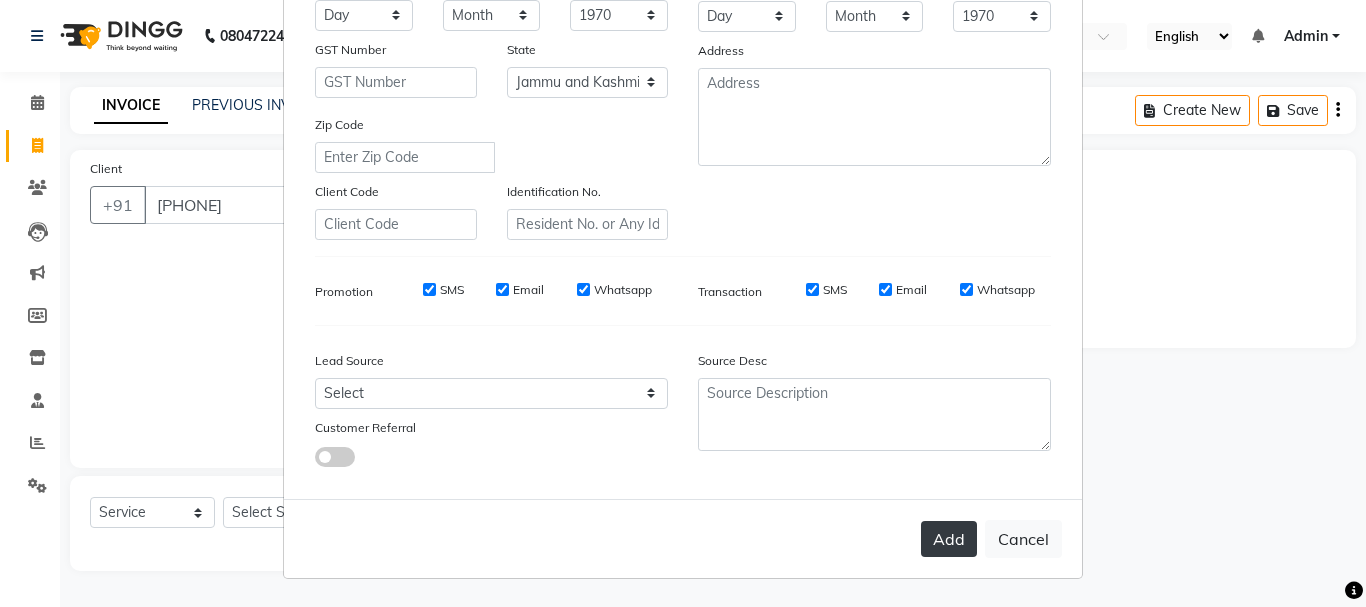 click on "Add" at bounding box center [949, 539] 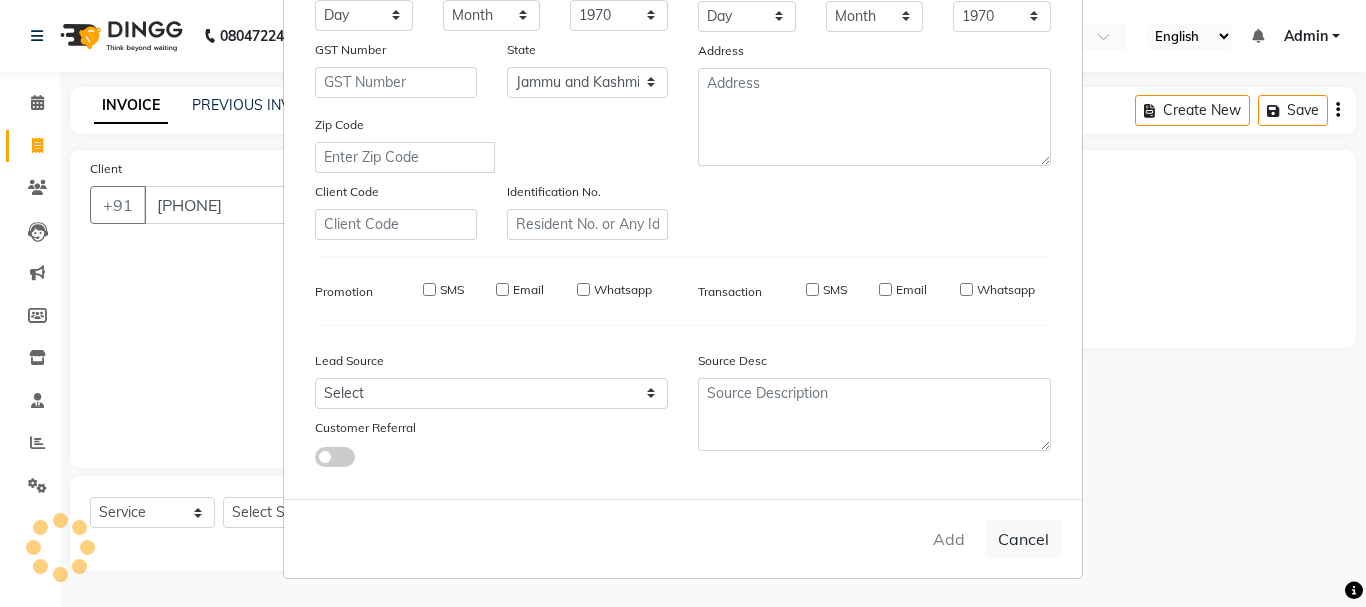 type 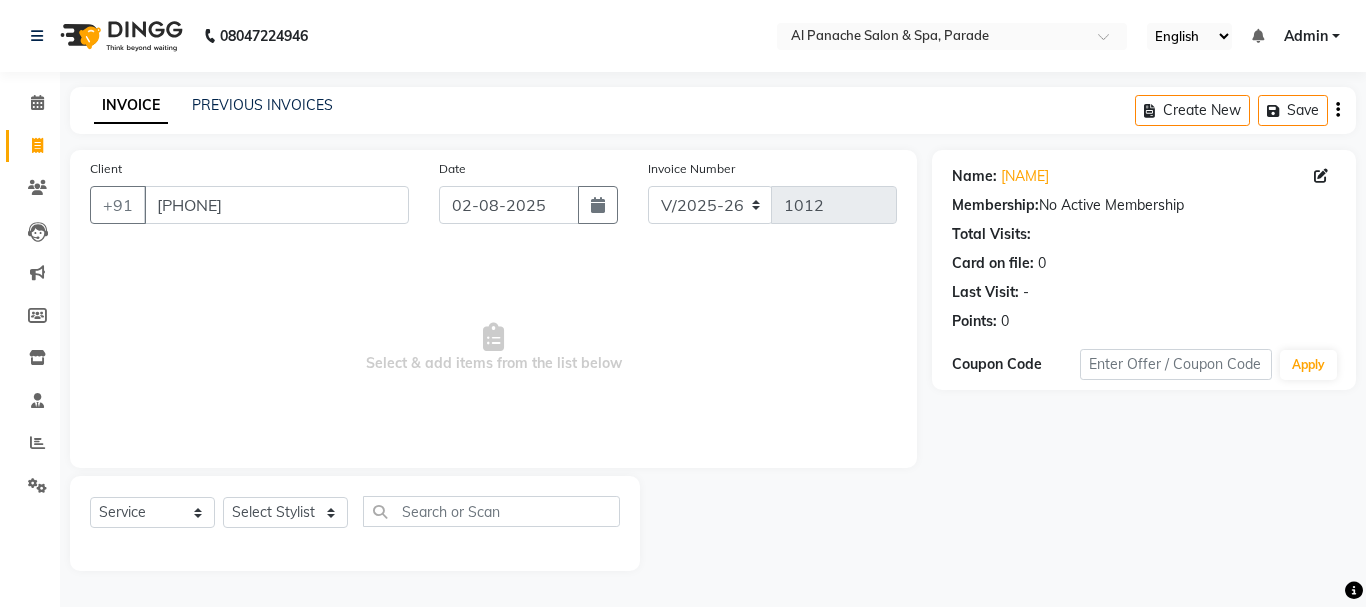 drag, startPoint x: 936, startPoint y: 526, endPoint x: 385, endPoint y: 428, distance: 559.6472 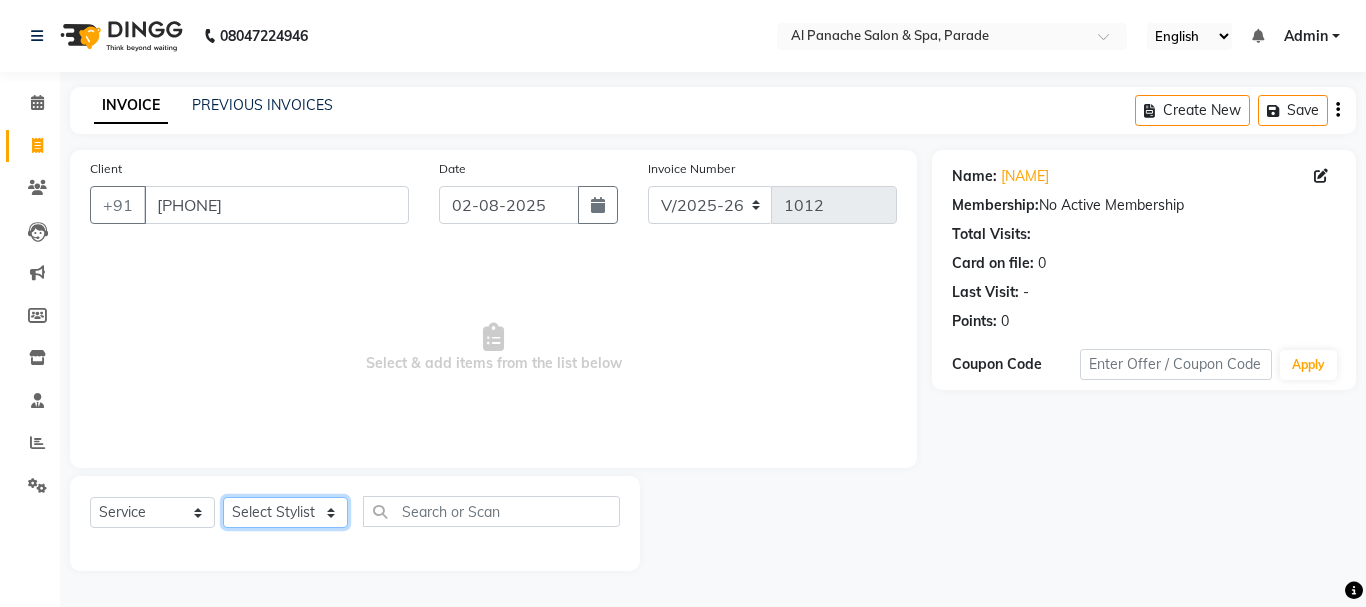 click on "Select Stylist AMAN Anu Karan Komal  MANAGER Nitin RAJVEER  SEEMA SNEHA Sunakshi" 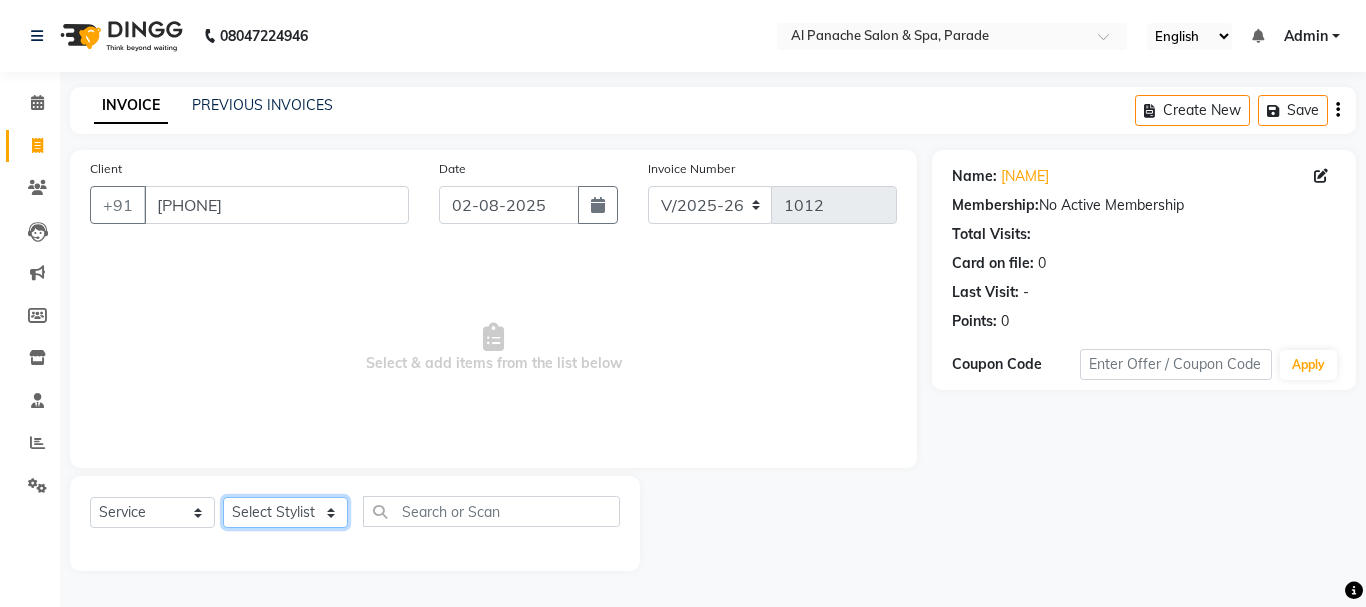 select on "6416" 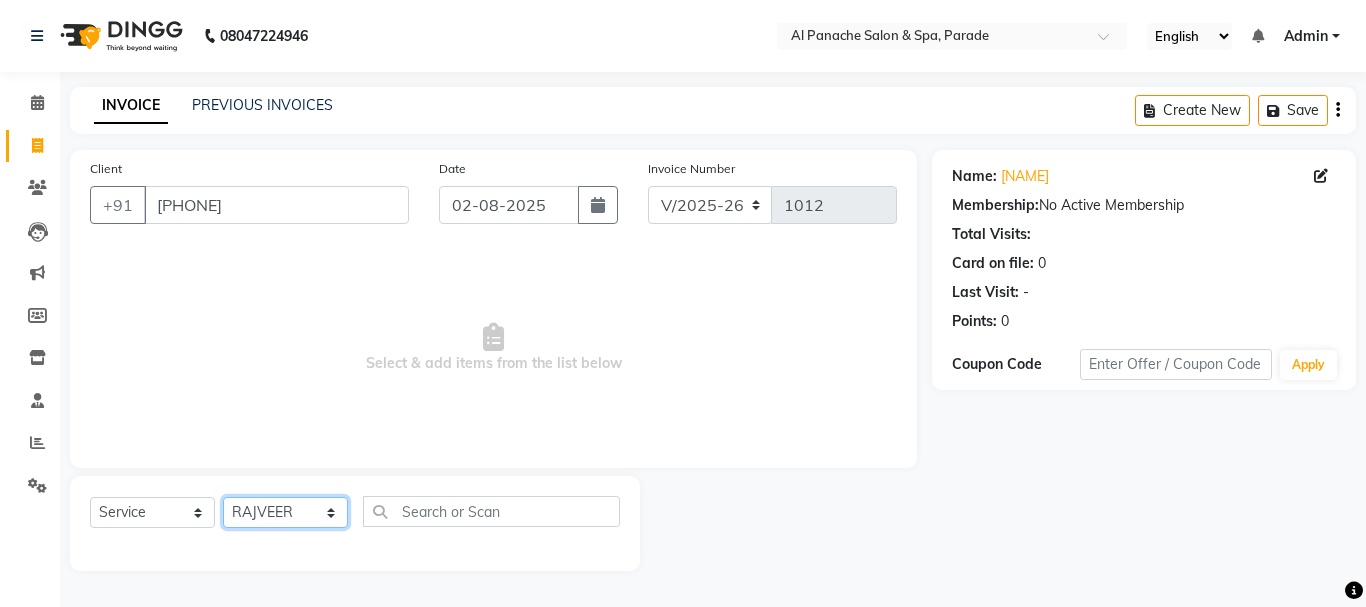 click on "Select Stylist AMAN Anu Karan Komal  MANAGER Nitin RAJVEER  SEEMA SNEHA Sunakshi" 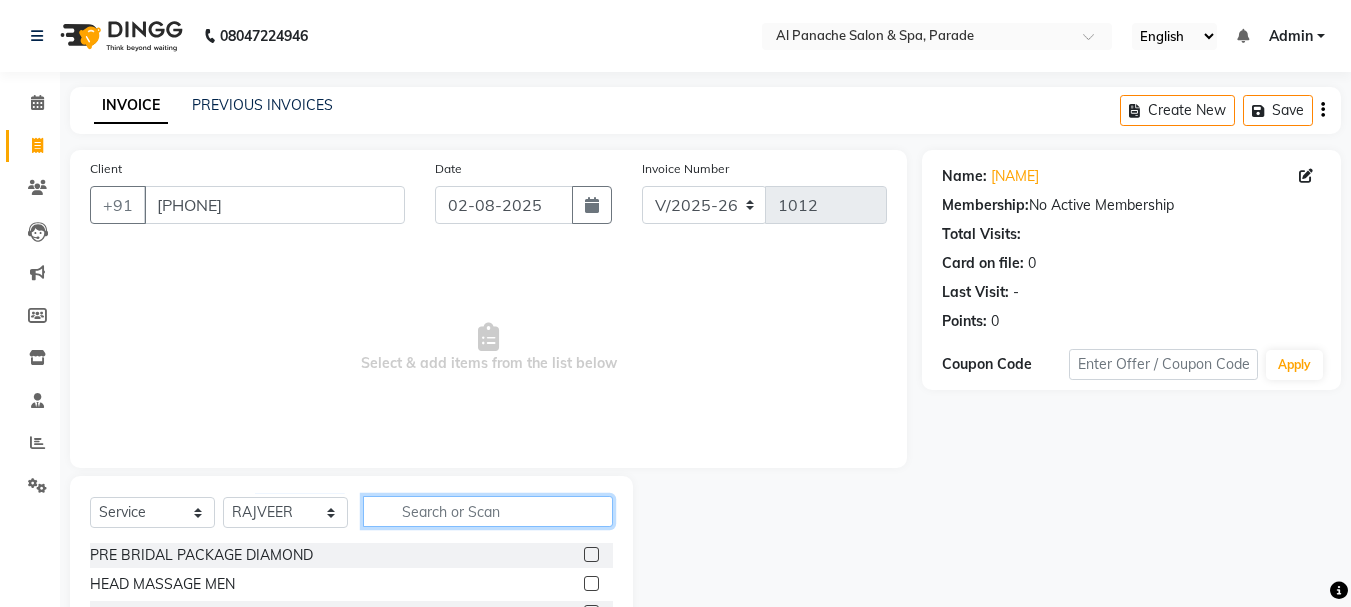 click 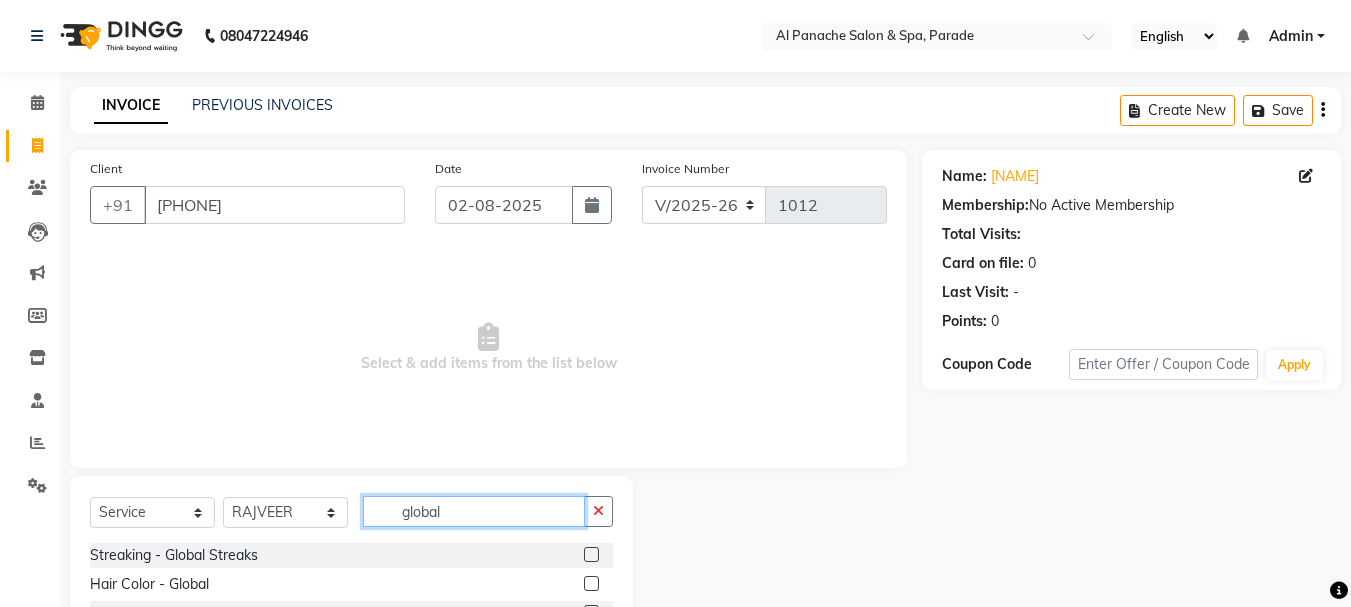 type on "global" 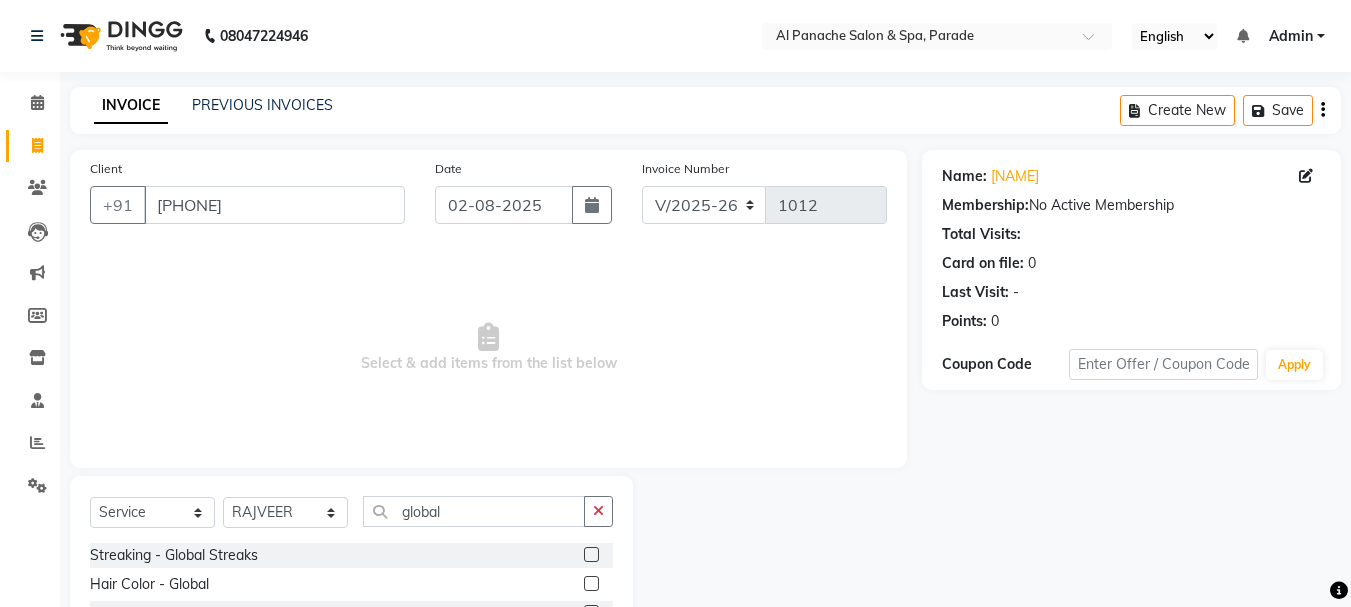 click 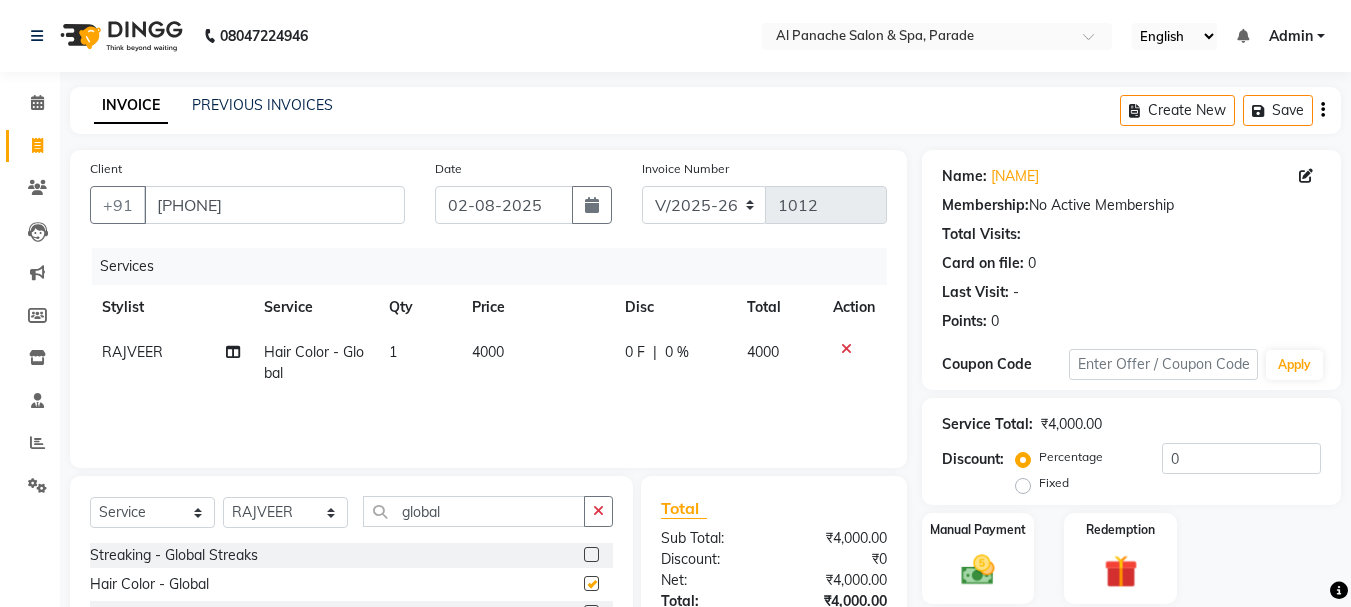 checkbox on "false" 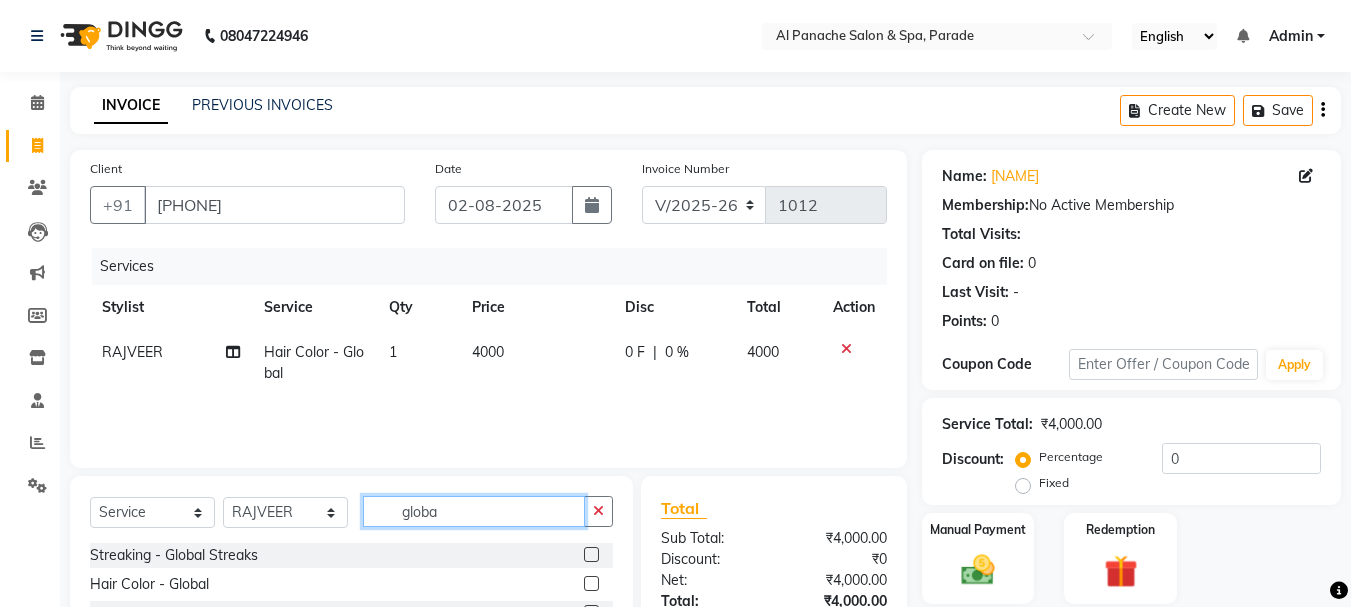 click on "globa" 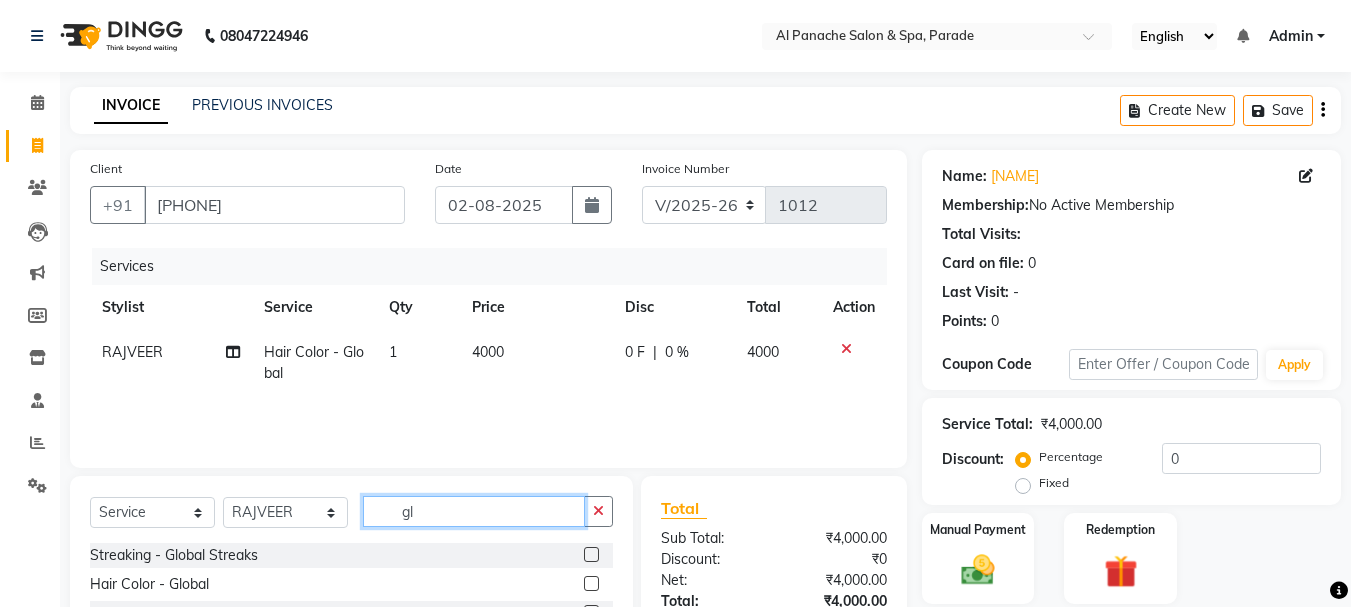 type on "g" 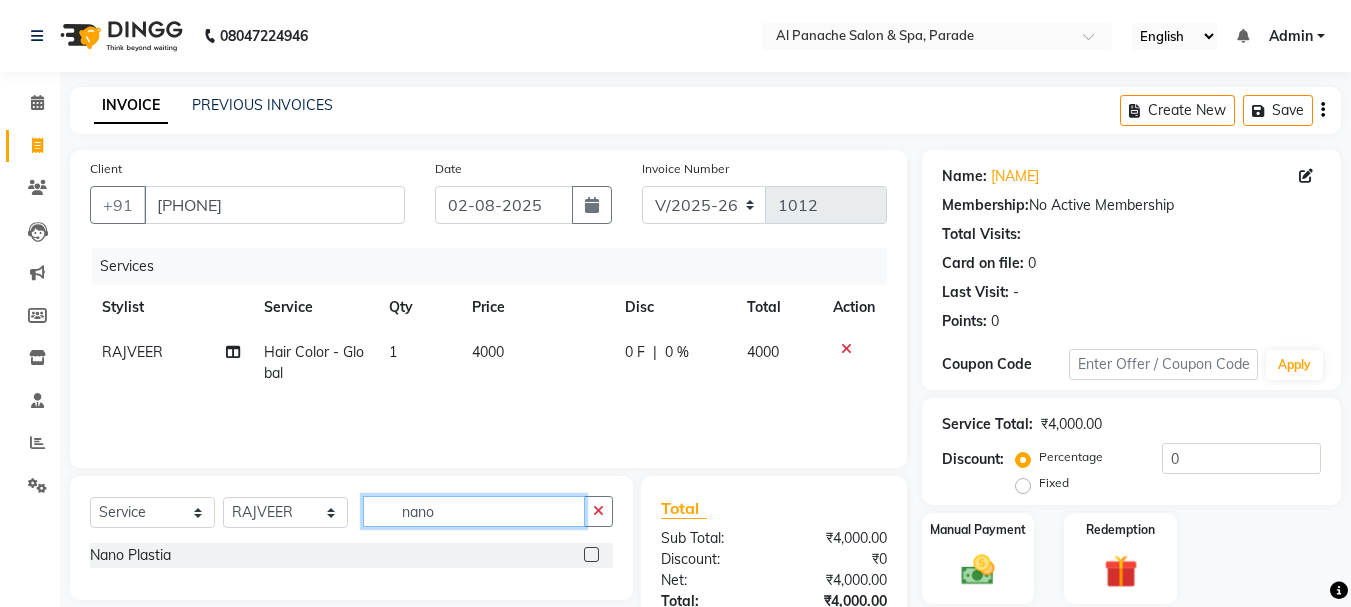 type on "nano" 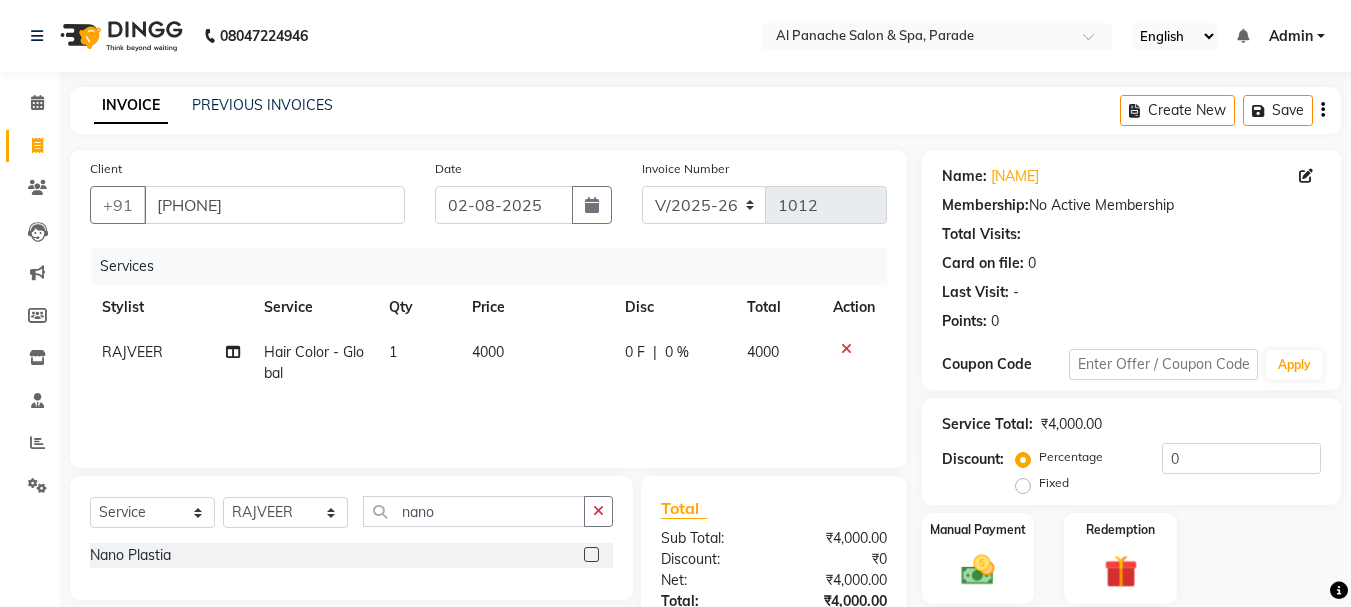 click 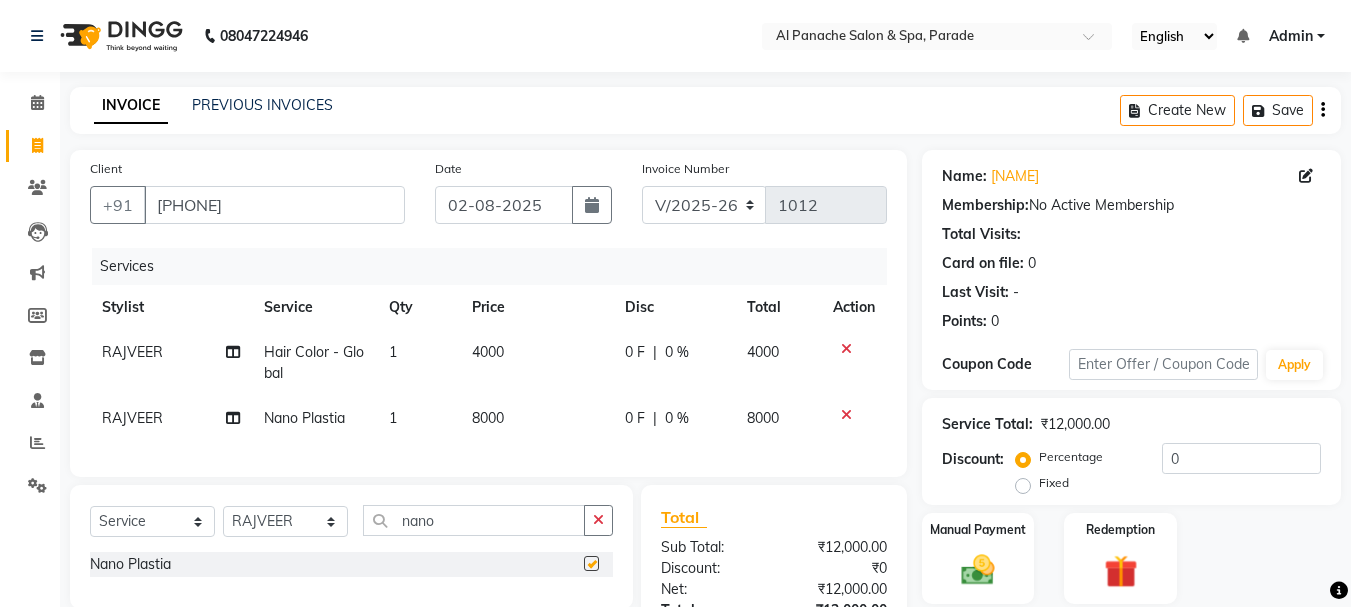 checkbox on "false" 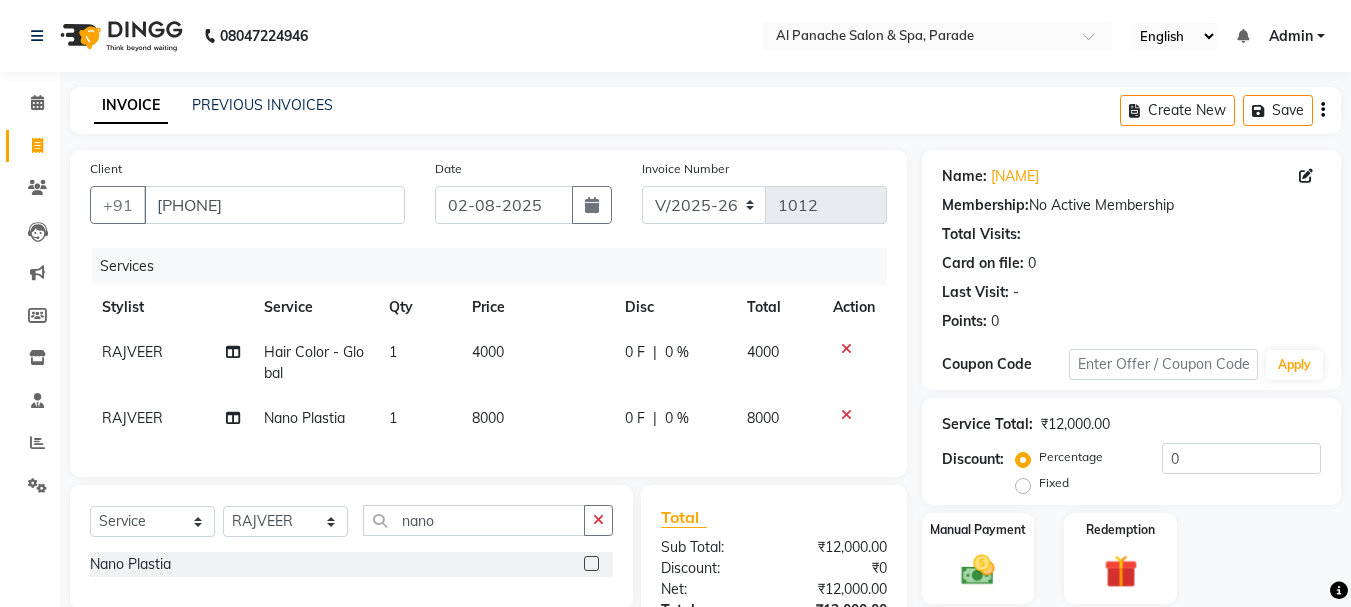 scroll, scrollTop: 175, scrollLeft: 0, axis: vertical 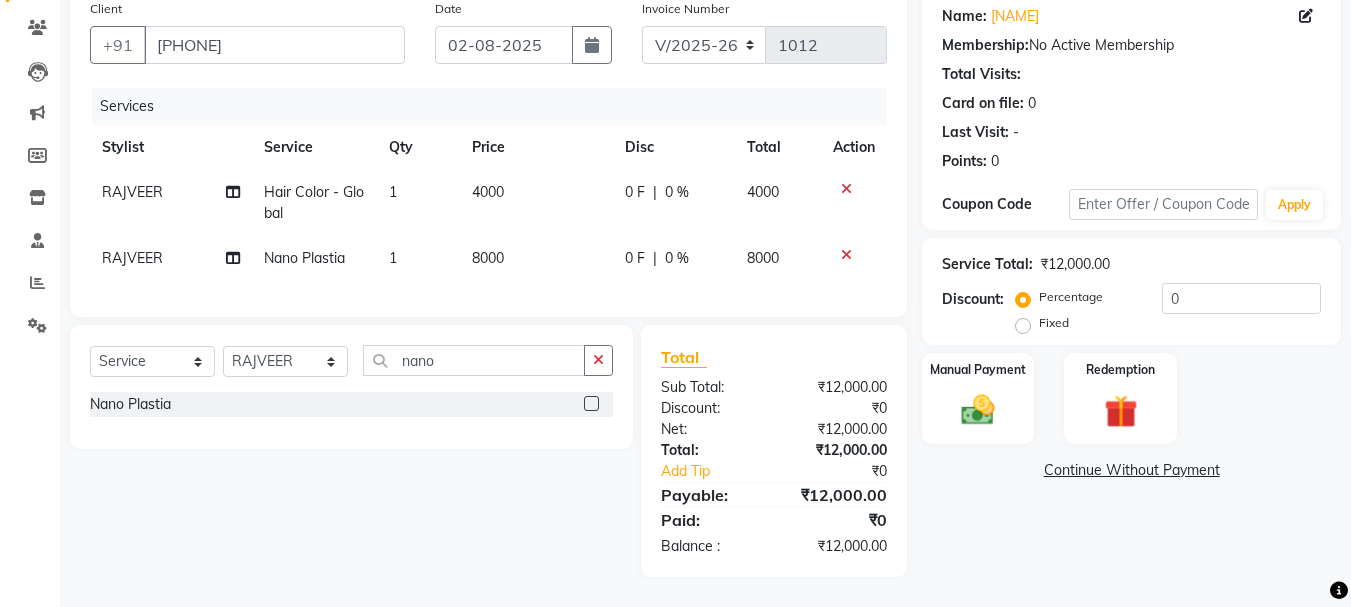 click on "Fixed" 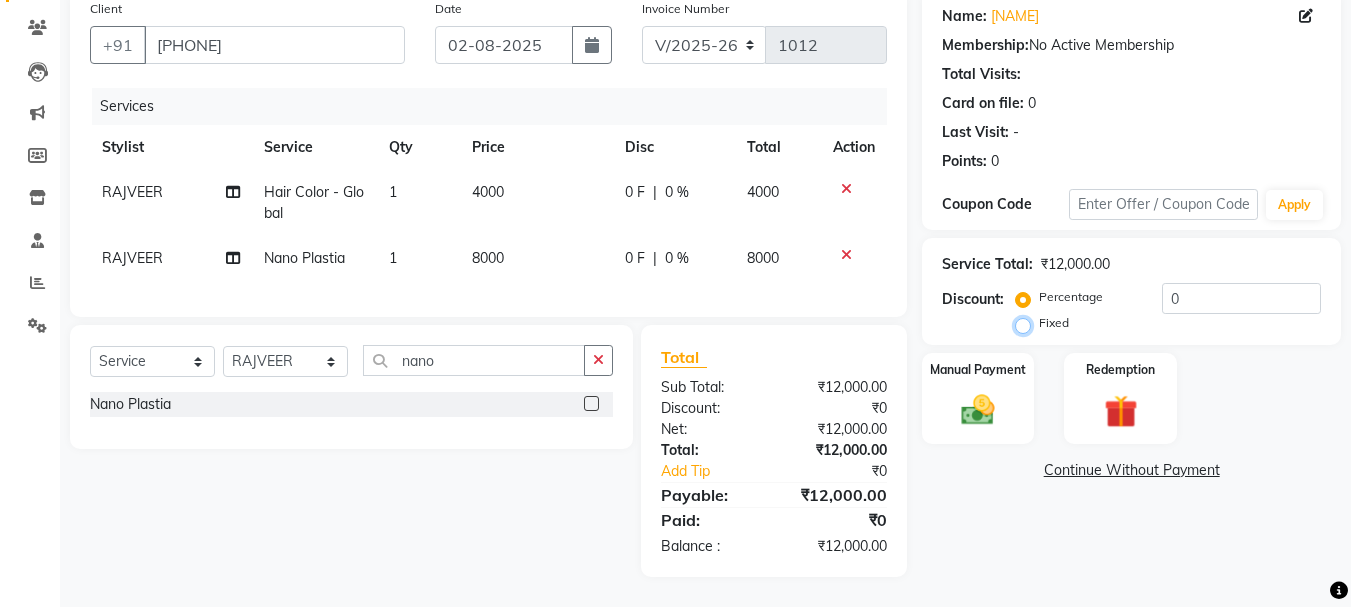 click on "Fixed" at bounding box center (1027, 323) 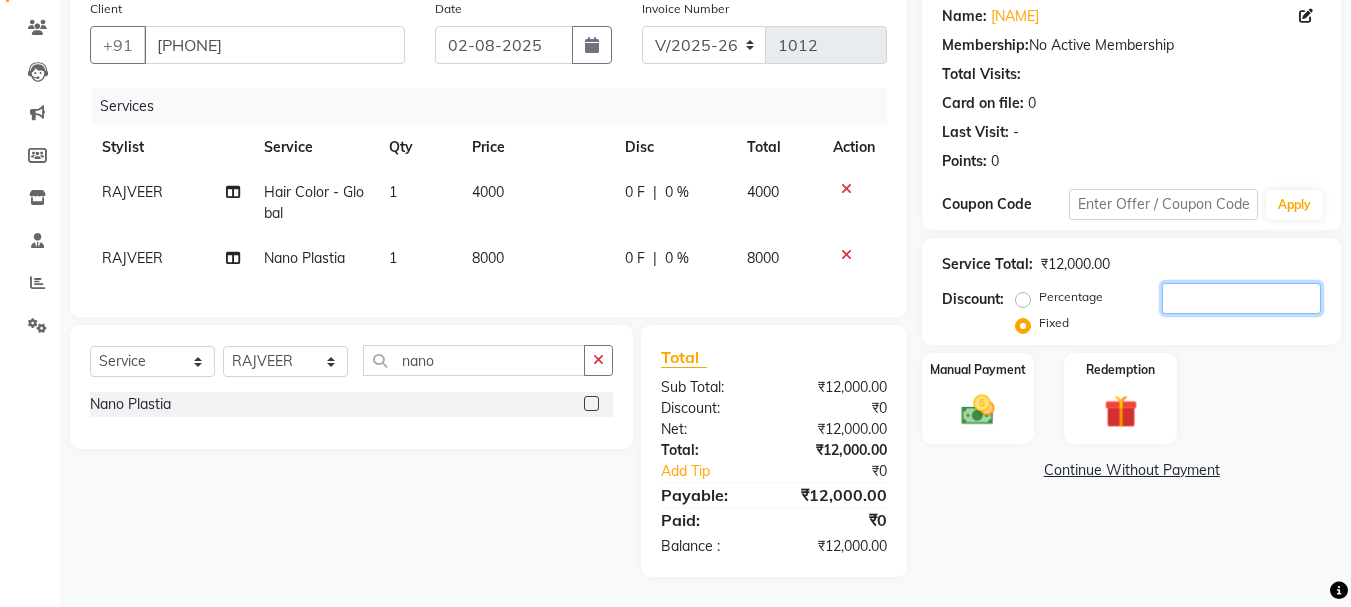 click 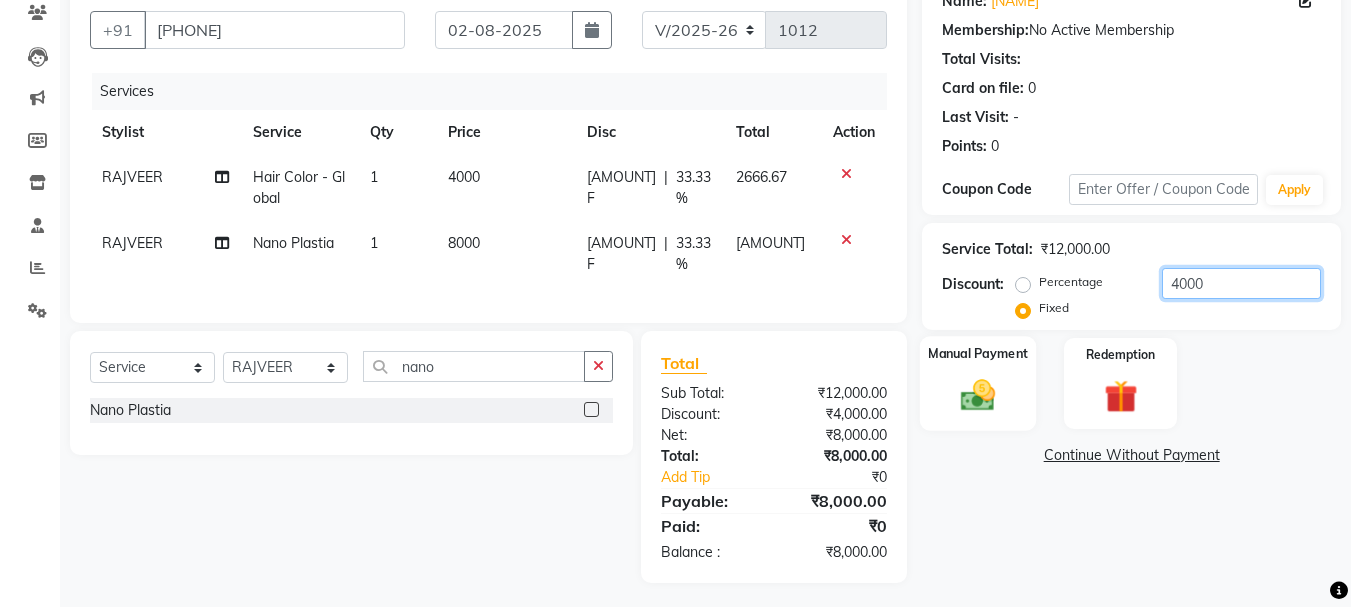 type on "4000" 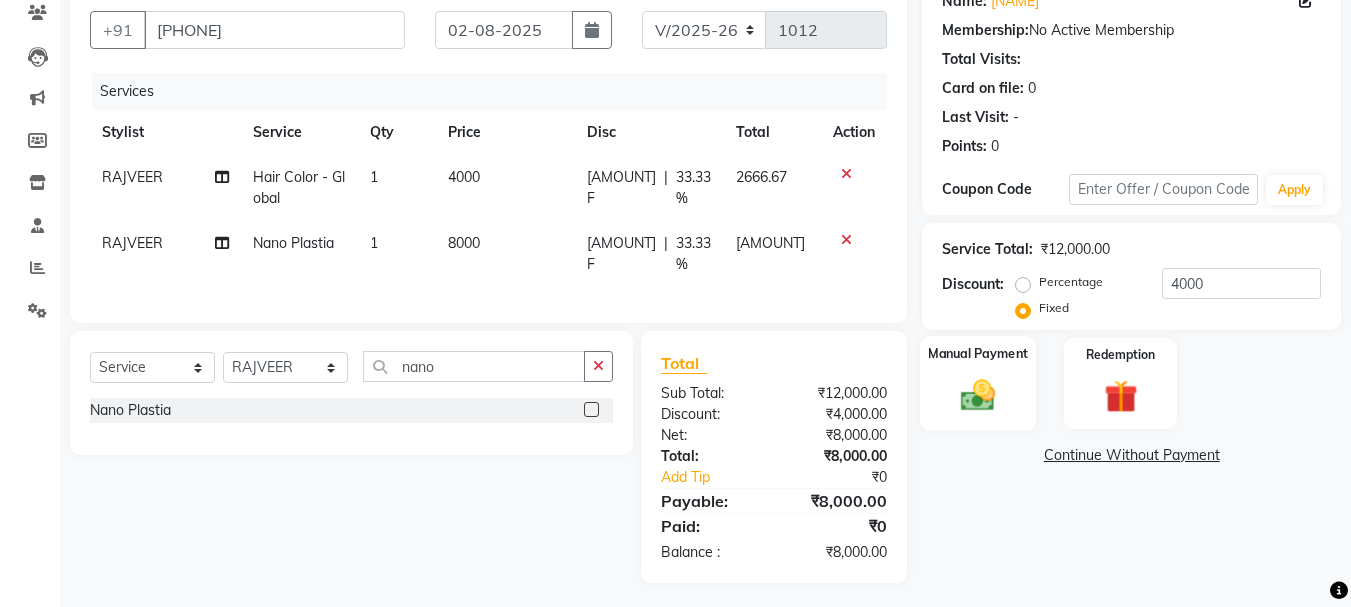 click on "Manual Payment" 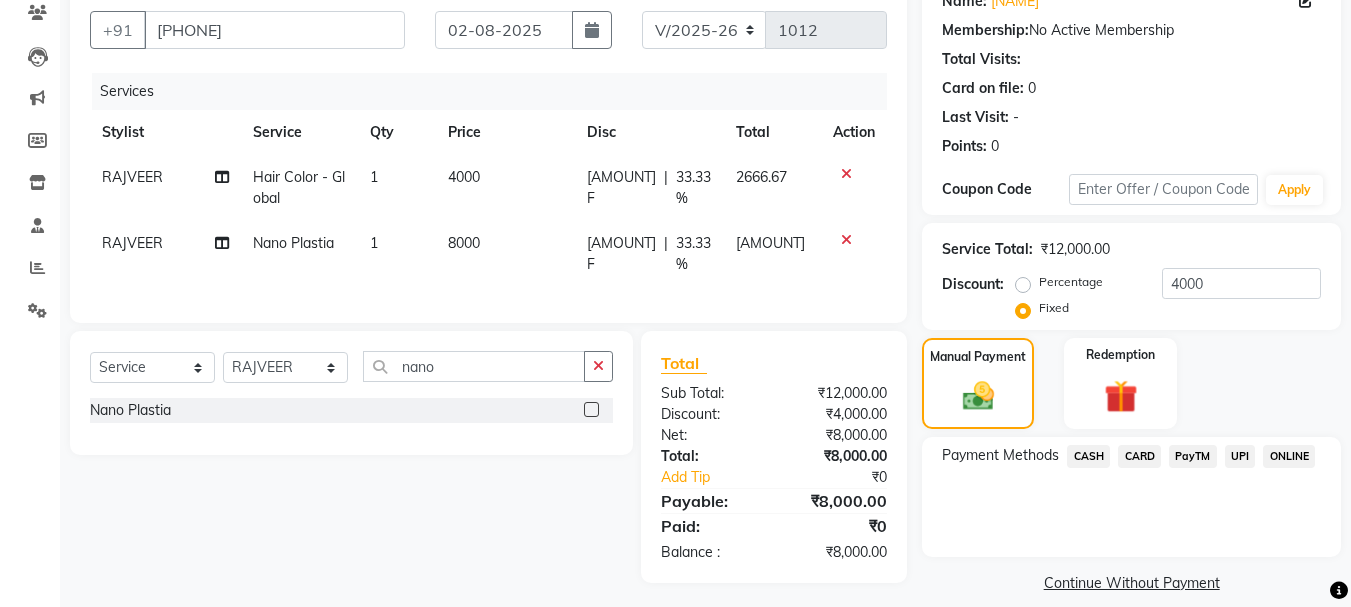 click on "PayTM" 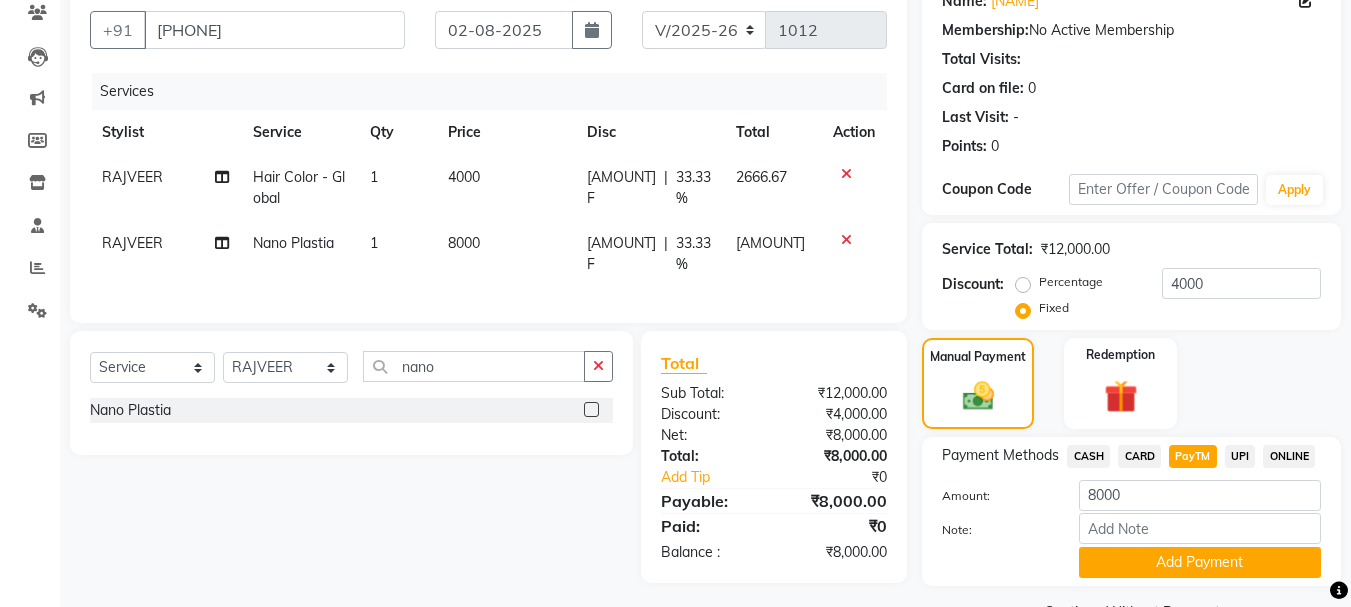 scroll, scrollTop: 225, scrollLeft: 0, axis: vertical 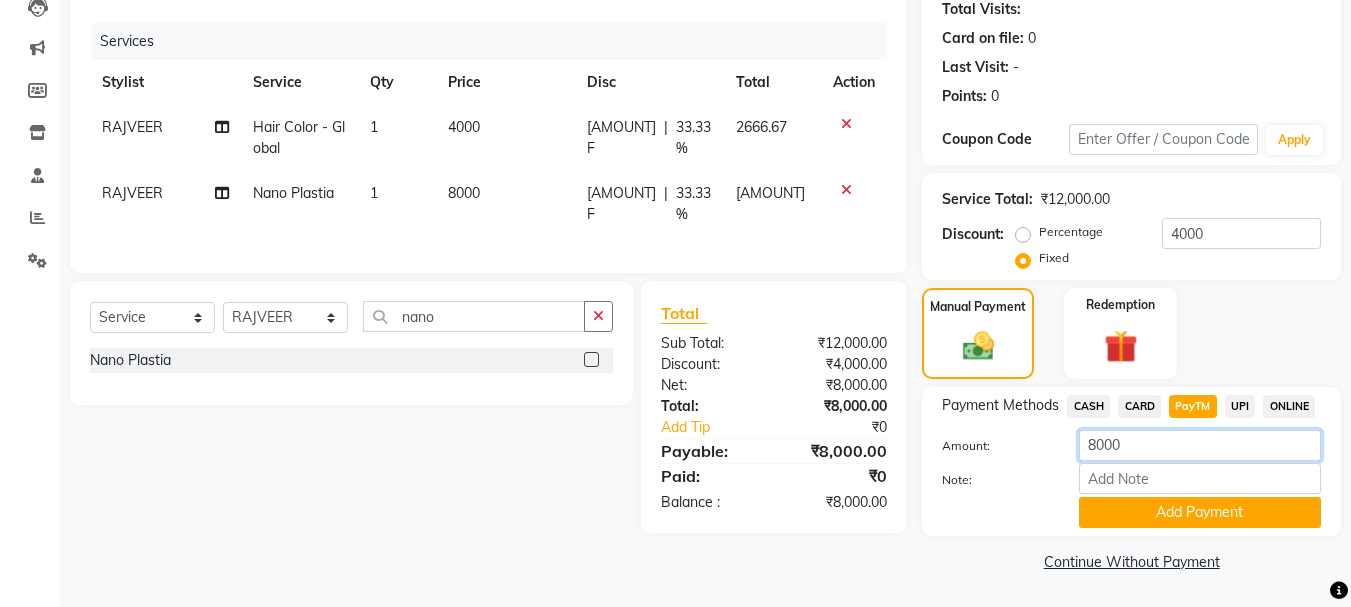 click on "8000" 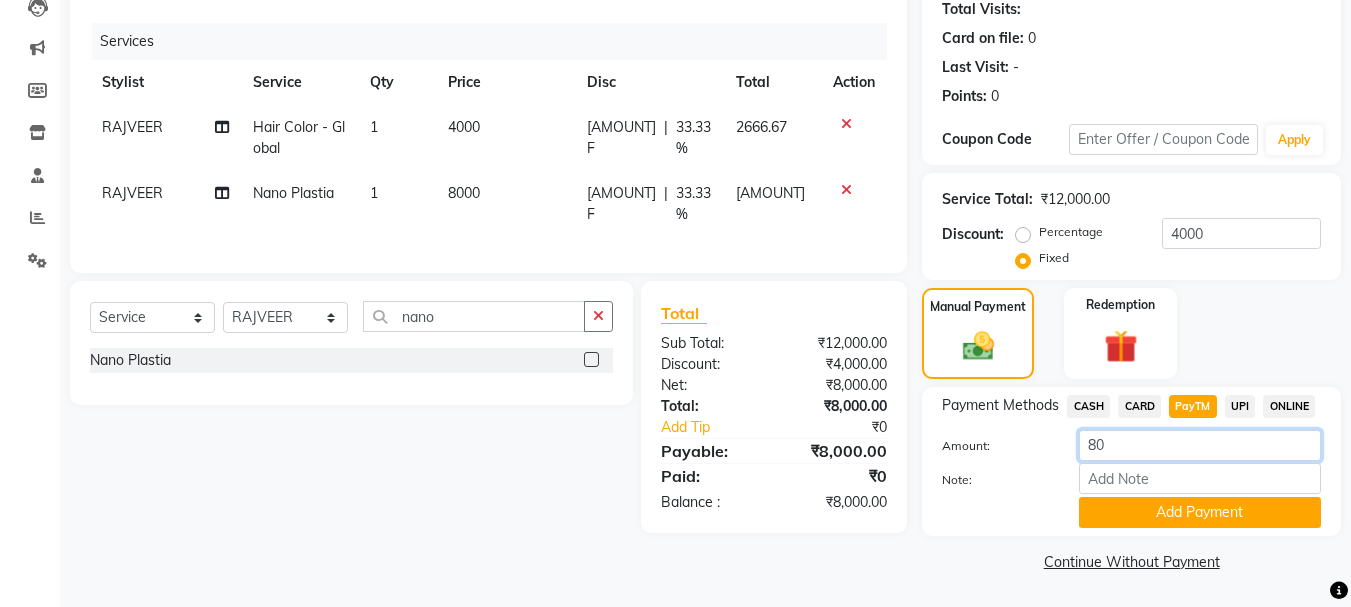 type on "8" 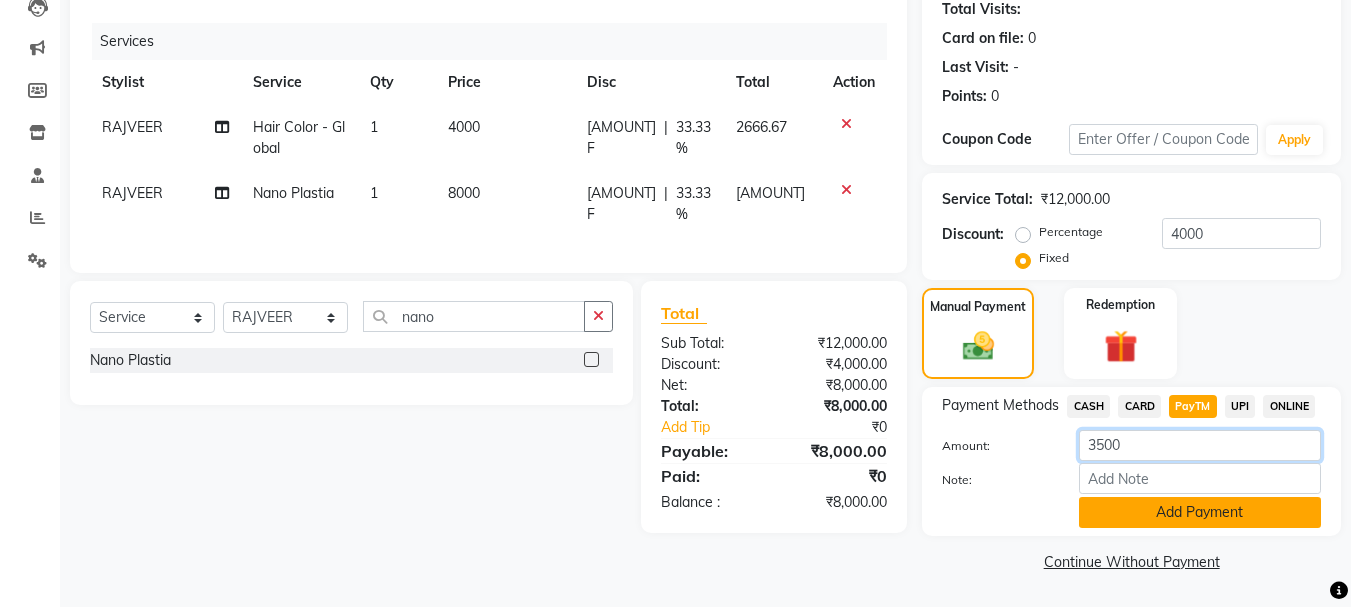 type on "3500" 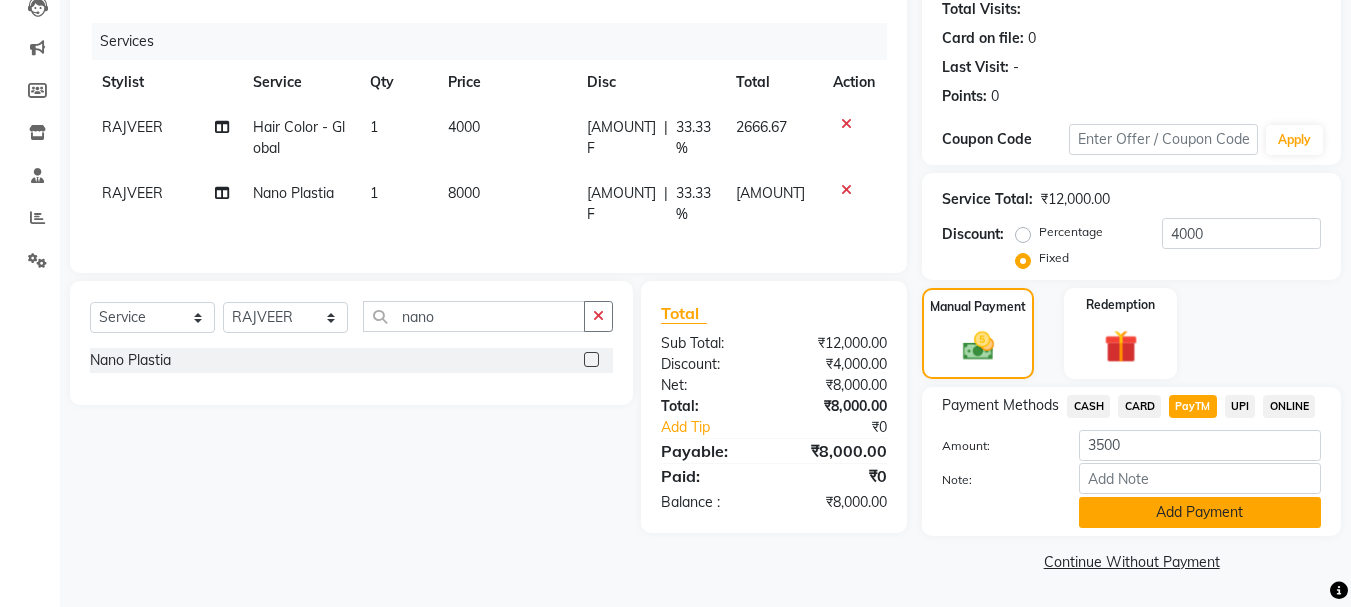 click on "Add Payment" 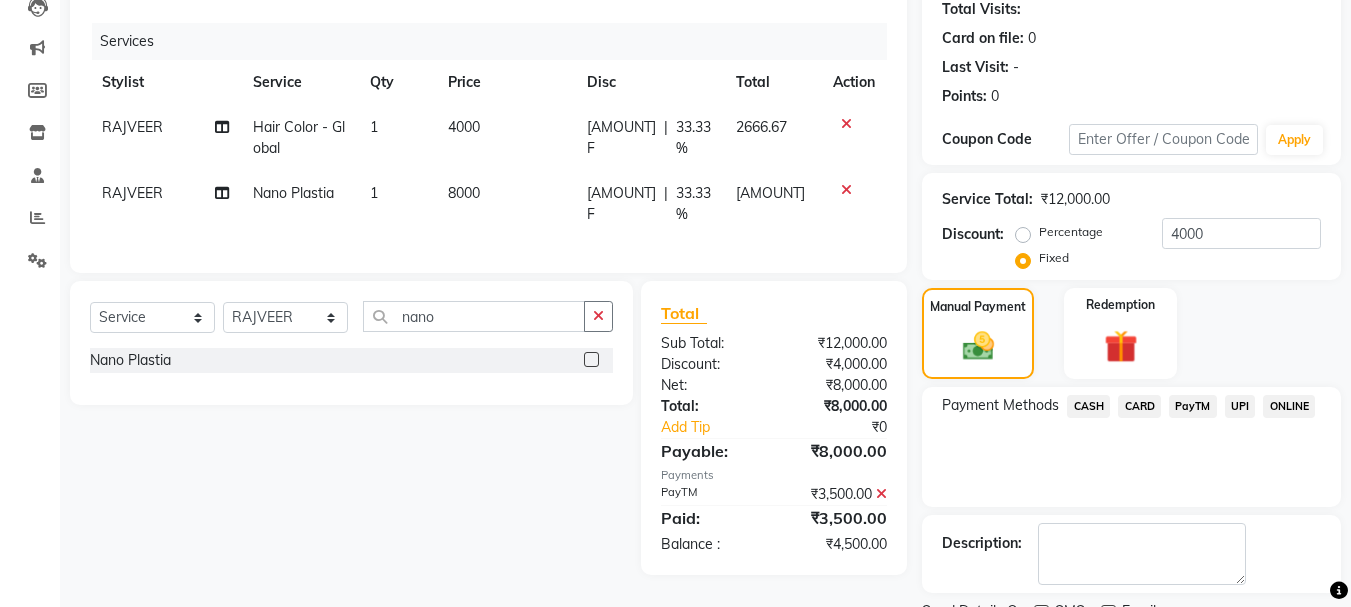 scroll, scrollTop: 309, scrollLeft: 0, axis: vertical 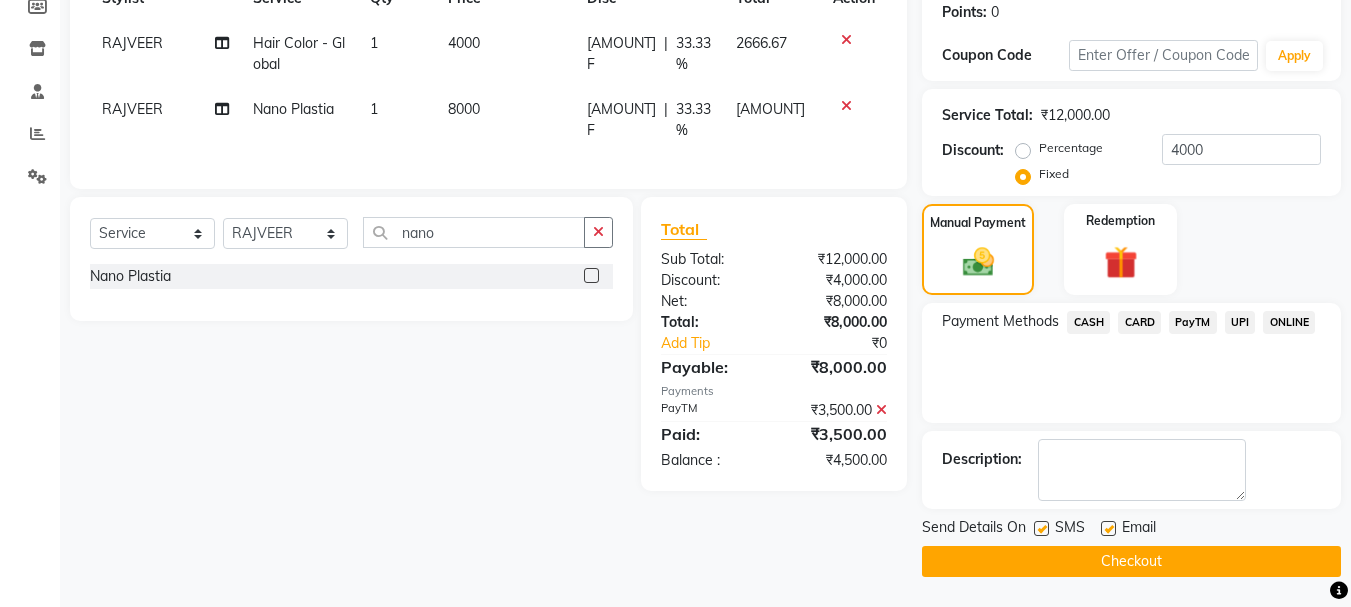 click on "Checkout" 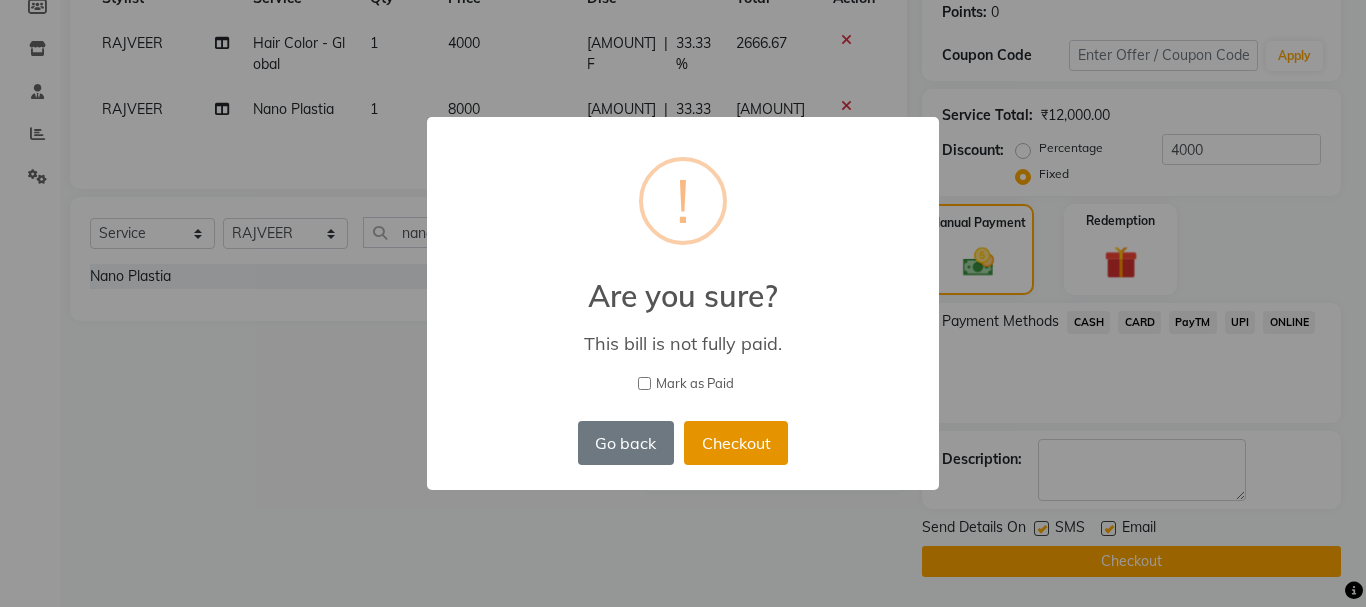 click on "Checkout" at bounding box center (736, 443) 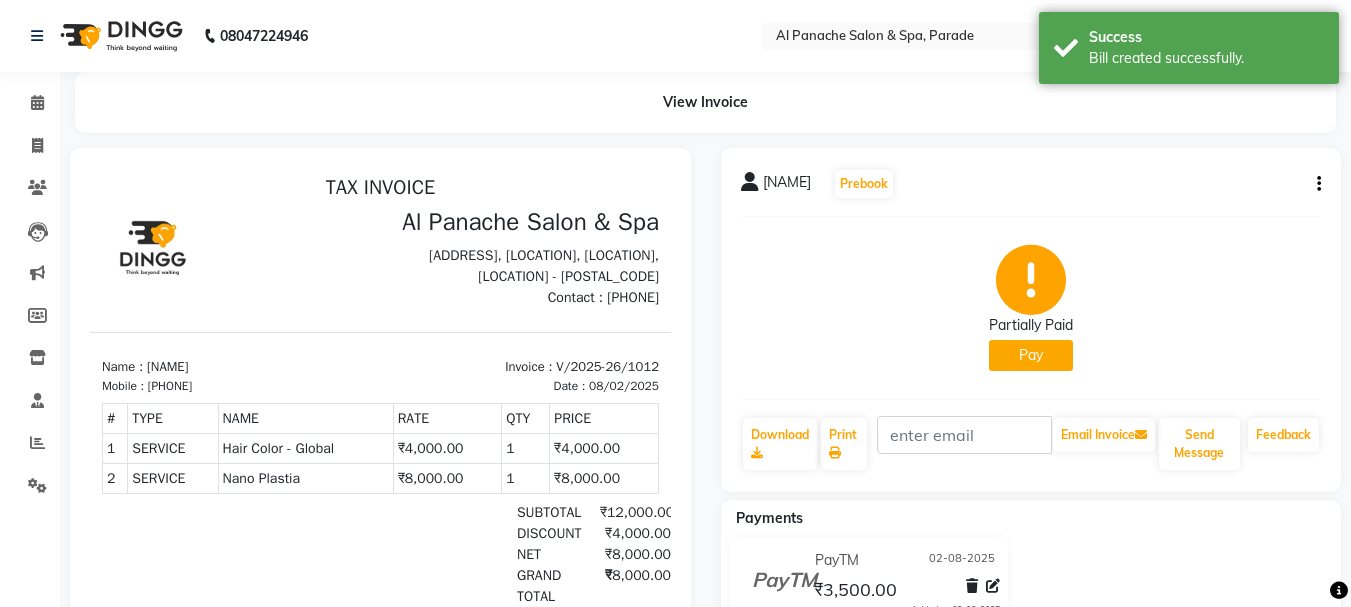scroll, scrollTop: 0, scrollLeft: 0, axis: both 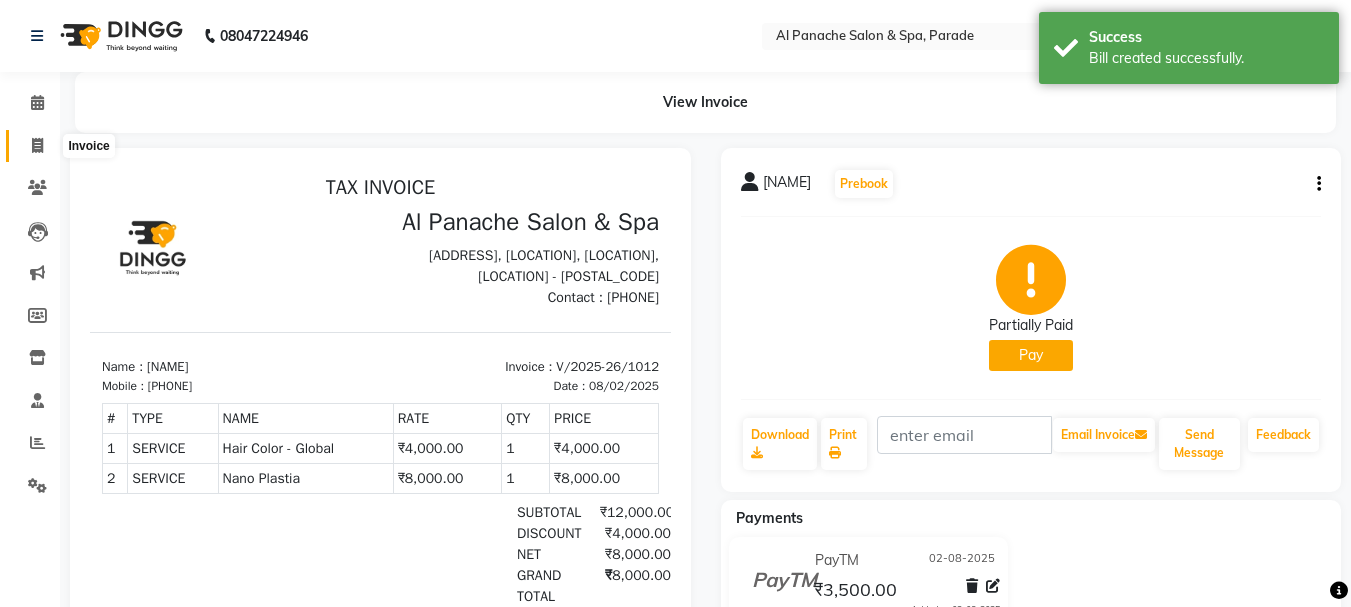 click 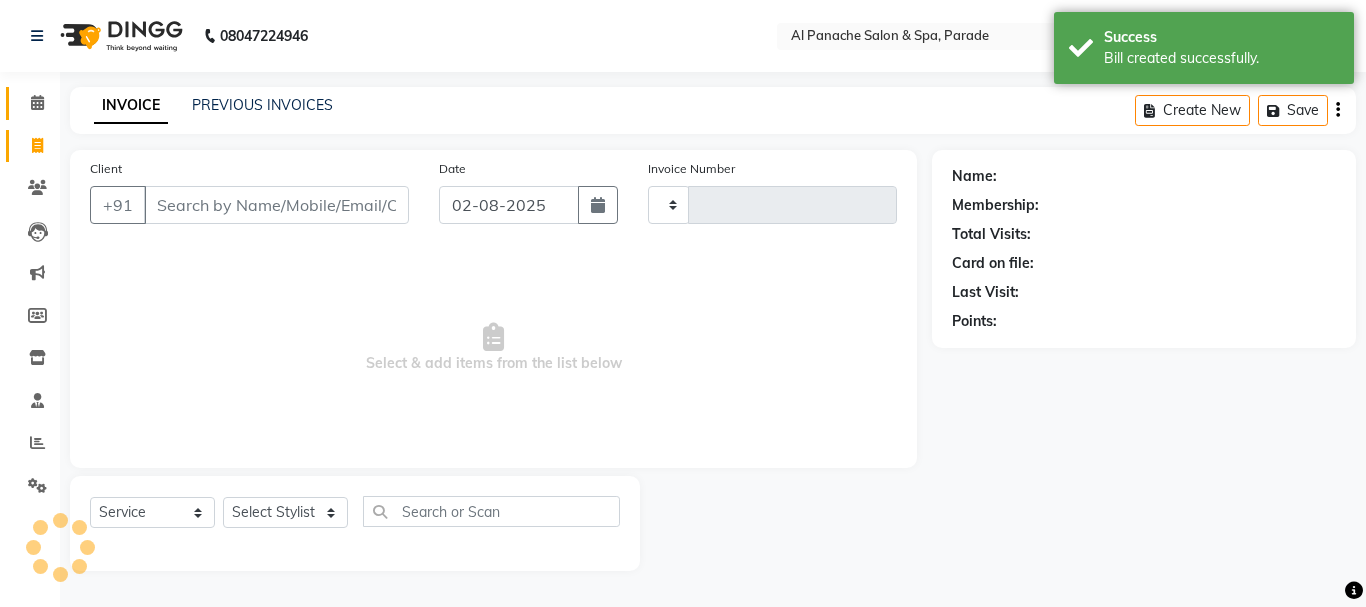 type on "1013" 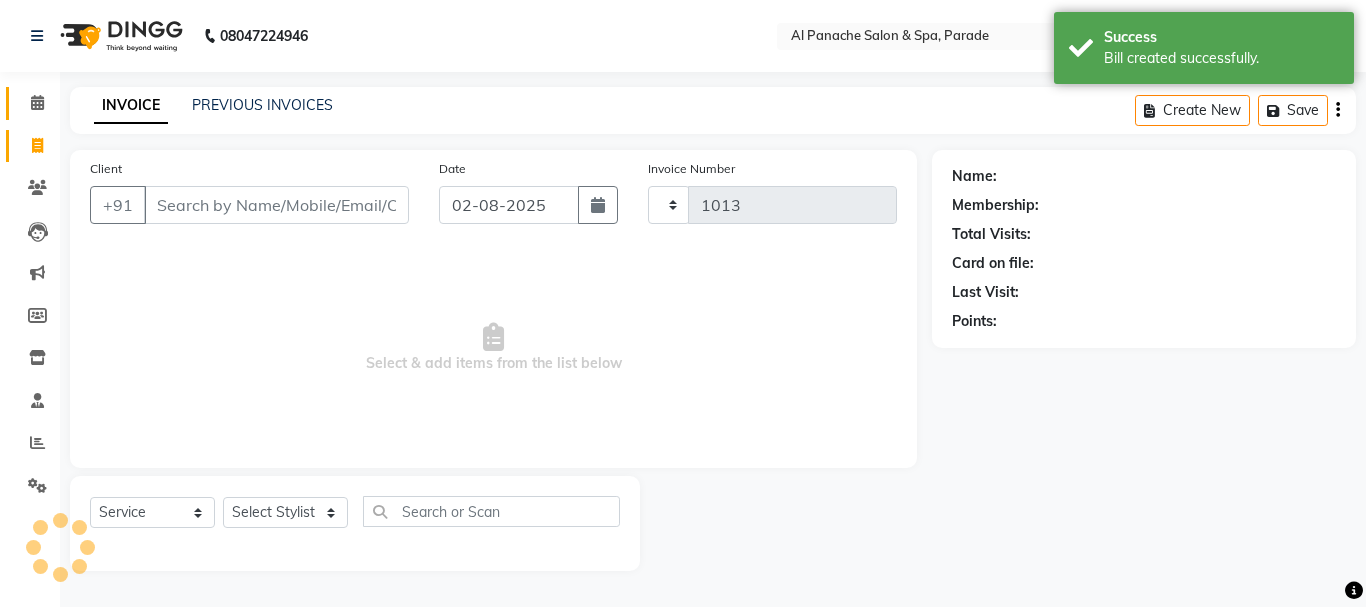 select on "463" 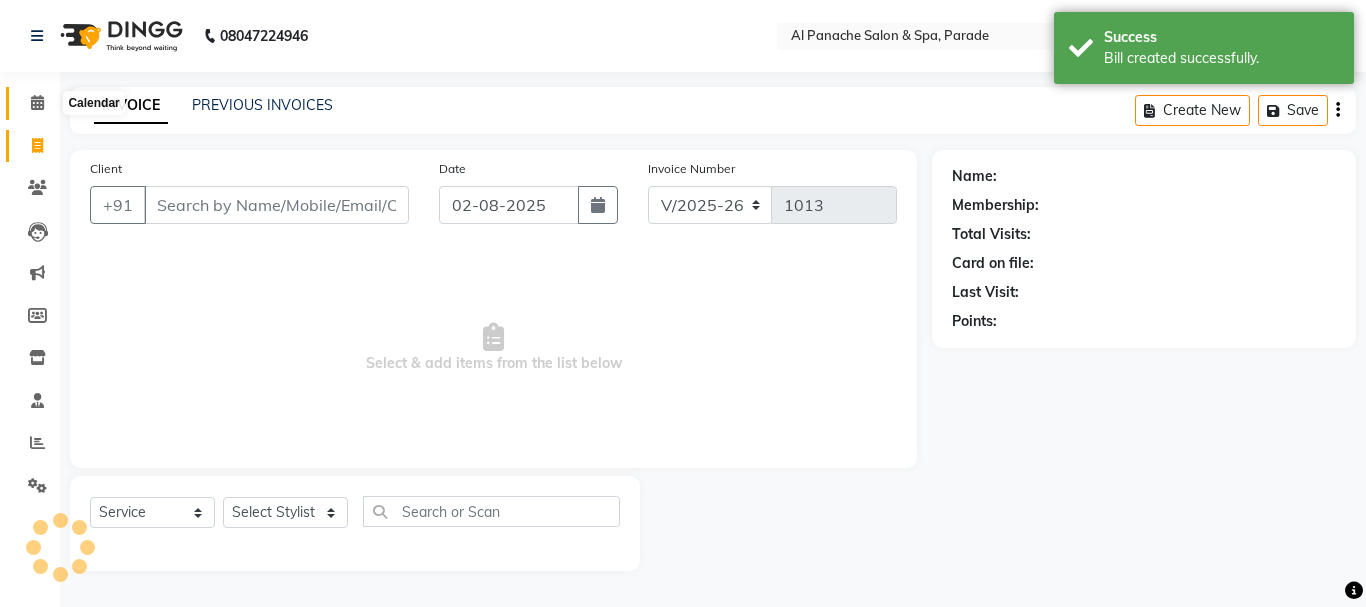 click 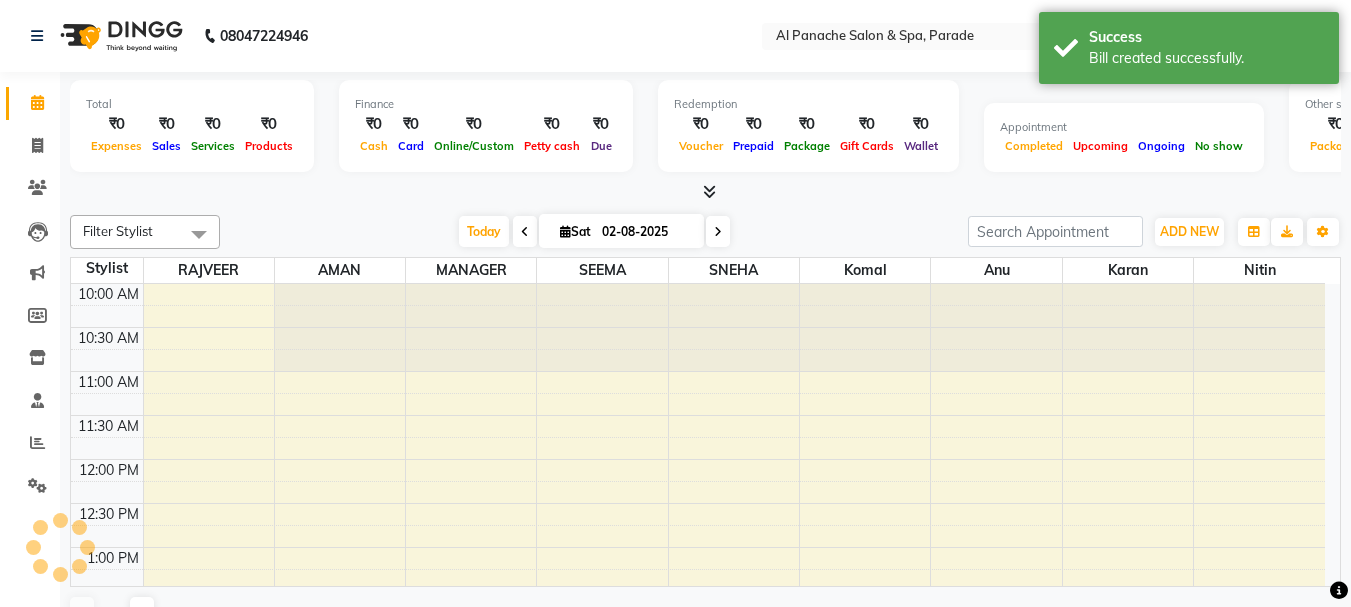 scroll, scrollTop: 0, scrollLeft: 0, axis: both 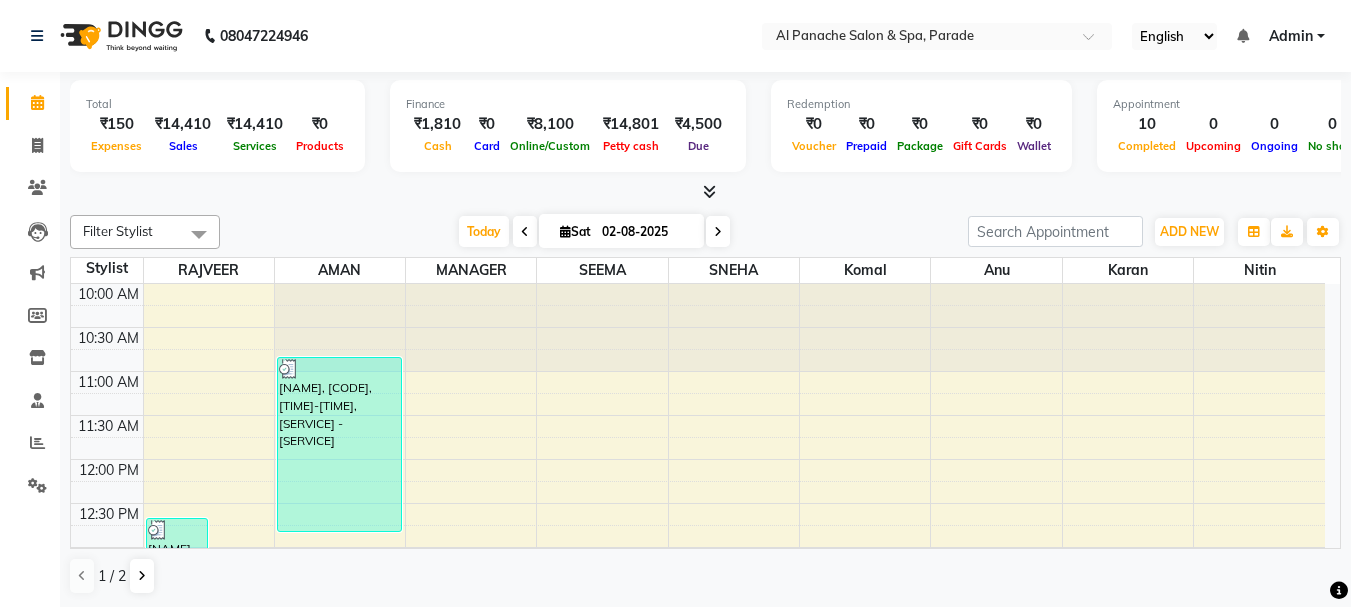 click at bounding box center (709, 191) 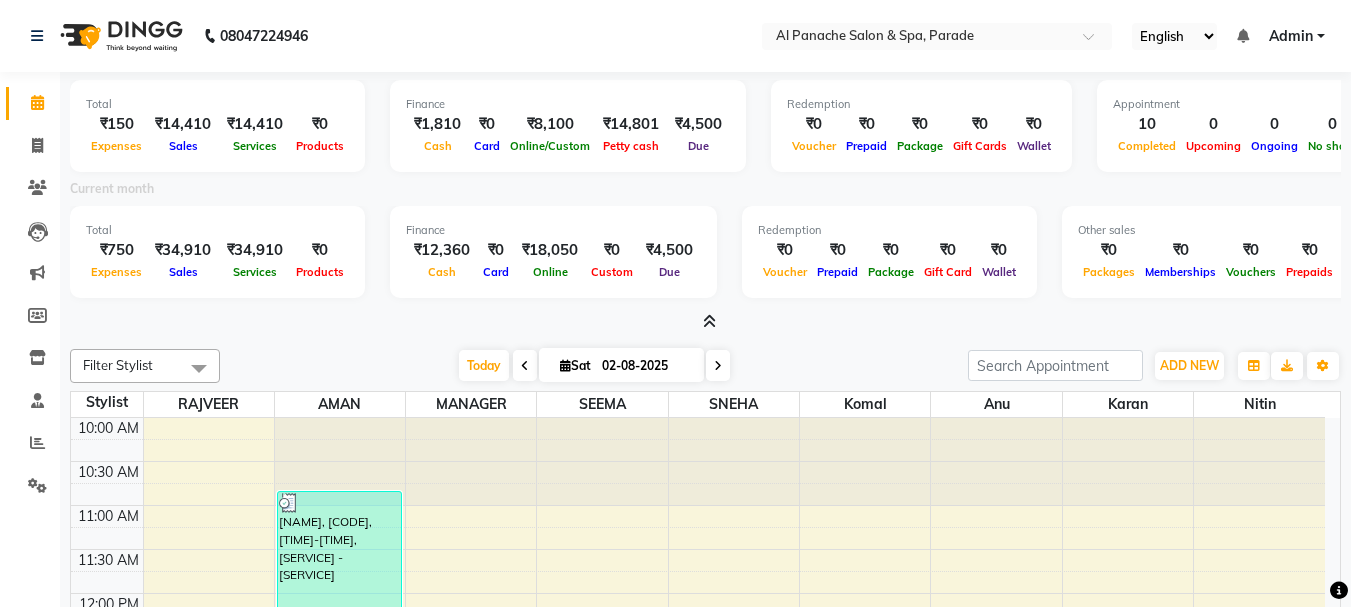 click at bounding box center [709, 321] 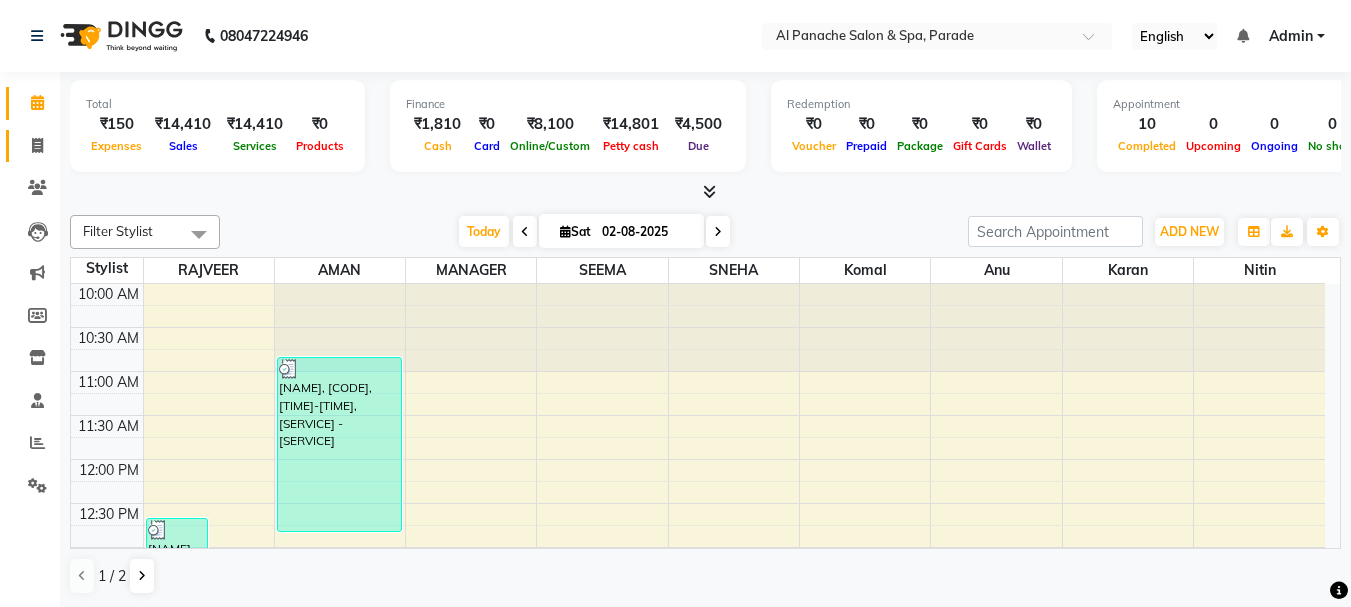 click on "Invoice" 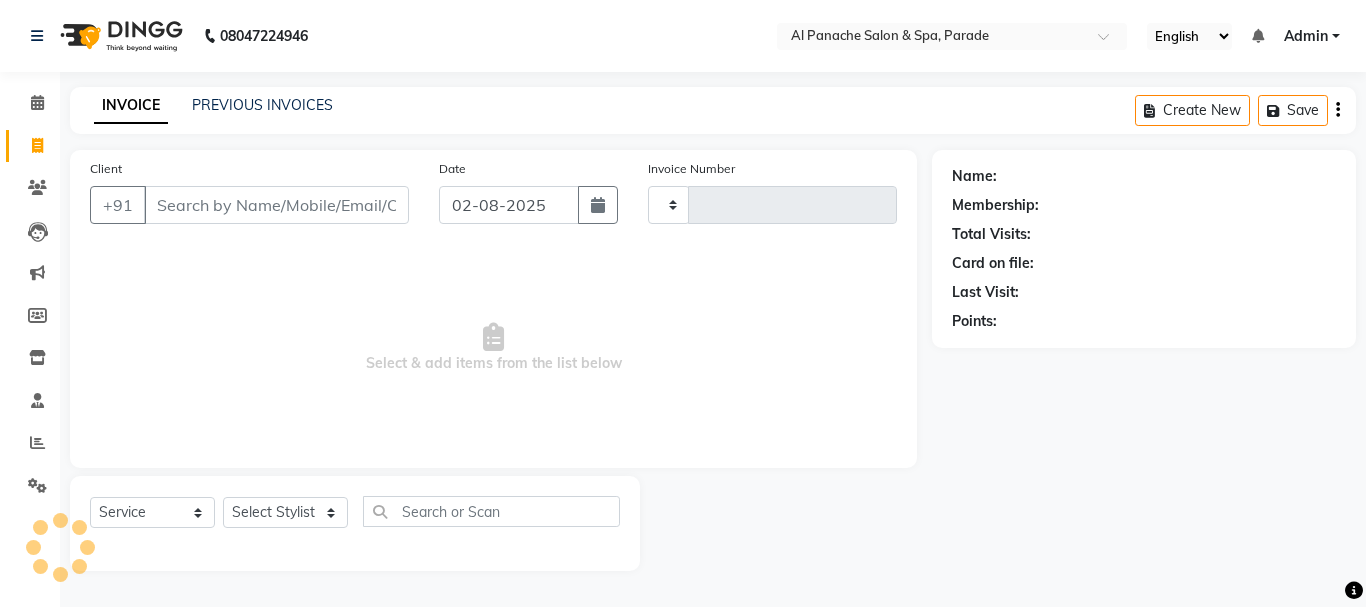 type on "1013" 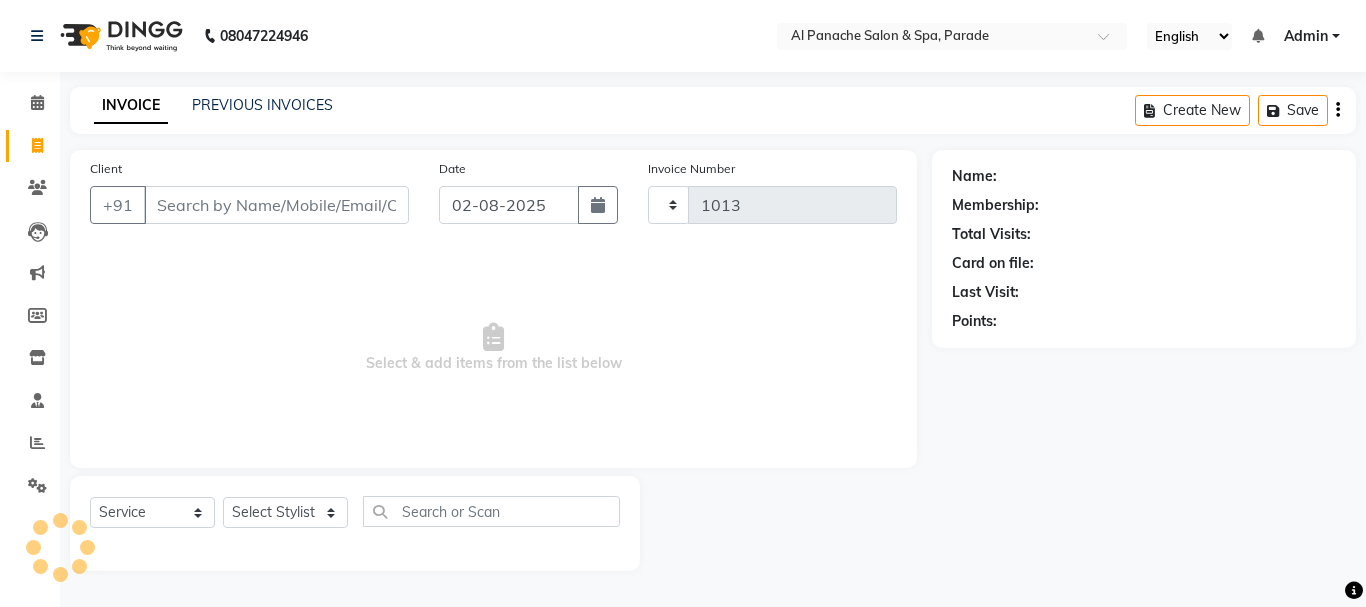 select on "463" 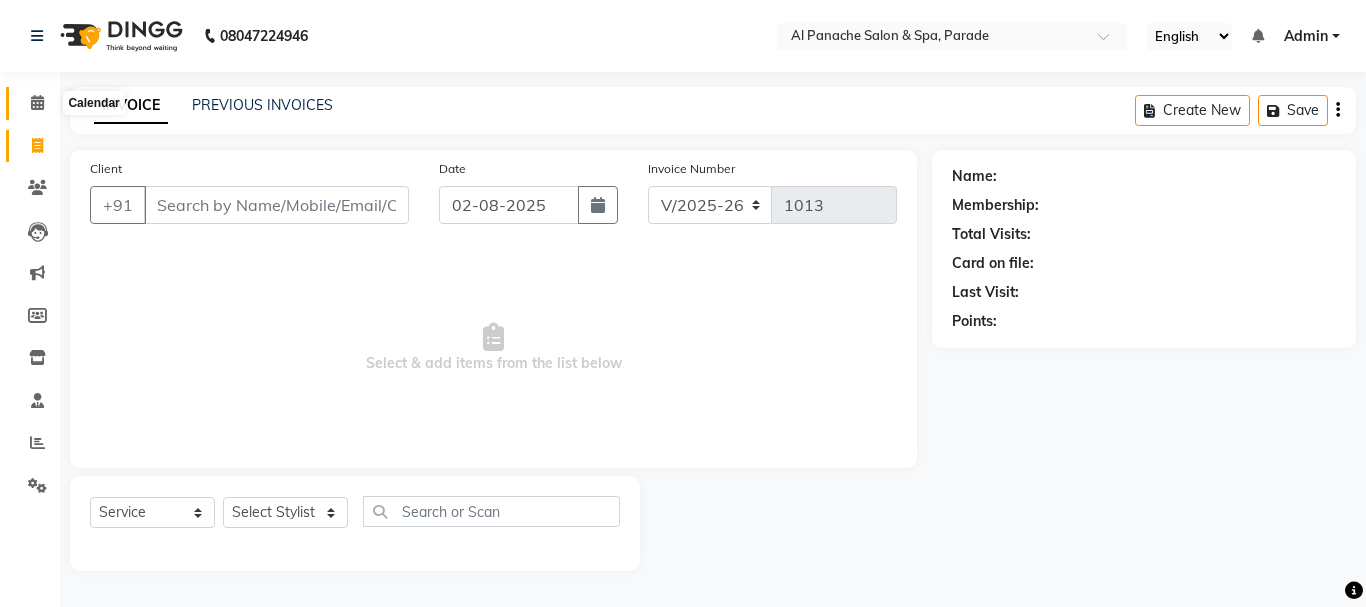 click 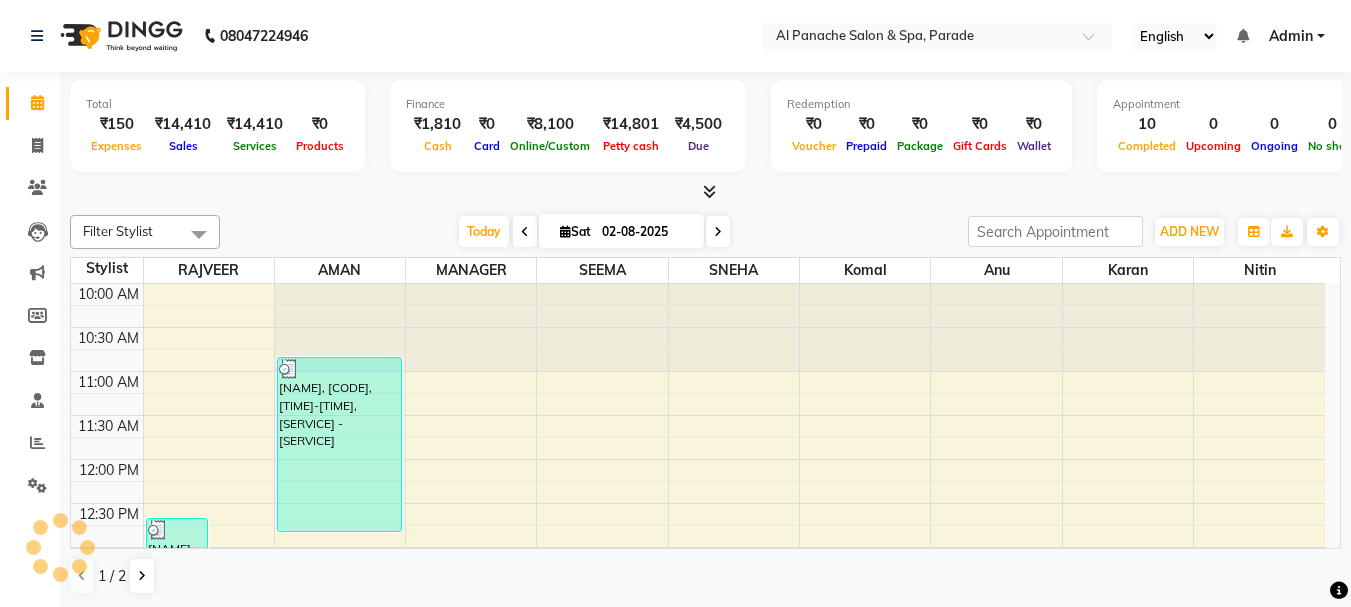 scroll, scrollTop: 0, scrollLeft: 0, axis: both 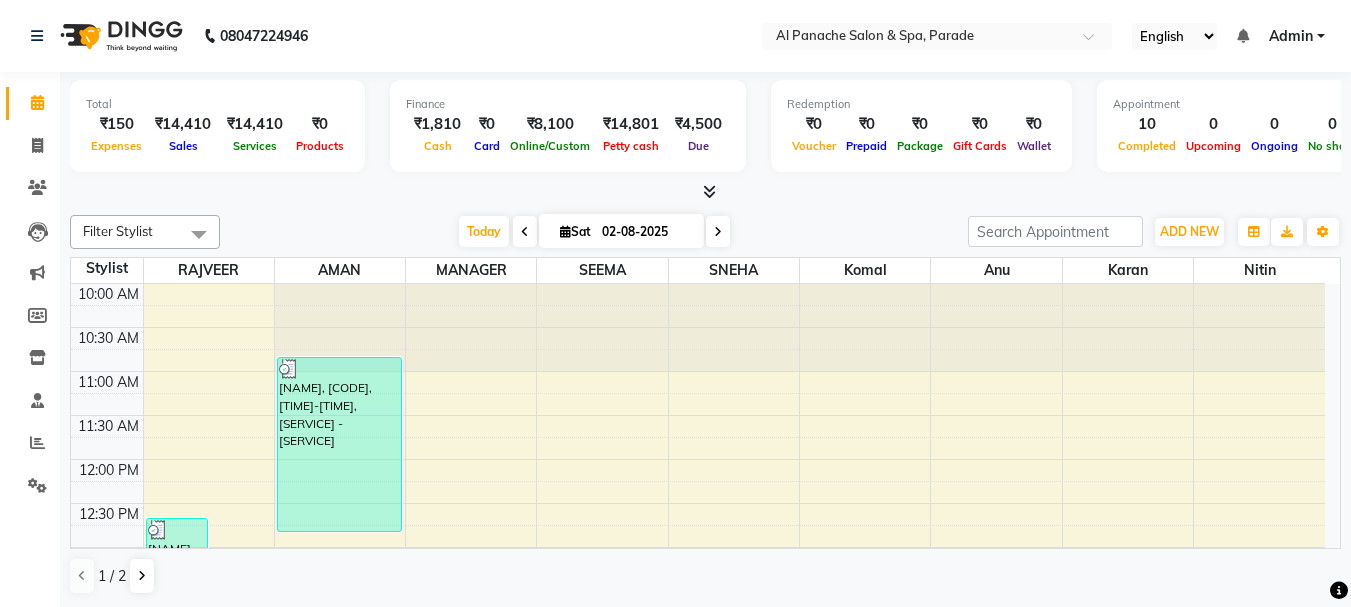 click on "Total  ₹150  Expenses ₹14,410  Sales ₹14,410  Services ₹0  Products Finance  ₹1,810  Cash ₹0  Card ₹8,100  Online/Custom ₹14,801 Petty cash ₹4,500 Due  Redemption  ₹0 Voucher ₹0 Prepaid ₹0 Package ₹0  Gift Cards ₹0  Wallet  Appointment  10 Completed 0 Upcoming 0 Ongoing 0 No show  Other sales  ₹0  Packages ₹0  Memberships ₹0  Vouchers ₹0  Prepaids ₹0  Gift Cards Filter Stylist Select All AMAN Anu Karan Komal  MANAGER Nitin RAJVEER  SEEMA SNEHA Sunakshi Today  Sat 02-08-2025 Toggle Dropdown Add Appointment Add Invoice Add Expense Add Attendance Add Client Add Transaction Toggle Dropdown Add Appointment Add Invoice Add Expense Add Attendance Add Client ADD NEW Toggle Dropdown Add Appointment Add Invoice Add Expense Add Attendance Add Client Add Transaction Filter Stylist Select All AMAN Anu Karan Komal  MANAGER Nitin RAJVEER  SEEMA SNEHA Sunakshi Group By  Staff View   Room View  View as Vertical  Vertical - Week View  Horizontal  Horizontal - Week View  List  Manage Tags" 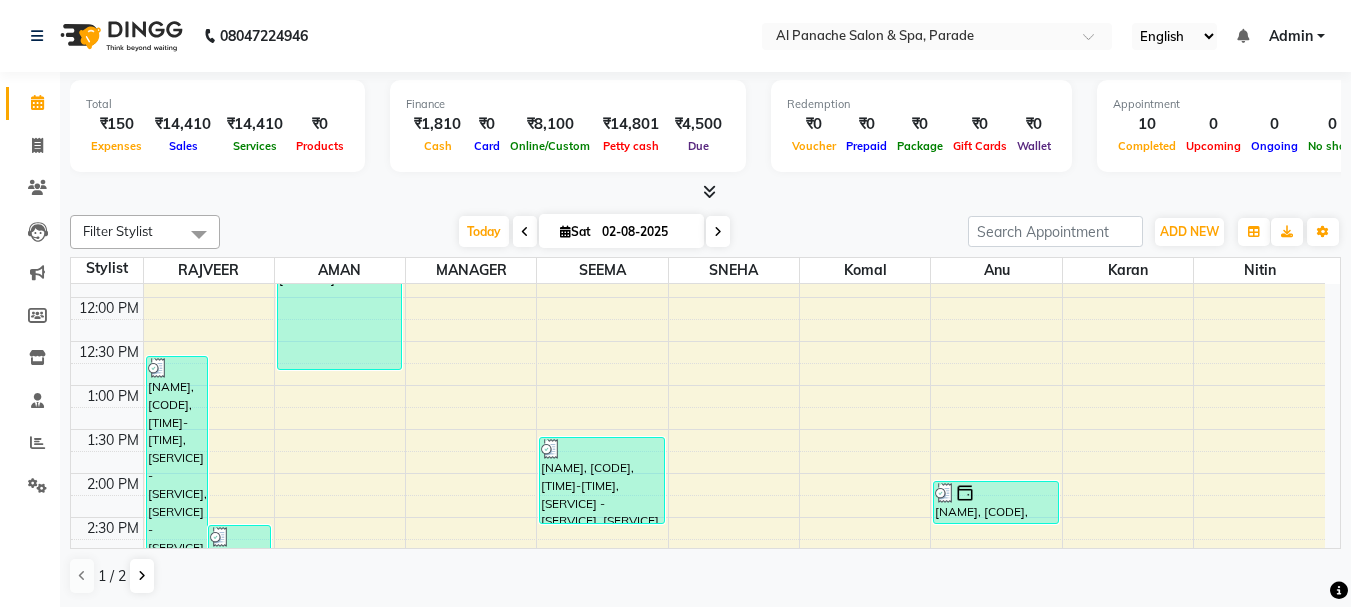 scroll, scrollTop: 231, scrollLeft: 0, axis: vertical 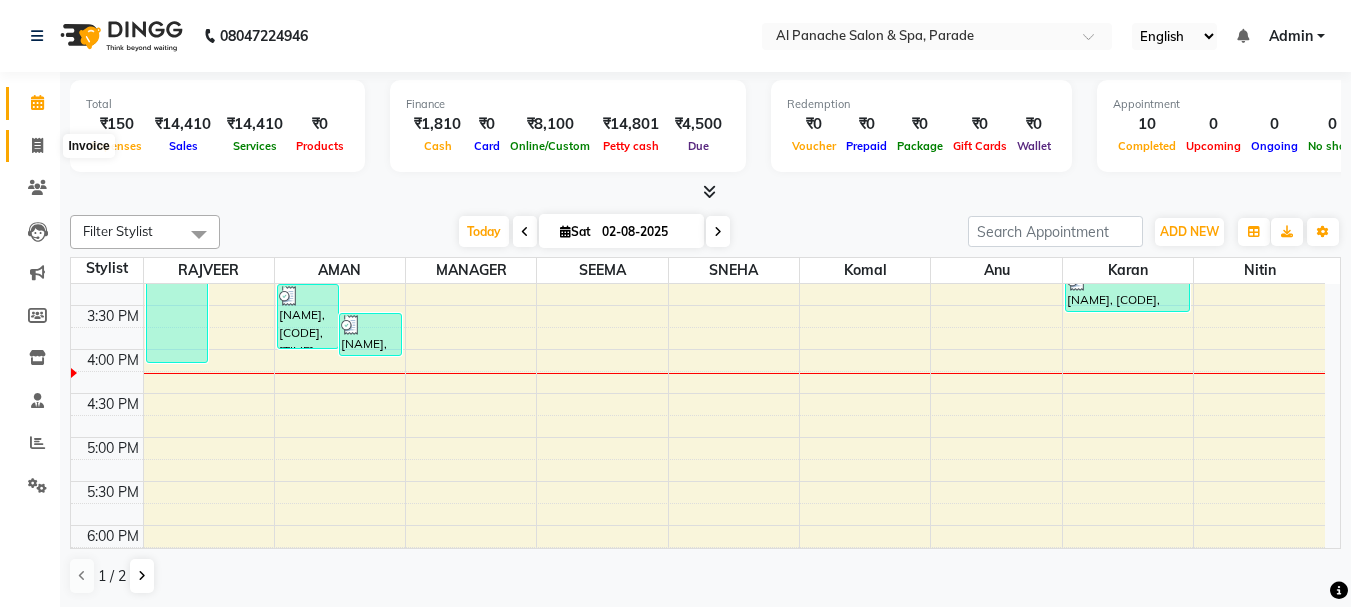 click 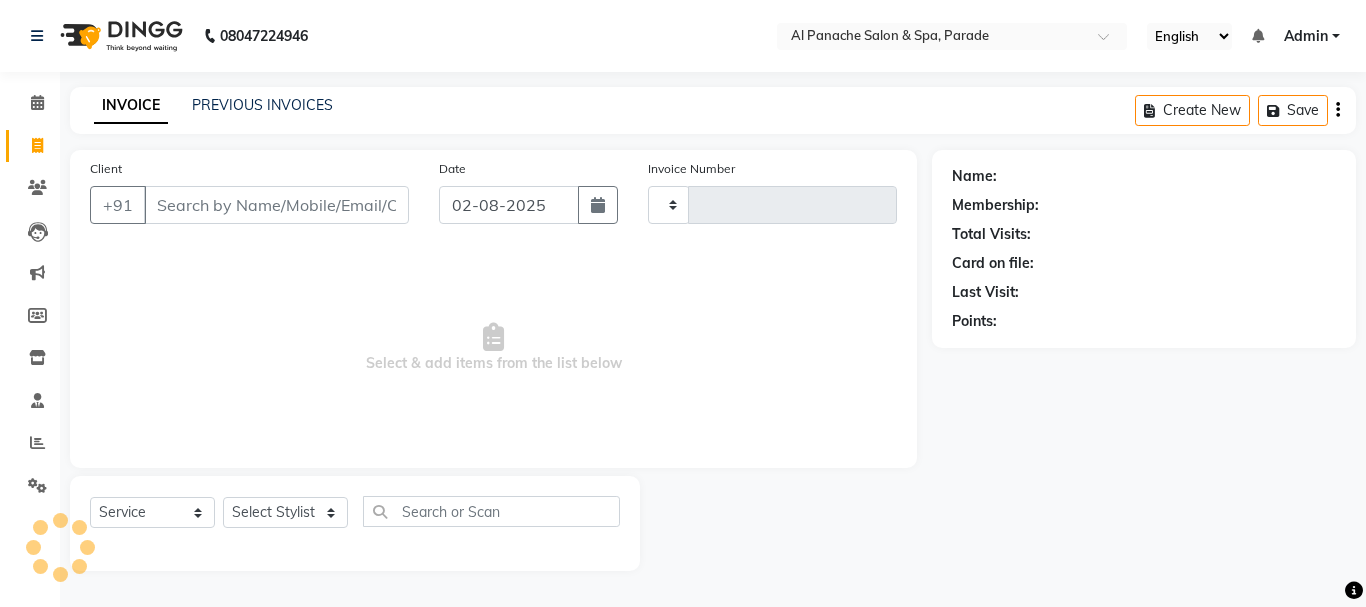 type on "1013" 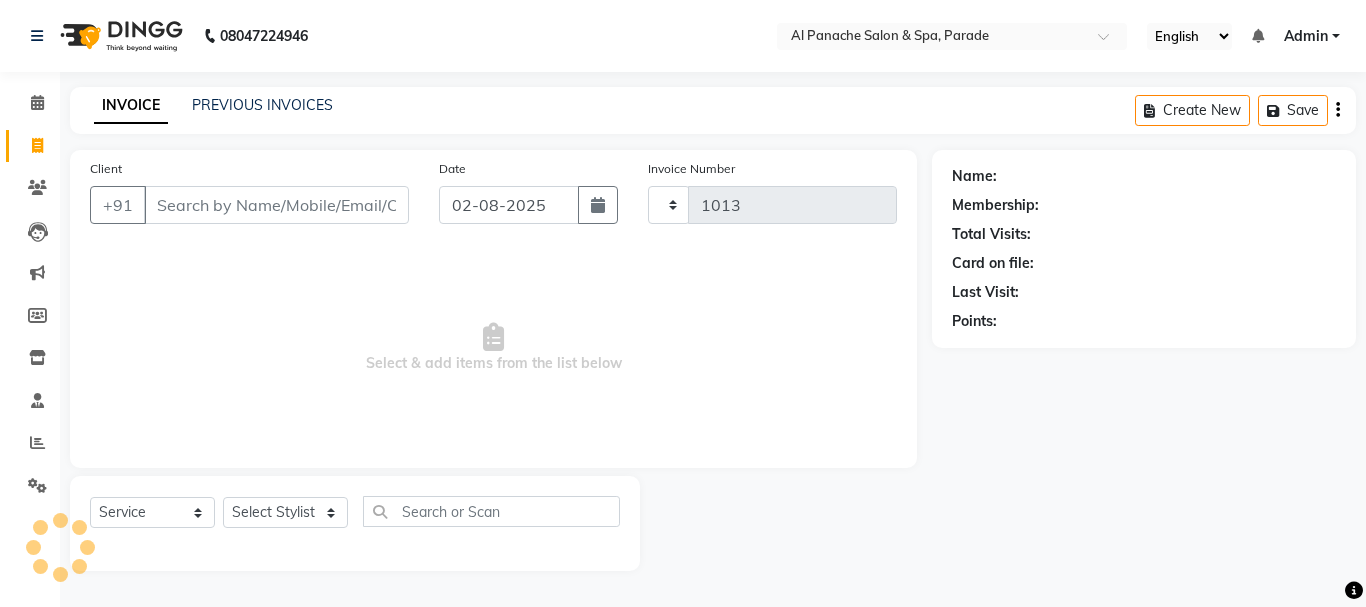 select on "463" 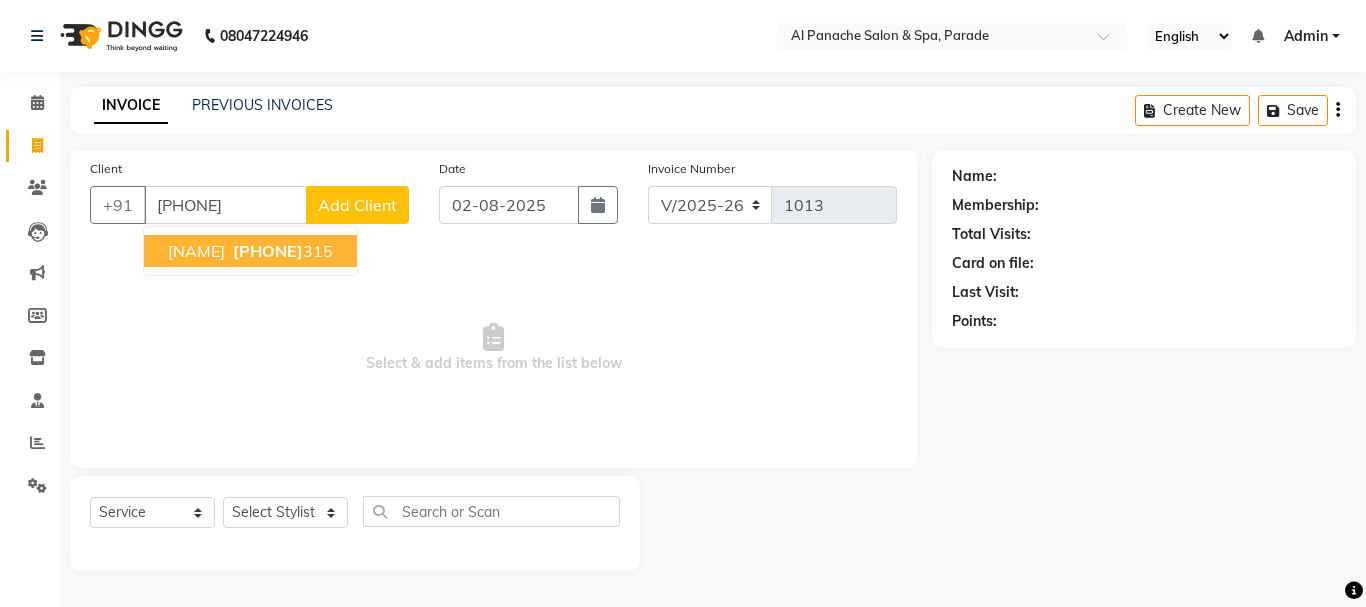click on "8899577" at bounding box center [225, 205] 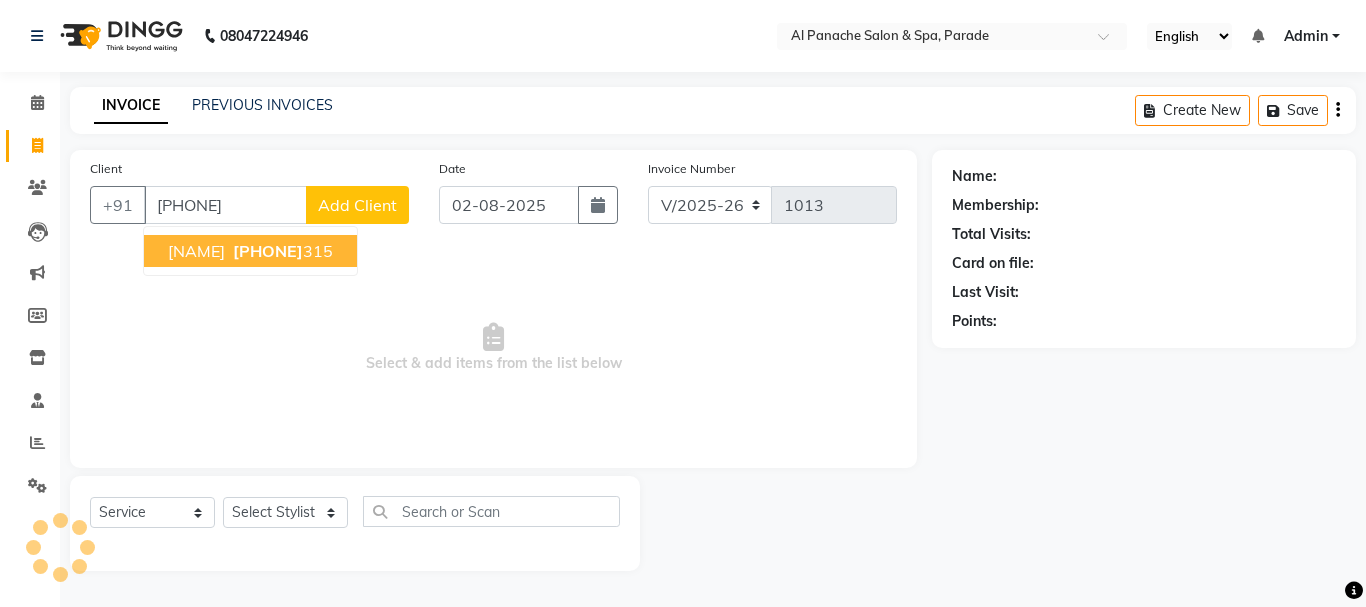 click on "Shivani Mam   8899577 315" at bounding box center [250, 251] 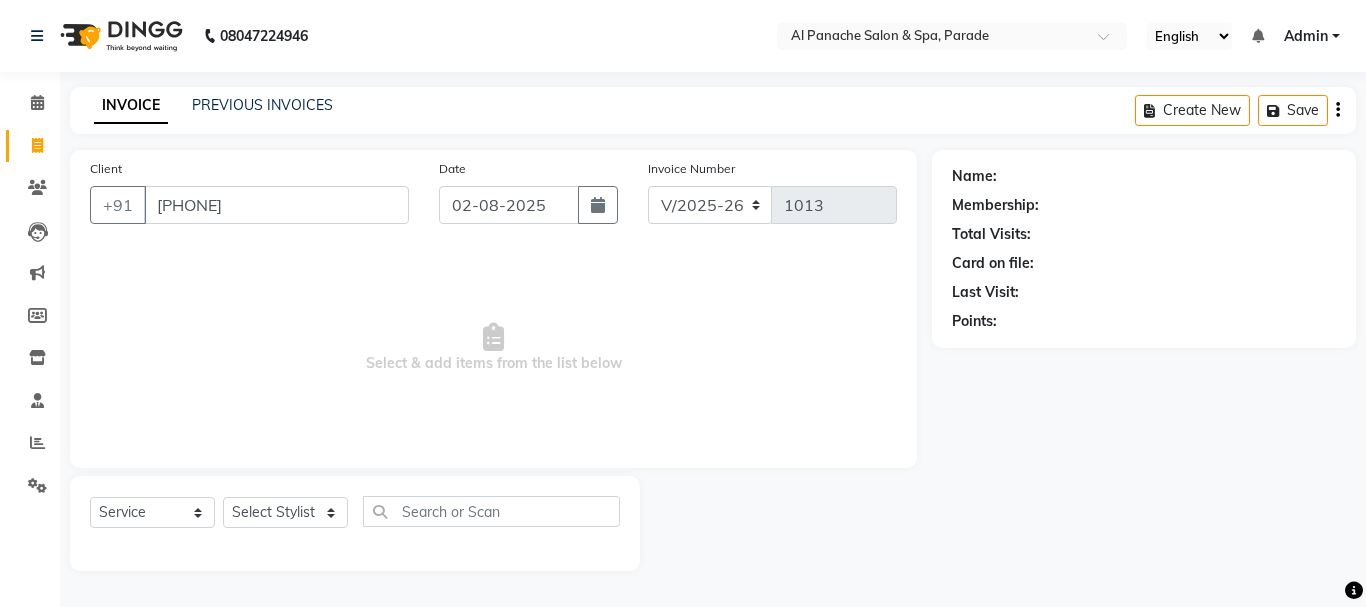 type on "[PHONE]" 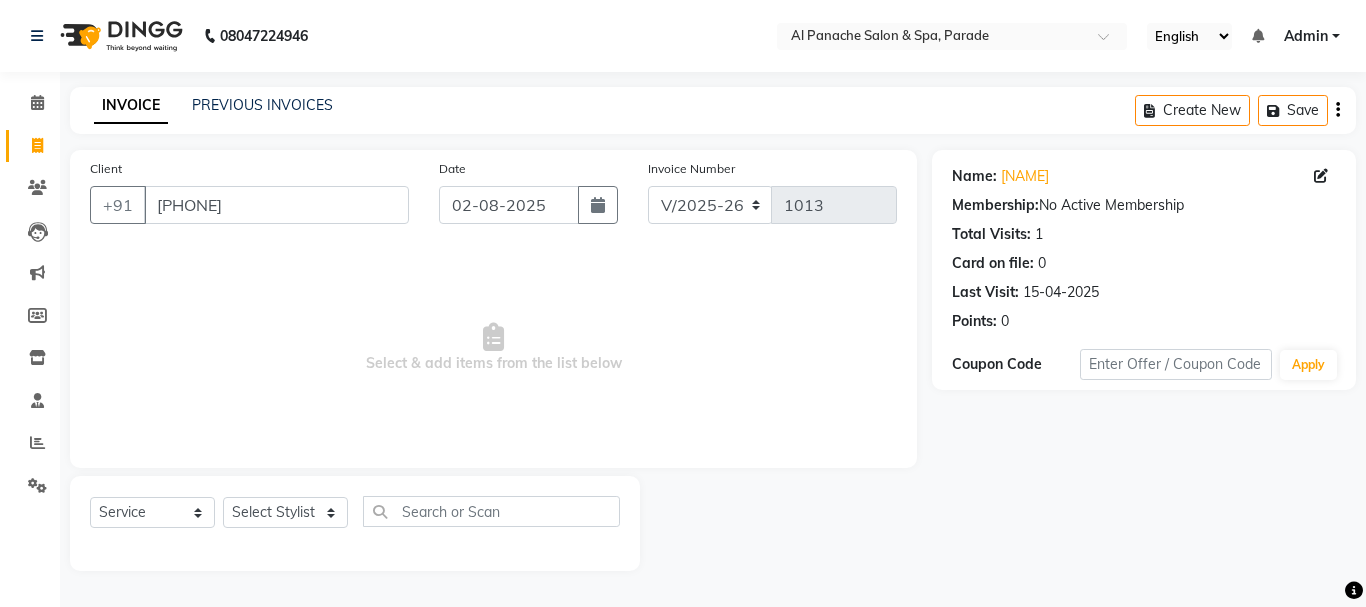 click on "Select  Service  Product  Membership  Package Voucher Prepaid Gift Card  Select Stylist AMAN Anu Karan Komal  MANAGER Nitin RAJVEER  SEEMA SNEHA Sunakshi" 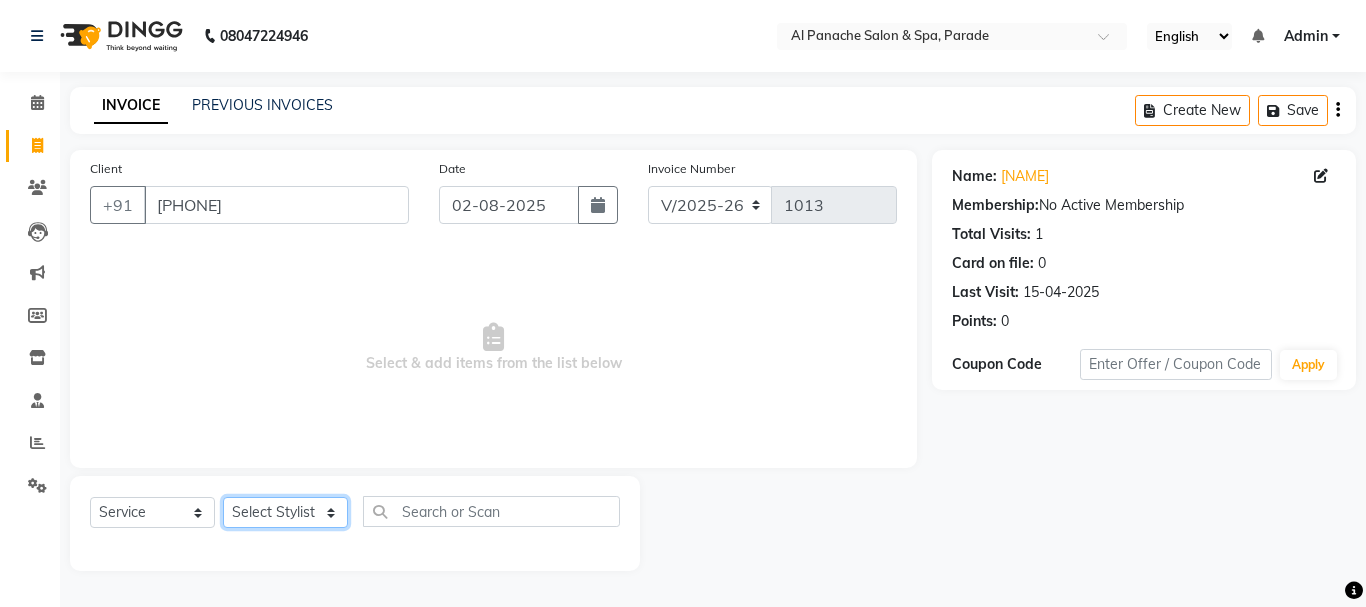click on "Select Stylist AMAN Anu Karan Komal  MANAGER Nitin RAJVEER  SEEMA SNEHA Sunakshi" 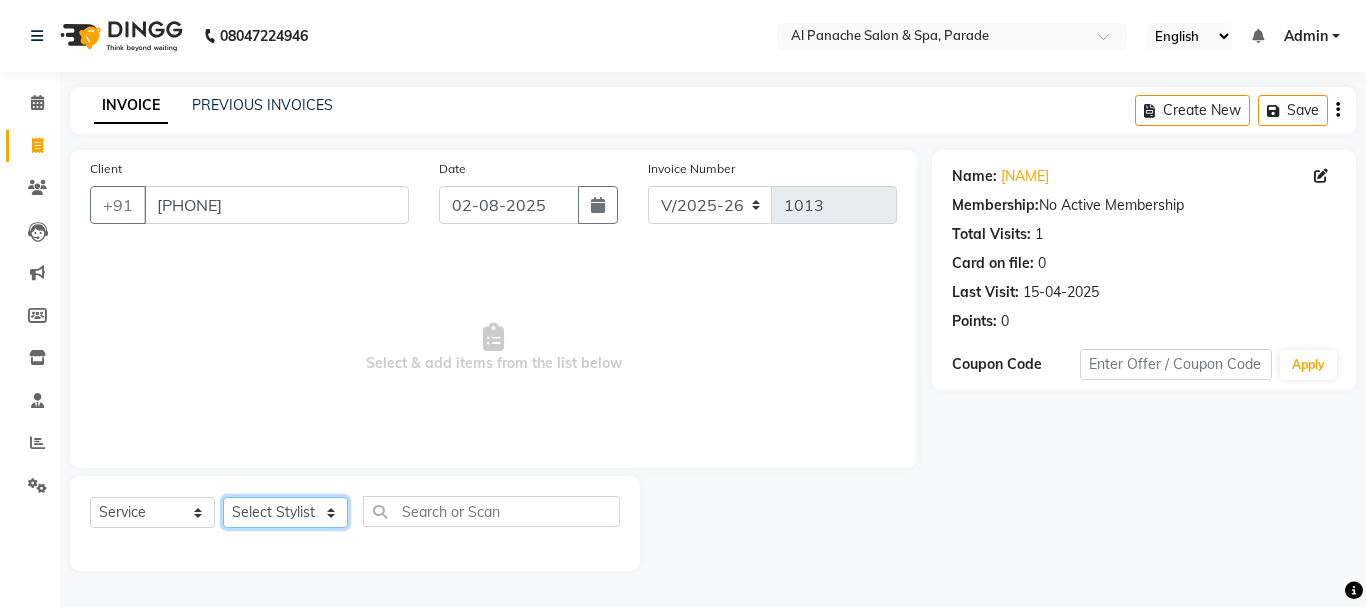 select on "23032" 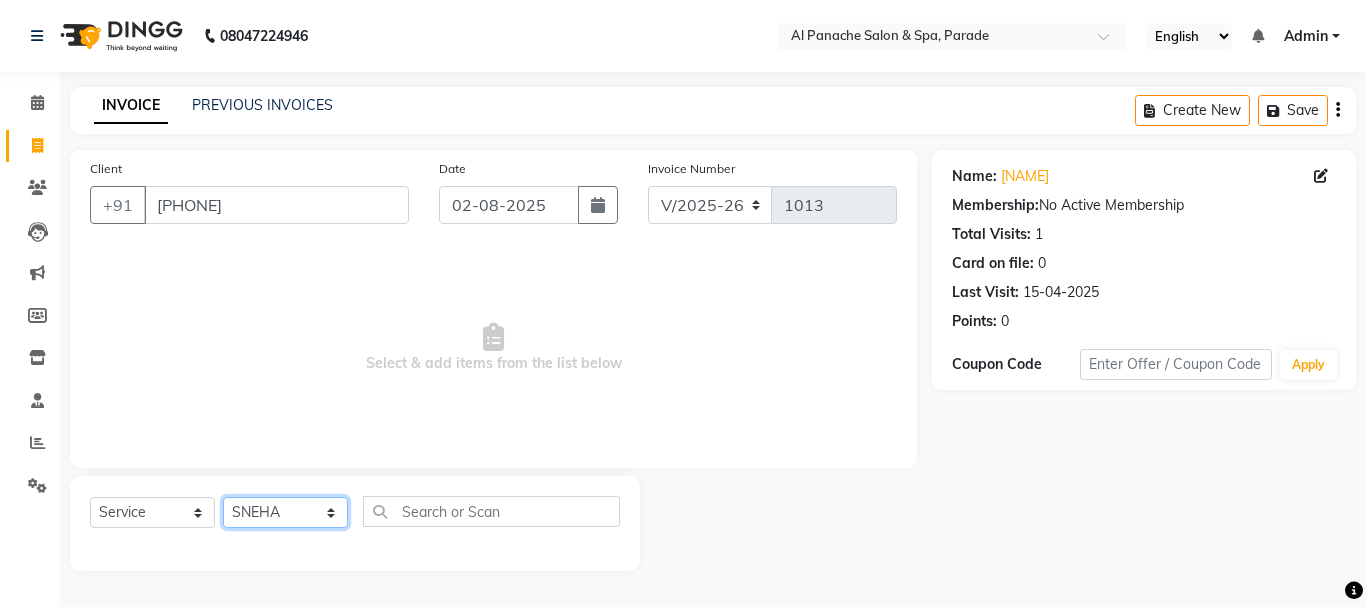 click on "Select Stylist AMAN Anu Karan Komal  MANAGER Nitin RAJVEER  SEEMA SNEHA Sunakshi" 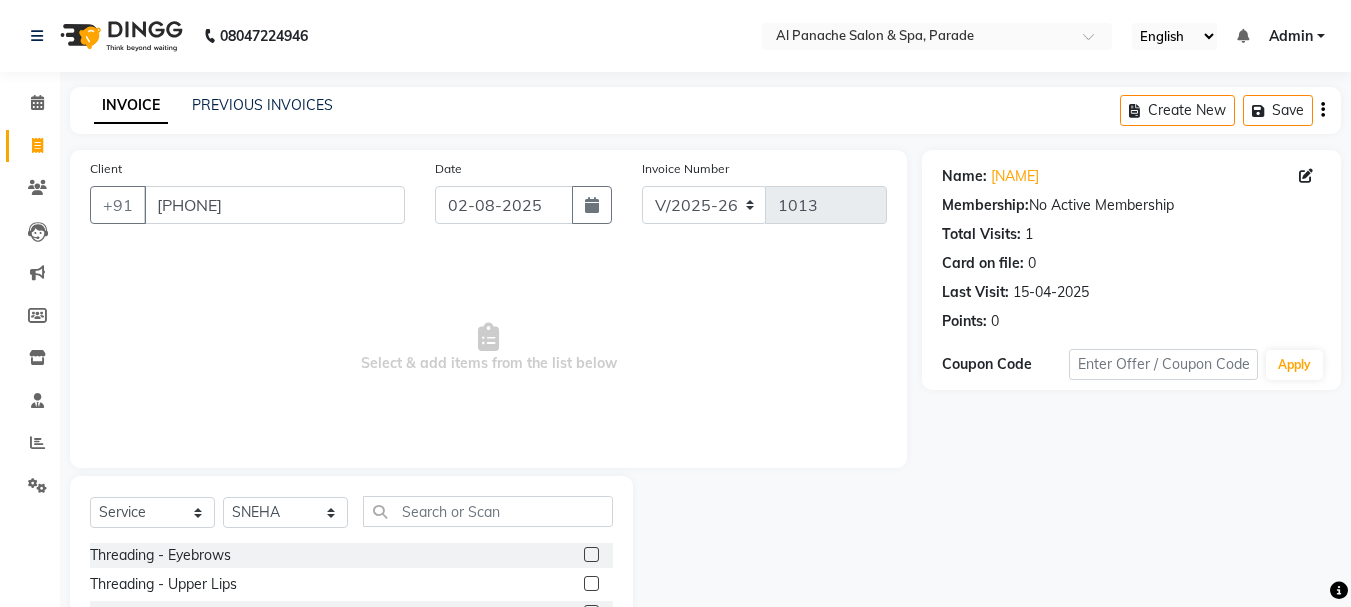 click 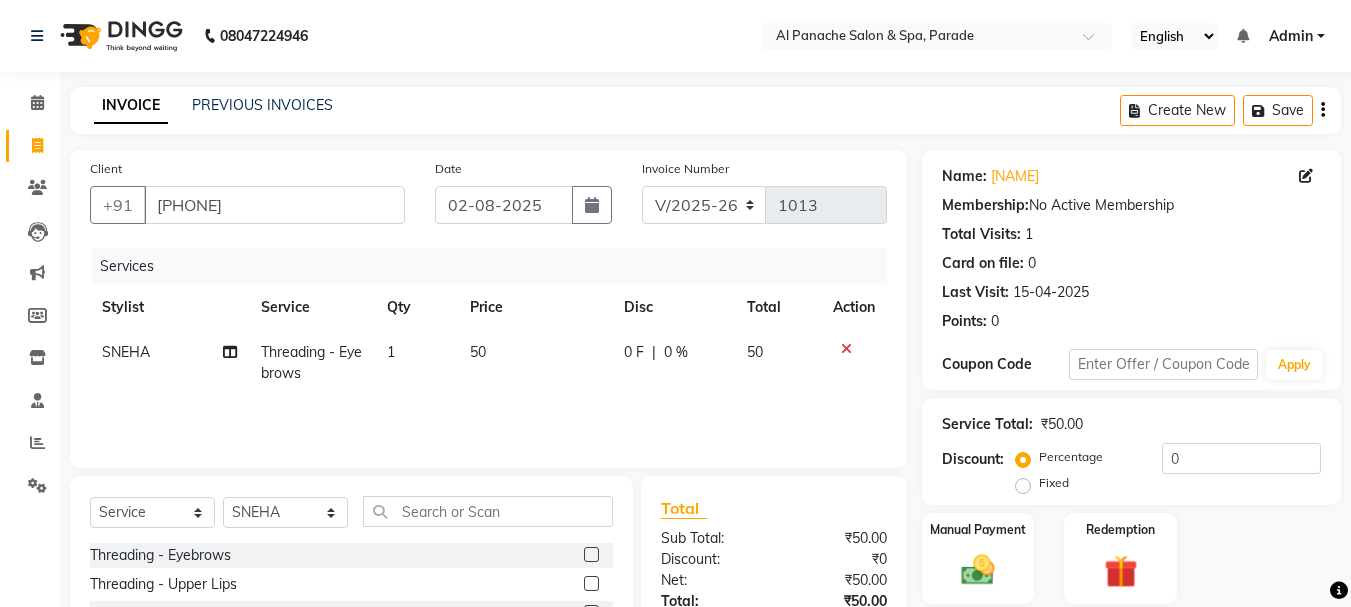 click 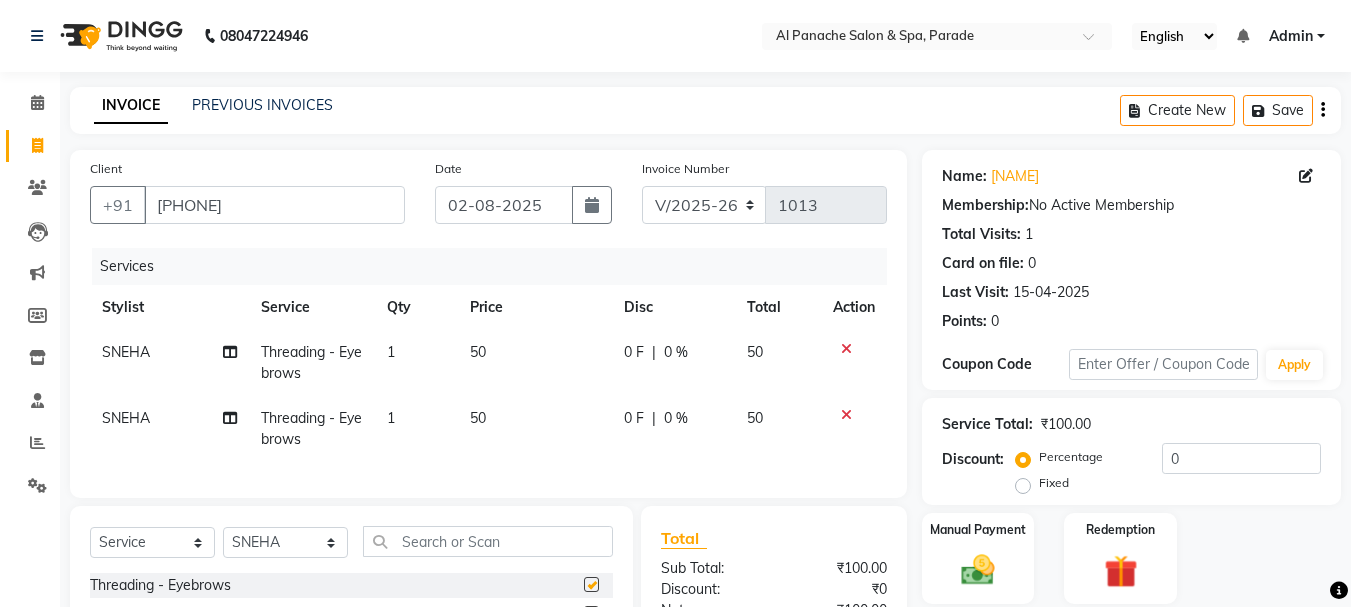 checkbox on "false" 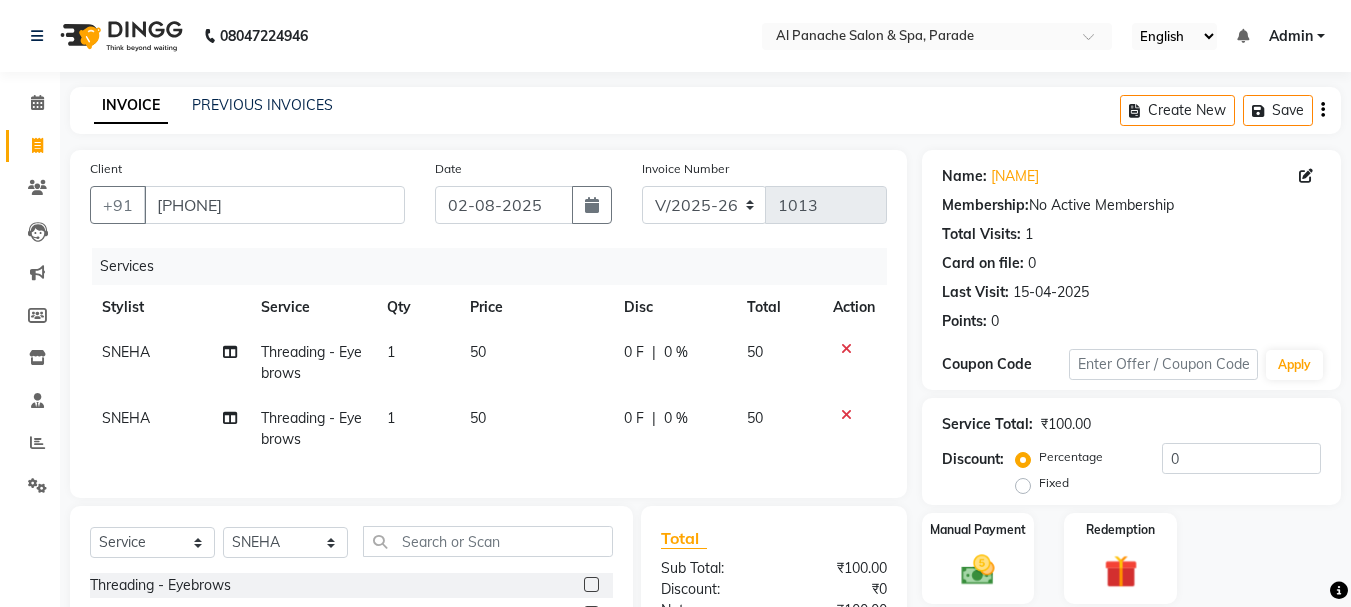 scroll, scrollTop: 239, scrollLeft: 0, axis: vertical 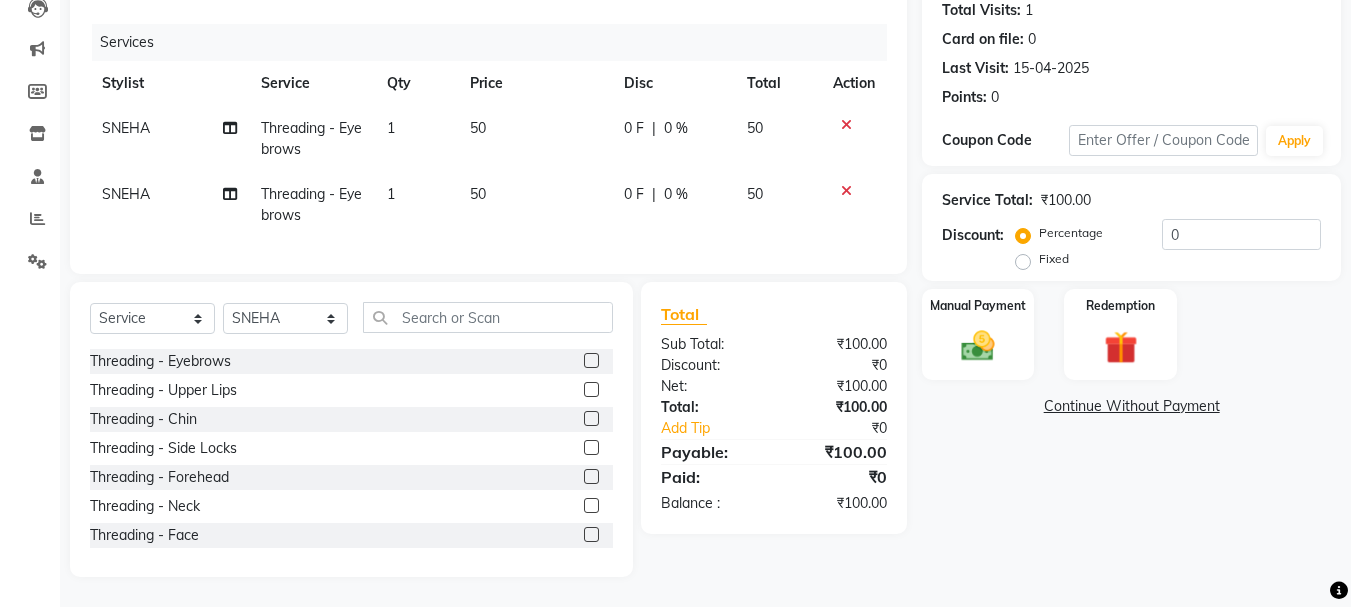 click 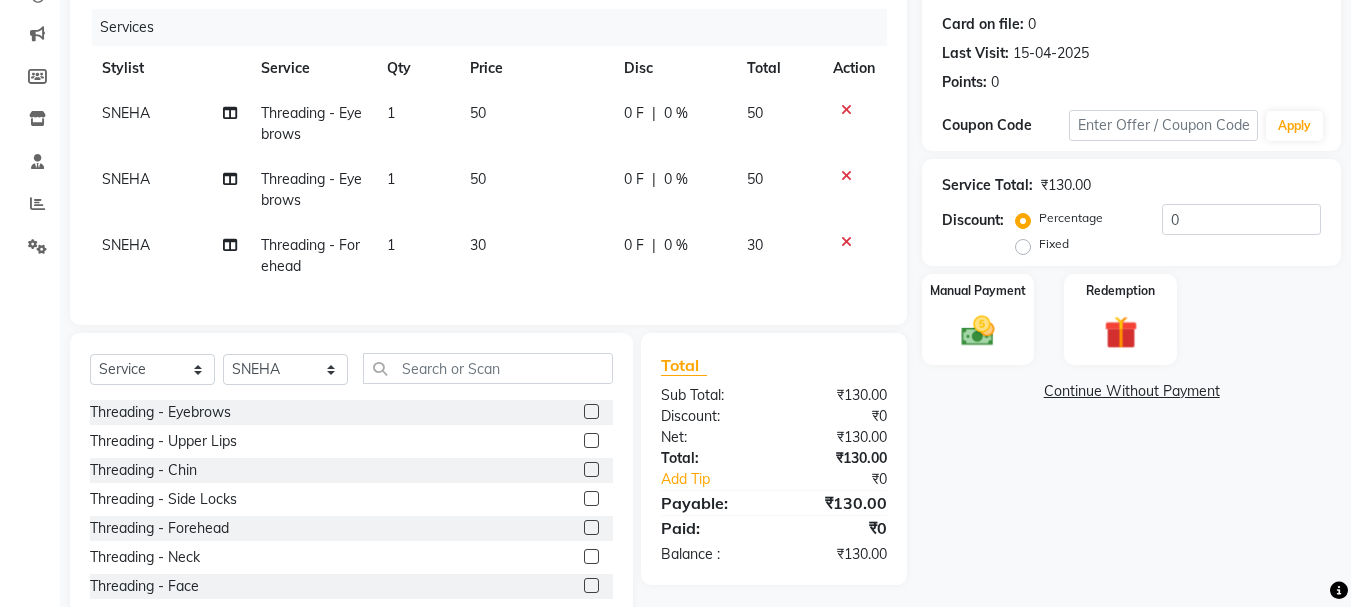 click 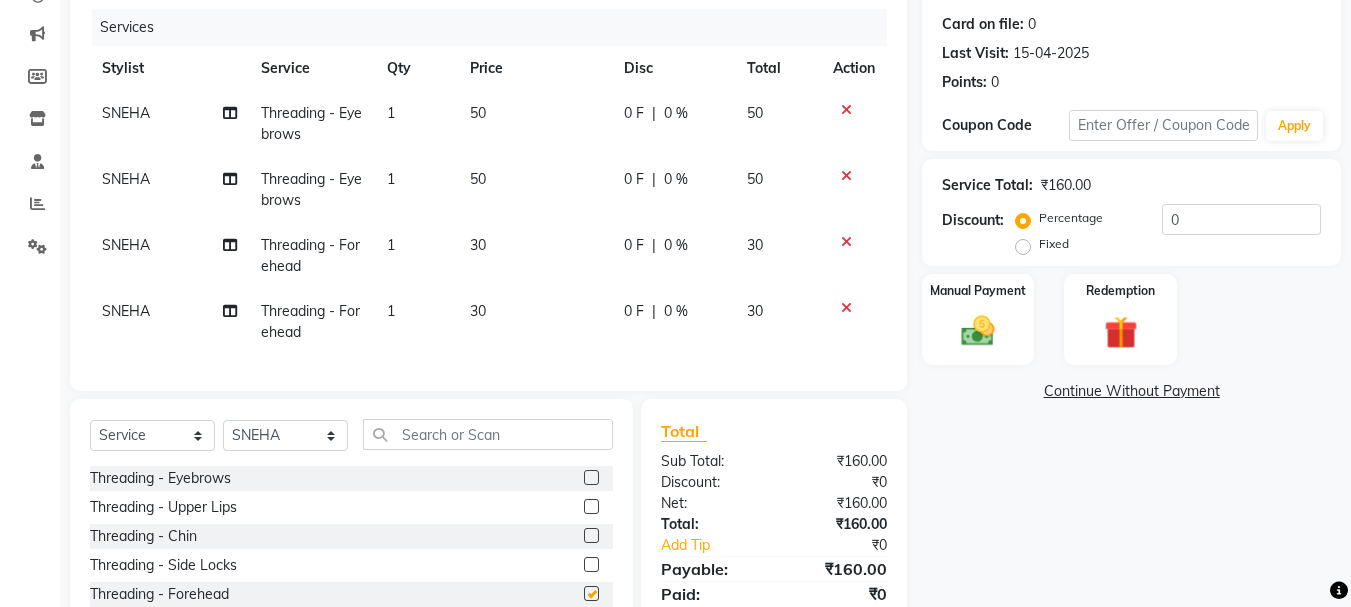 checkbox on "false" 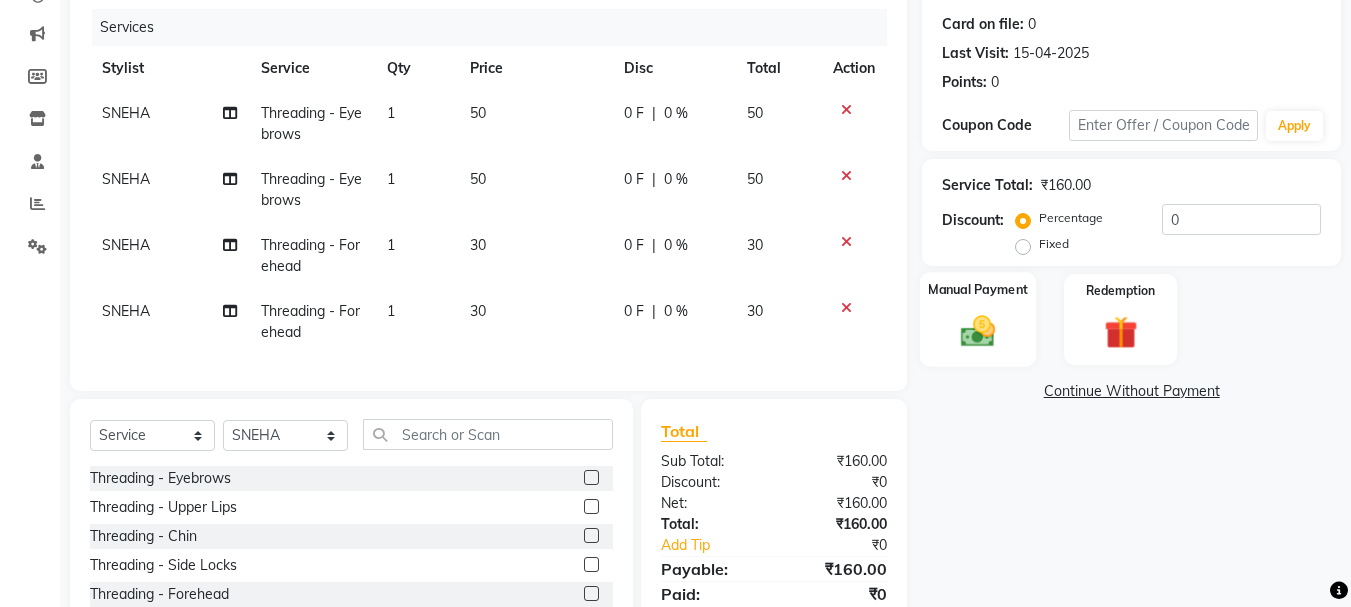 click on "Manual Payment" 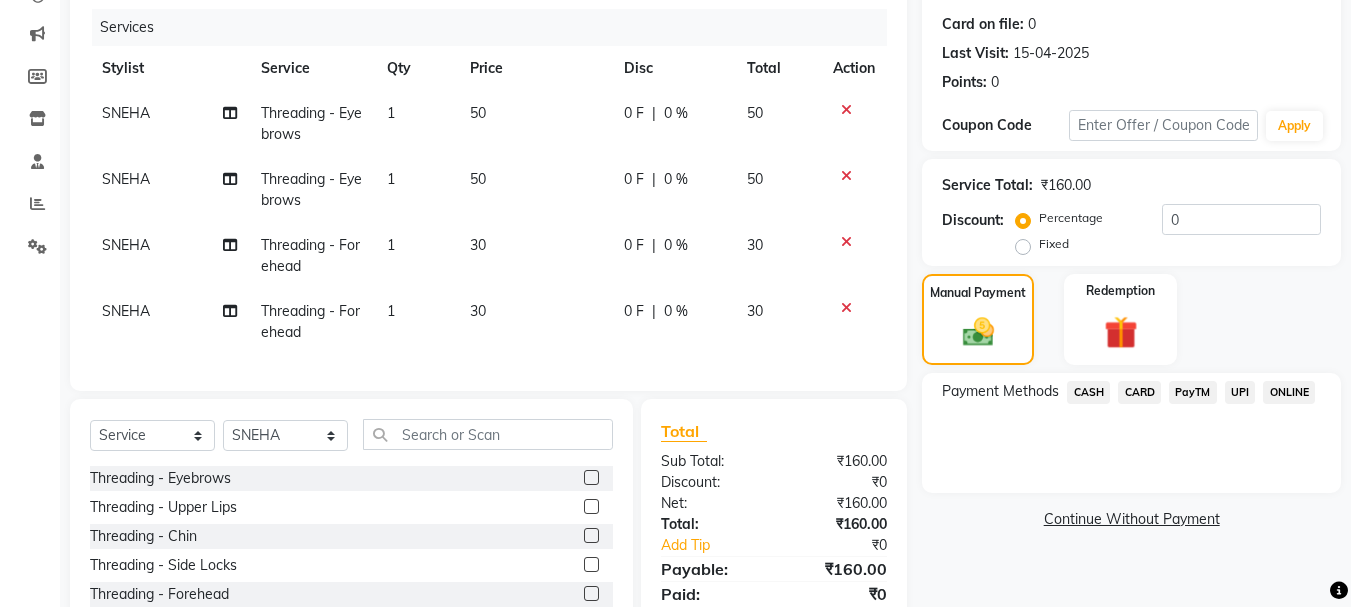 click on "CASH" 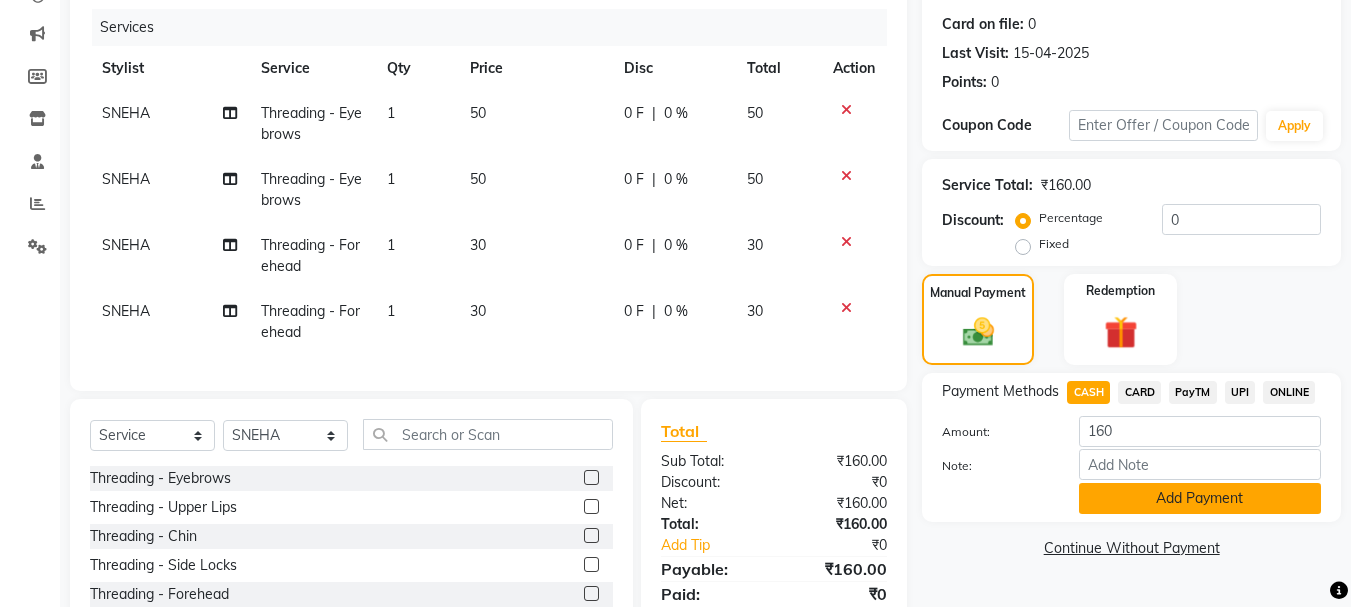 click on "Add Payment" 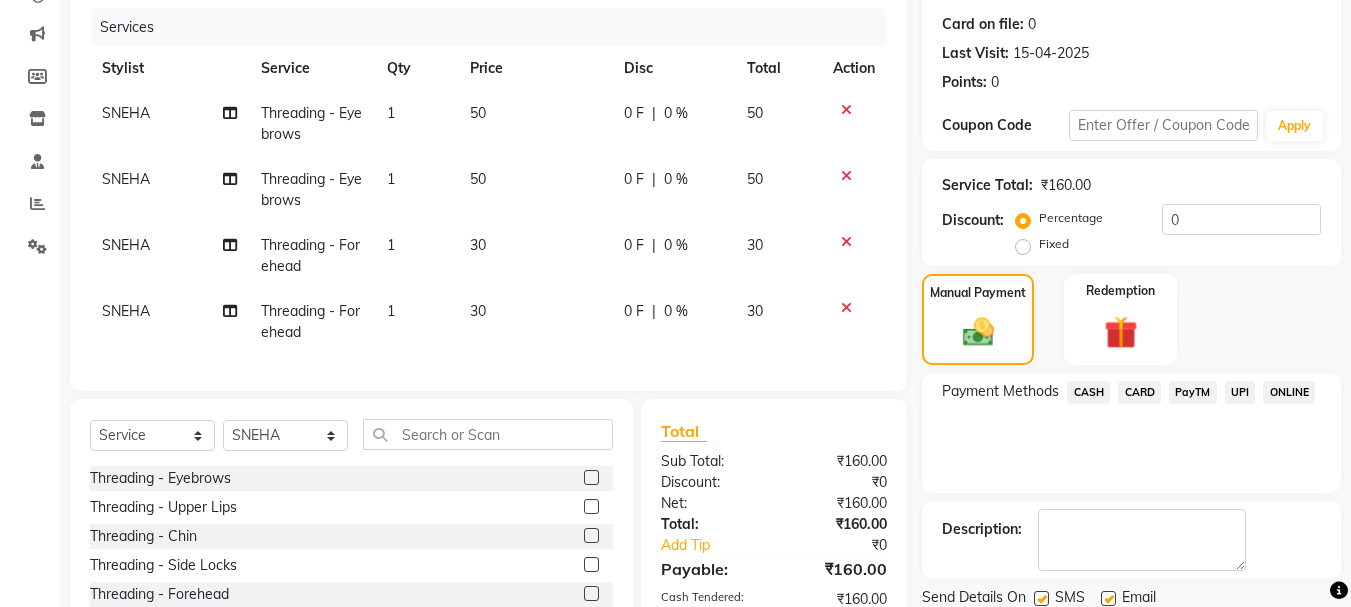 scroll, scrollTop: 399, scrollLeft: 0, axis: vertical 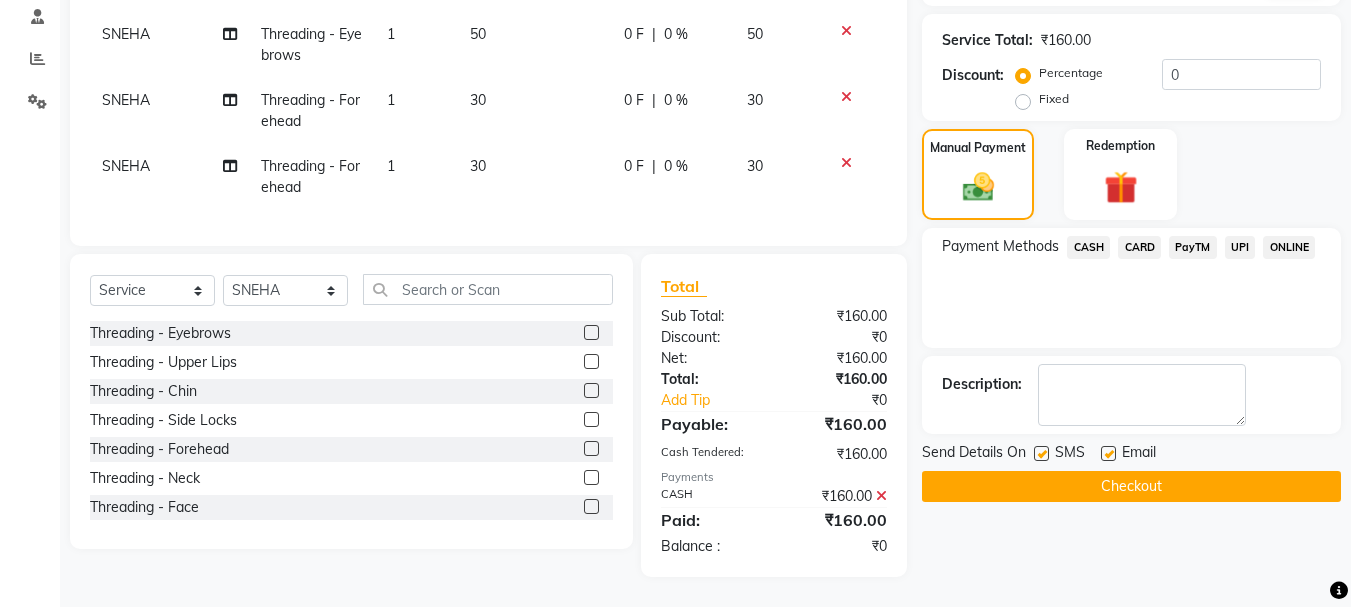 click on "Checkout" 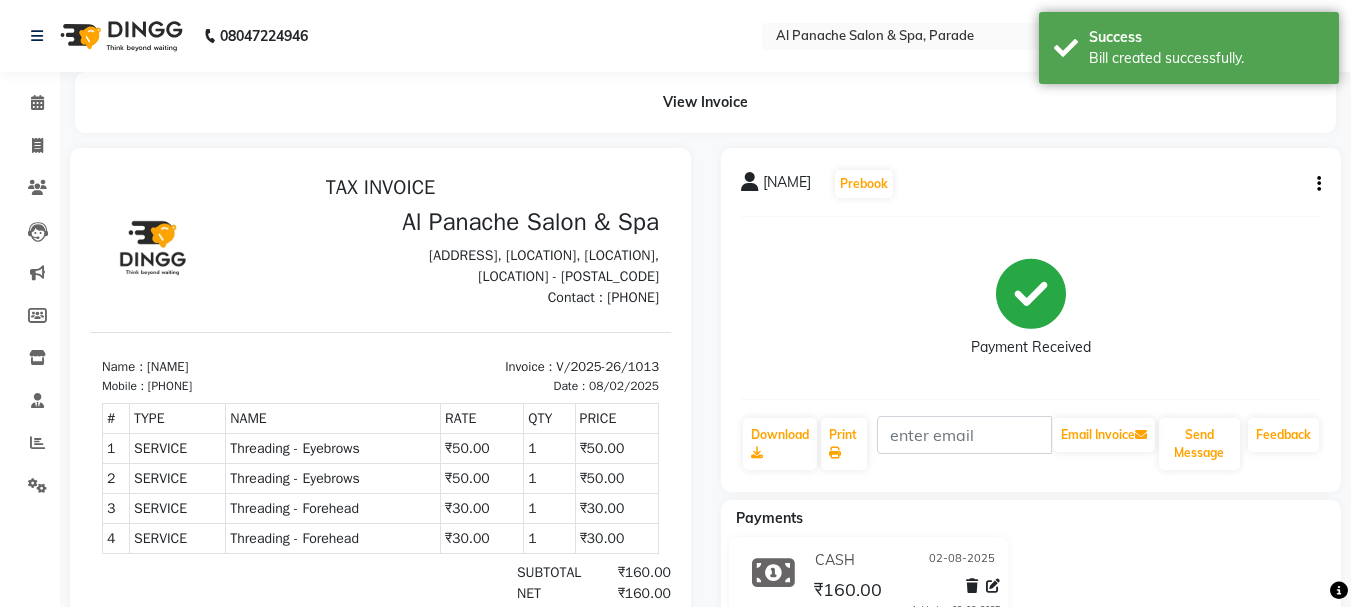scroll, scrollTop: 0, scrollLeft: 0, axis: both 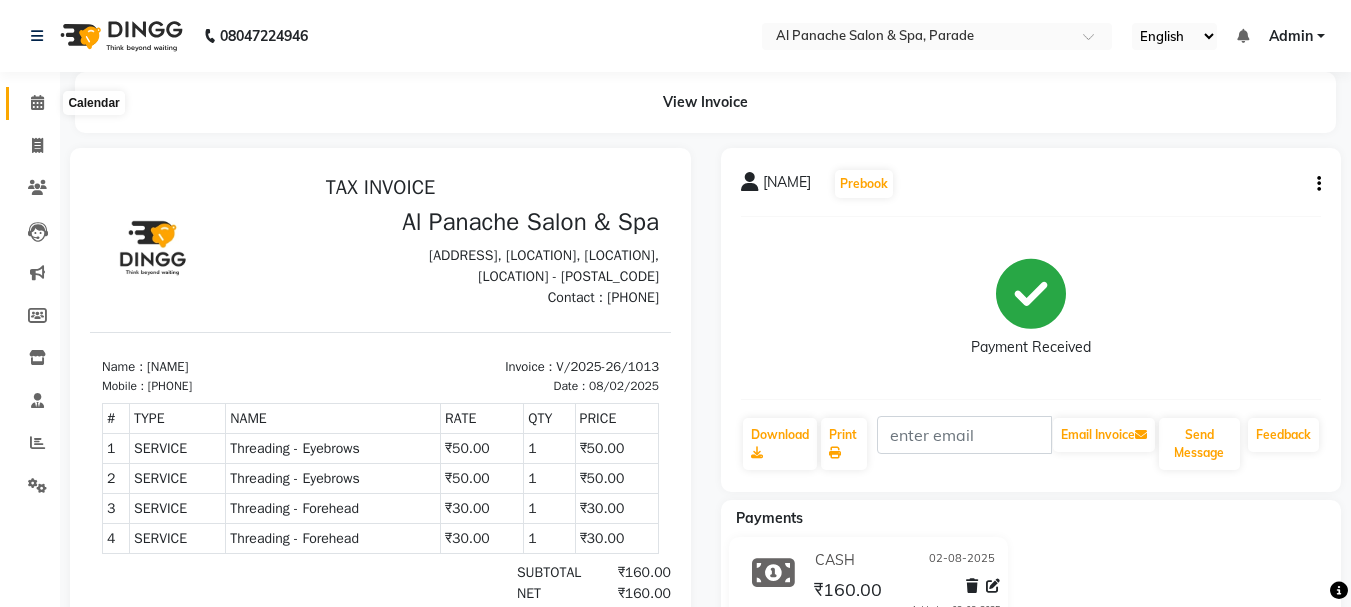 click 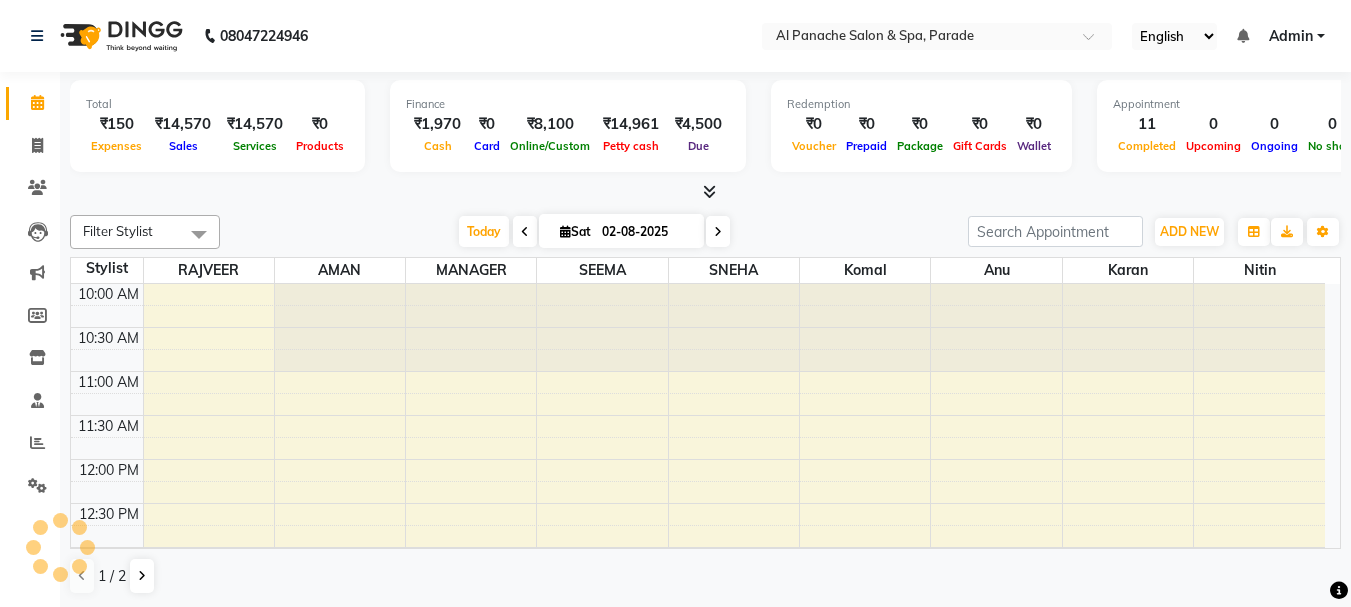 scroll, scrollTop: 0, scrollLeft: 0, axis: both 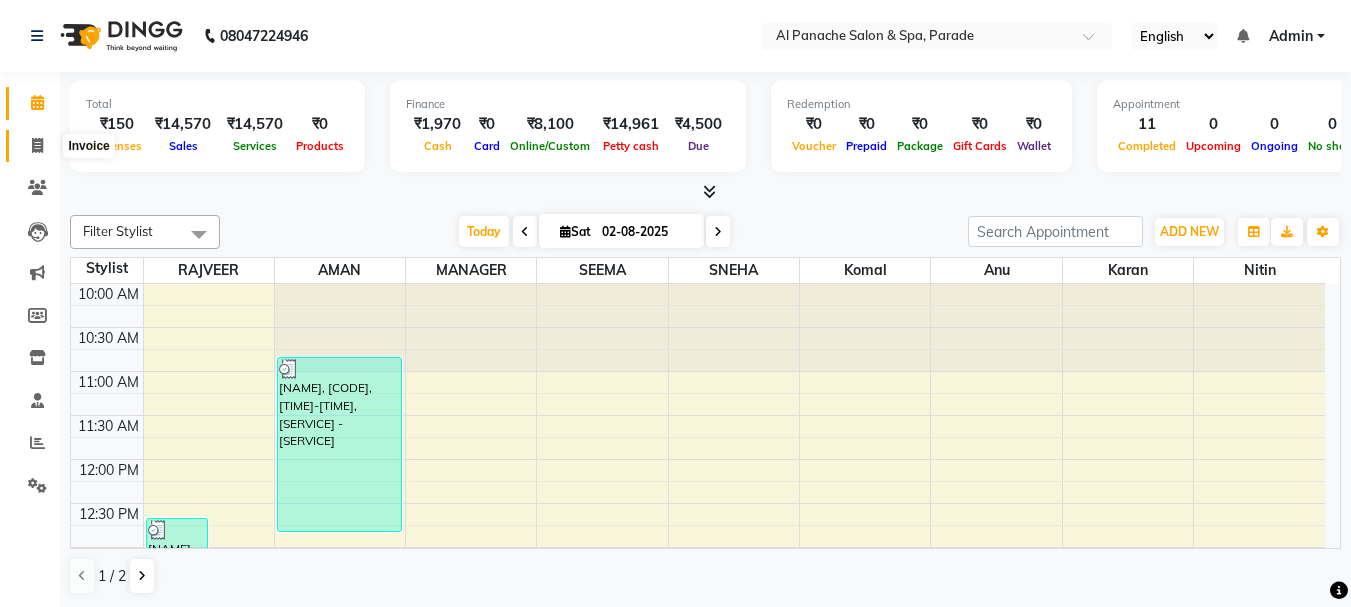 click 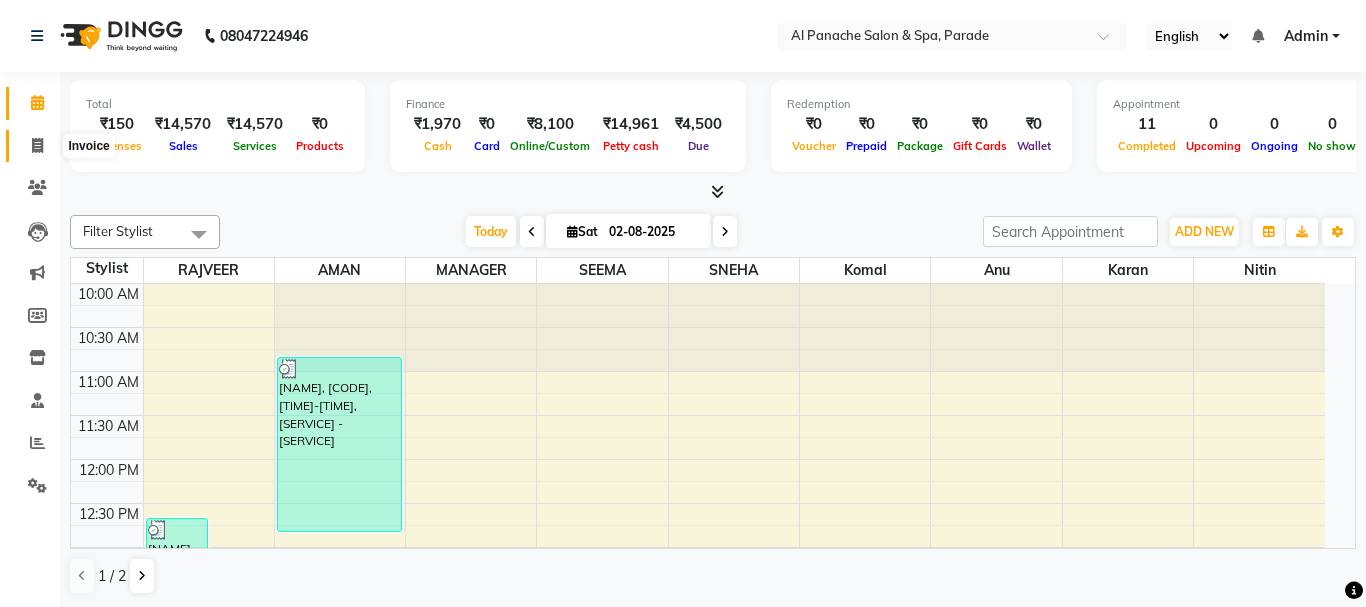 select on "463" 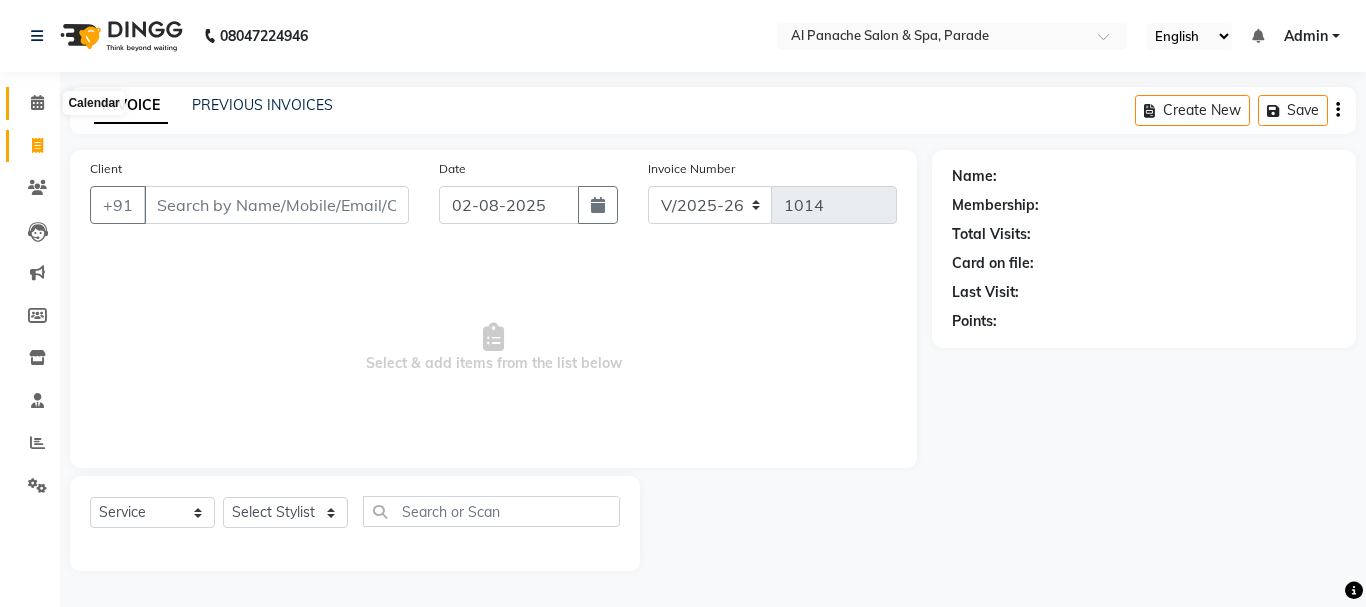click 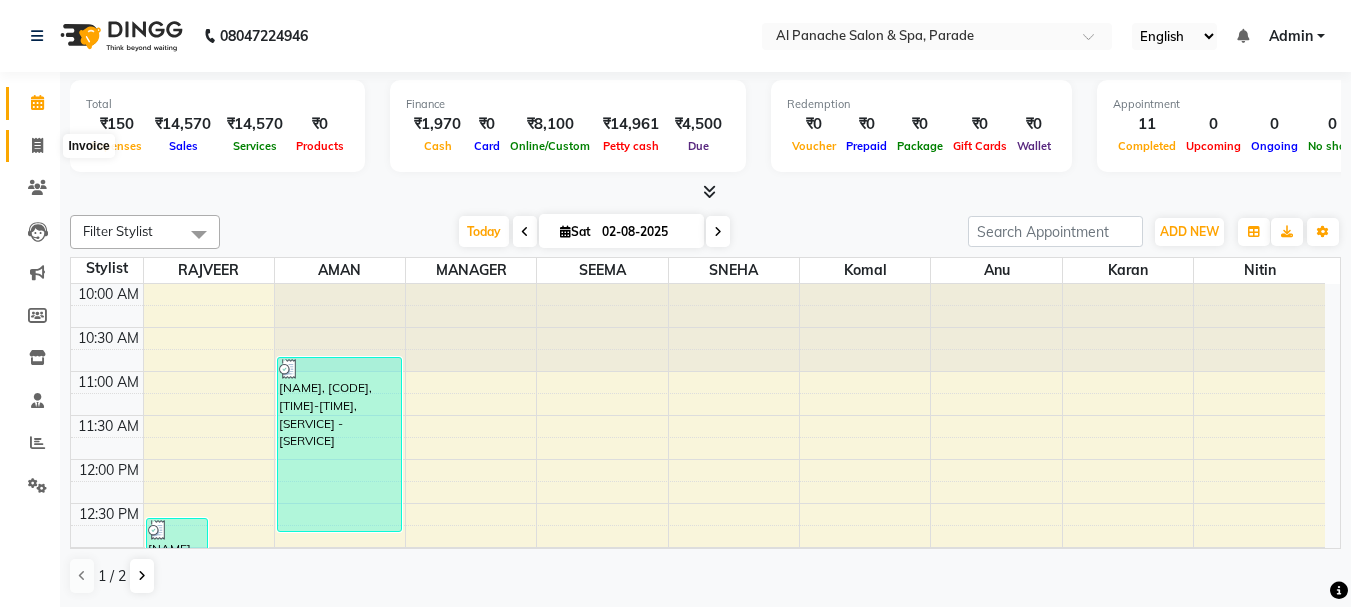 click 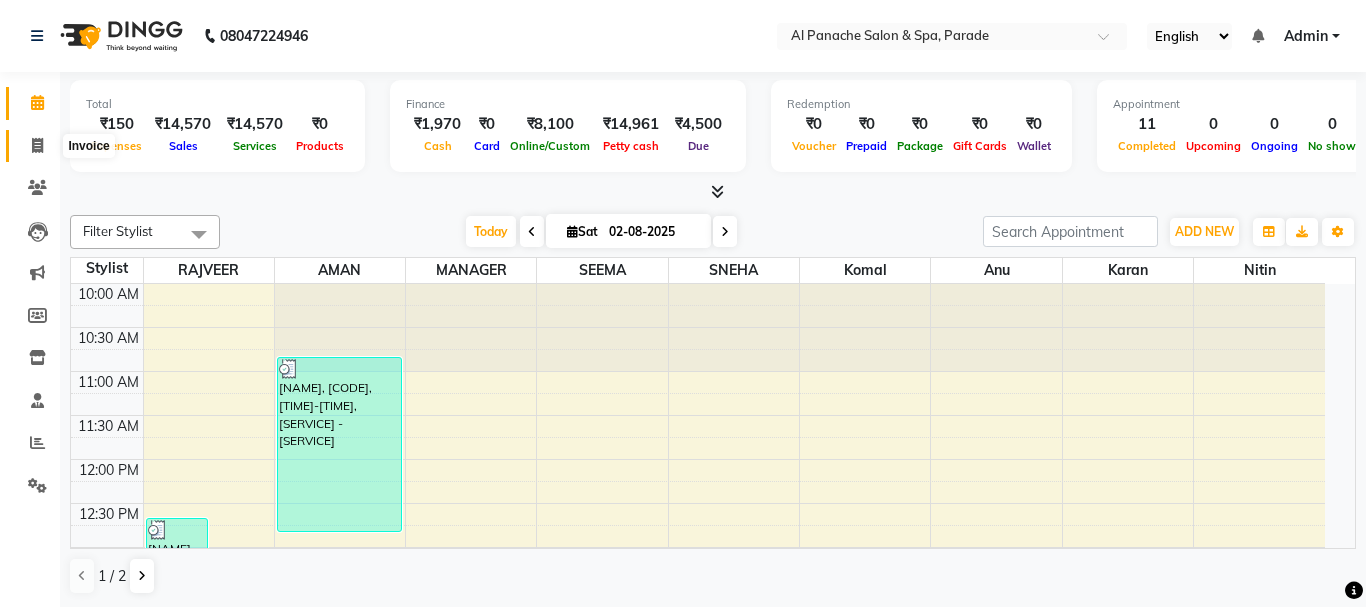 select on "service" 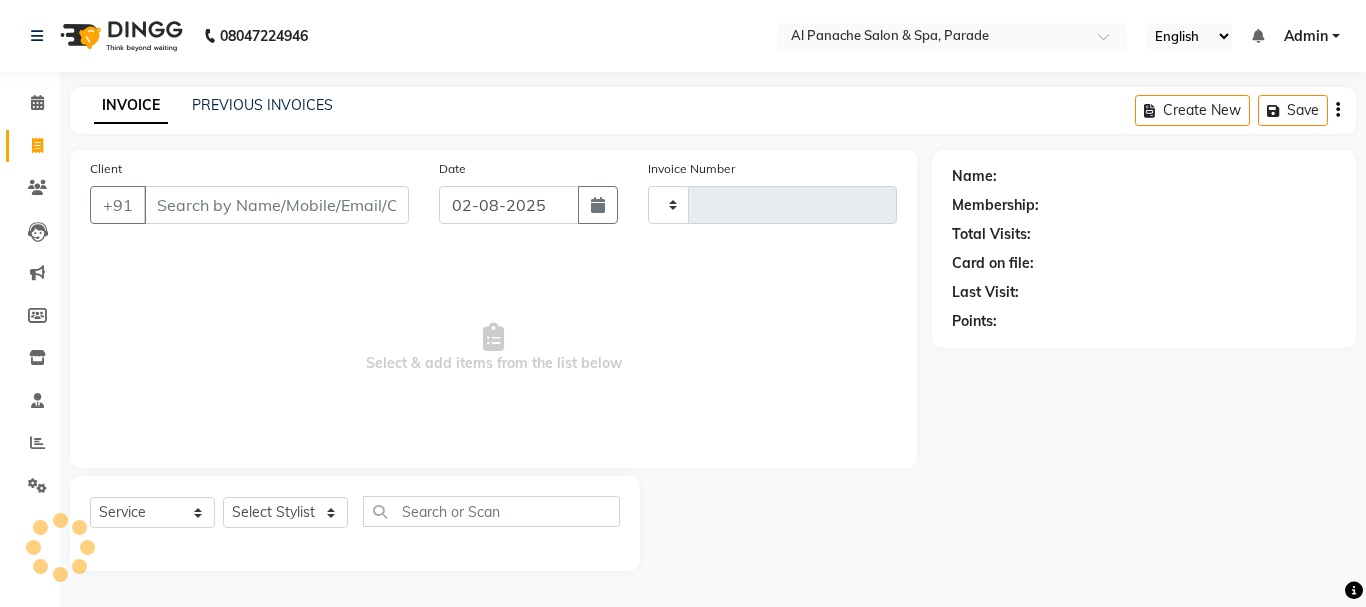type on "1014" 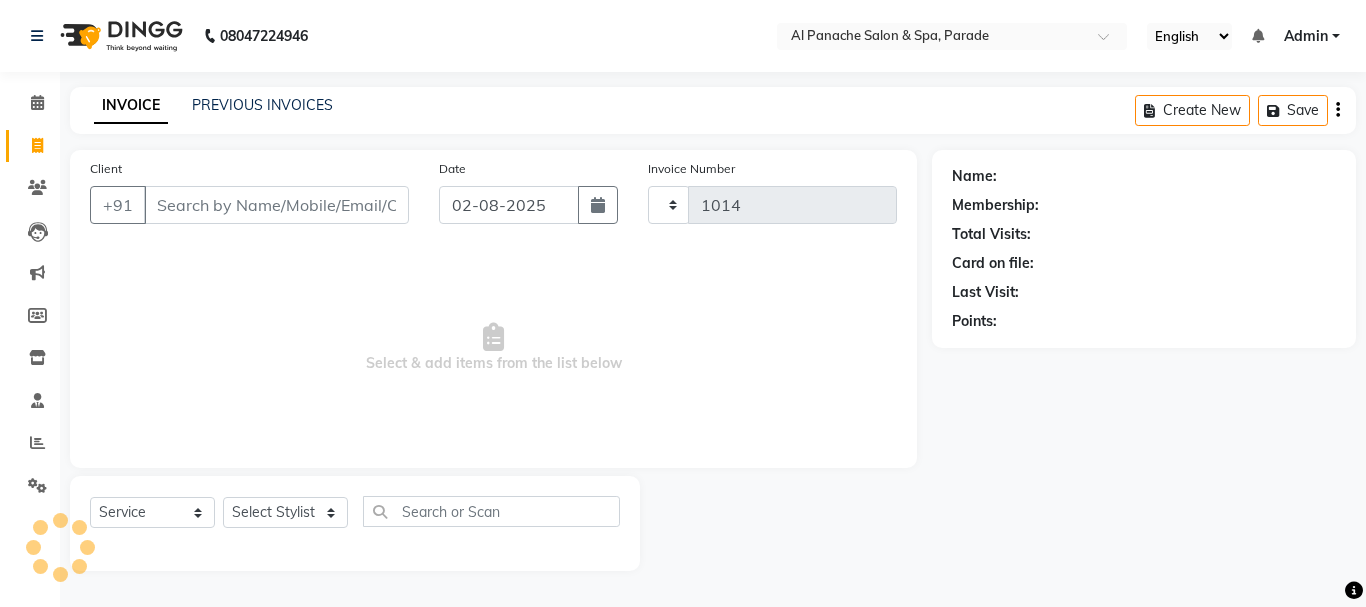 select on "463" 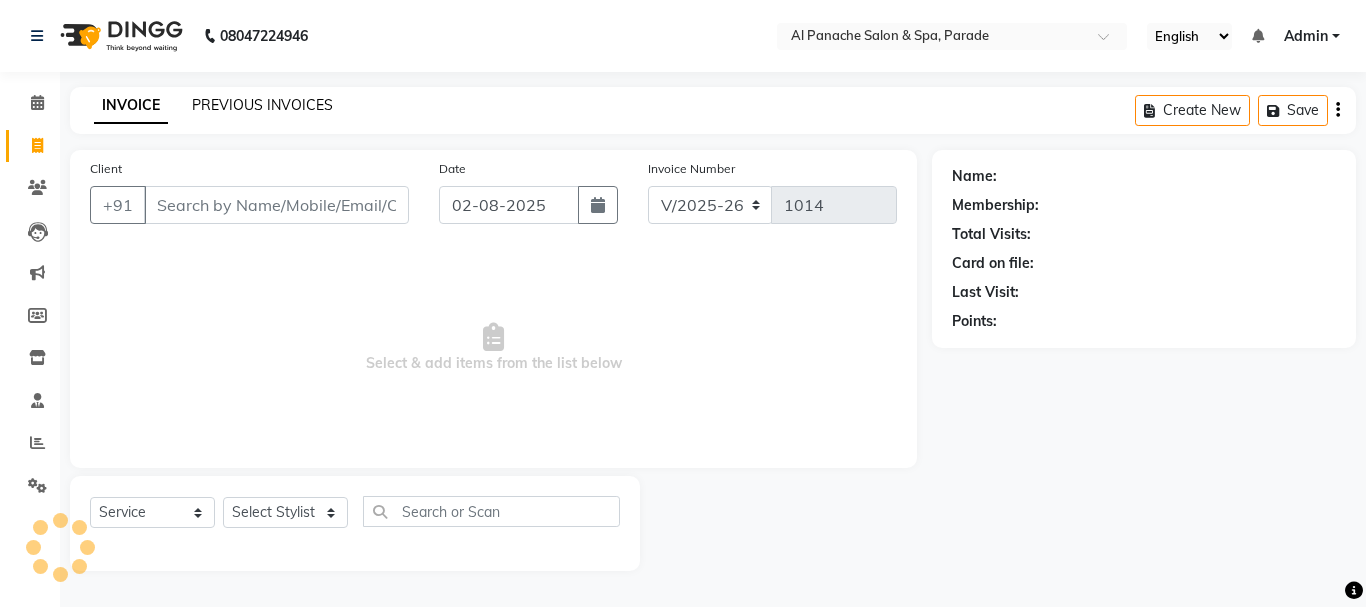 click on "PREVIOUS INVOICES" 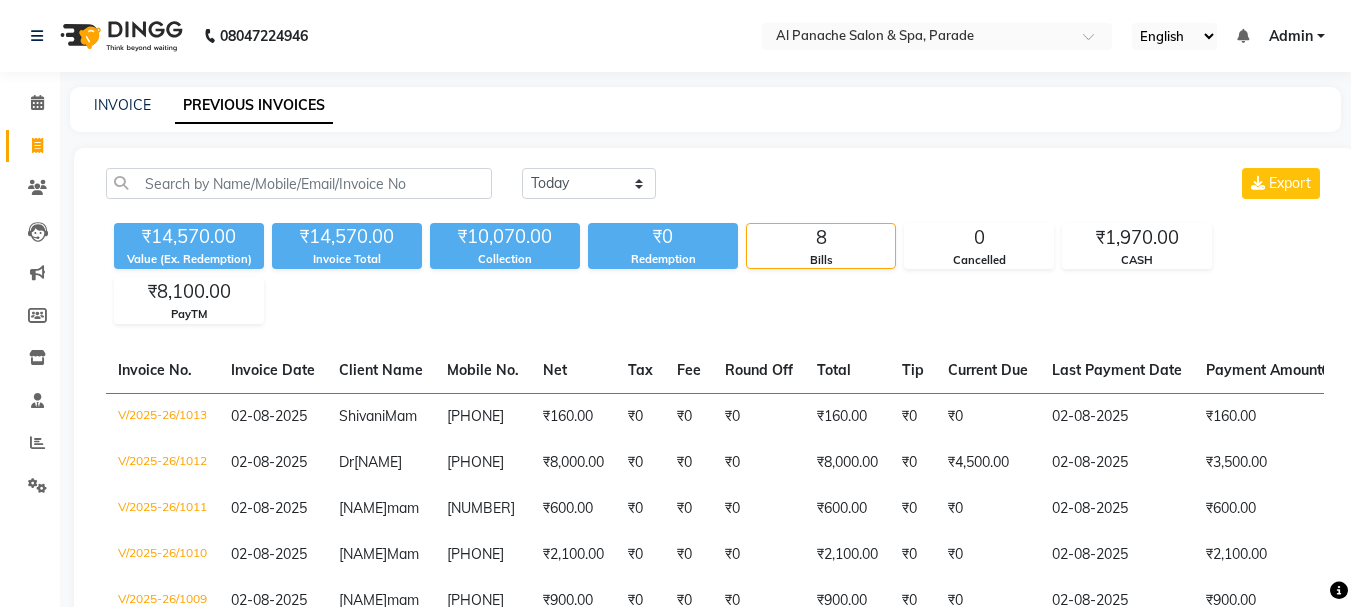 scroll, scrollTop: 280, scrollLeft: 0, axis: vertical 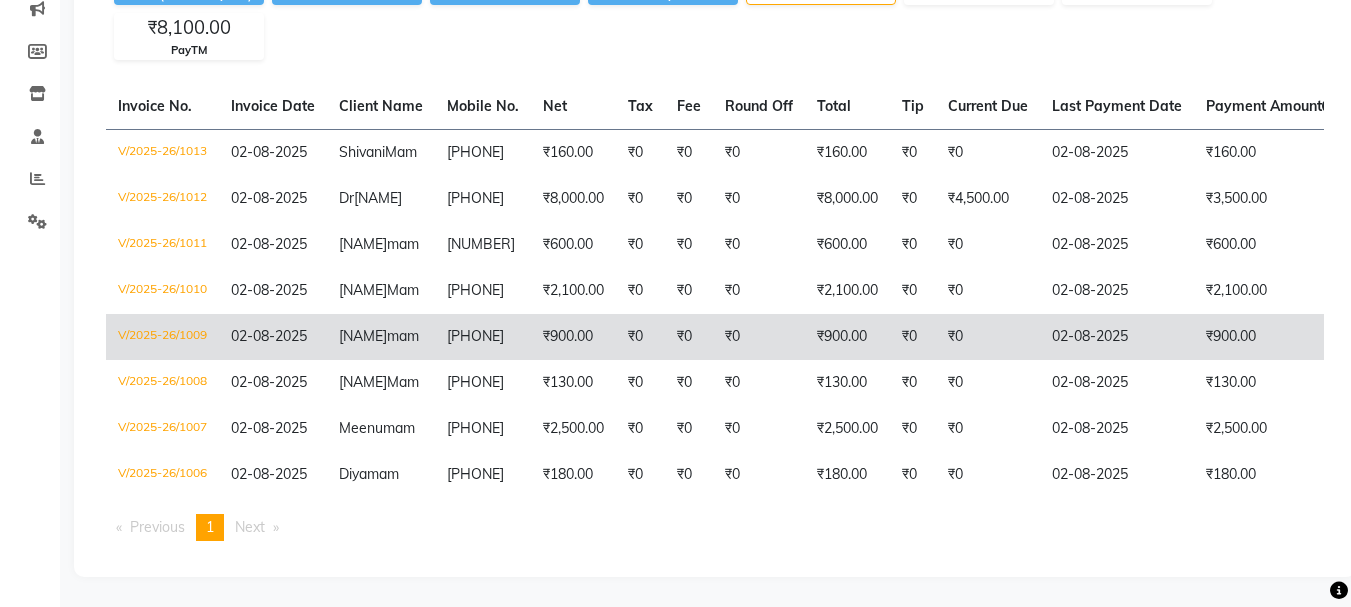 click on "[PHONE]" 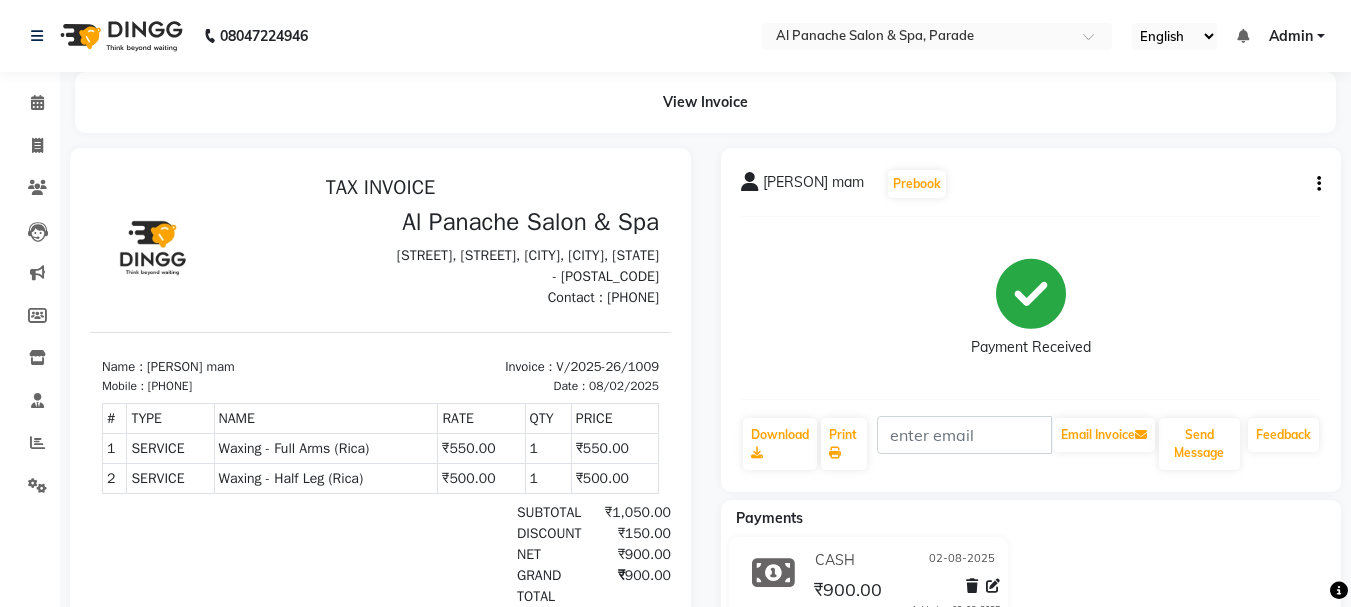 scroll, scrollTop: 0, scrollLeft: 0, axis: both 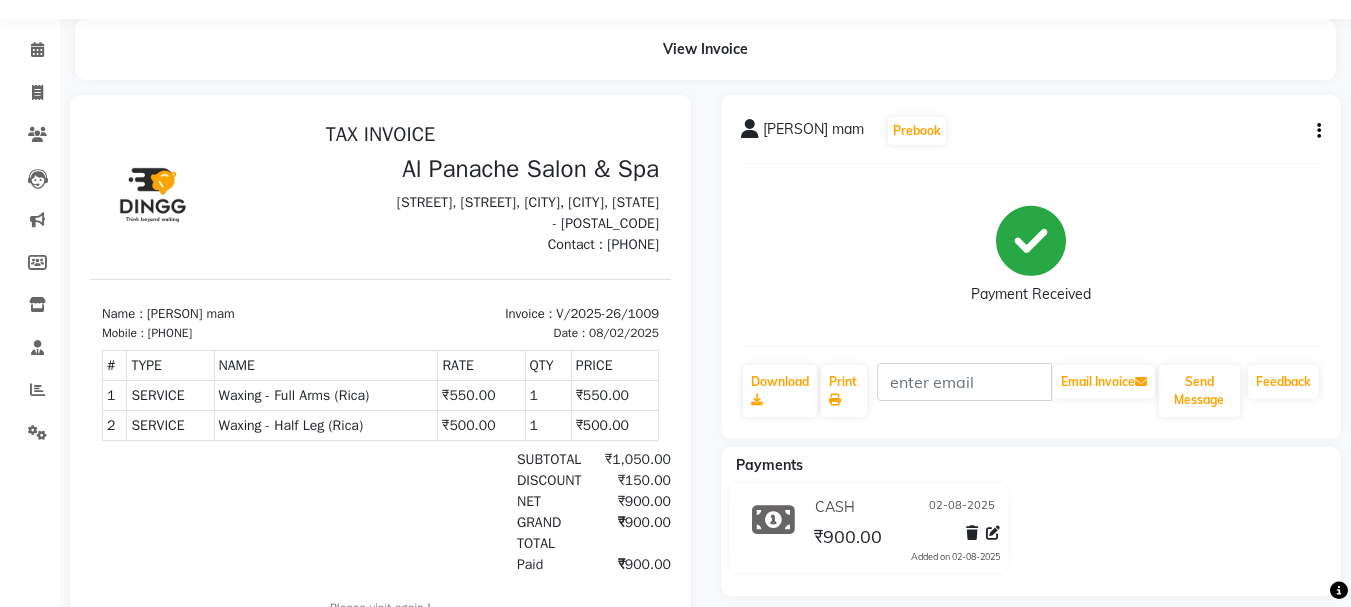 click on "Minerva mam  Prebook   Payment Received  Download  Print   Email Invoice   Send Message Feedback" 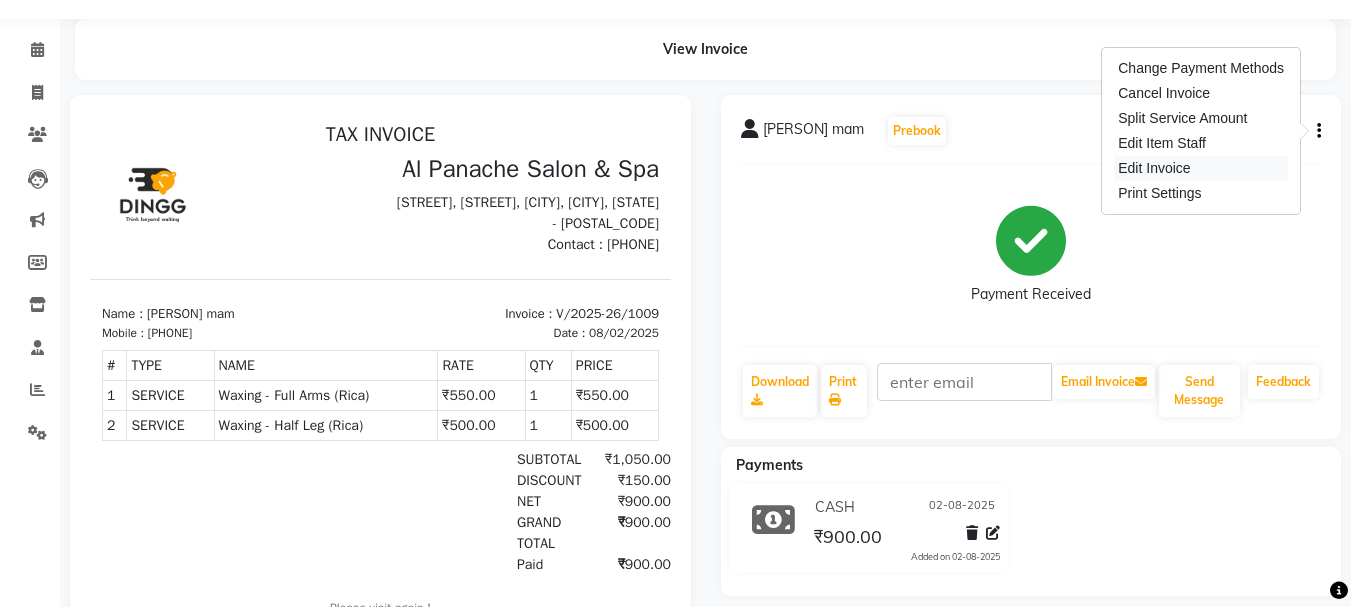 click on "Edit Invoice" at bounding box center (1201, 168) 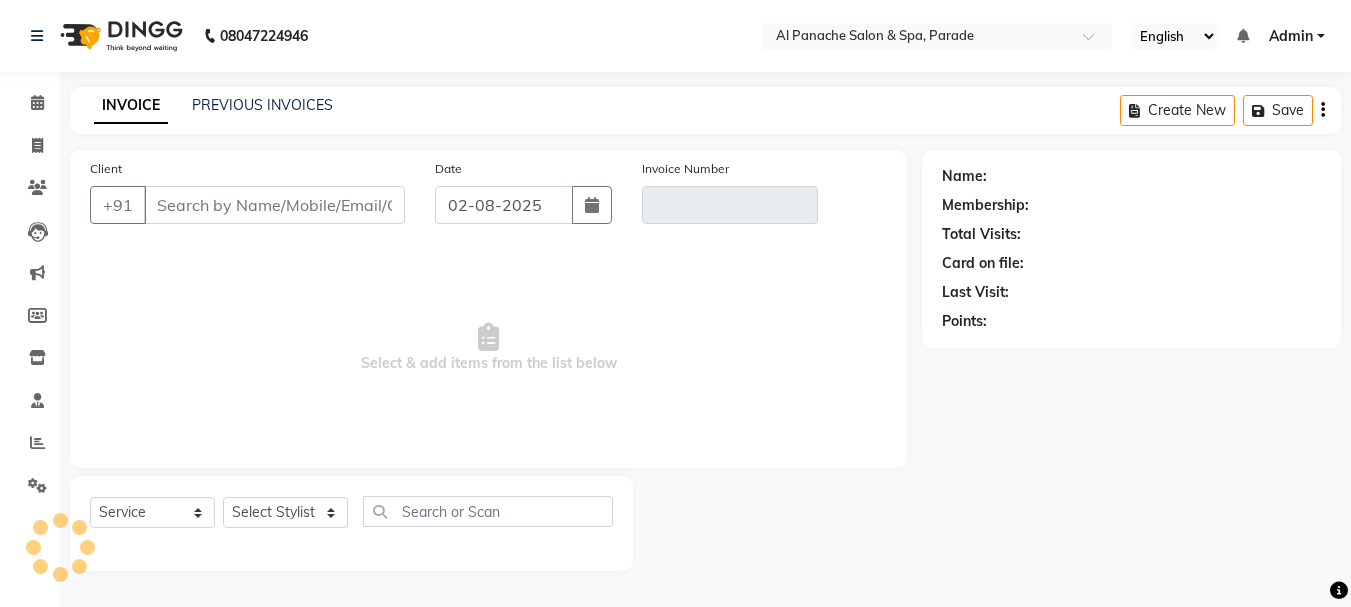scroll, scrollTop: 0, scrollLeft: 0, axis: both 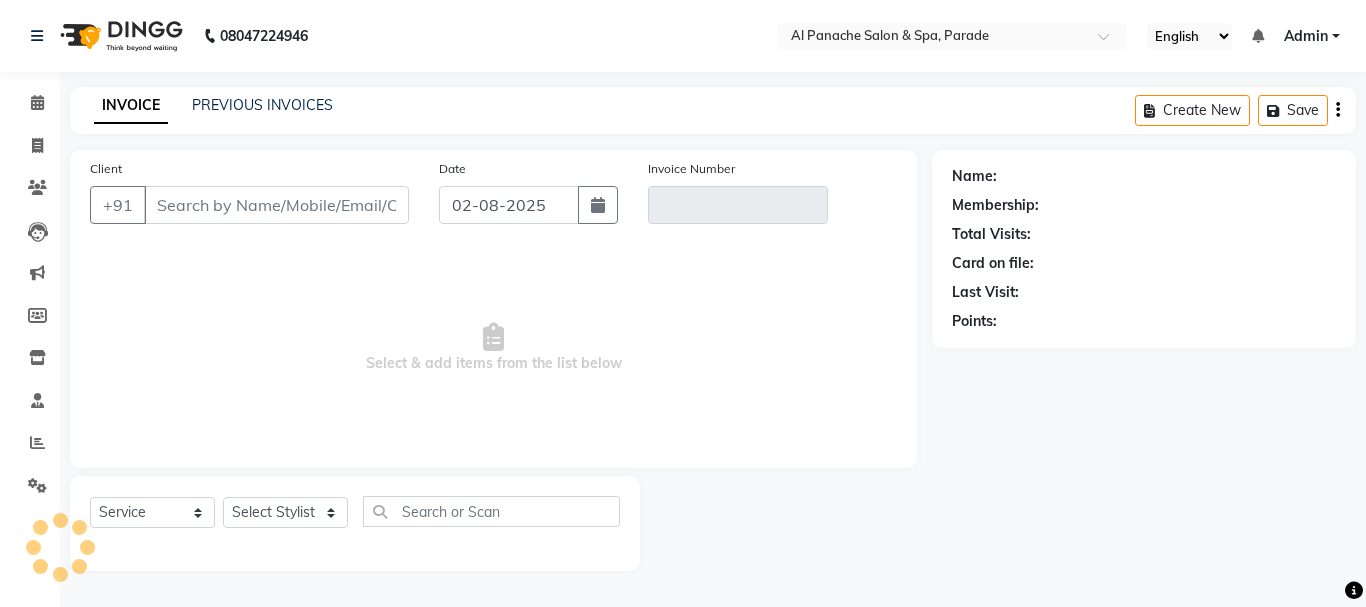 type on "8493963344" 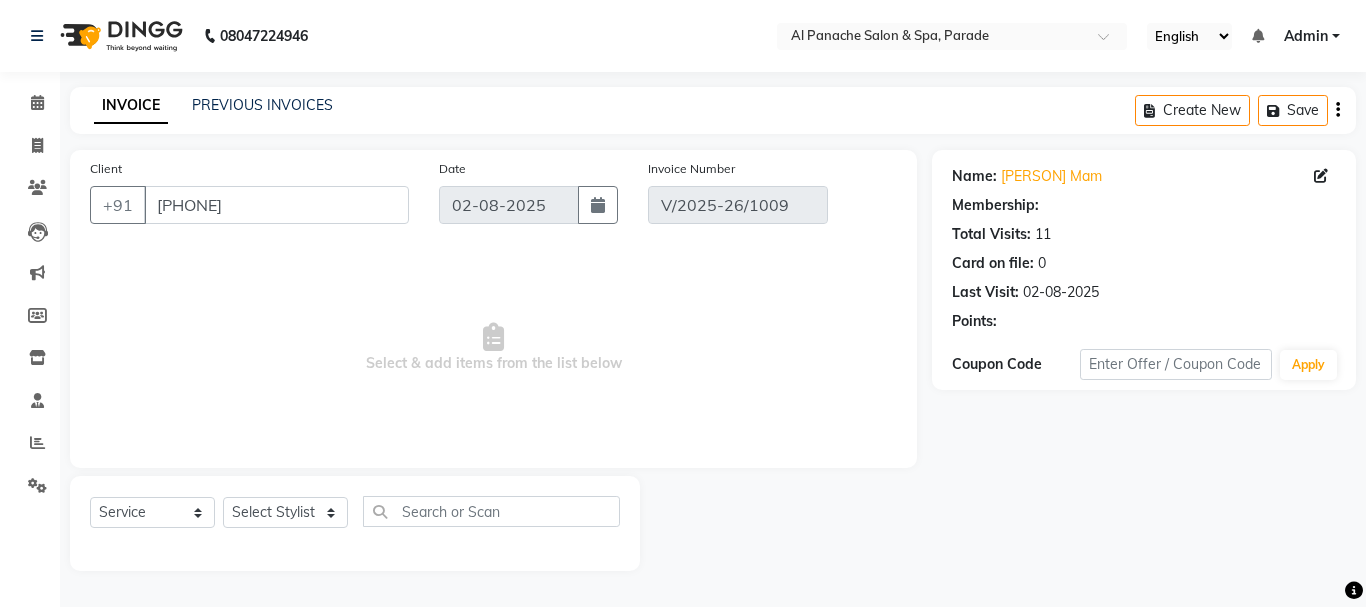 select on "select" 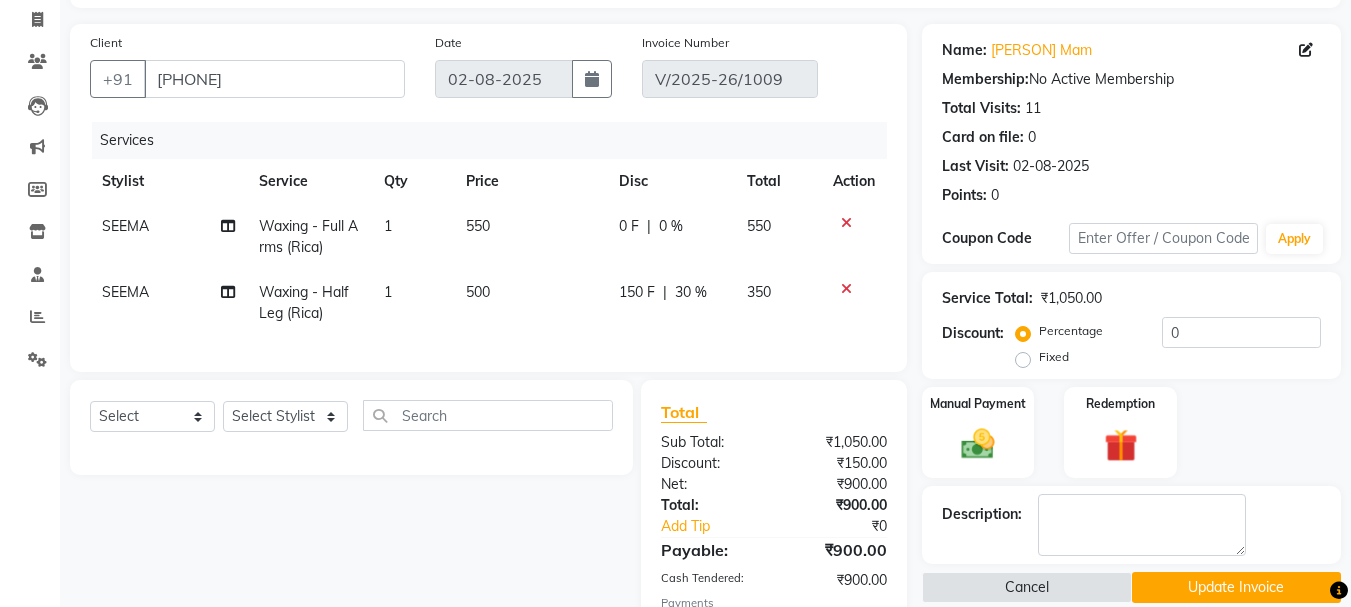 scroll, scrollTop: 129, scrollLeft: 0, axis: vertical 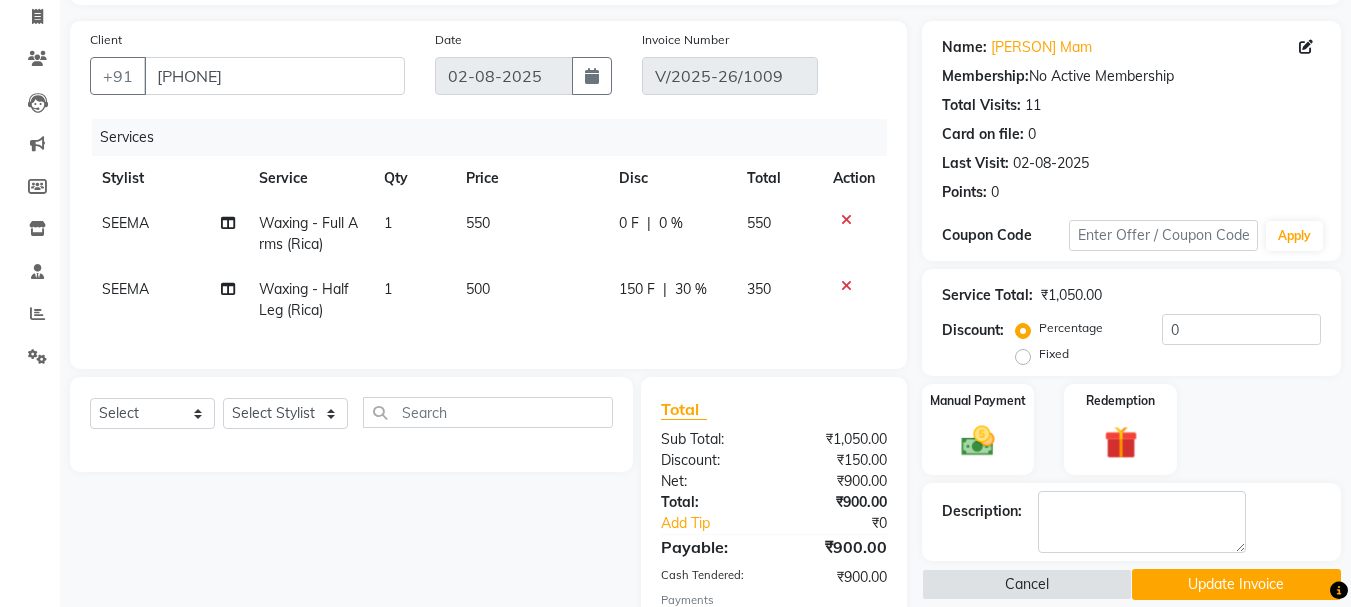 click 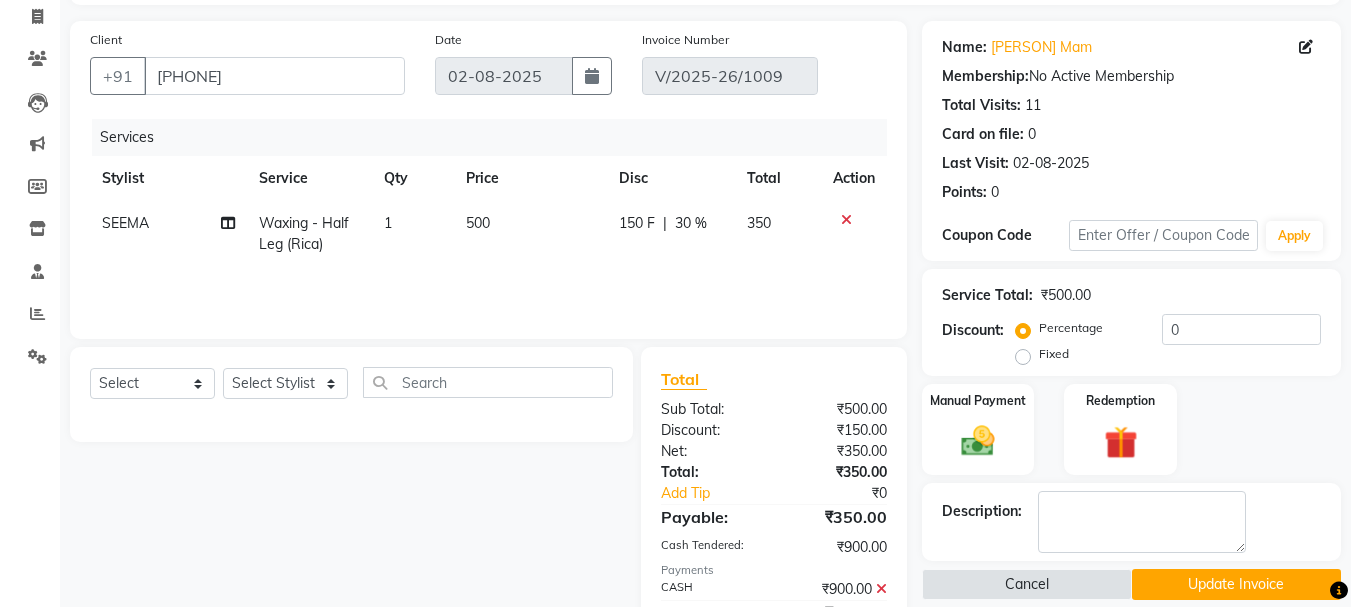 scroll, scrollTop: 239, scrollLeft: 0, axis: vertical 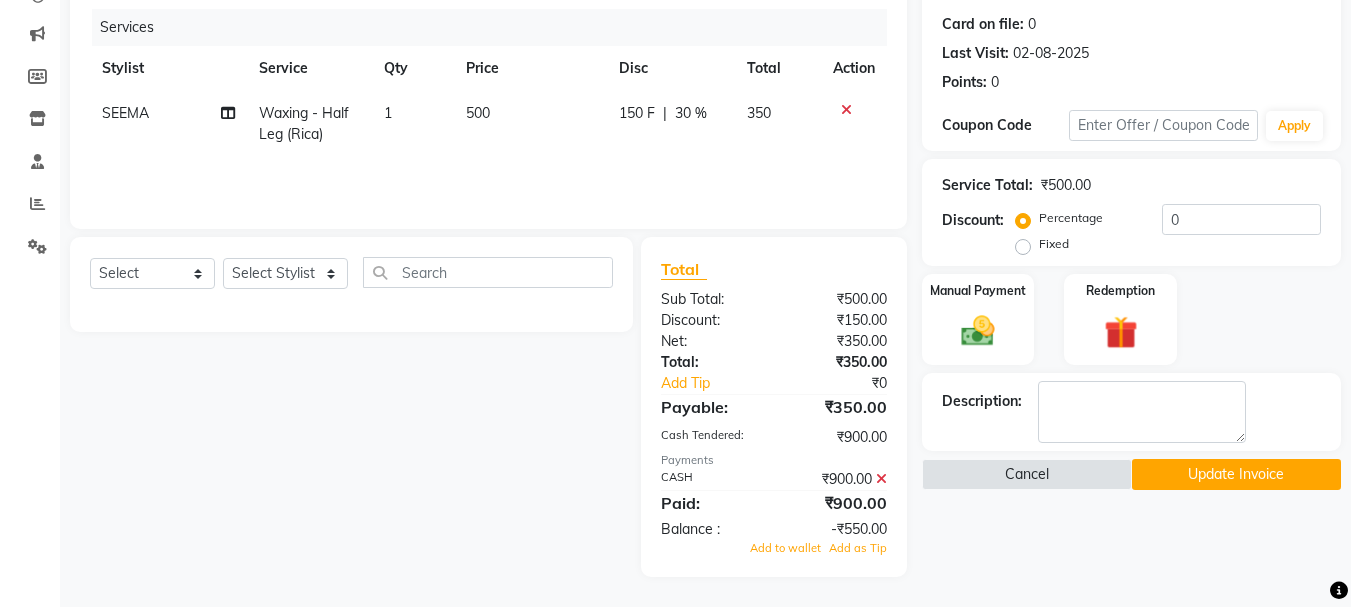 click on "30 %" 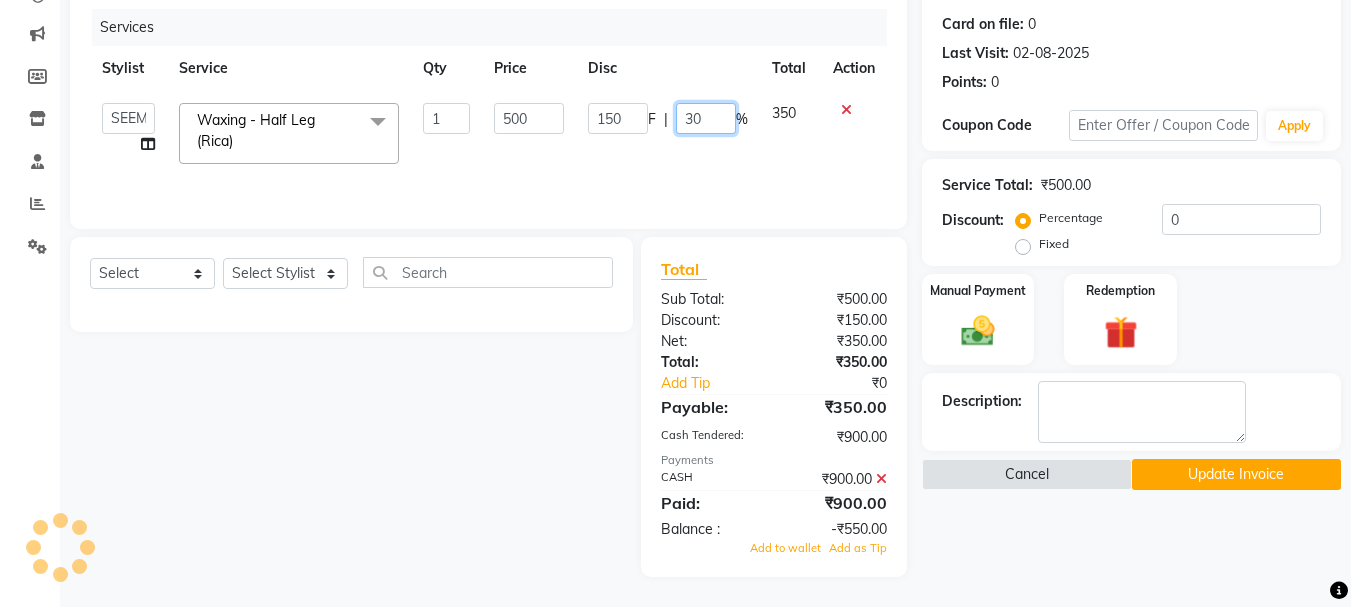 click on "30" 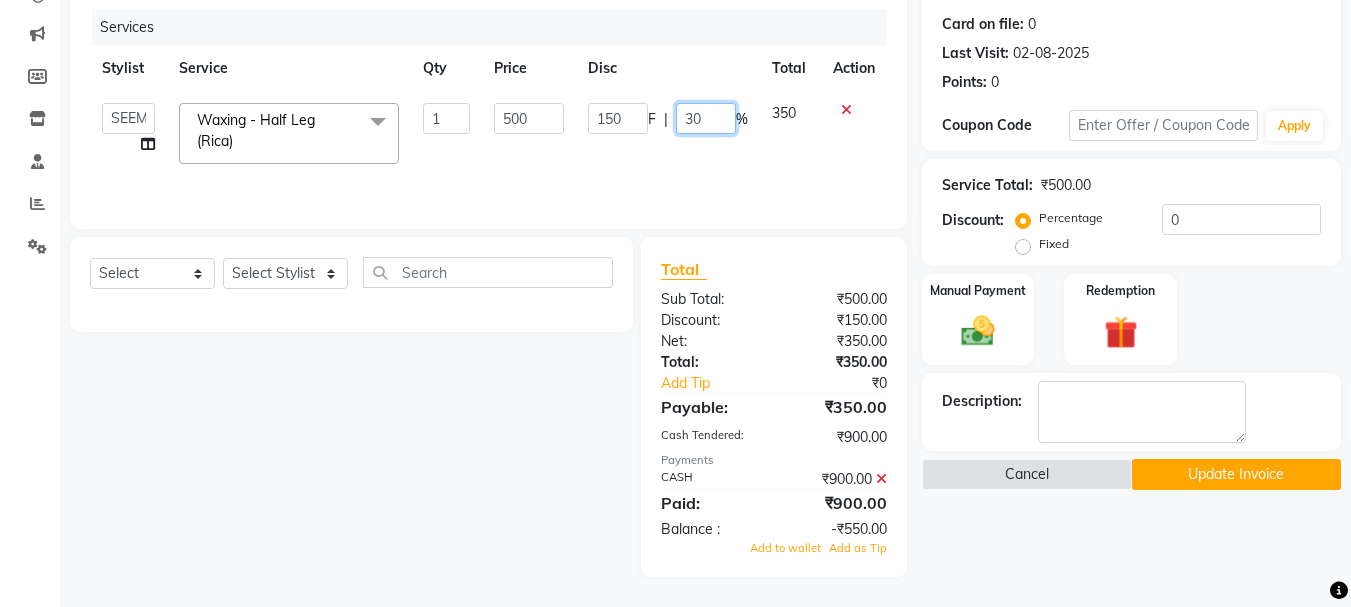 type on "3" 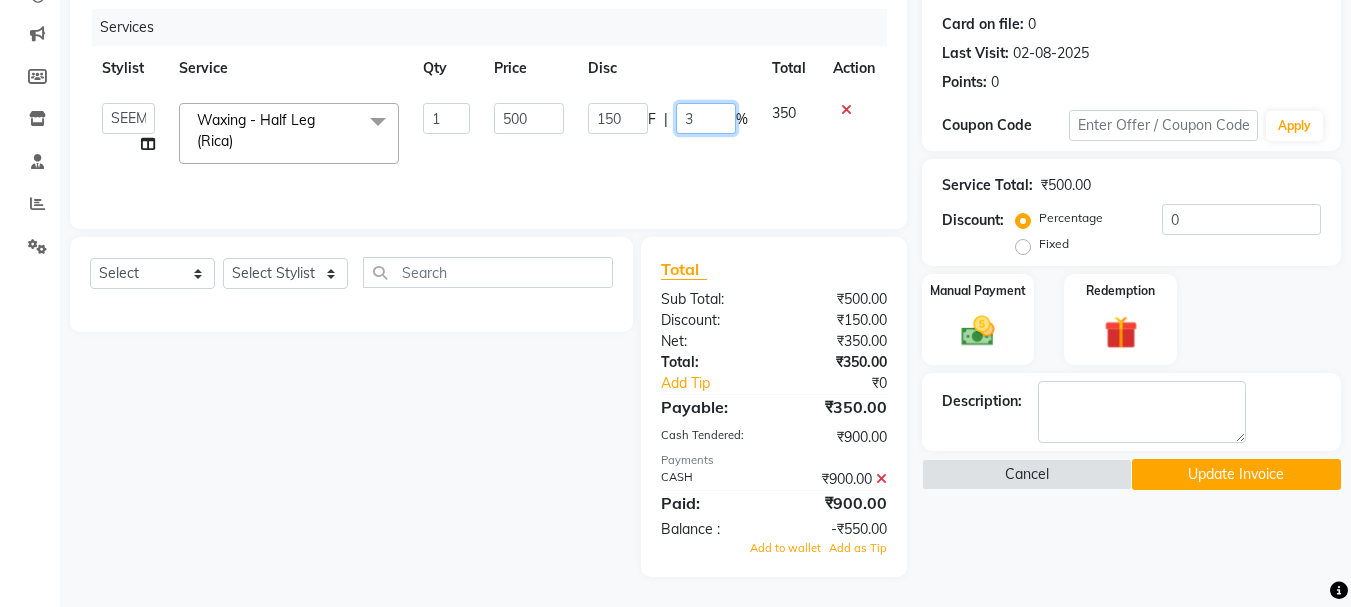 click on "3" 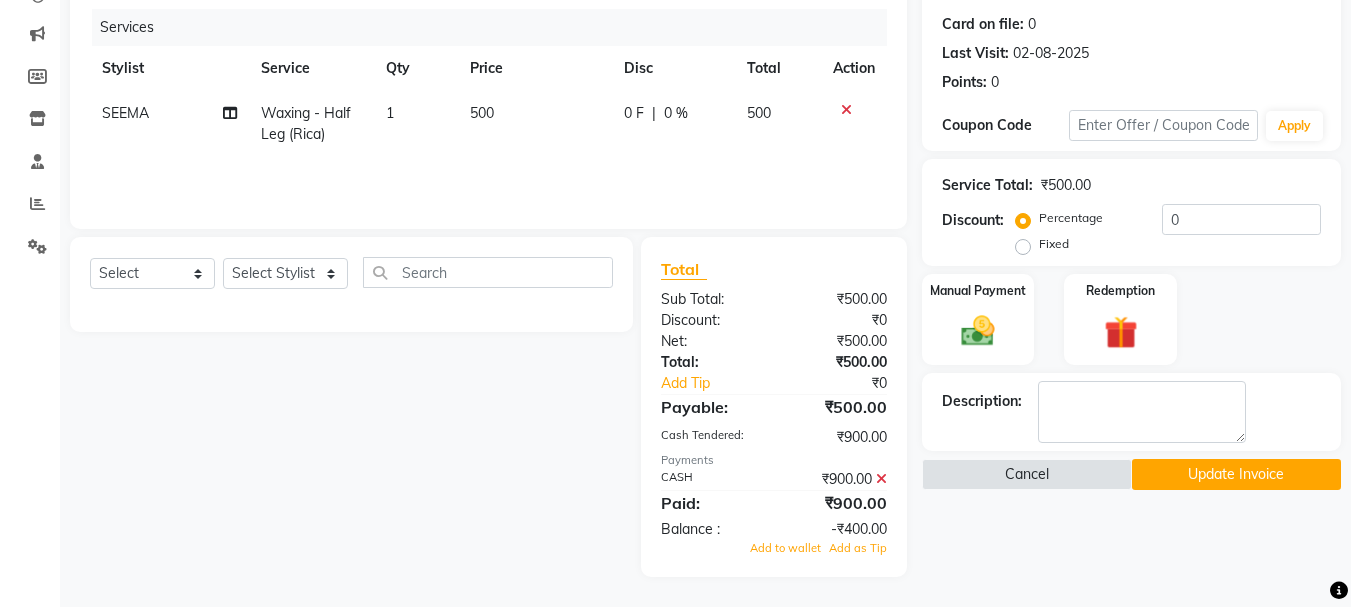 click on "0 F | 0 %" 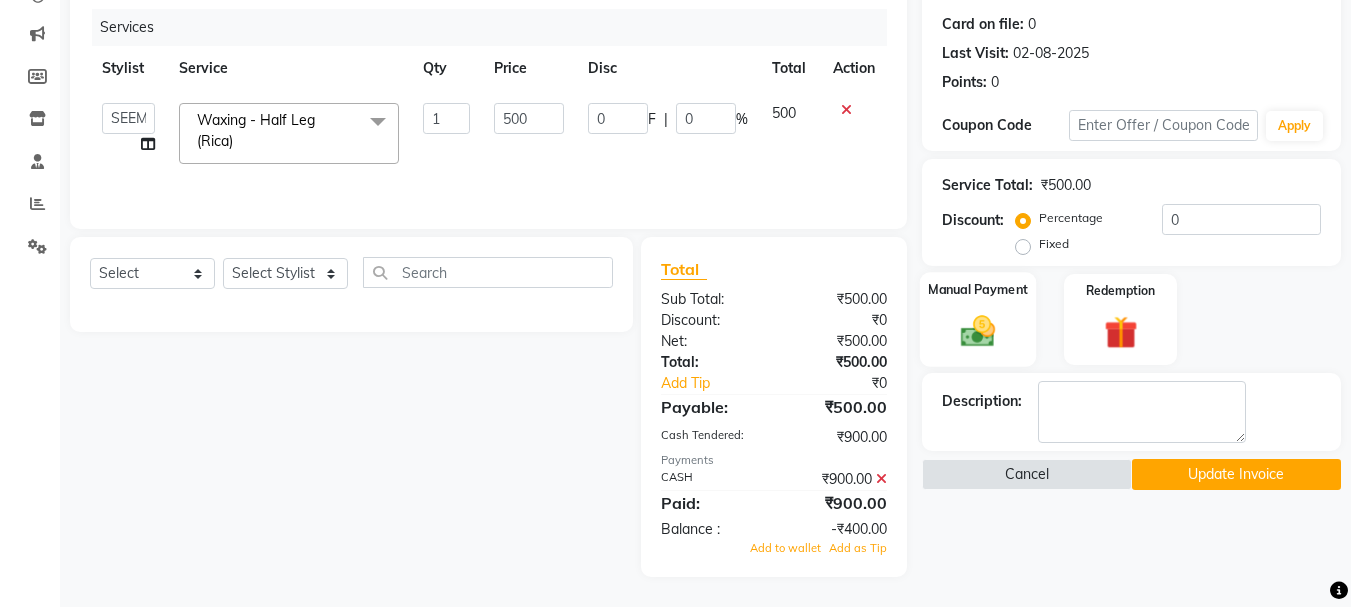 click 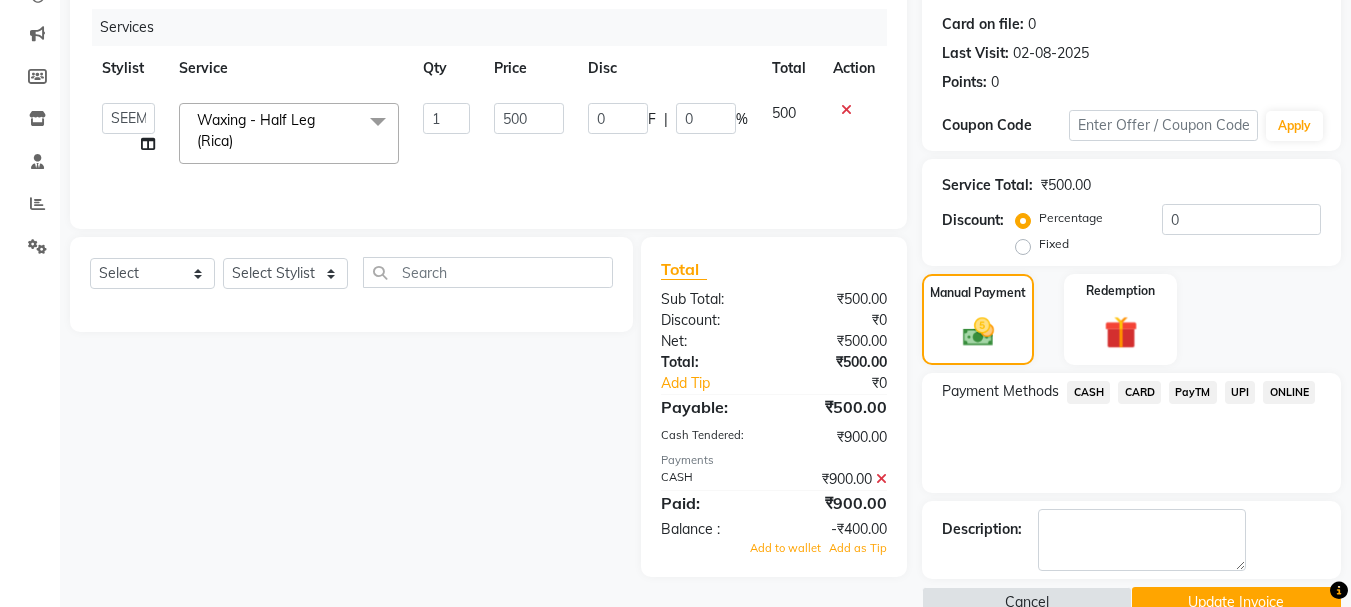 click 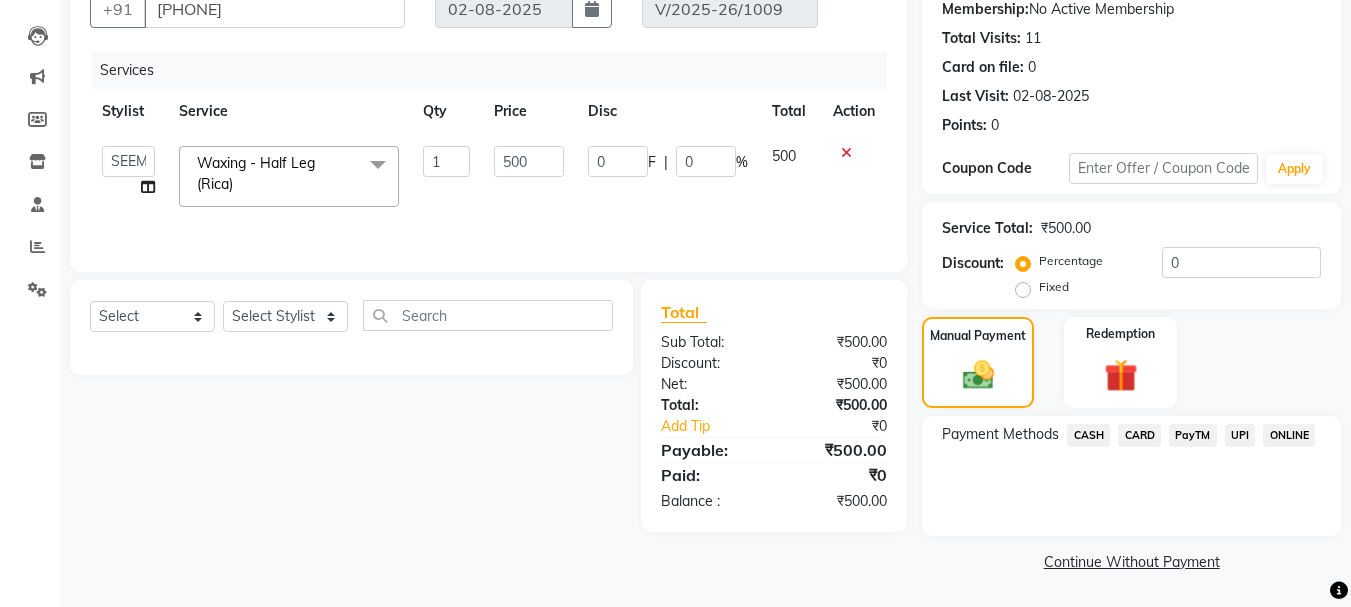 click on "CASH" 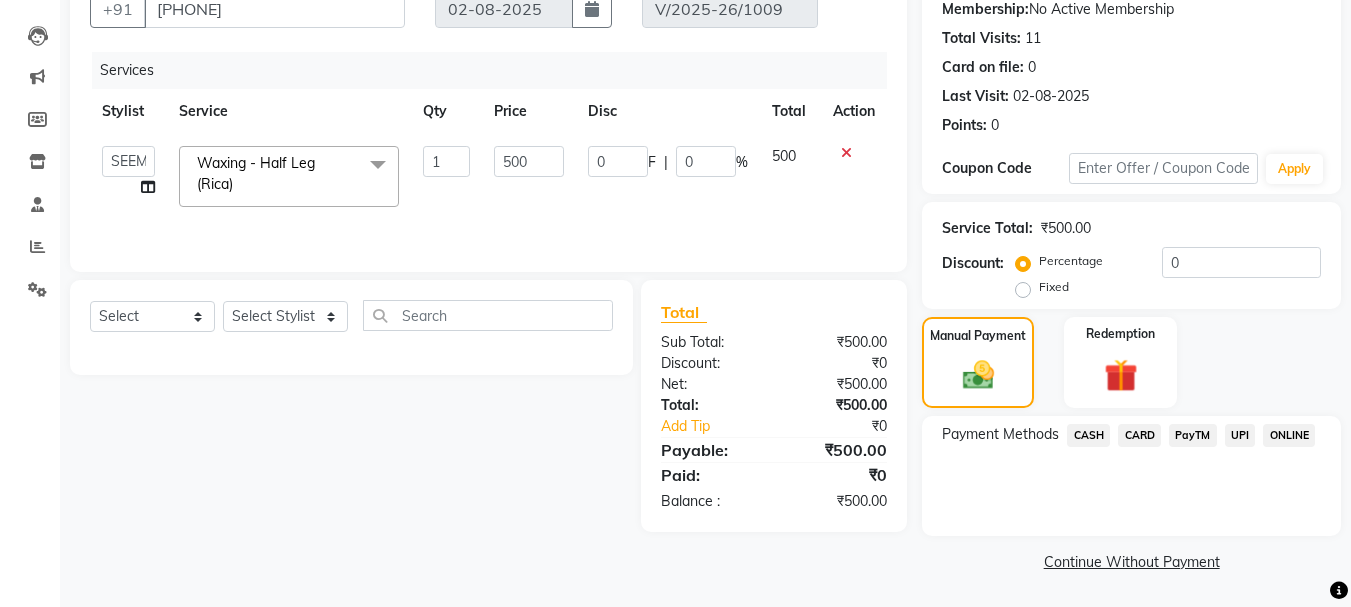 scroll, scrollTop: 225, scrollLeft: 0, axis: vertical 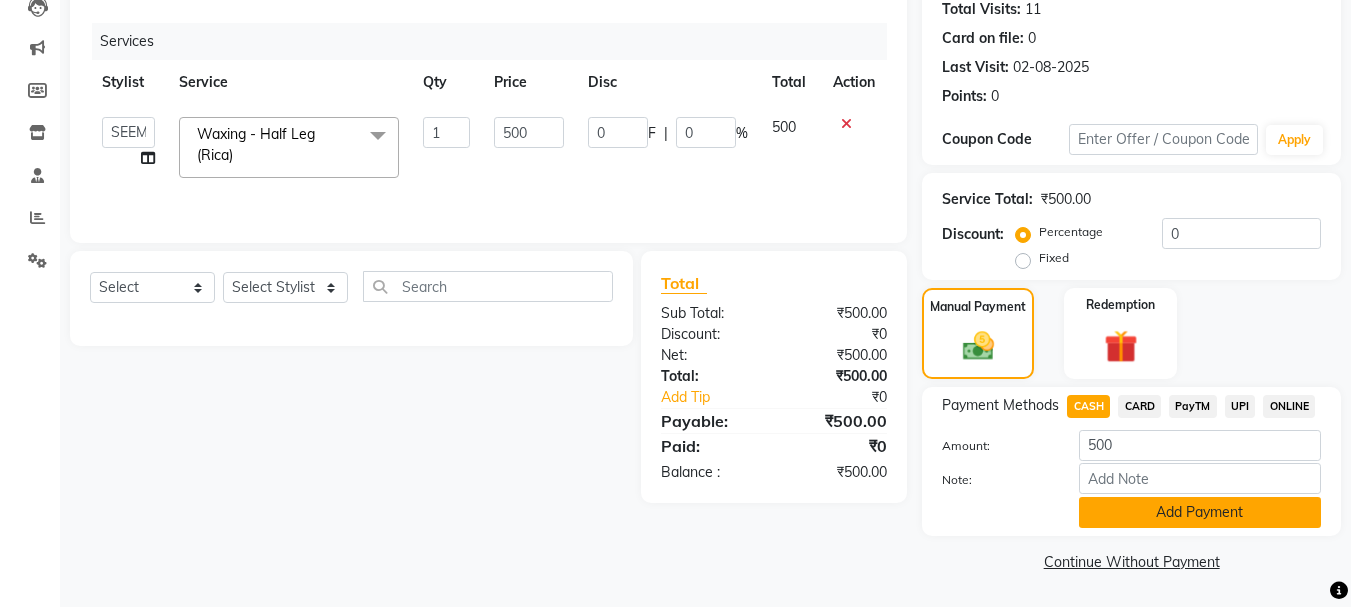 click on "Add Payment" 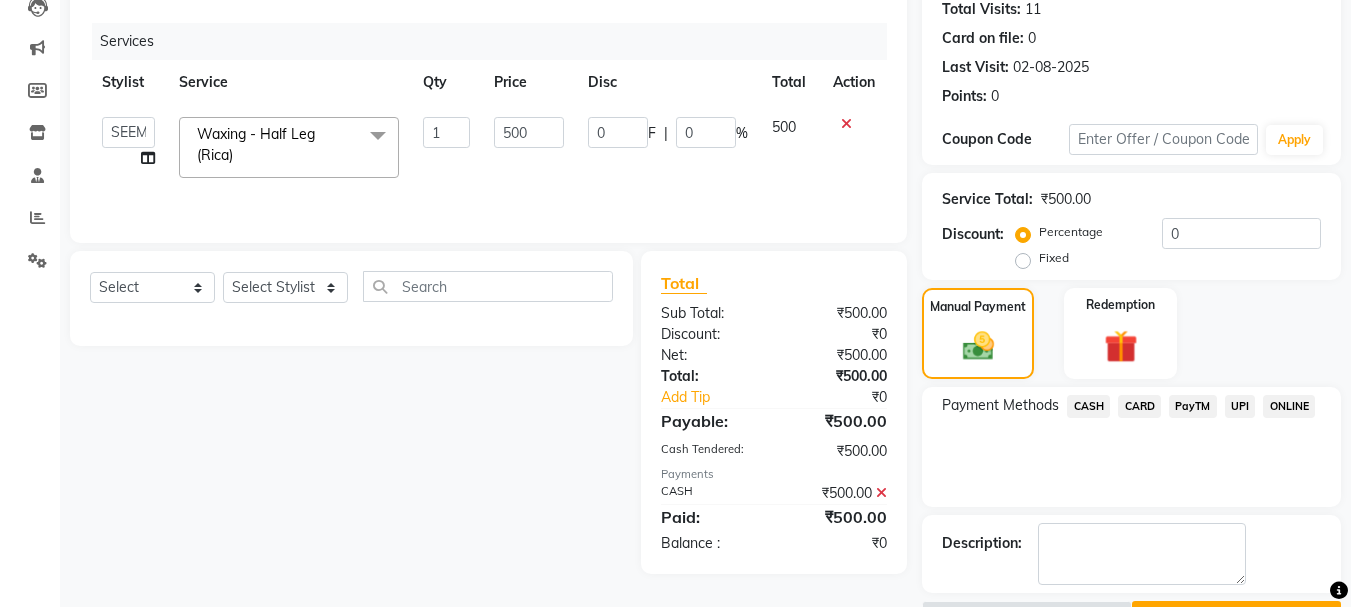 scroll, scrollTop: 280, scrollLeft: 0, axis: vertical 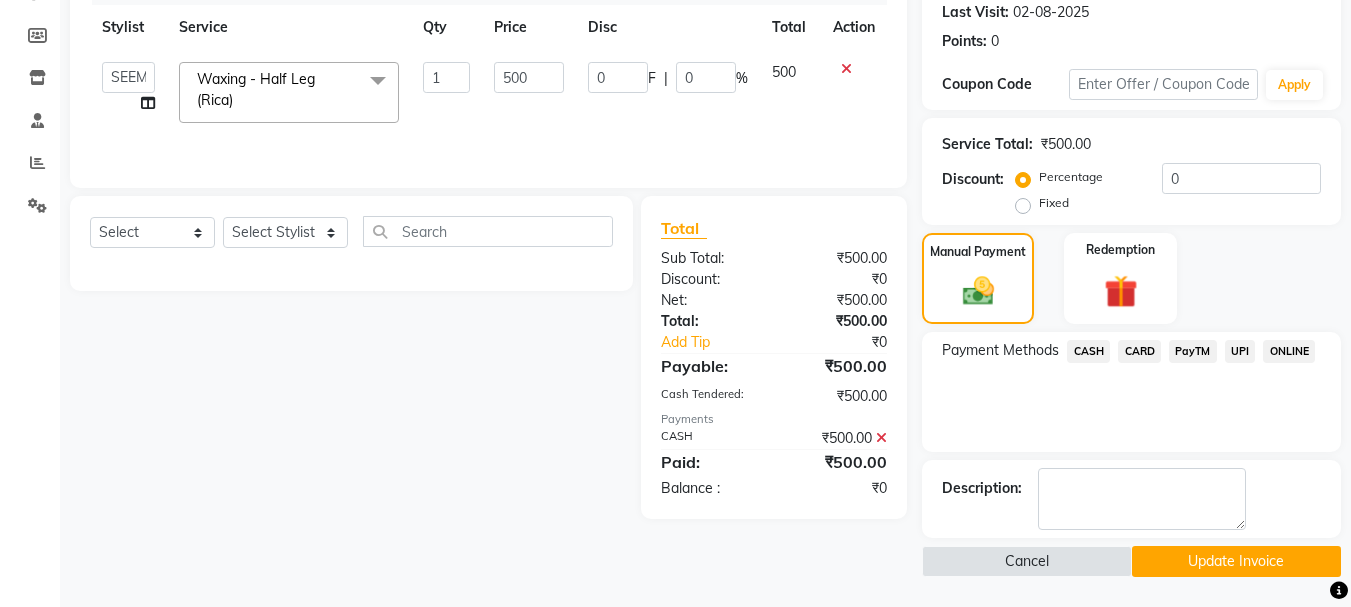 click on "Update Invoice" 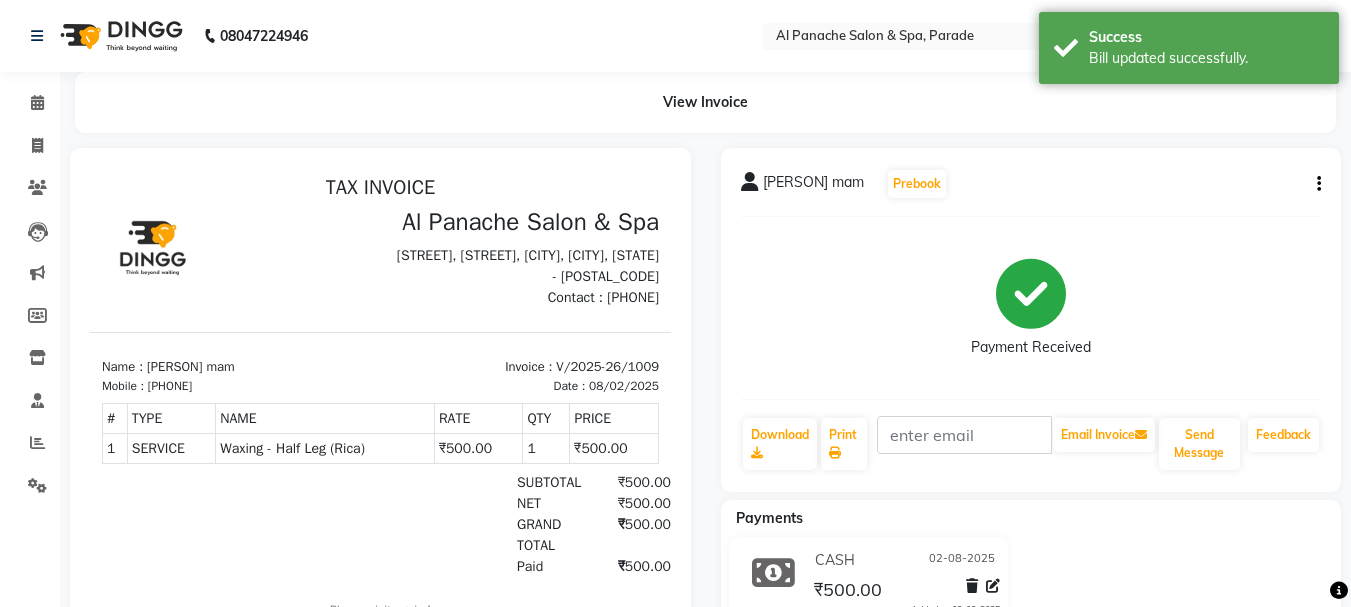 scroll, scrollTop: 0, scrollLeft: 0, axis: both 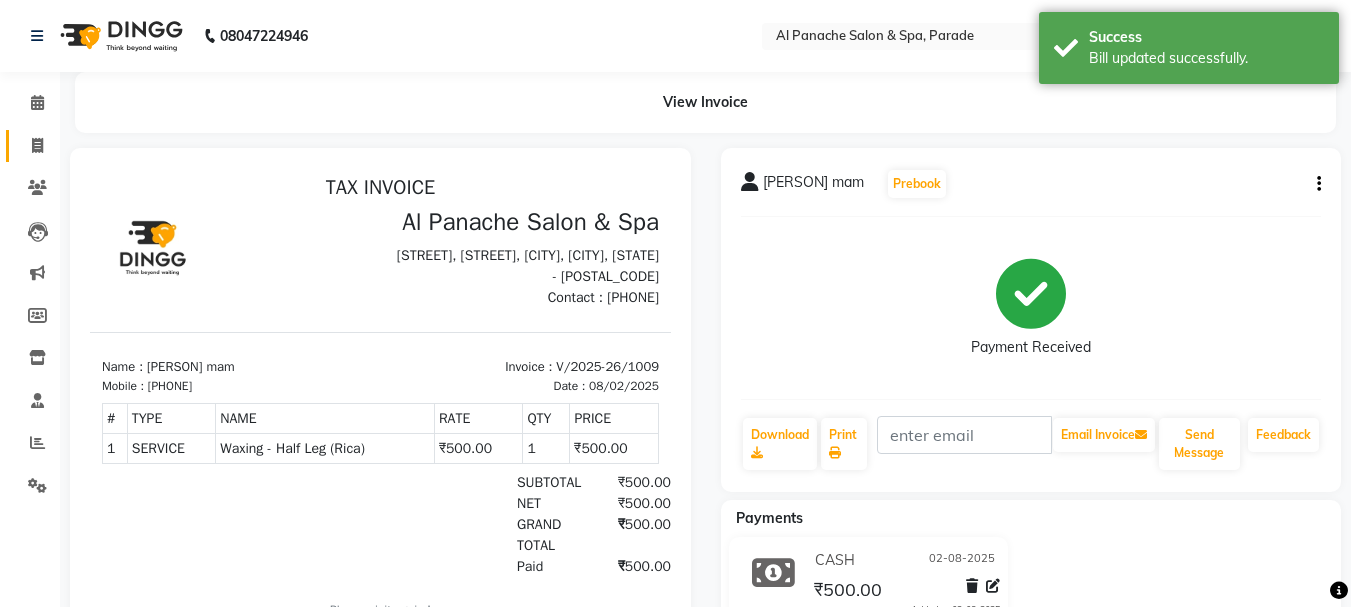 click on "Invoice" 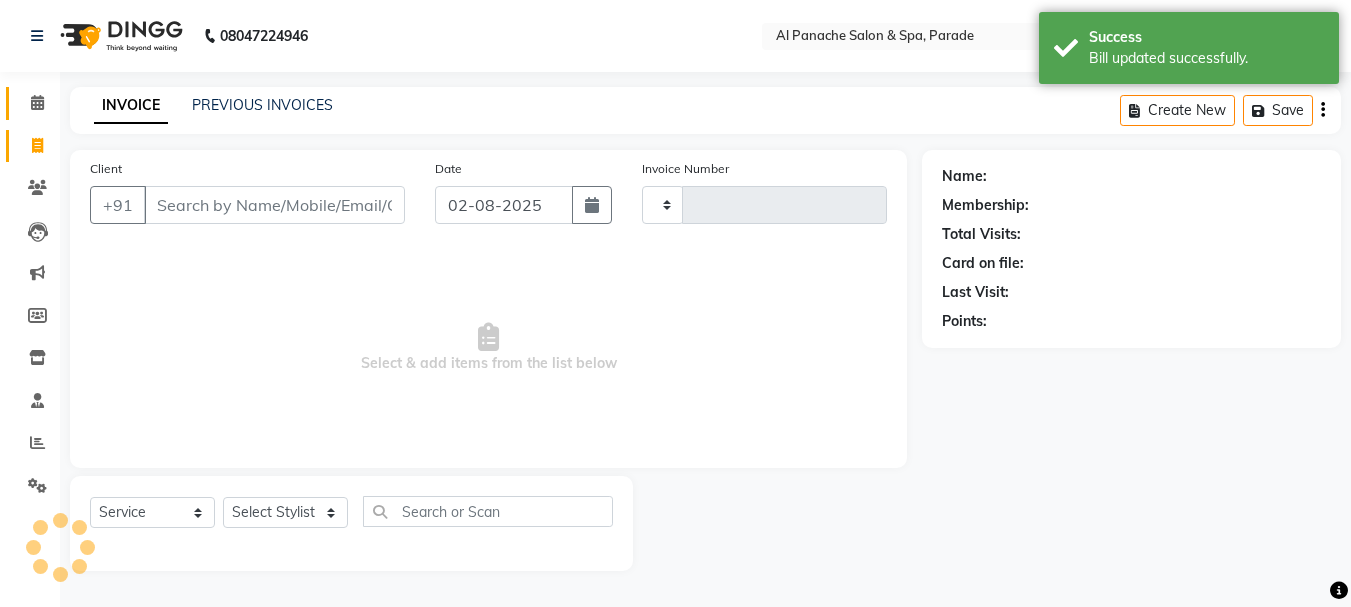 type on "1014" 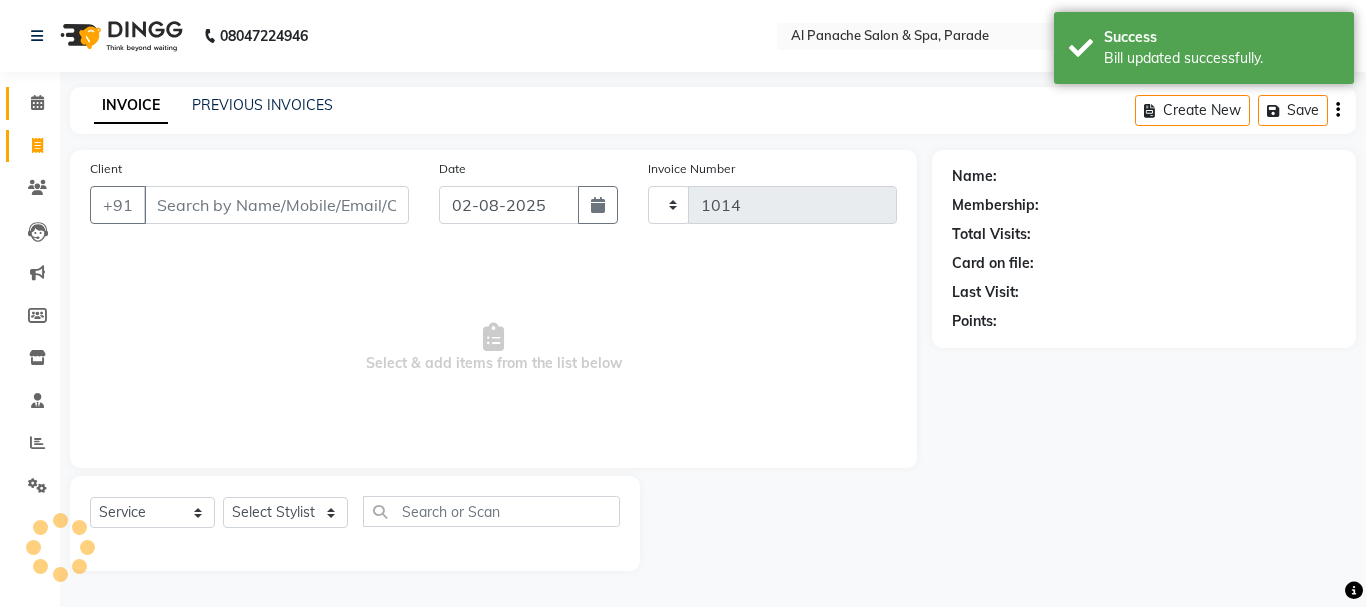 select on "463" 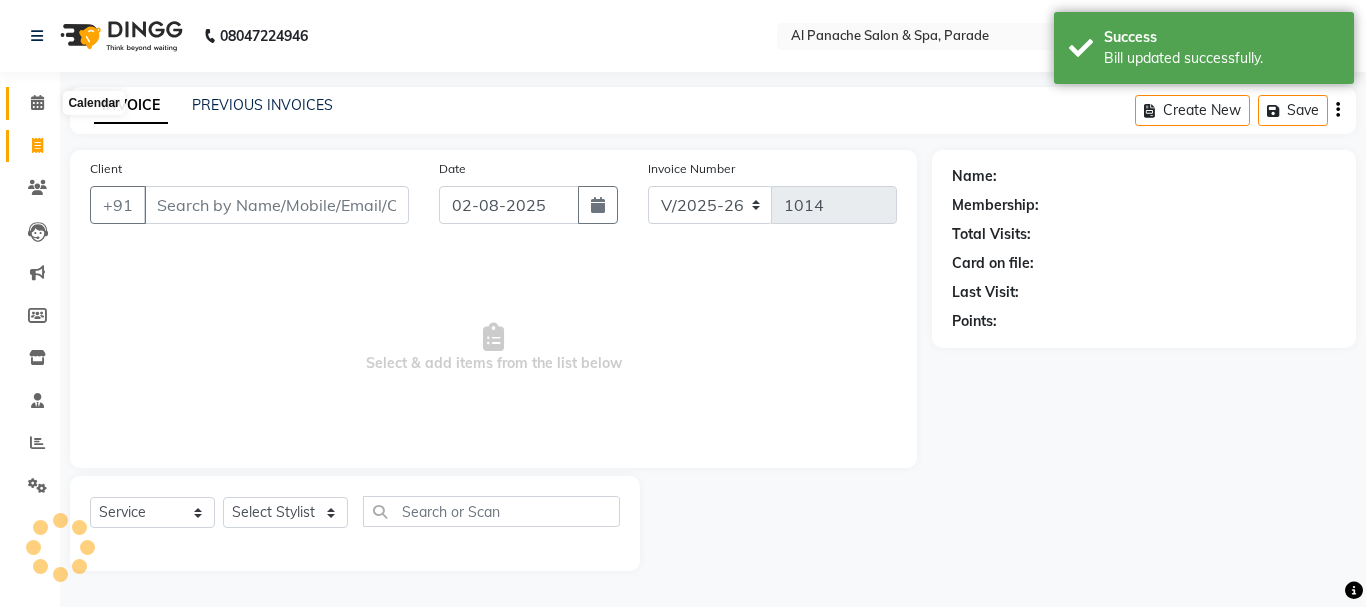 click 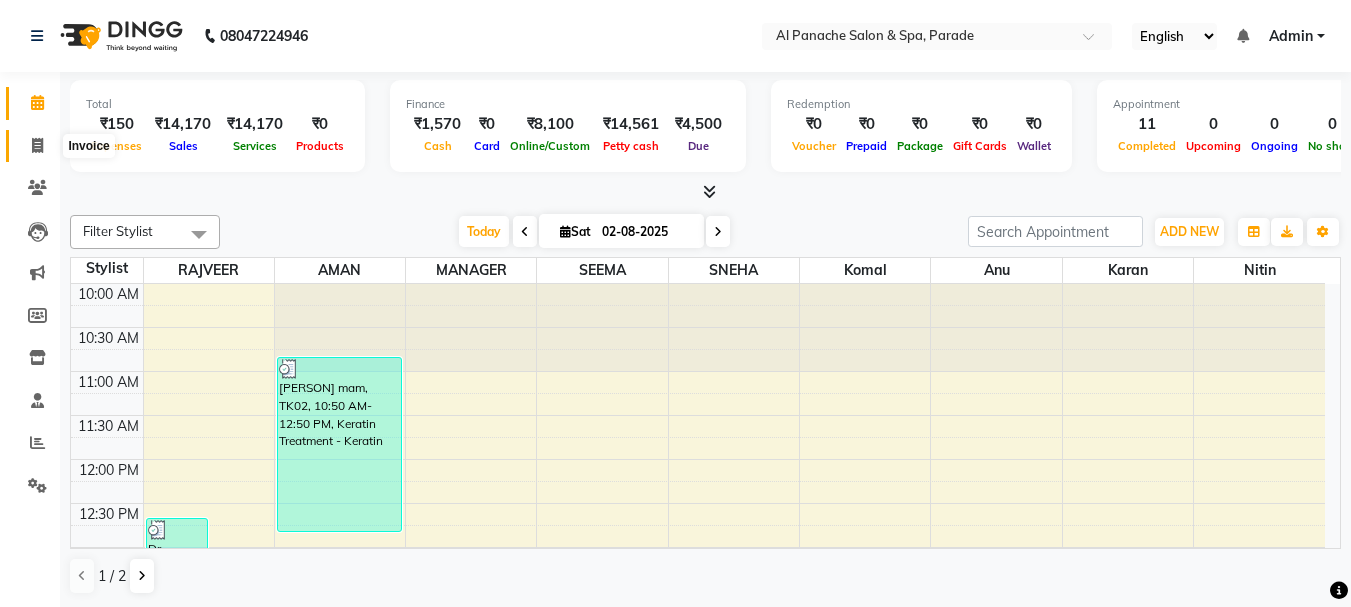 click 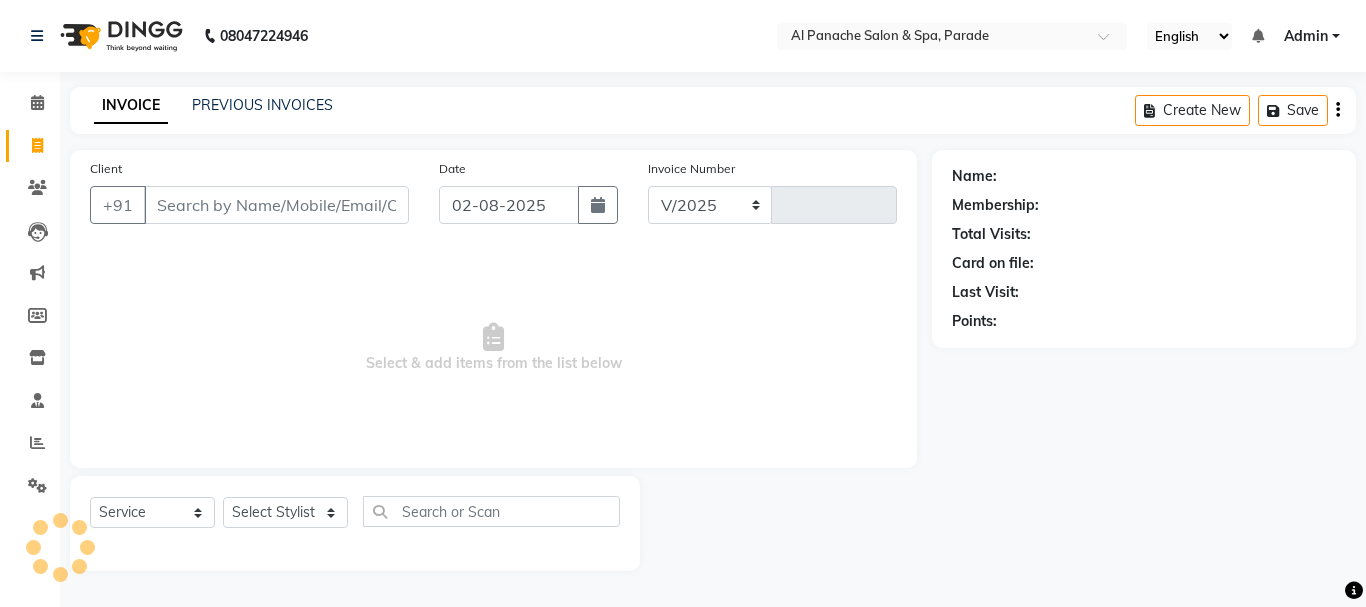 select on "463" 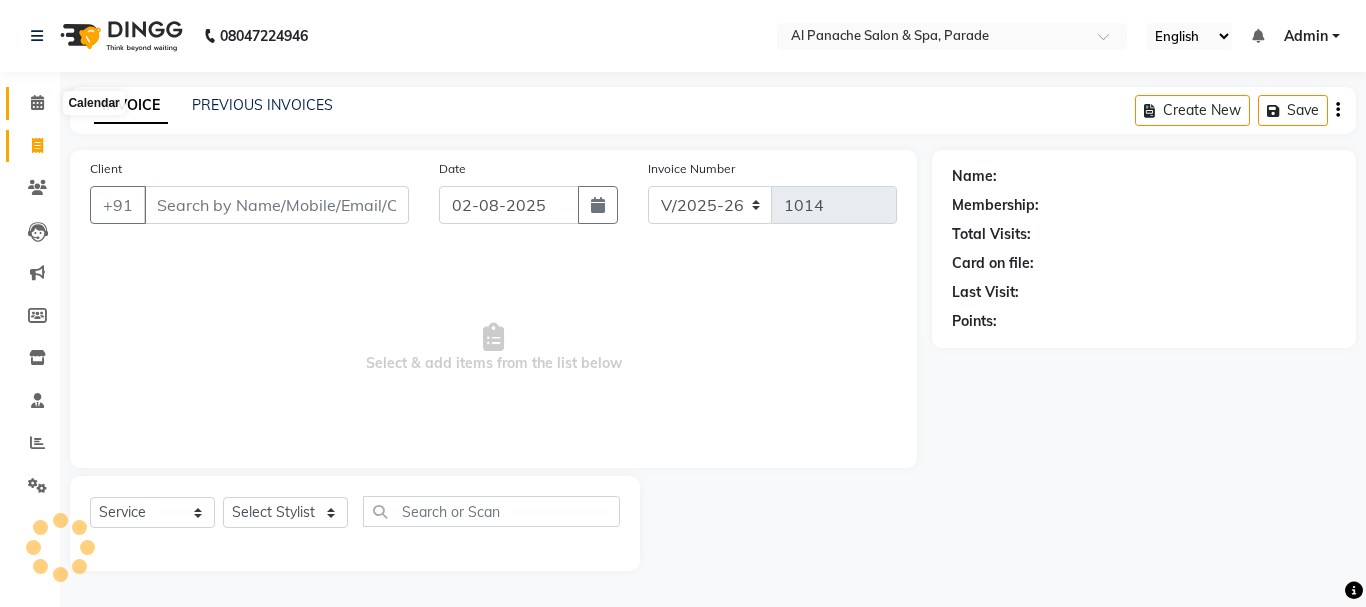 click 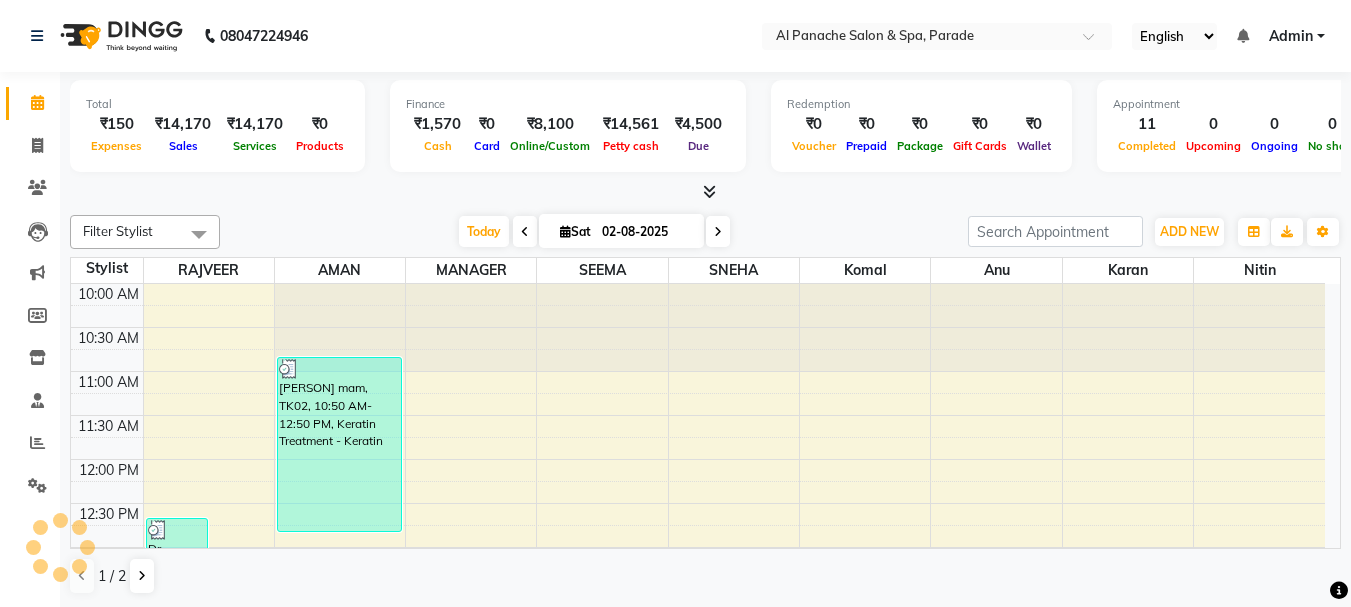 scroll, scrollTop: 0, scrollLeft: 0, axis: both 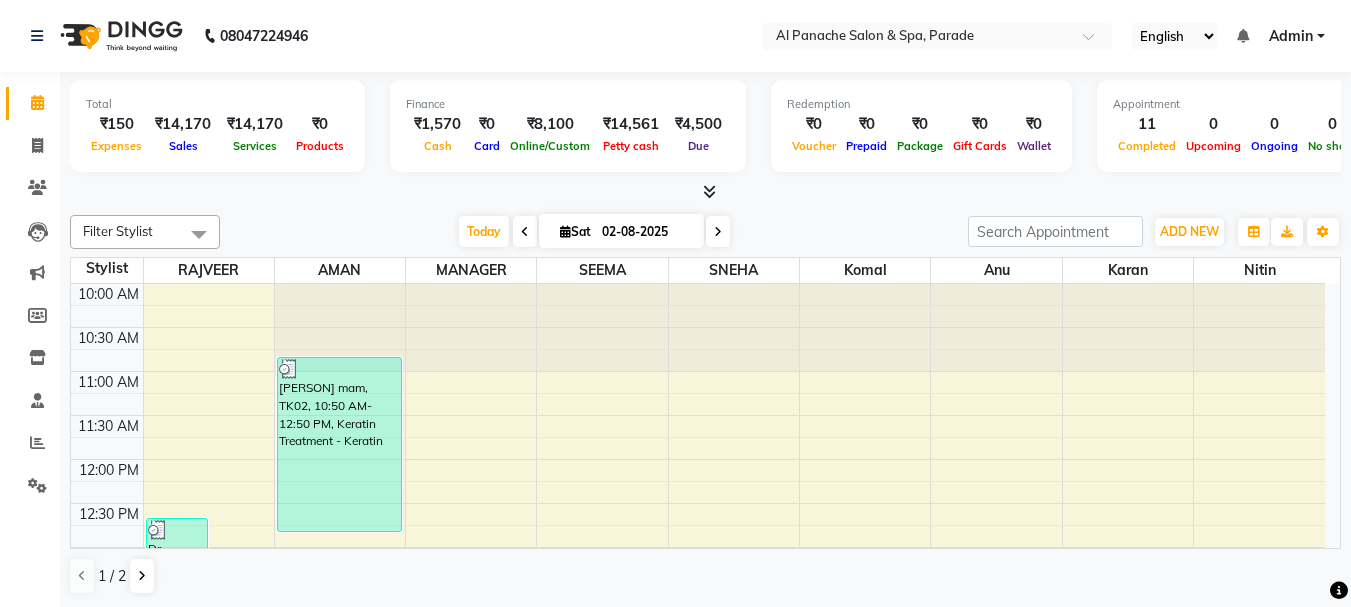 click at bounding box center (709, 191) 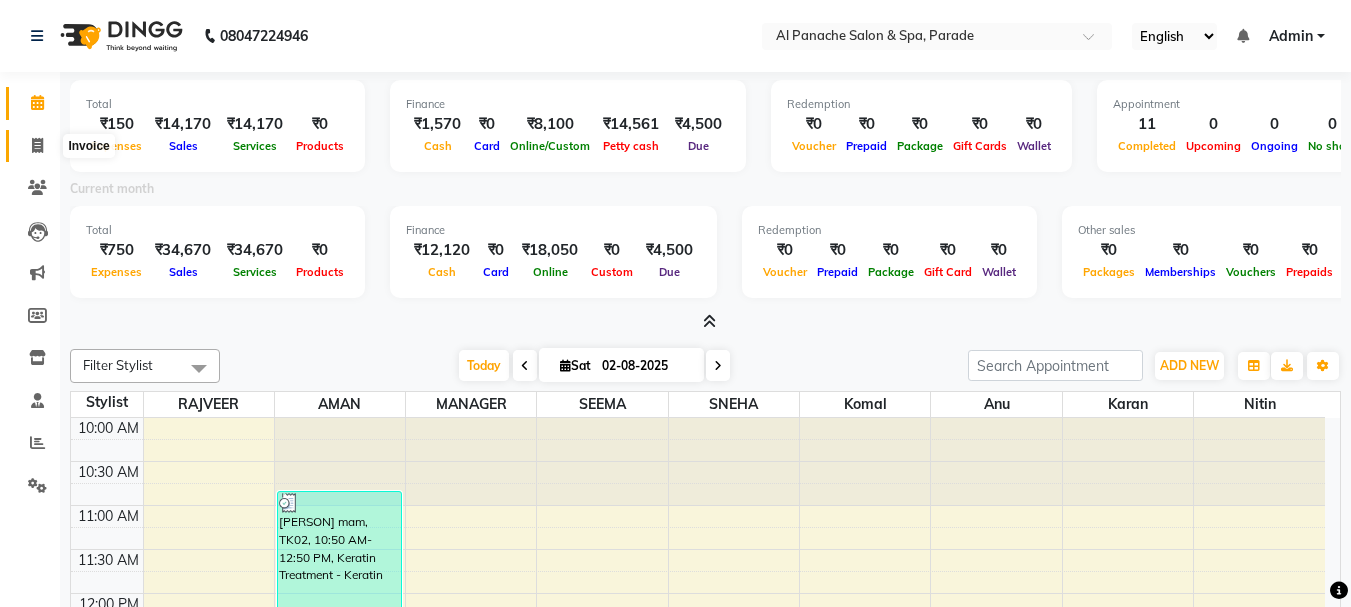 click 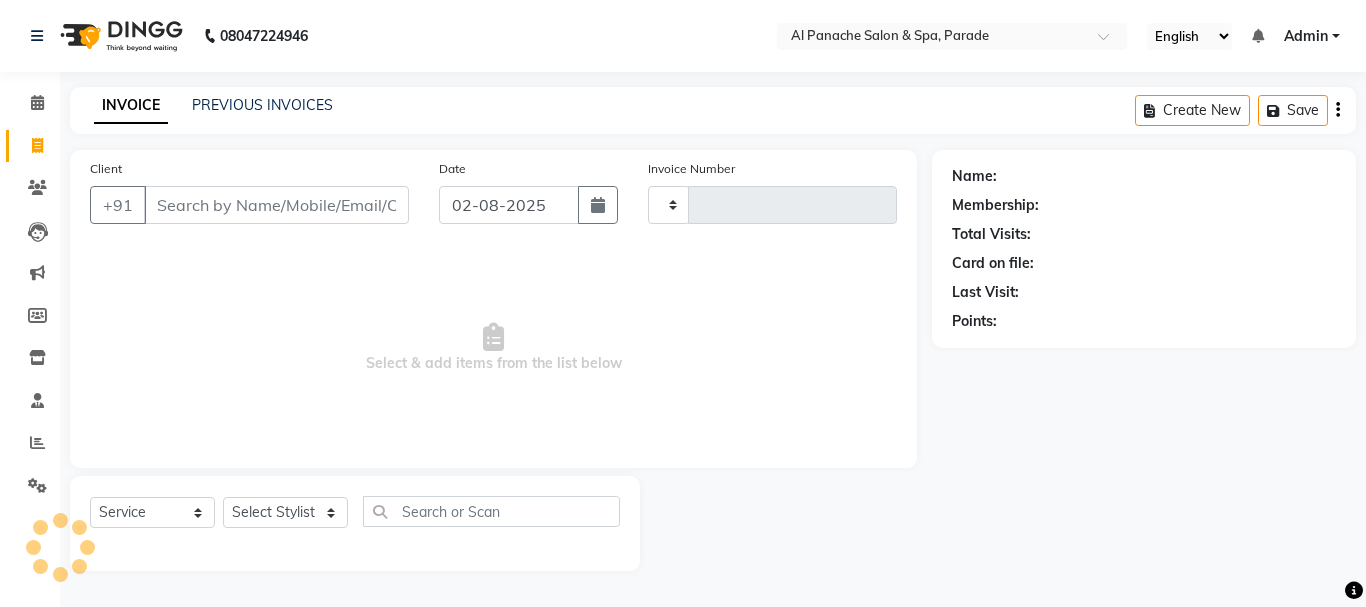 type on "1014" 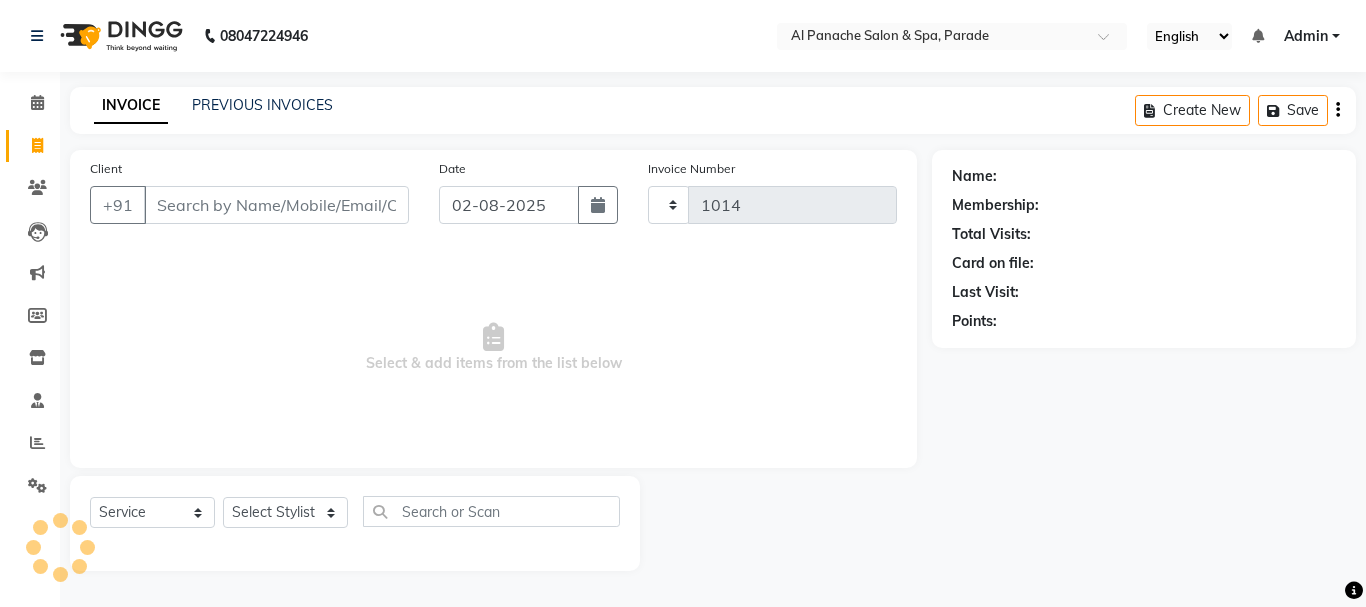 select on "463" 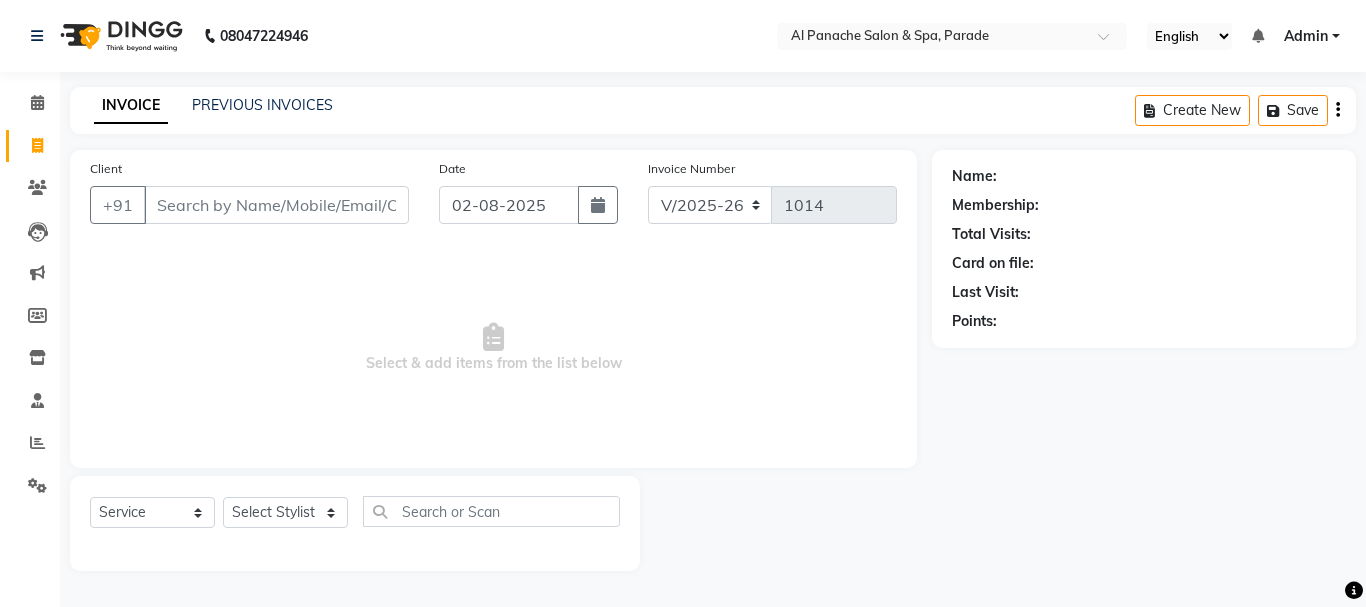 click on "Client" at bounding box center (276, 205) 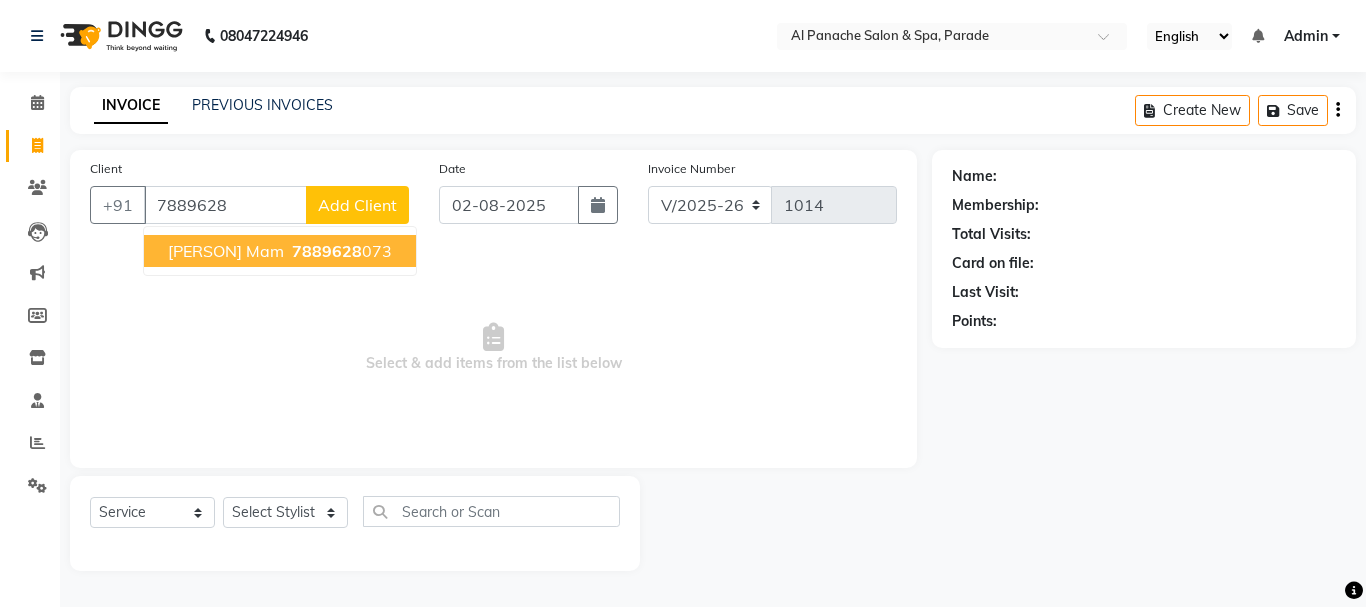 click on "shikha mam" at bounding box center (226, 251) 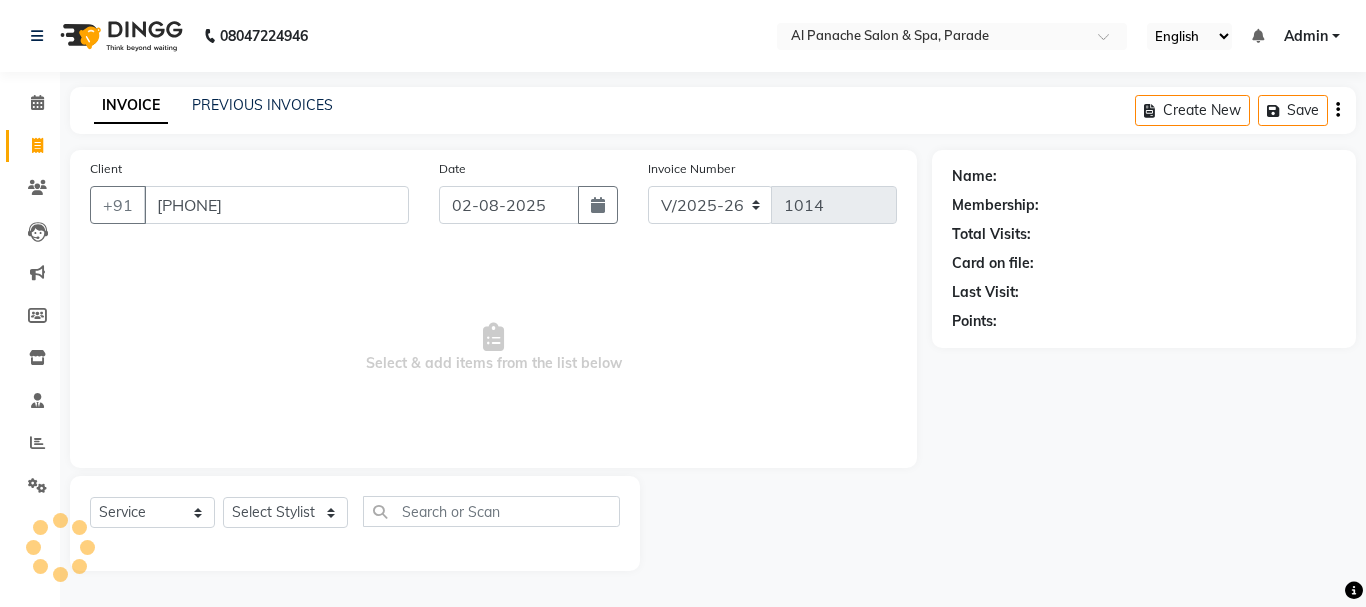 type on "7889628073" 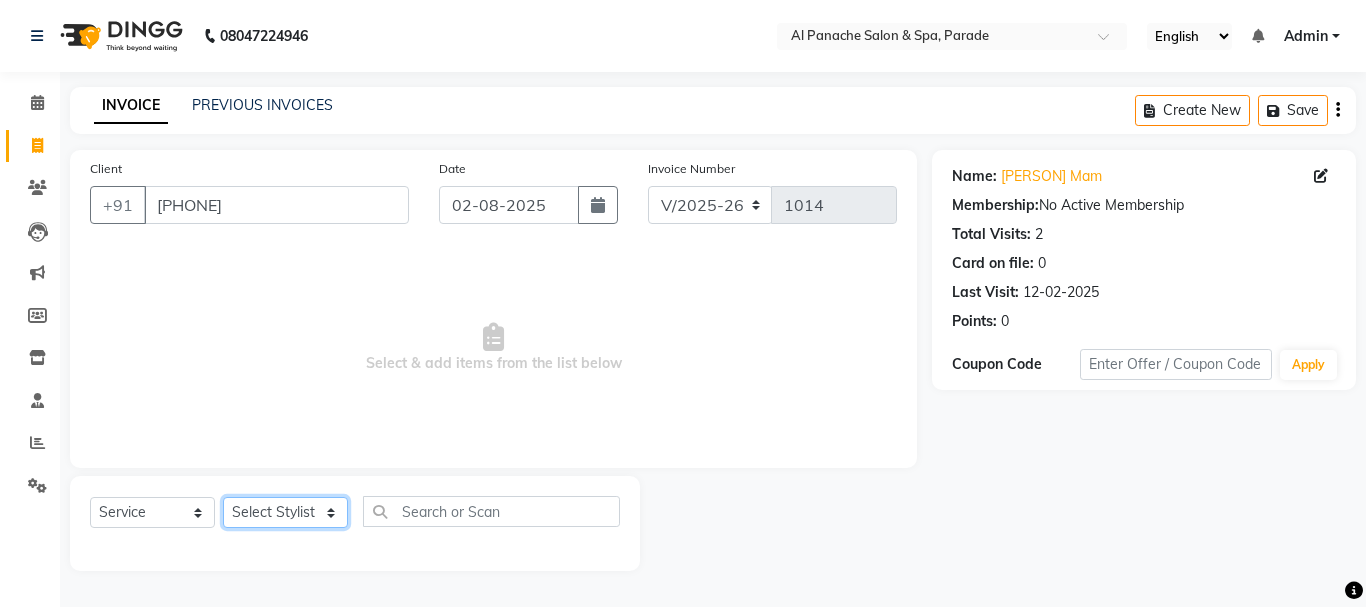 click on "Select Stylist AMAN Anu Karan Komal  MANAGER Nitin RAJVEER  SEEMA SNEHA Sunakshi" 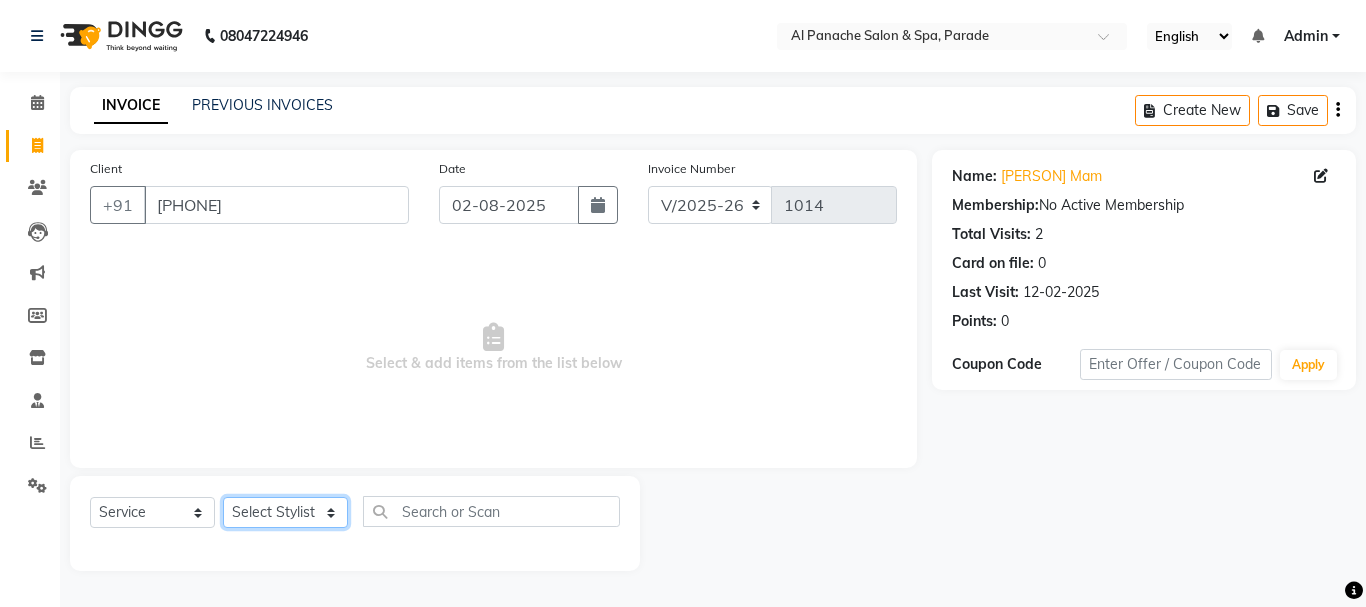 select on "86270" 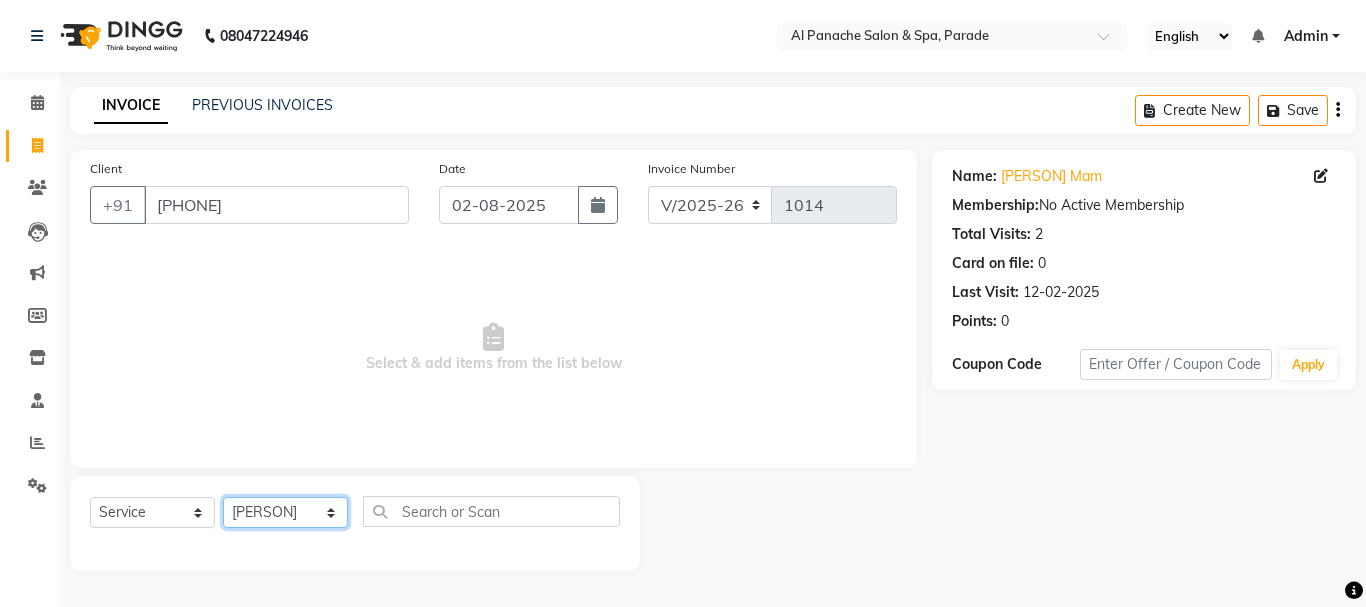 click on "Select Stylist AMAN Anu Karan Komal  MANAGER Nitin RAJVEER  SEEMA SNEHA Sunakshi" 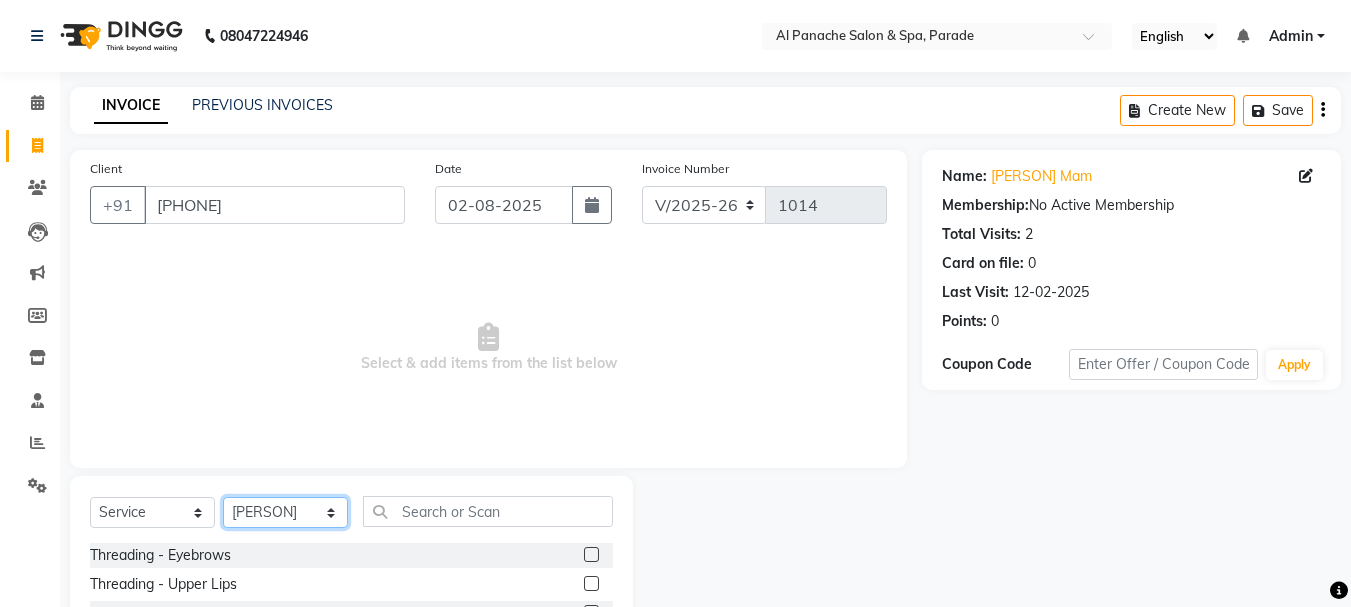 scroll, scrollTop: 194, scrollLeft: 0, axis: vertical 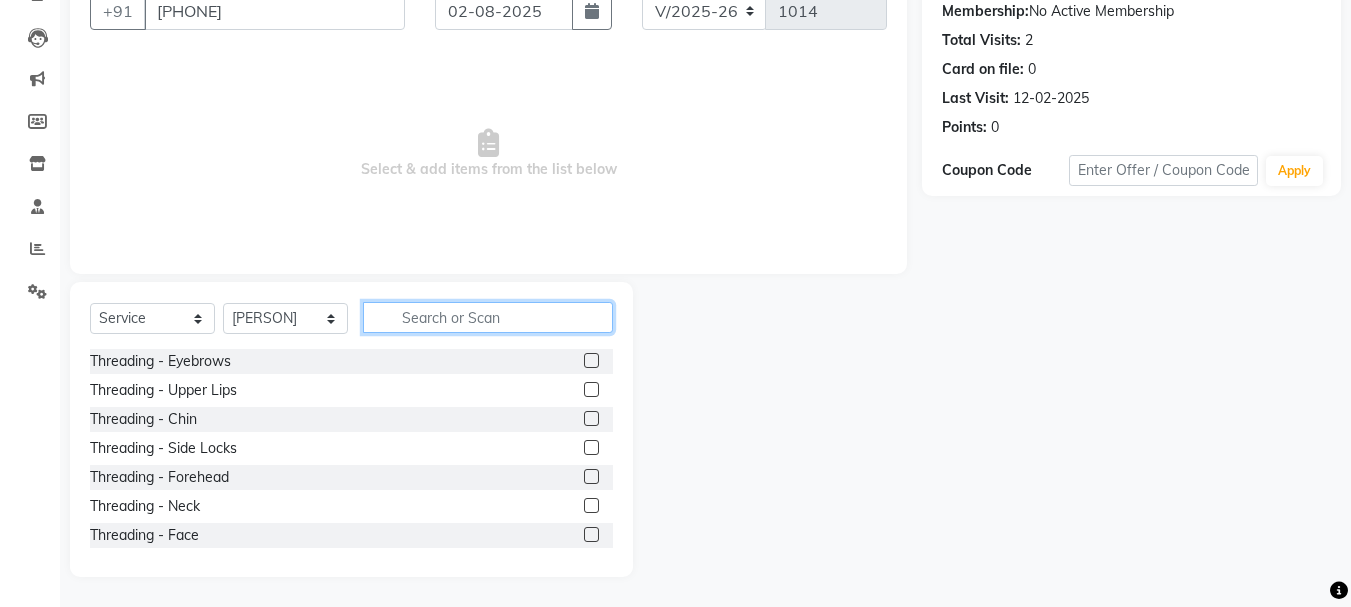 click 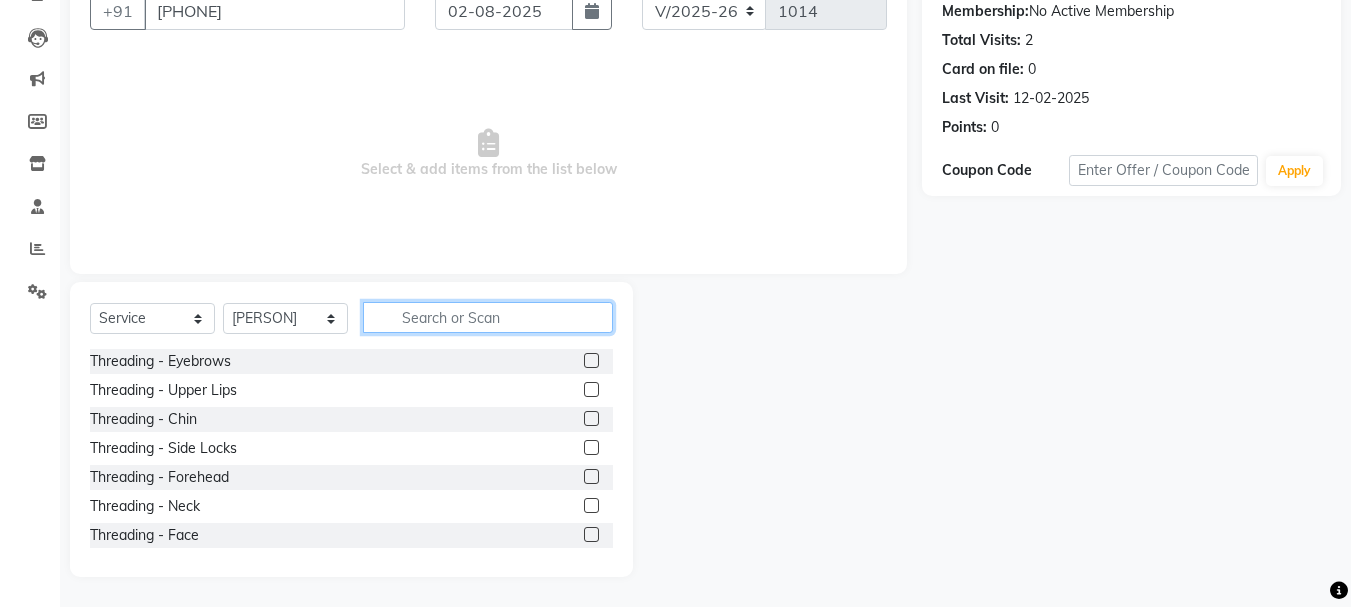 type on "f" 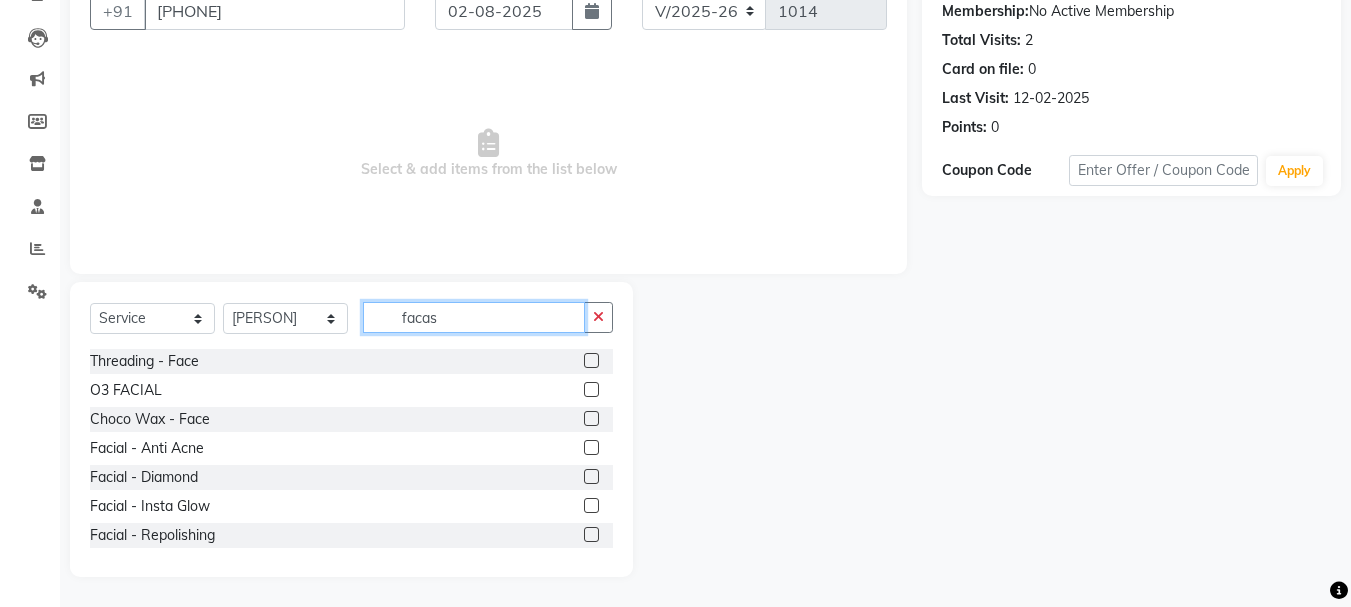 scroll, scrollTop: 0, scrollLeft: 0, axis: both 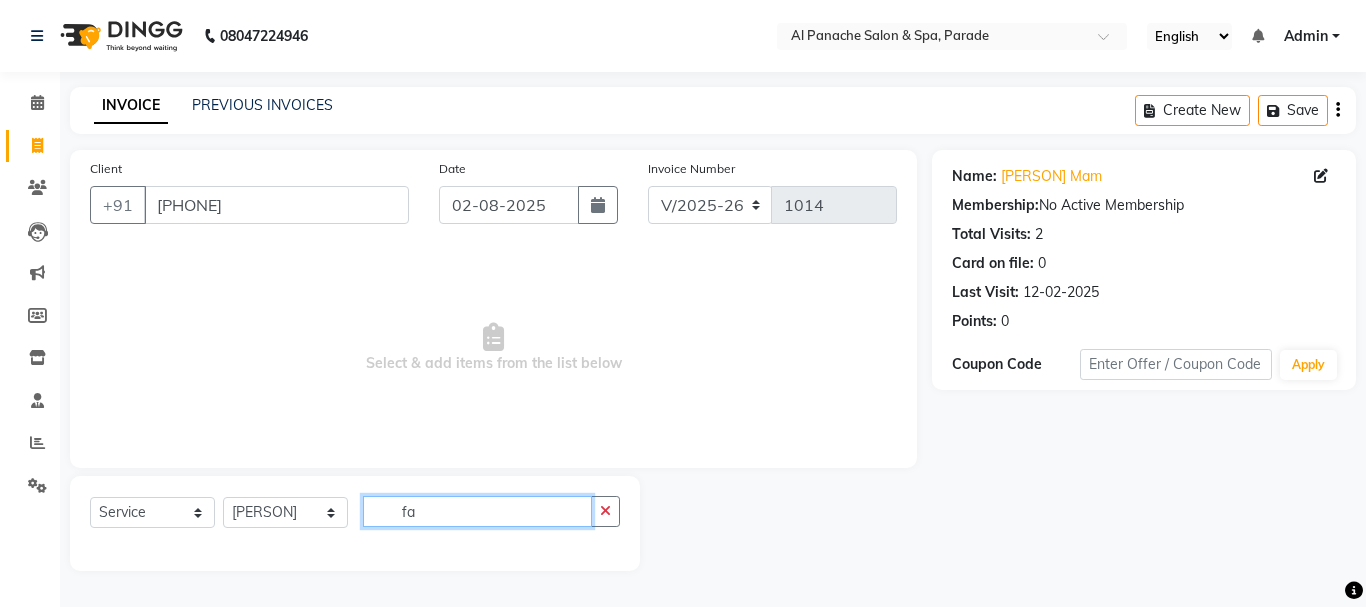 type on "f" 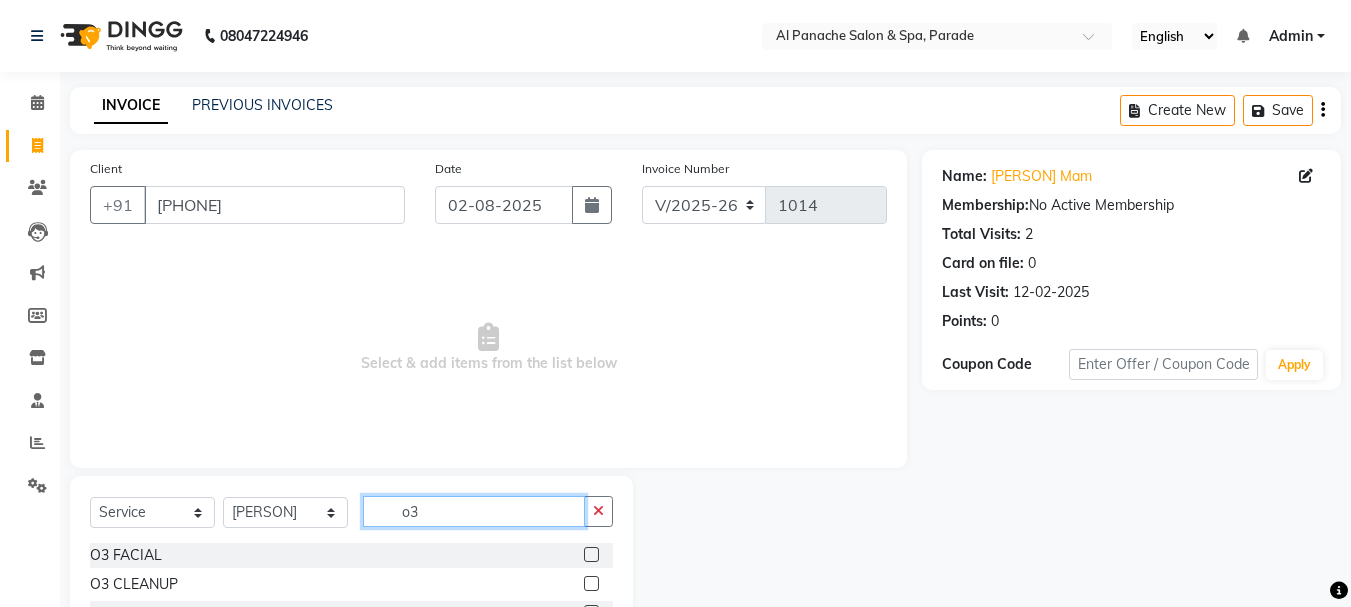 scroll, scrollTop: 168, scrollLeft: 0, axis: vertical 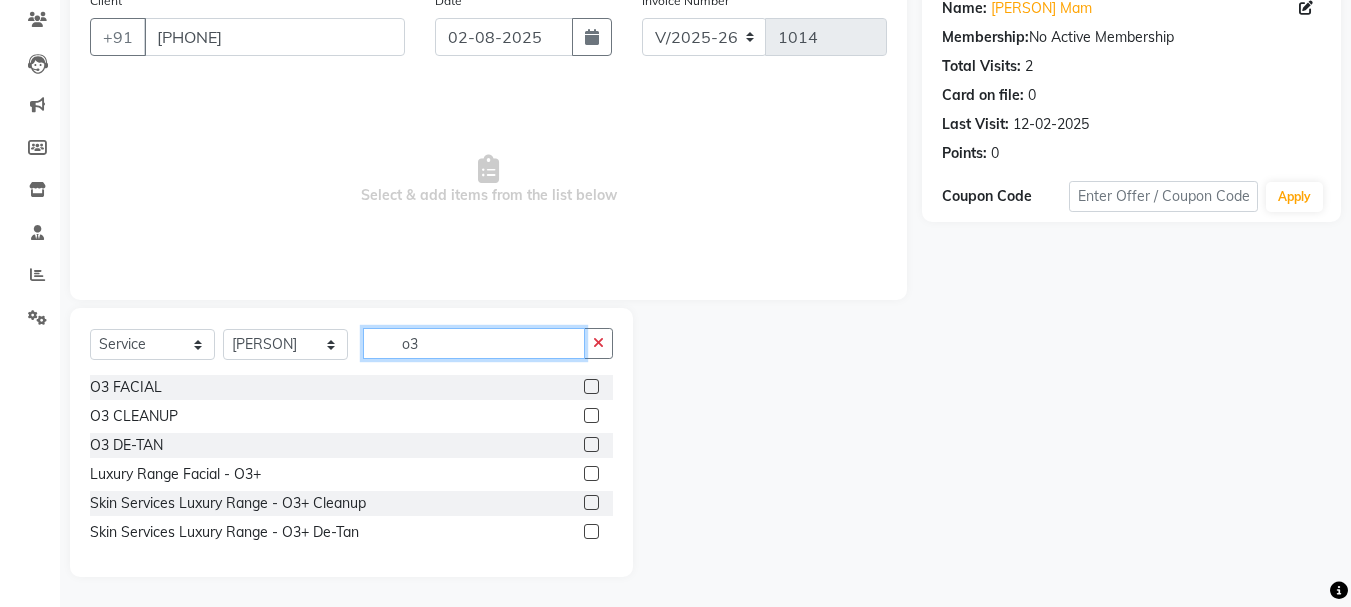 type on "o3" 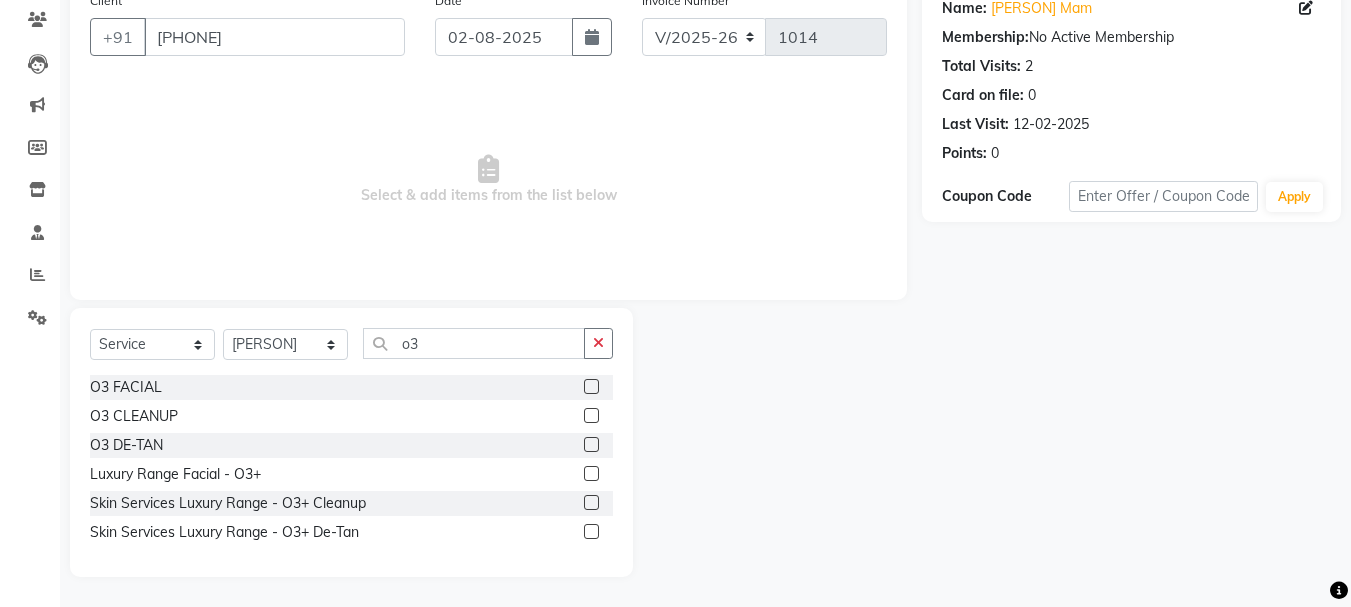 click 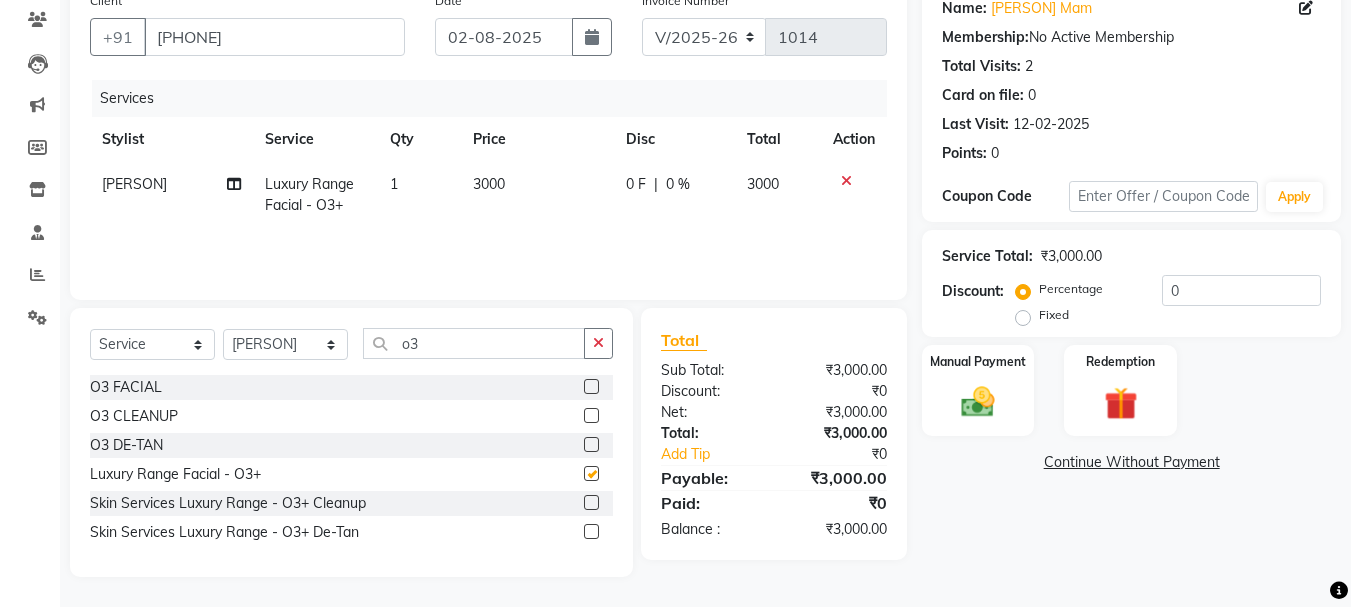 checkbox on "false" 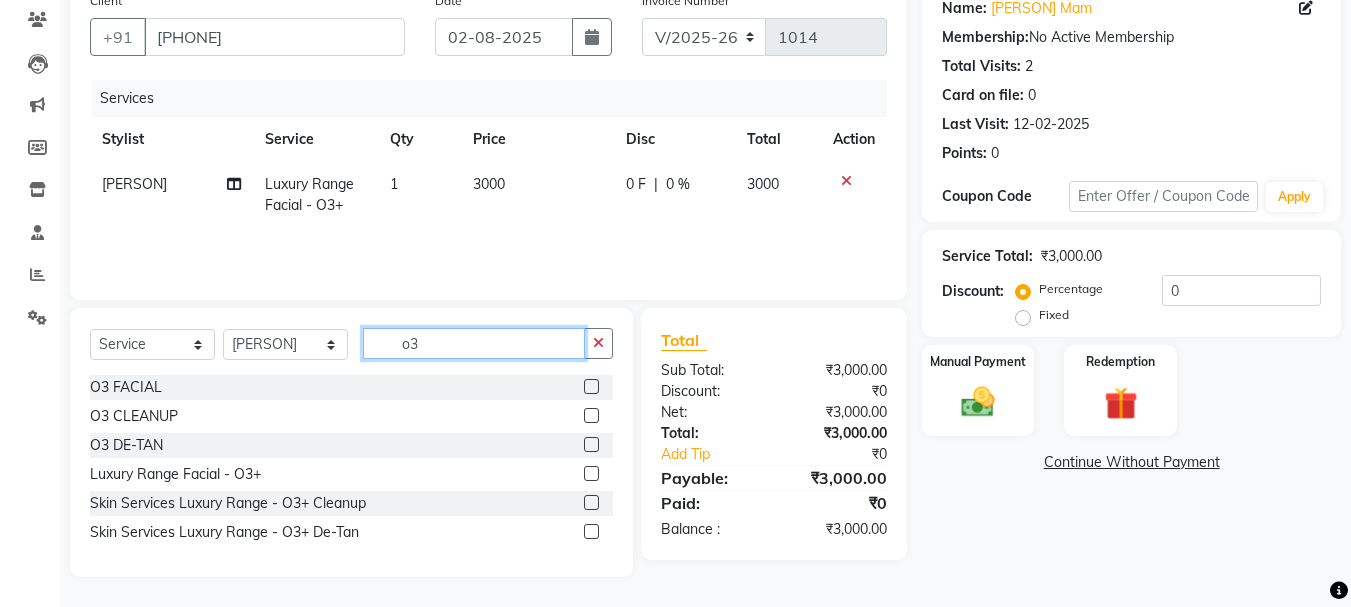 click on "o3" 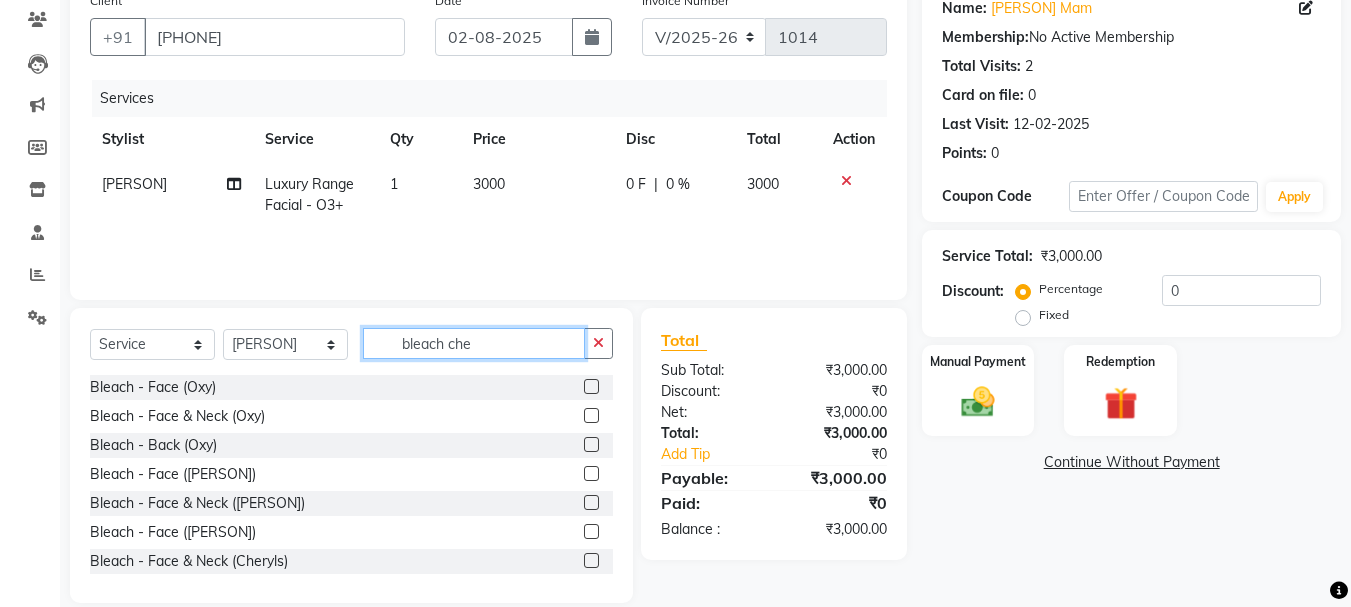 scroll, scrollTop: 151, scrollLeft: 0, axis: vertical 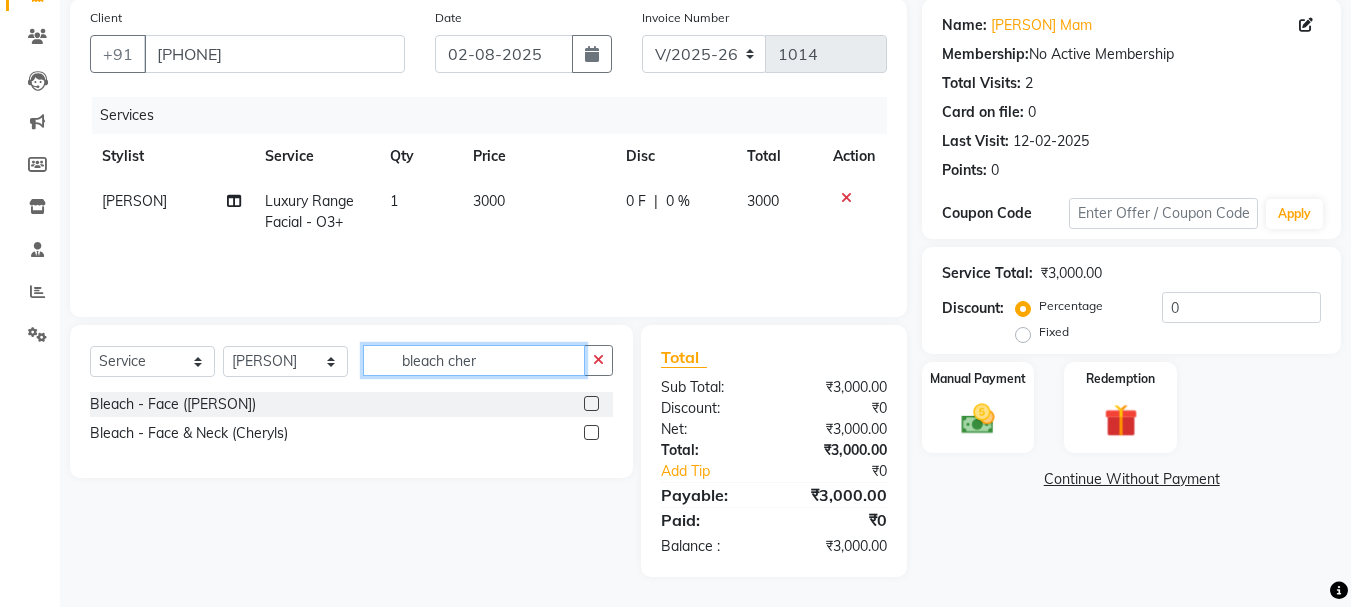 type on "bleach cher" 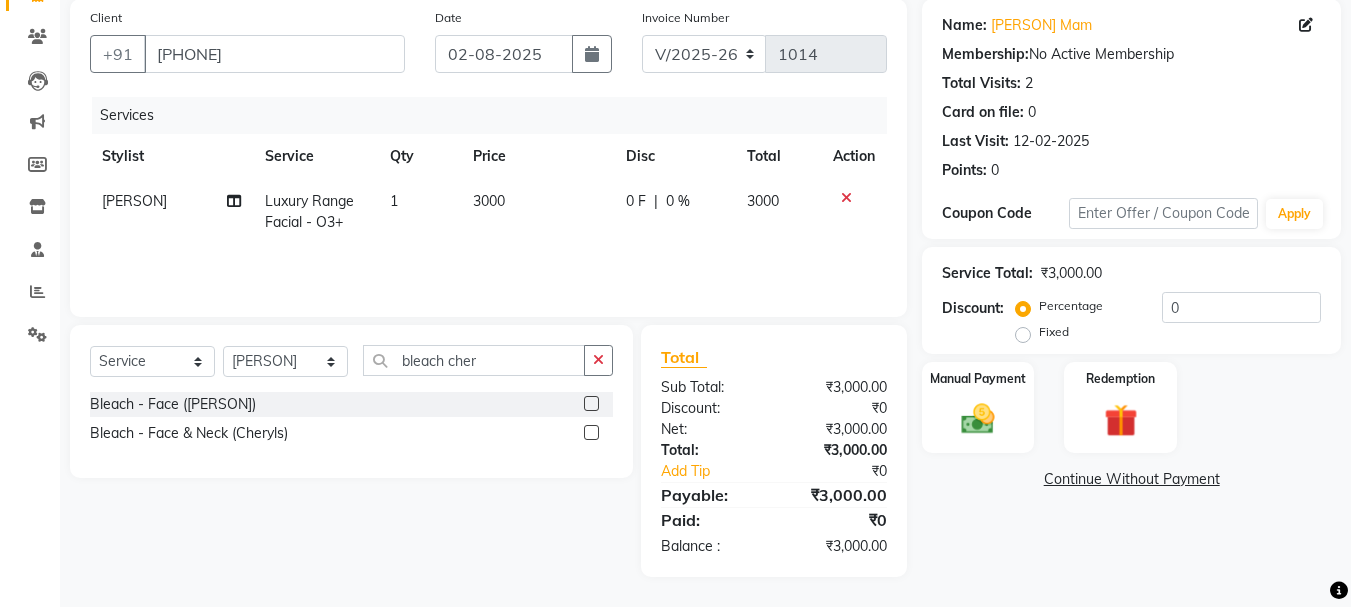 click 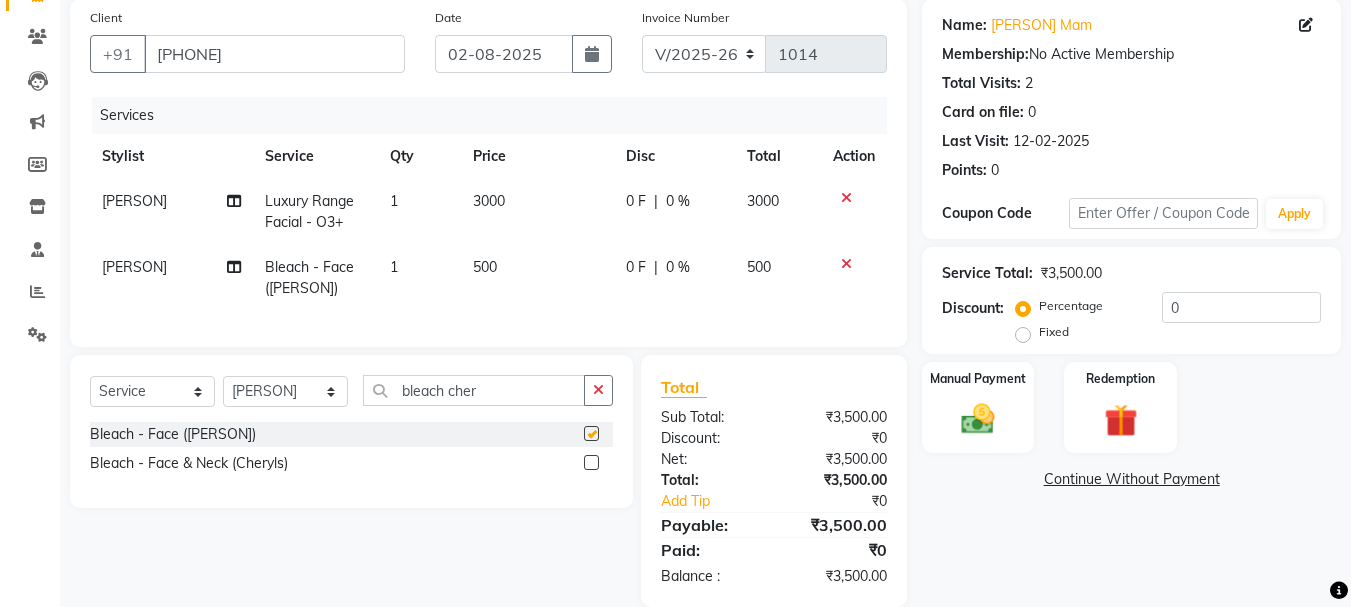 checkbox on "false" 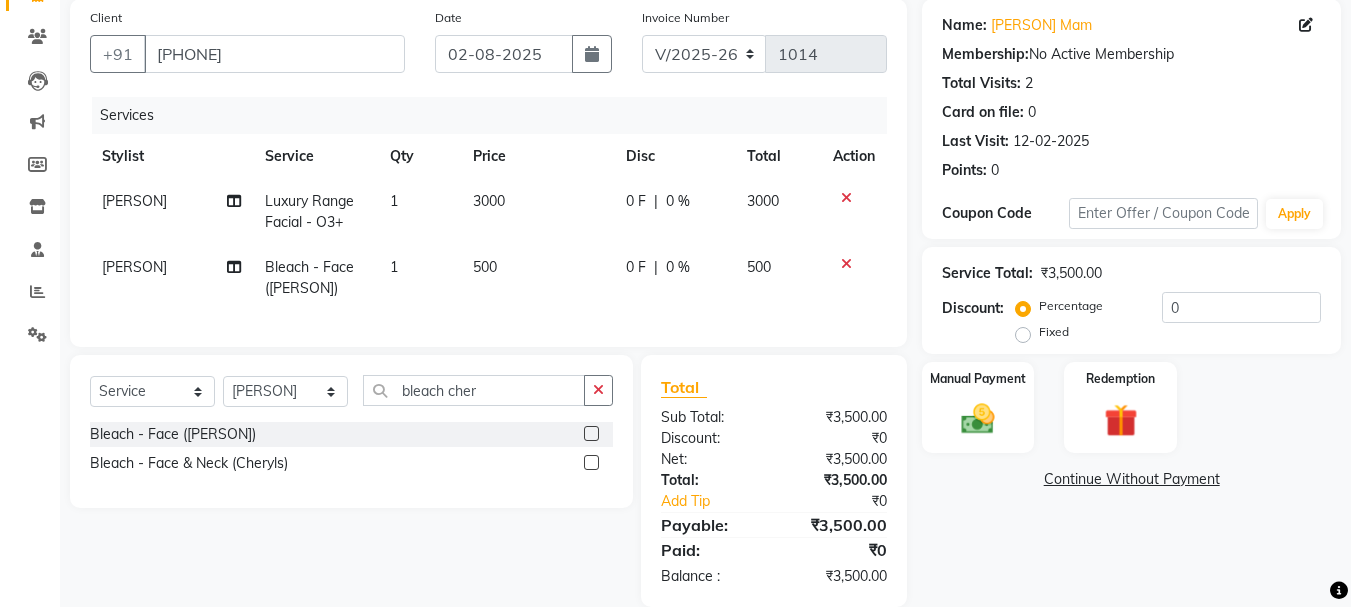 click on "1" 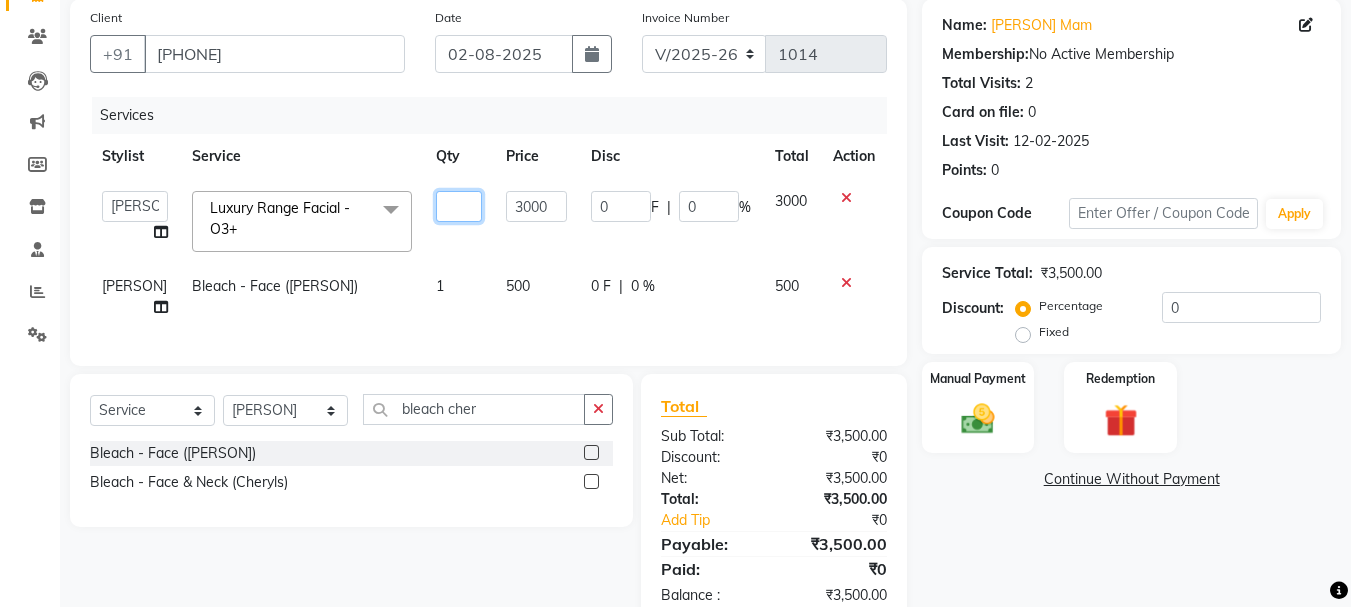 click 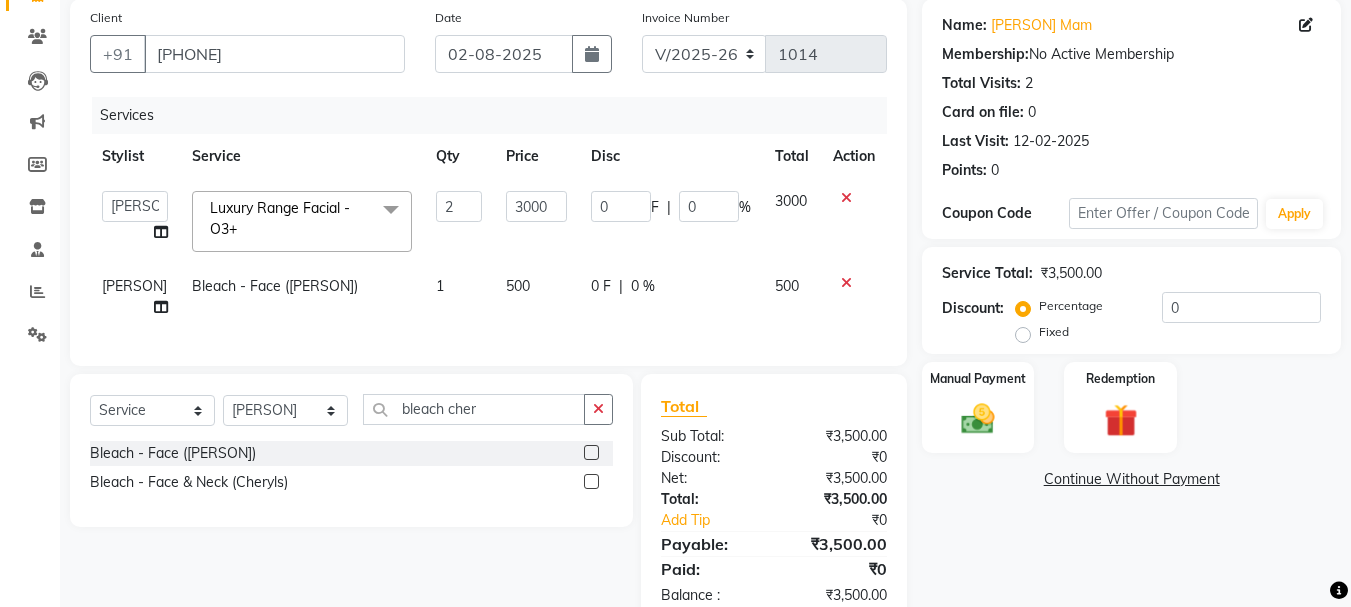 click on "1" 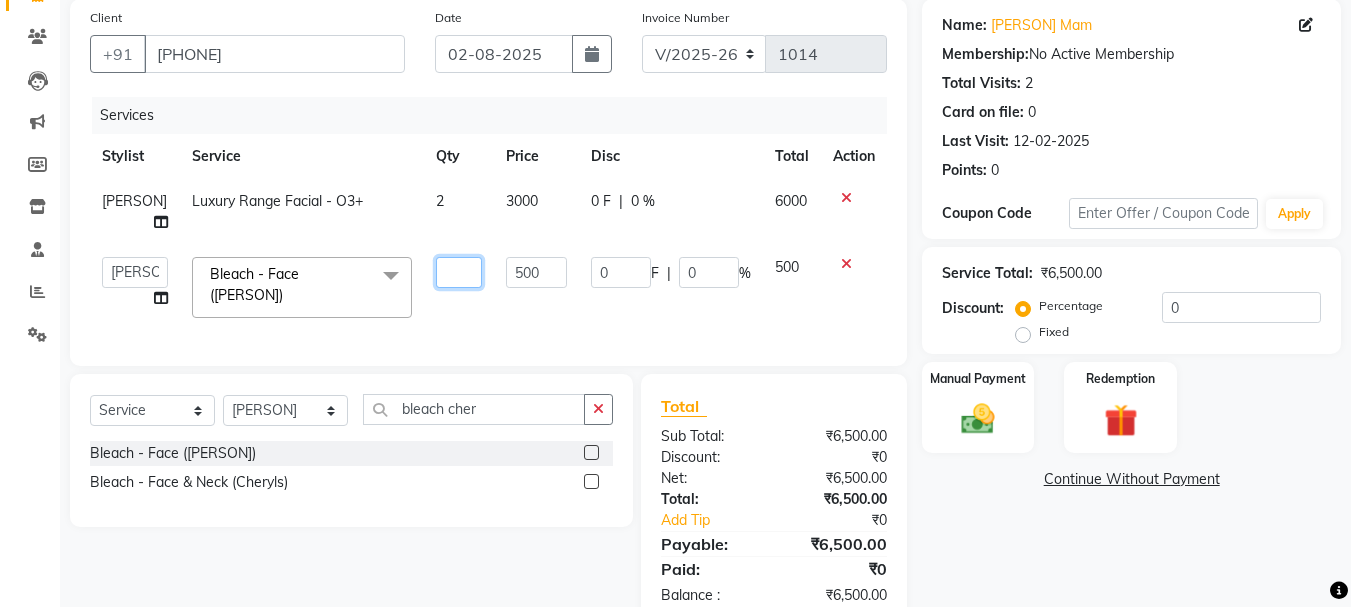 click 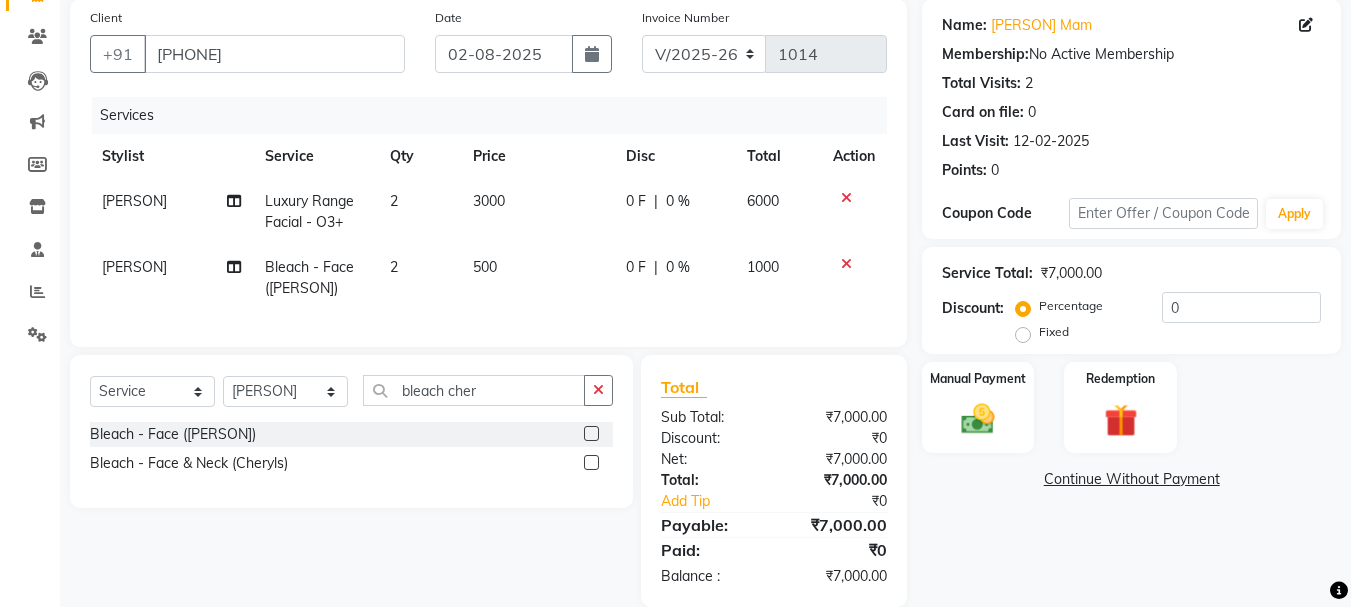 click on "Services Stylist Service Qty Price Disc Total Action Sunakshi Luxury Range Facial - O3+ 2 3000 0 F | 0 % 6000 Sunakshi Bleach - Face (Cheryls) 2 500 0 F | 0 % 1000" 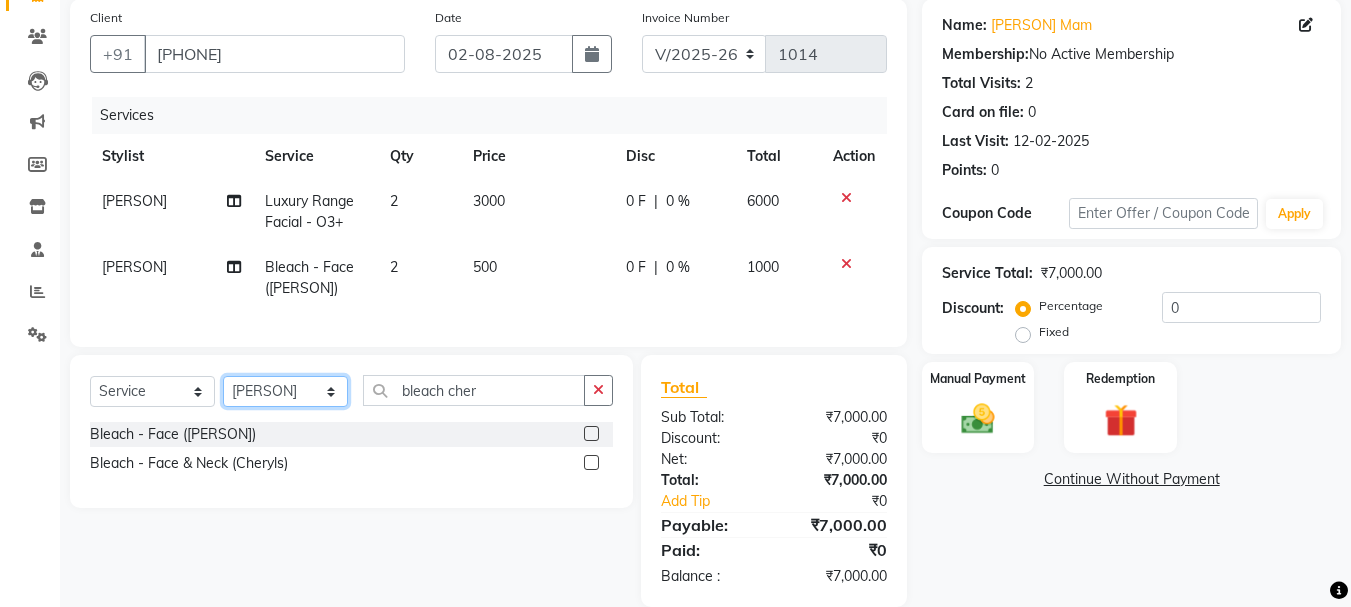 click on "Select Stylist AMAN Anu Karan Komal  MANAGER Nitin RAJVEER  SEEMA SNEHA Sunakshi" 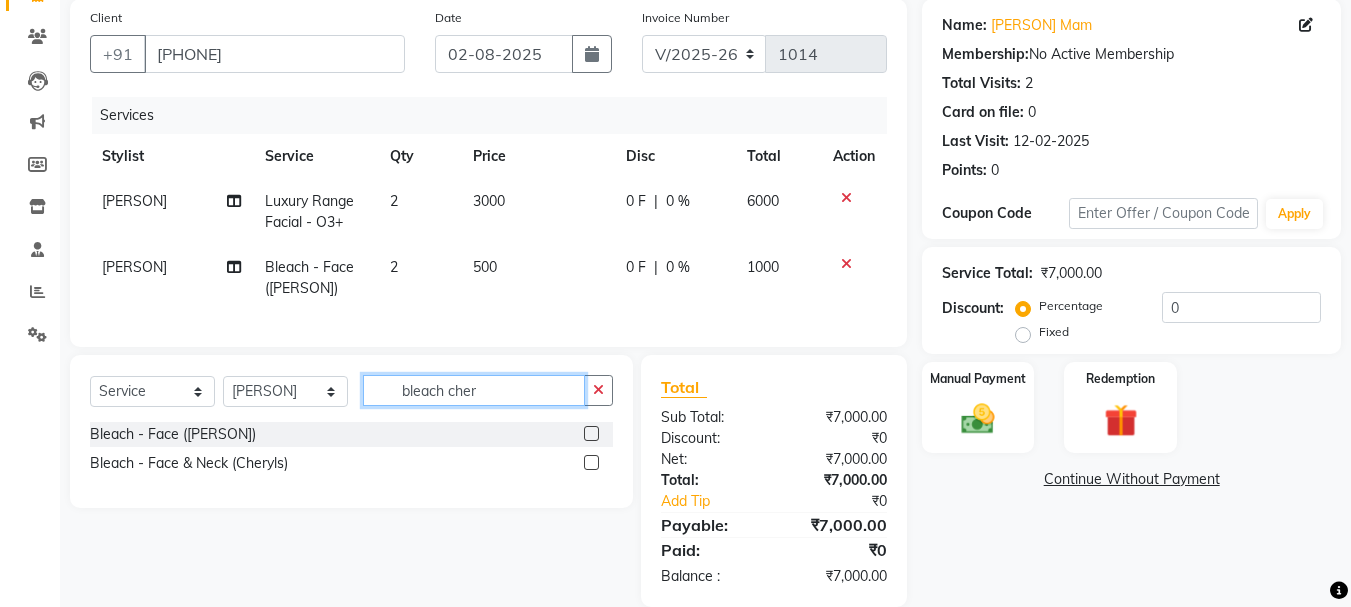 click on "bleach cher" 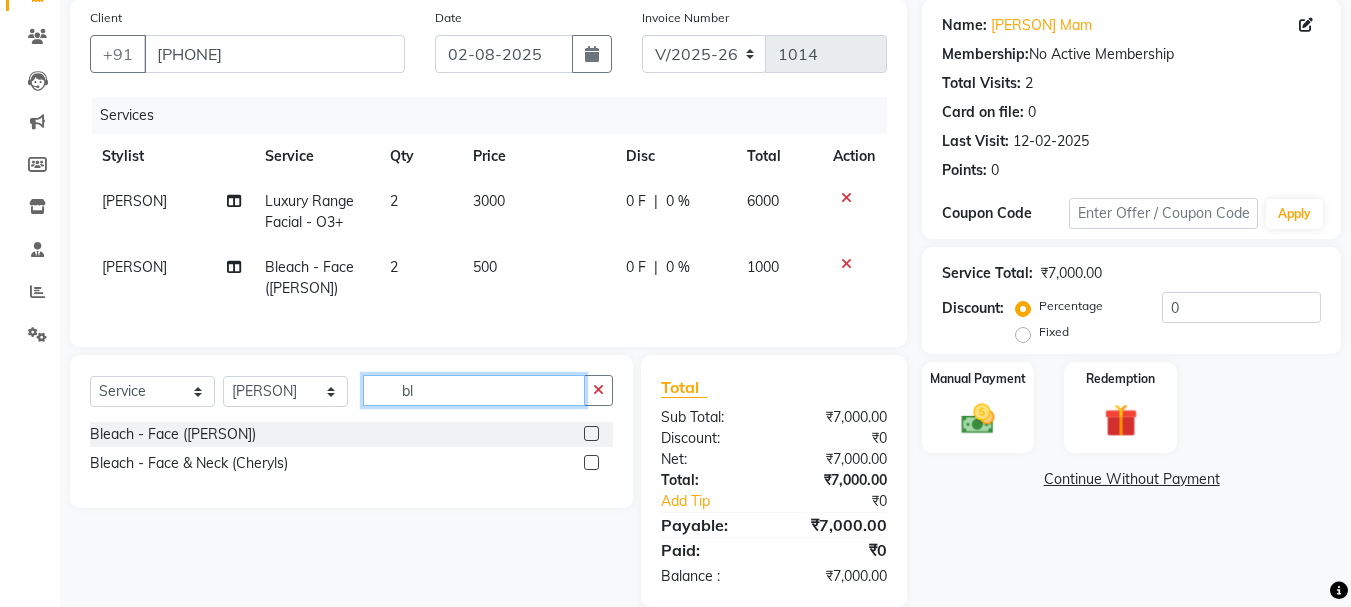 type on "b" 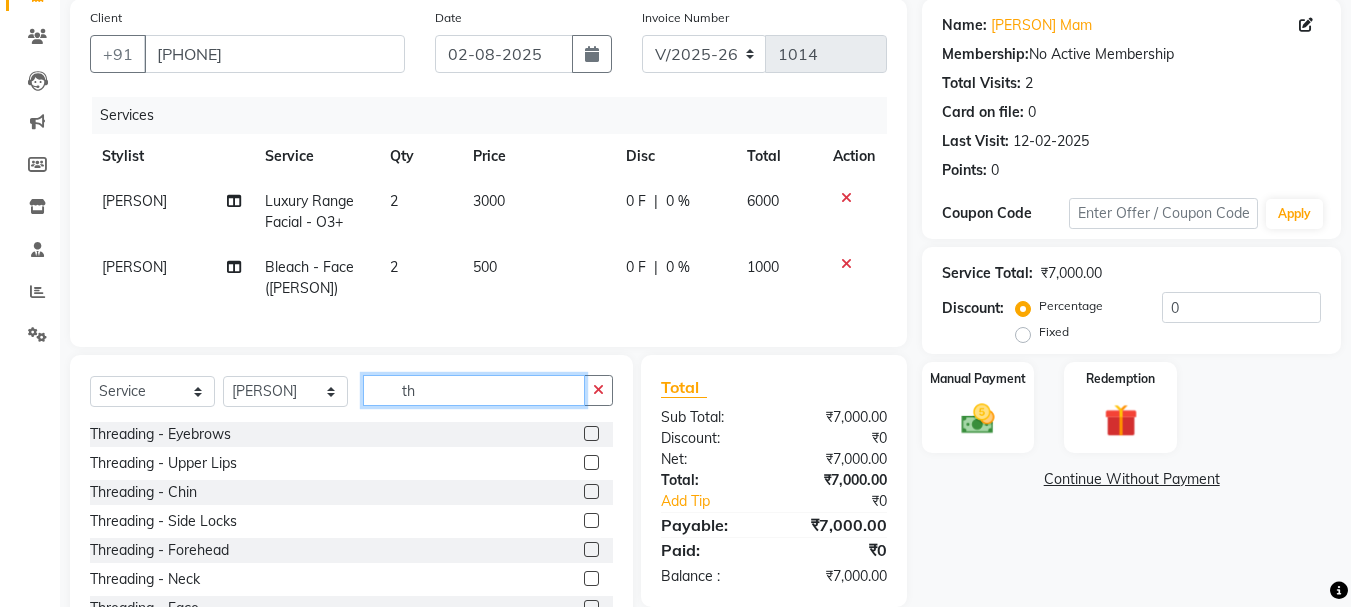 type on "t" 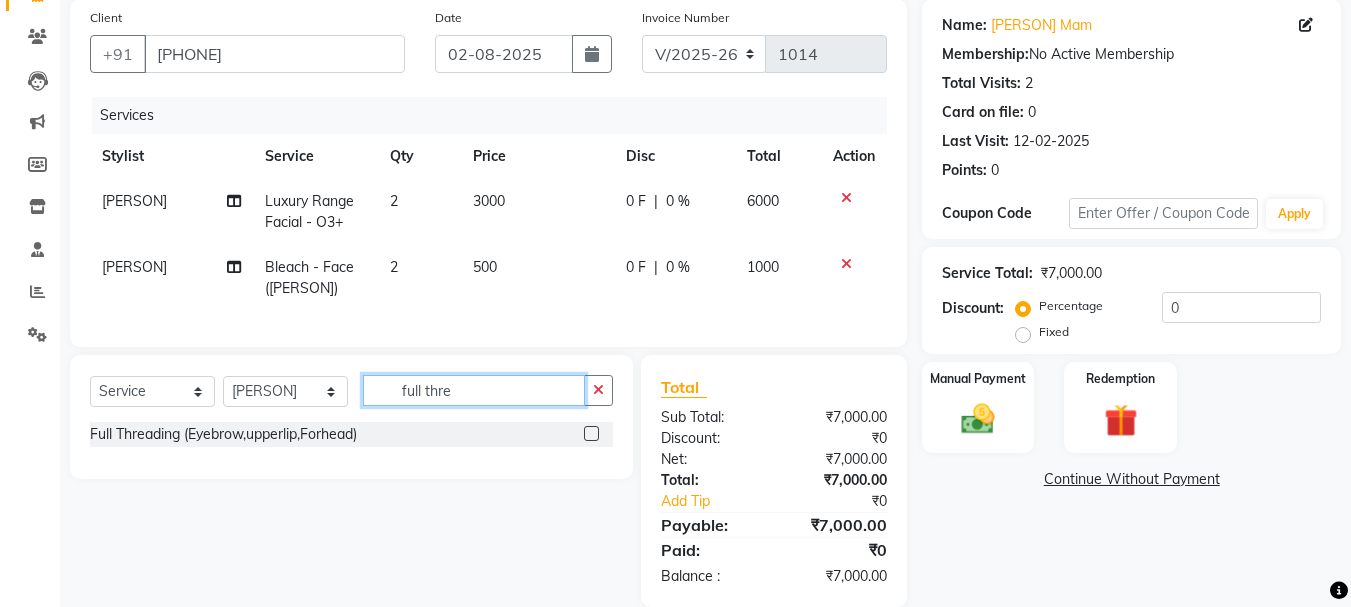 type on "full thre" 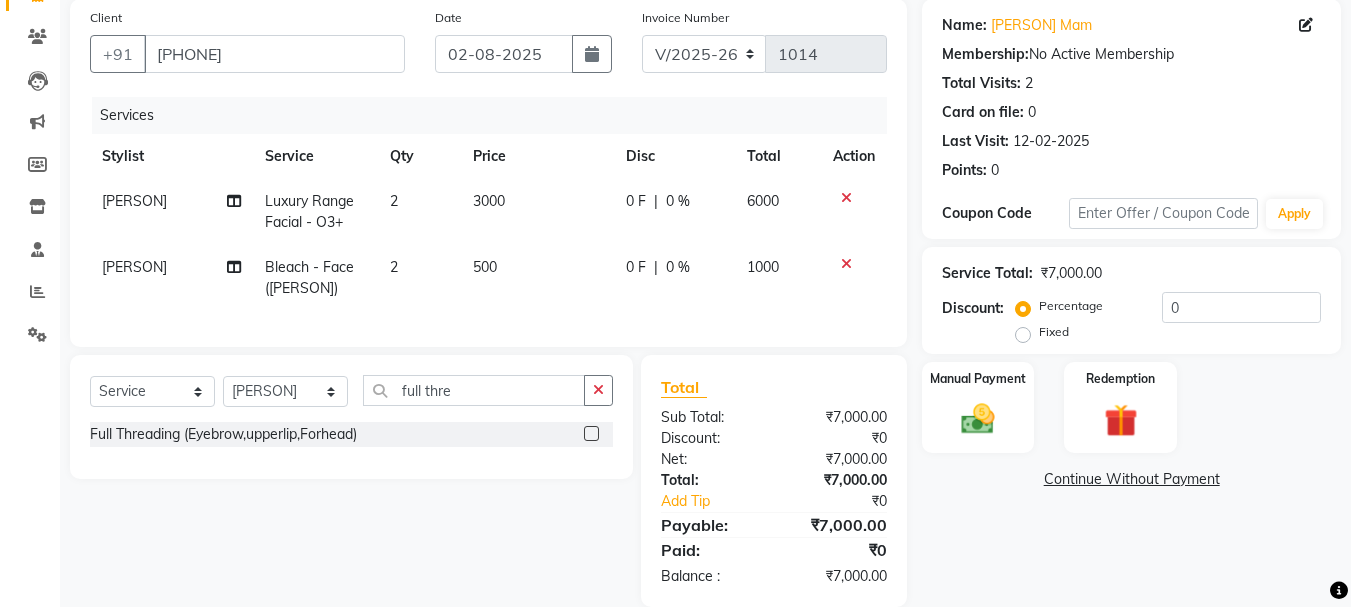 click 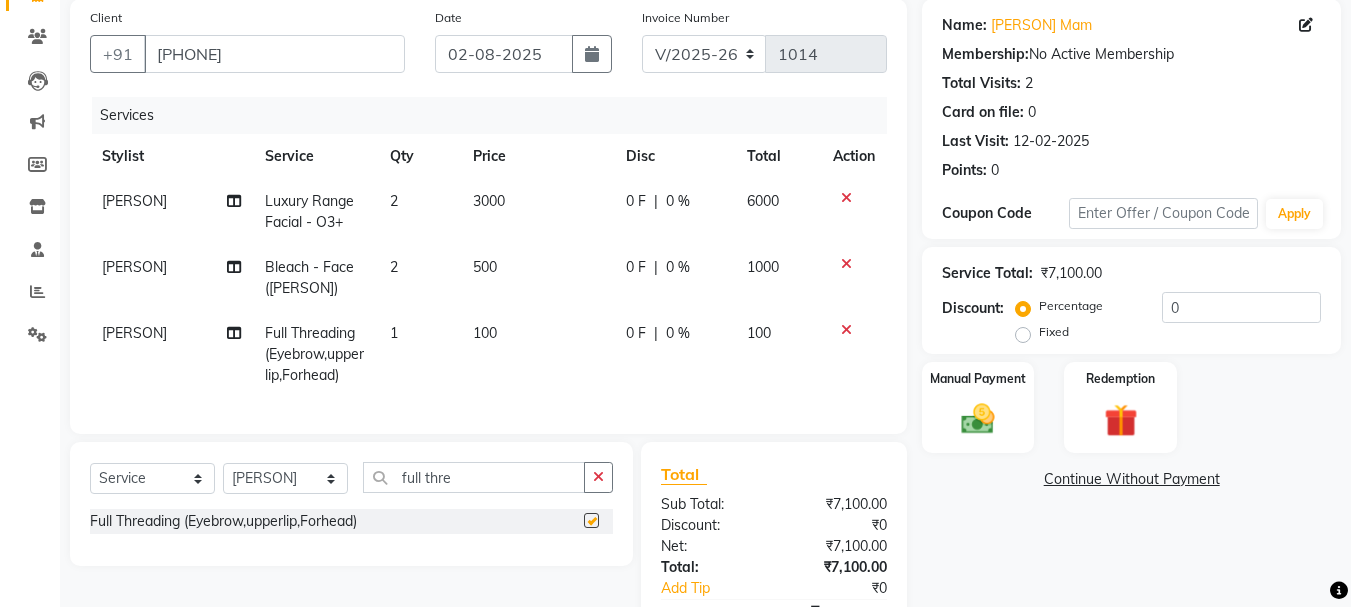 checkbox on "false" 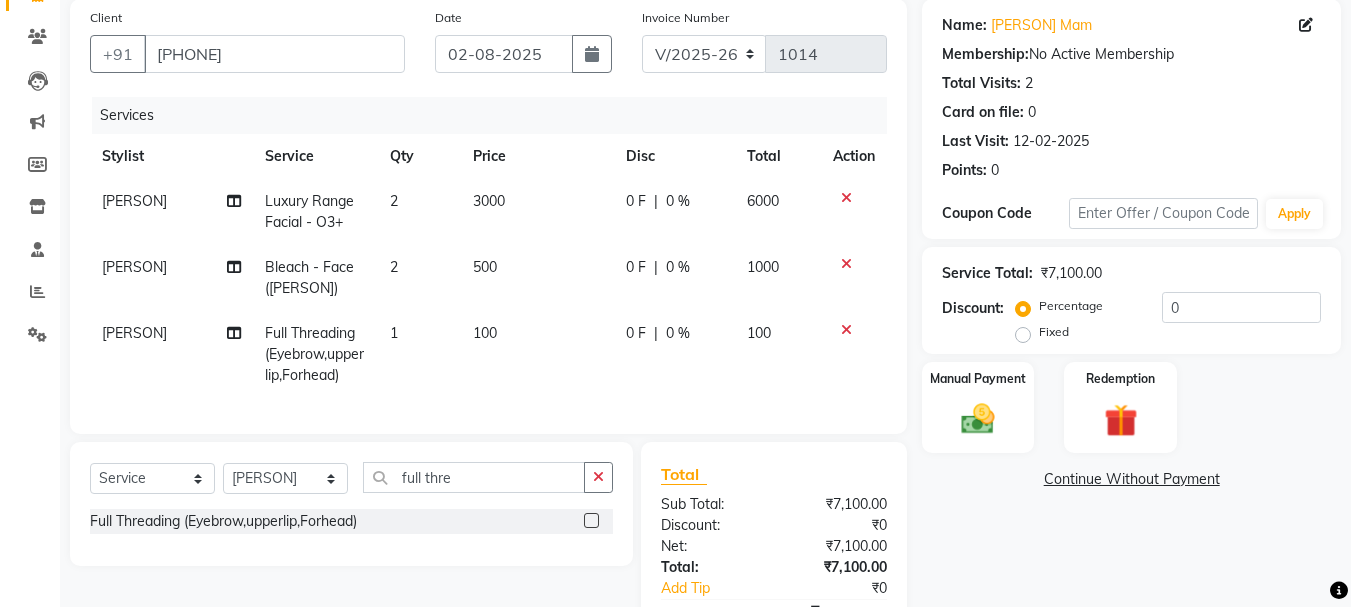click on "1" 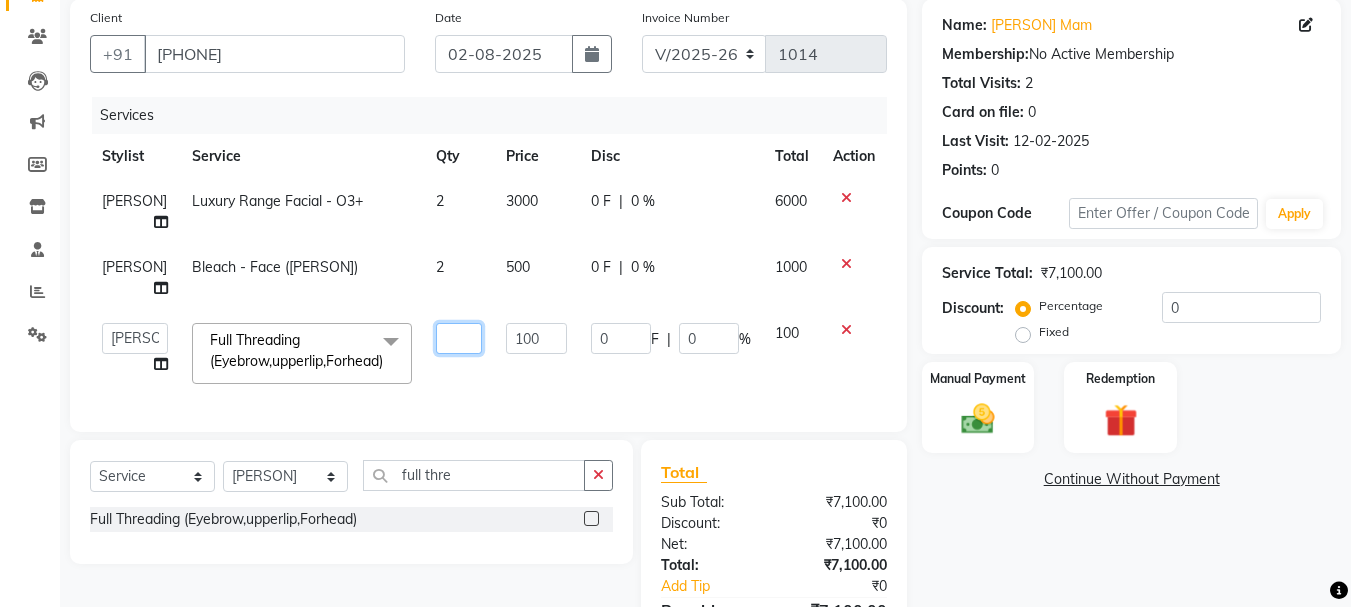 click 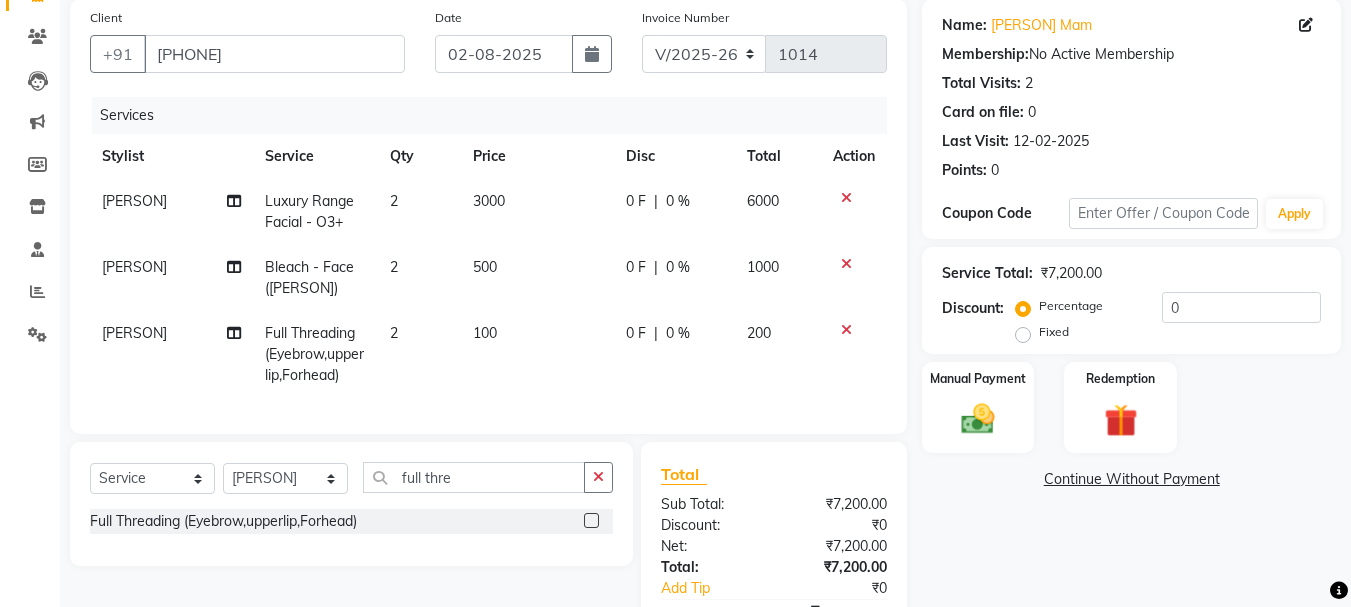 click on "Sunakshi Full Threading (Eyebrow,upperlip,Forhead) 2 100 0 F | 0 % 200" 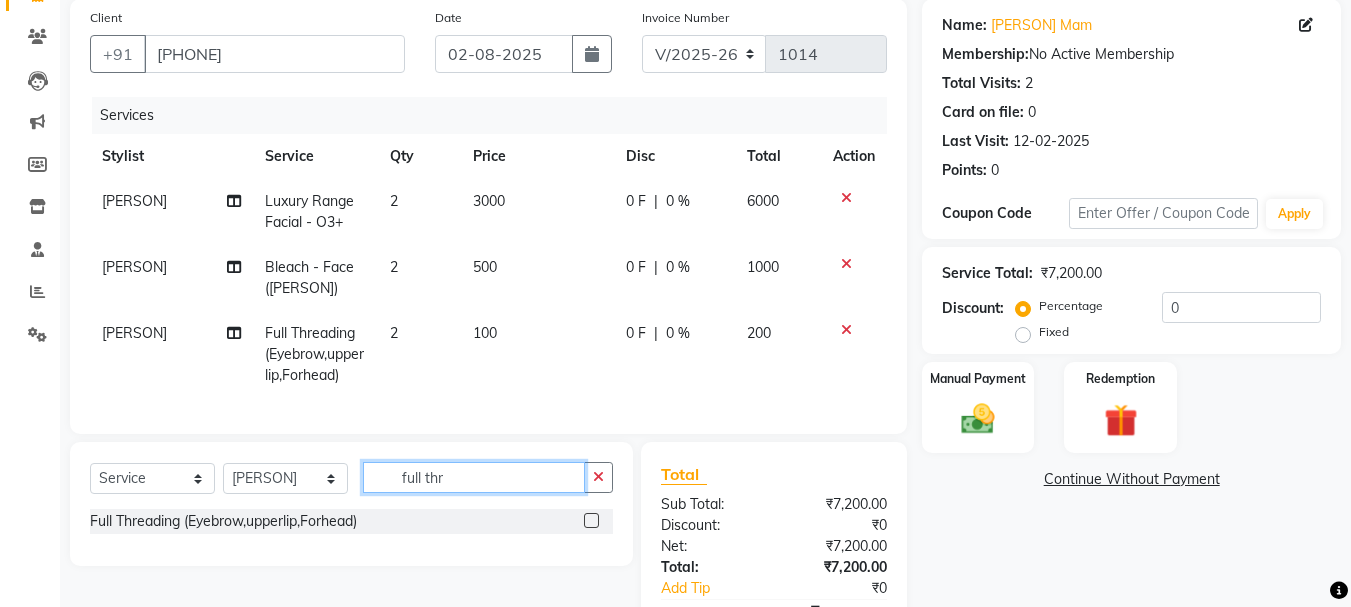 click on "full thr" 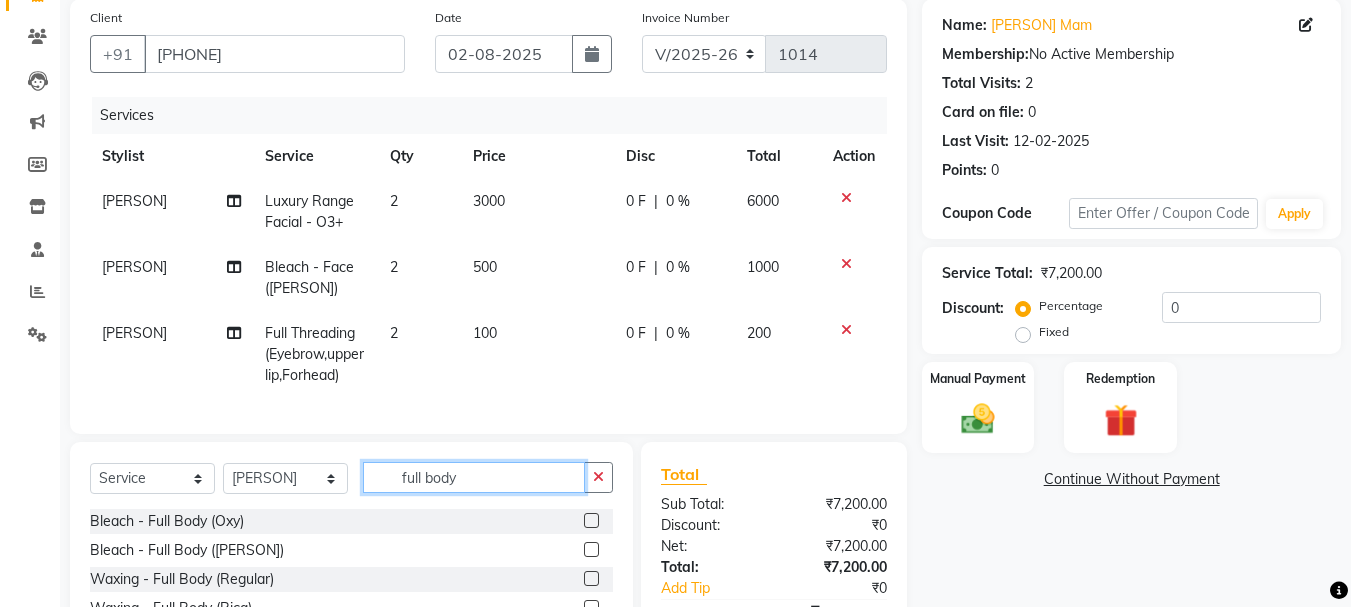 scroll, scrollTop: 283, scrollLeft: 0, axis: vertical 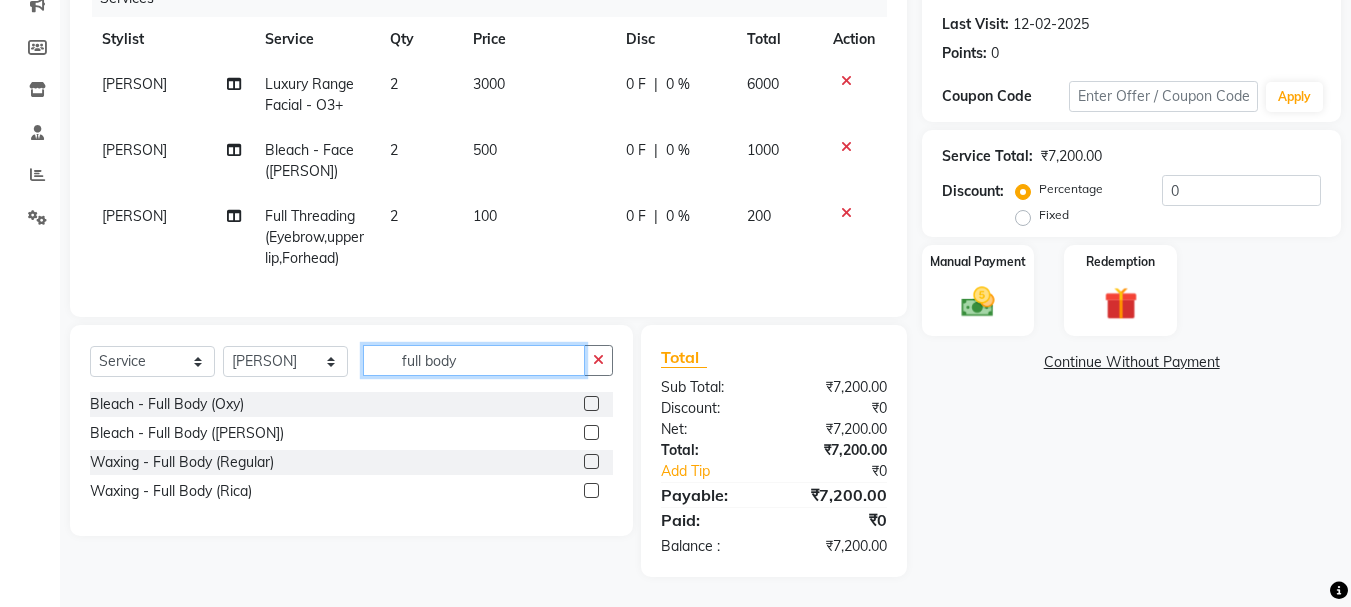 type on "full body" 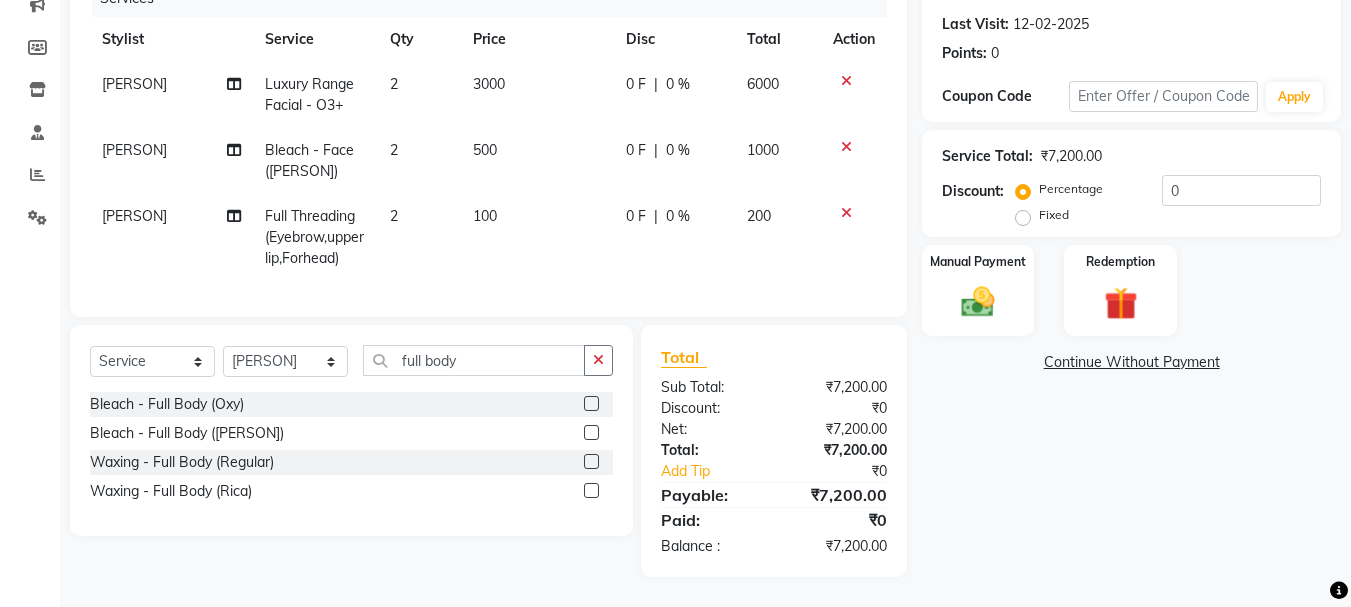 click 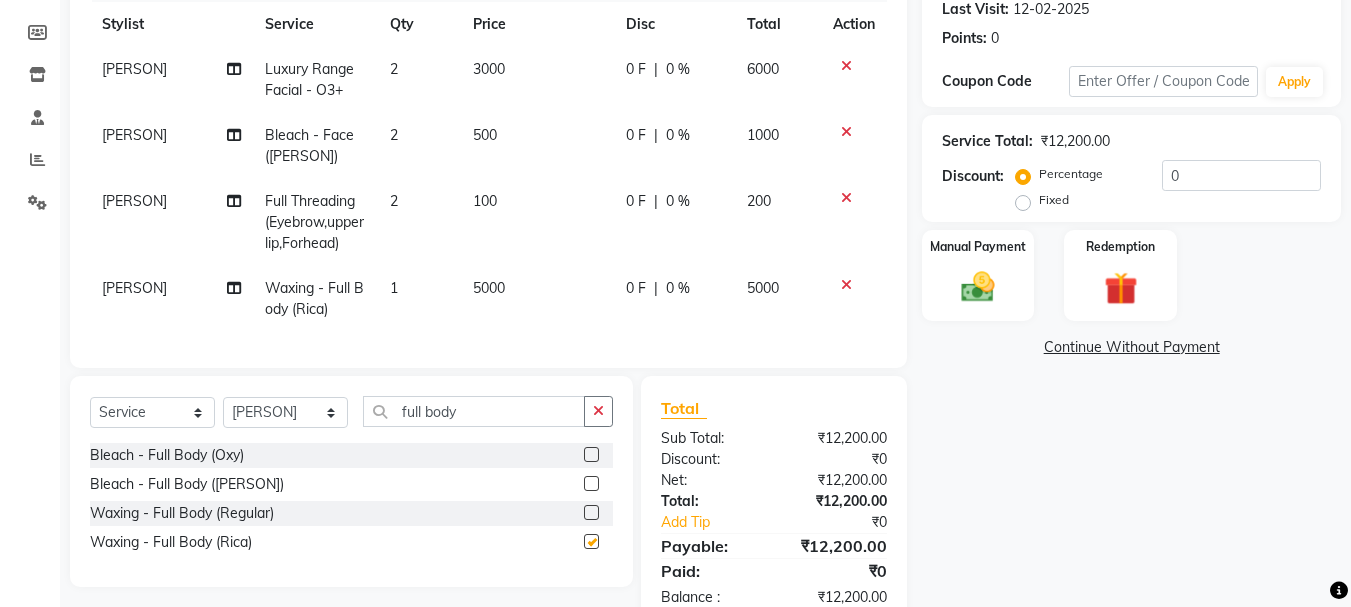checkbox on "false" 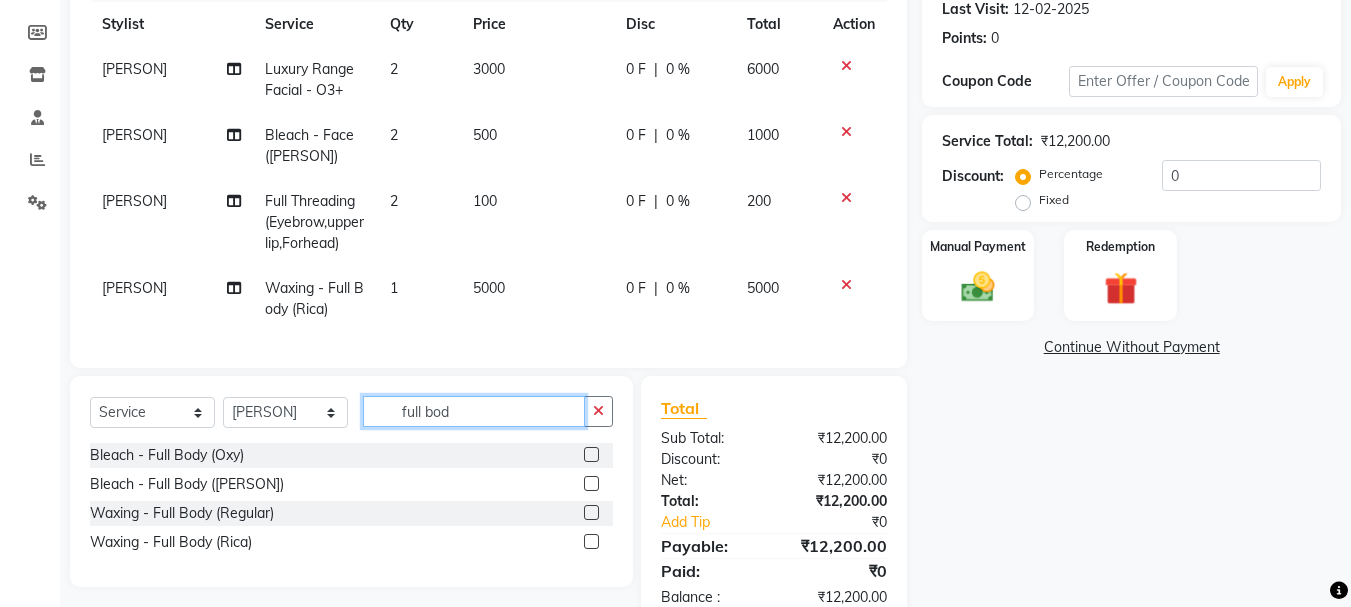 click on "full bod" 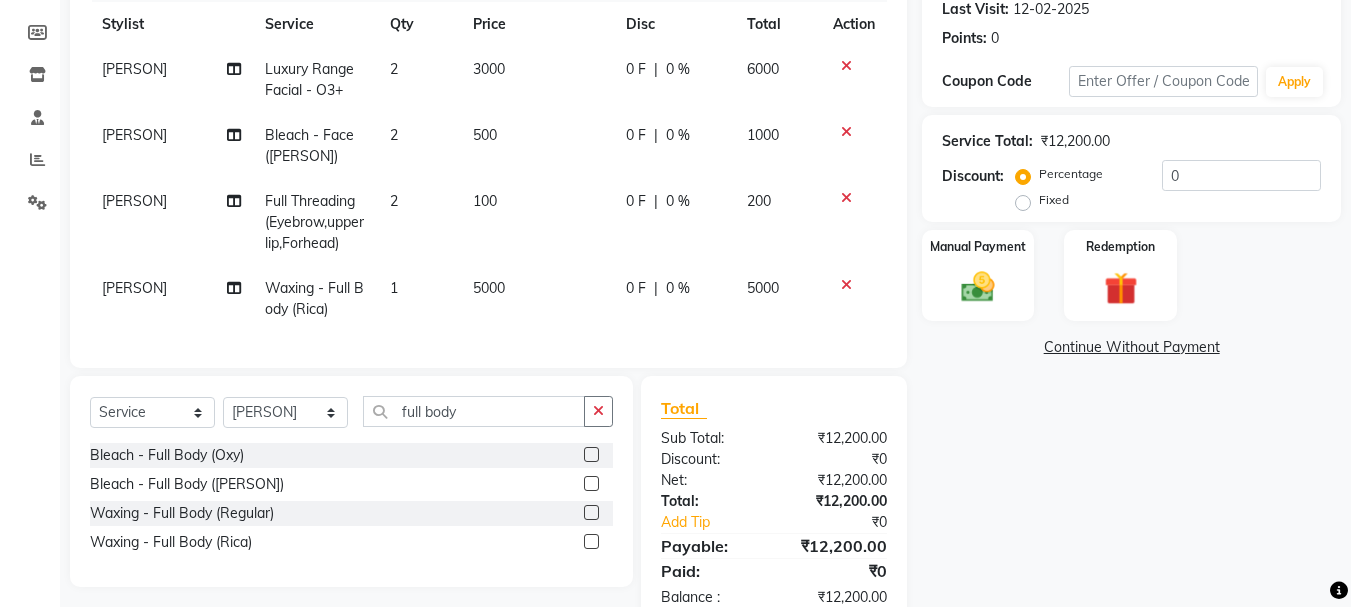 click 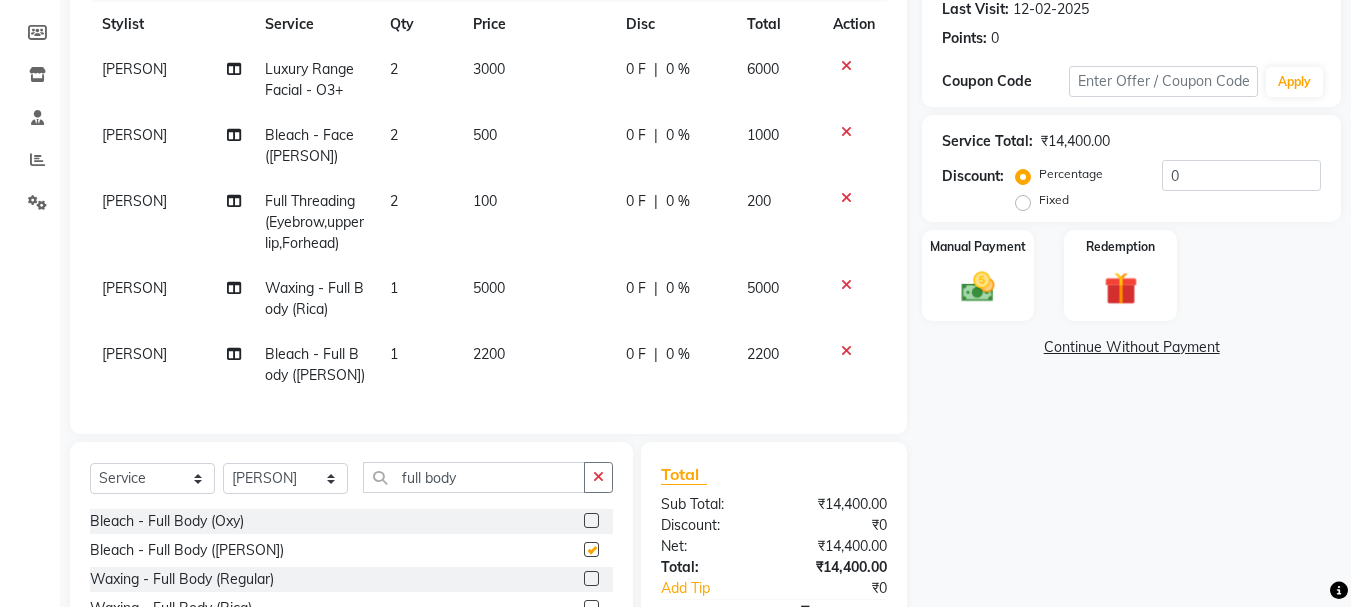 checkbox on "false" 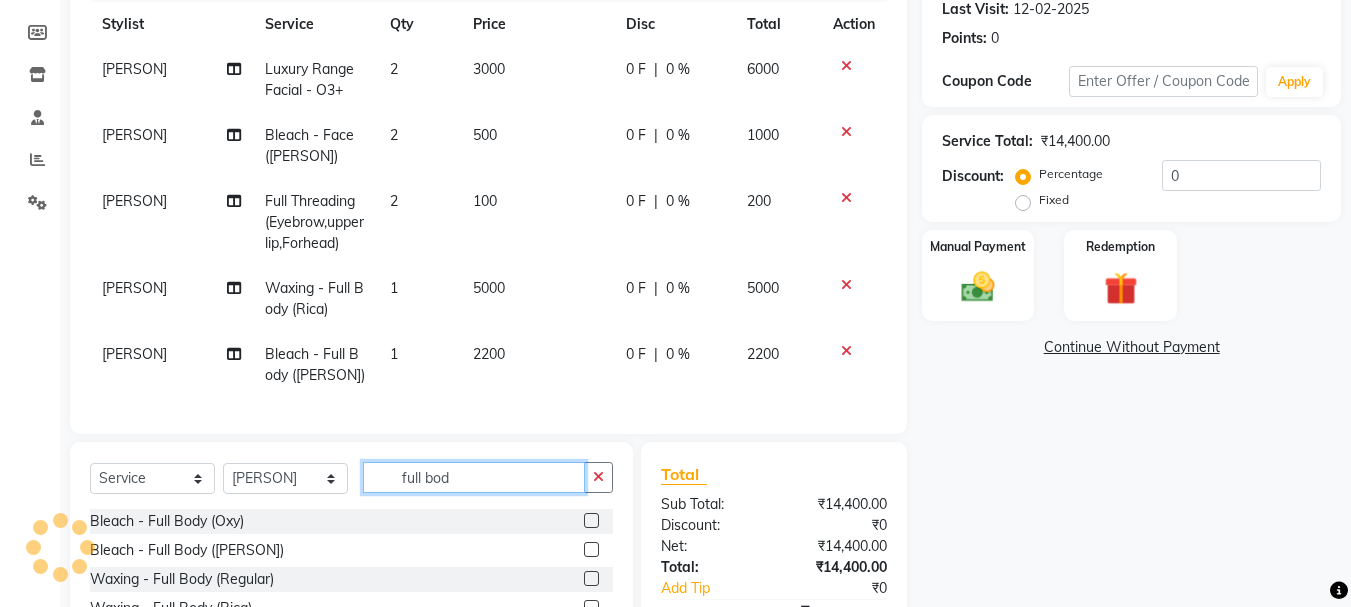 click on "full bod" 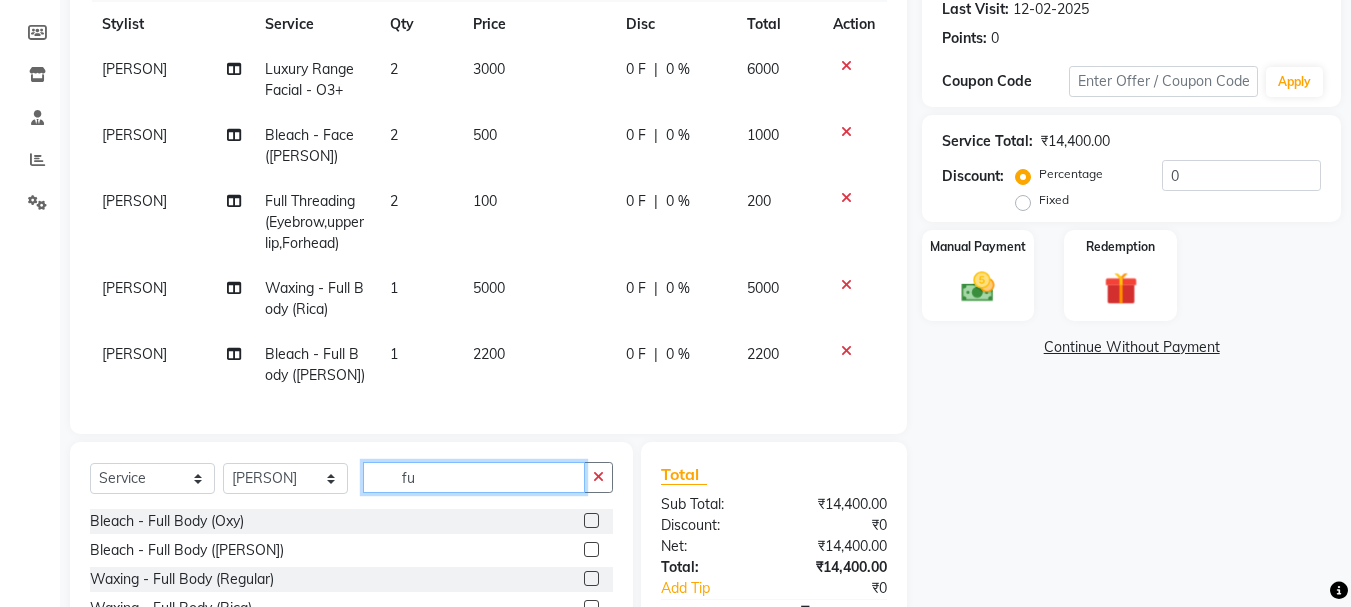 type on "f" 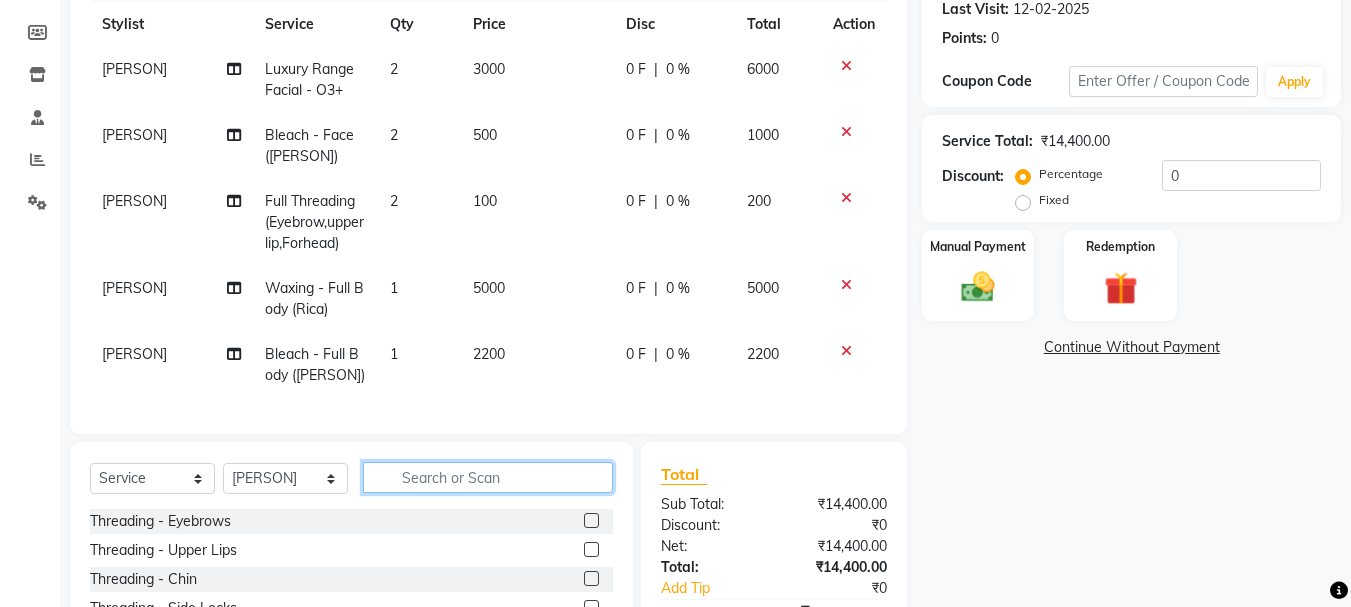 type 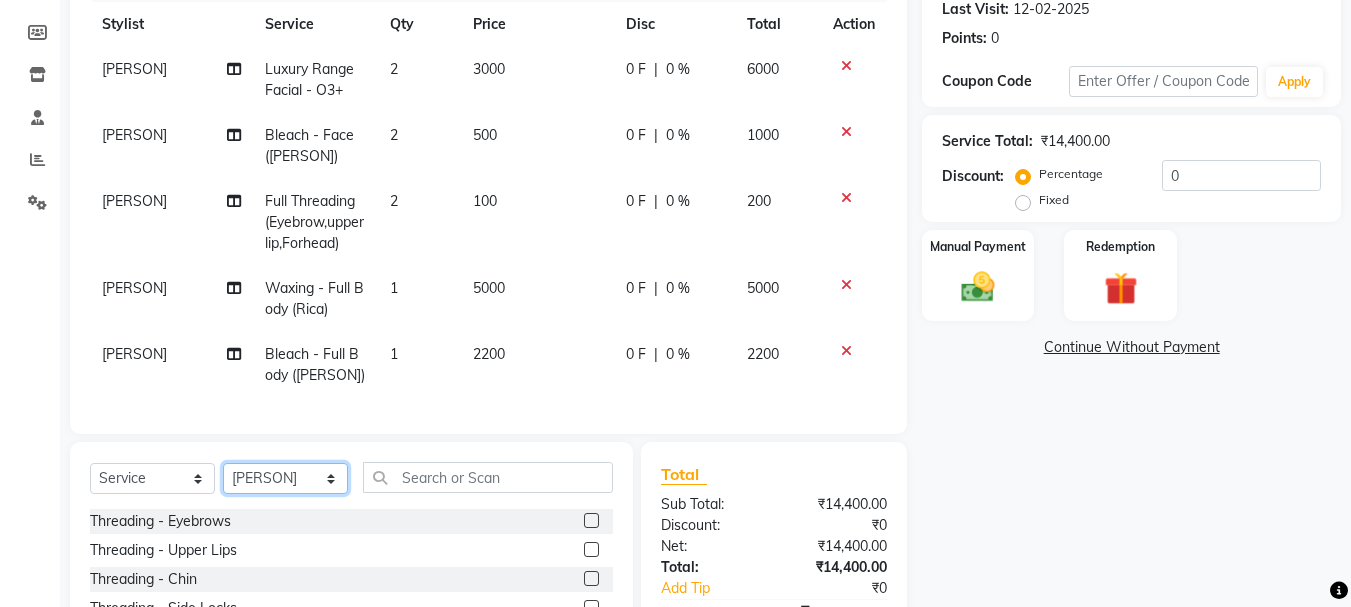 click on "Select Stylist AMAN Anu Karan Komal  MANAGER Nitin RAJVEER  SEEMA SNEHA Sunakshi" 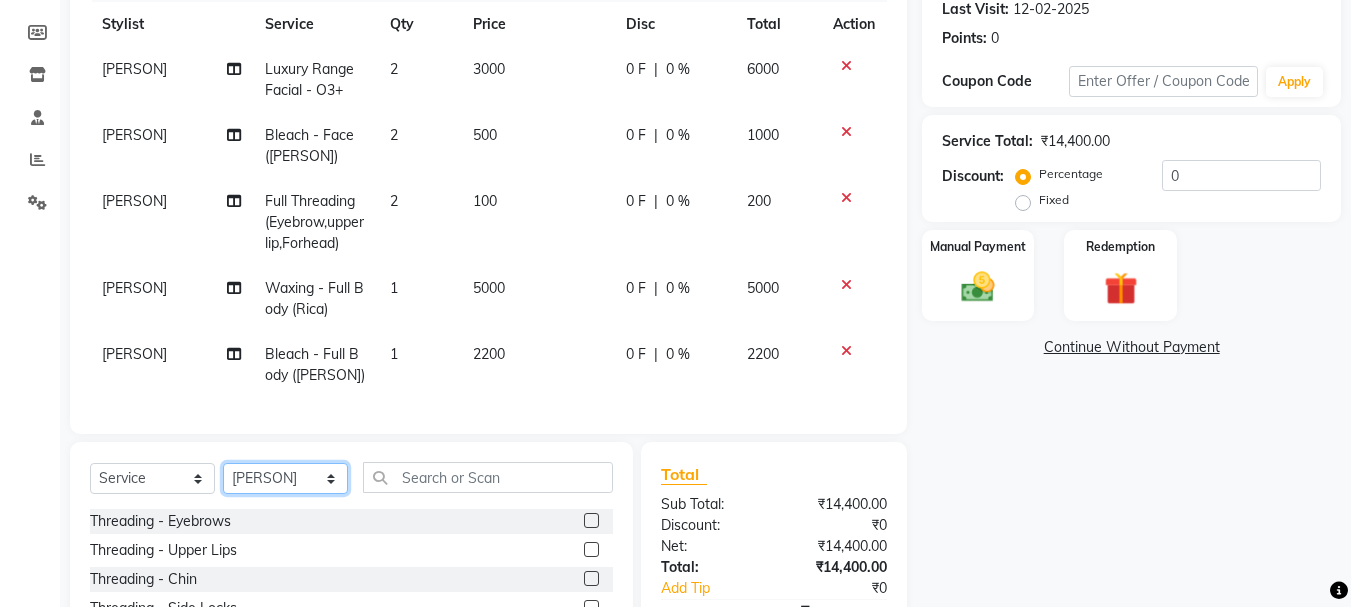 select on "62525" 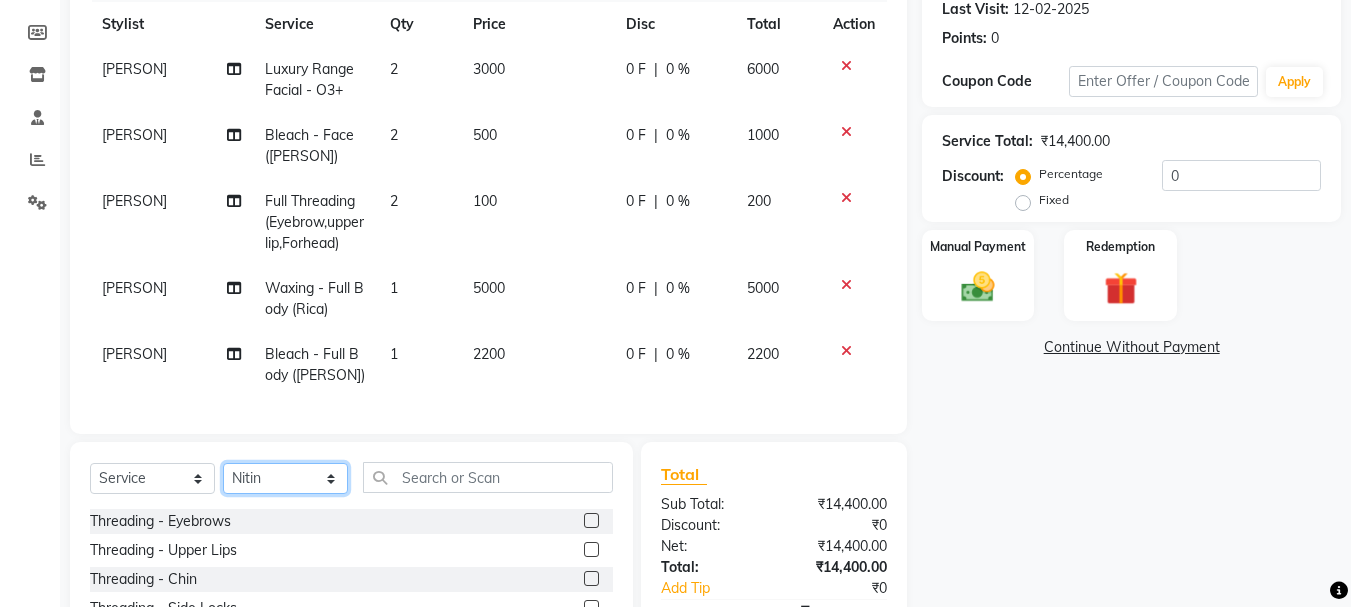 click on "Select Stylist AMAN Anu Karan Komal  MANAGER Nitin RAJVEER  SEEMA SNEHA Sunakshi" 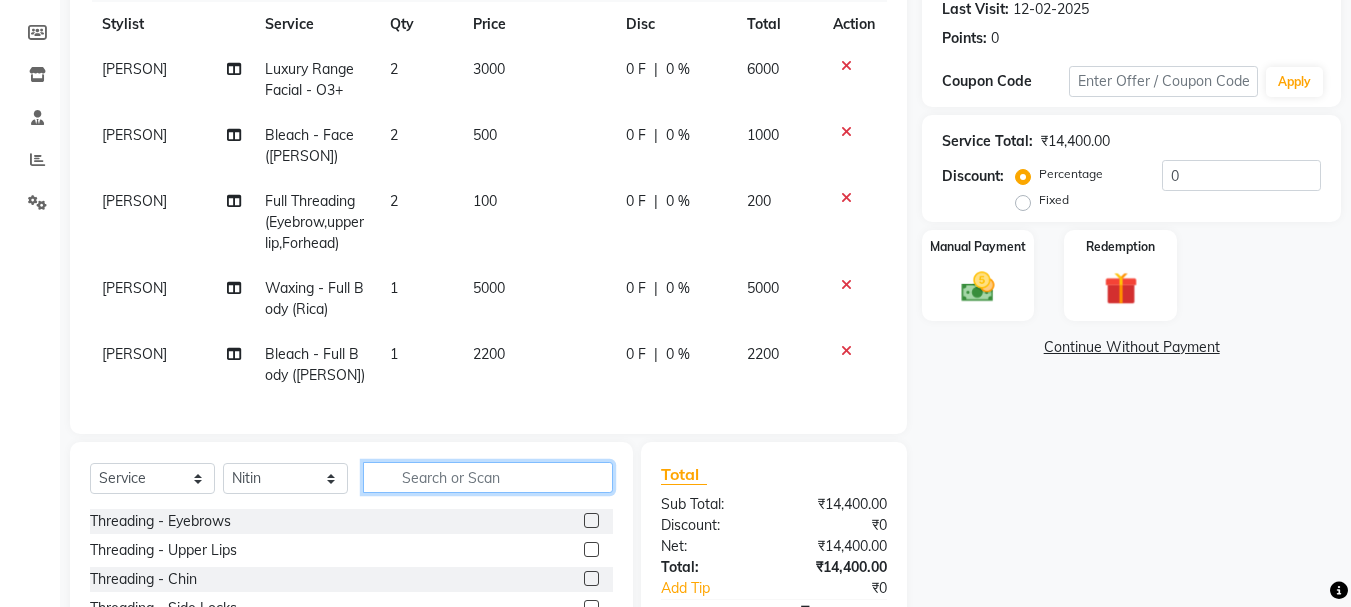 click 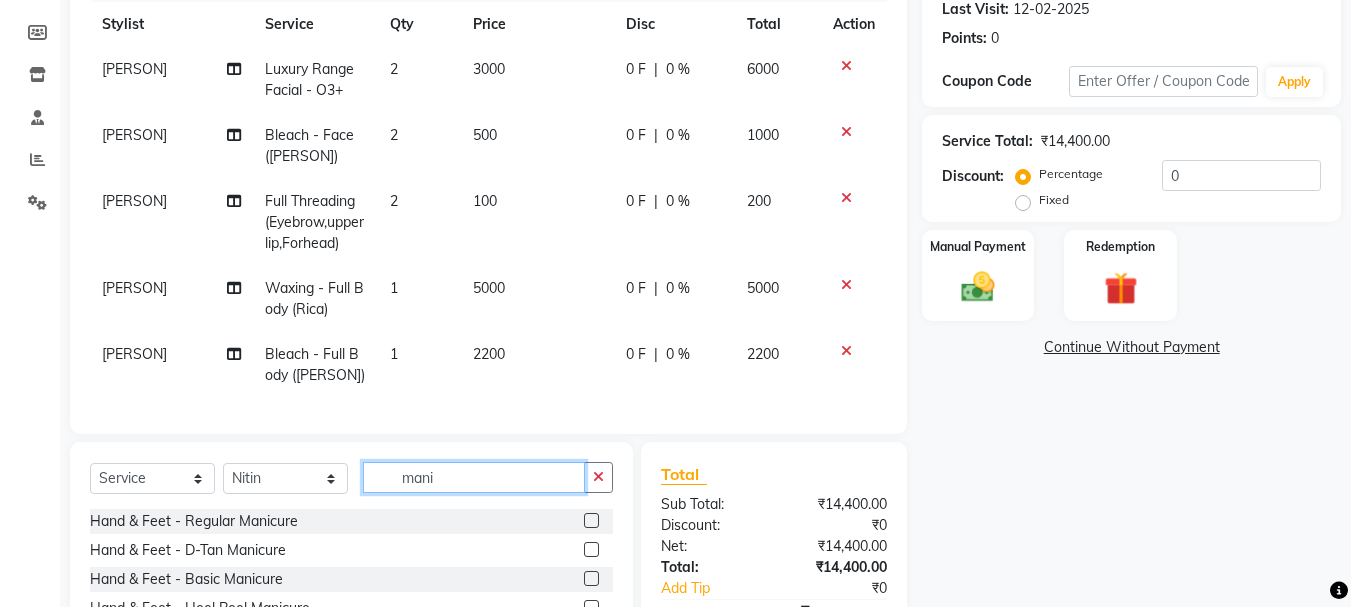 scroll, scrollTop: 432, scrollLeft: 0, axis: vertical 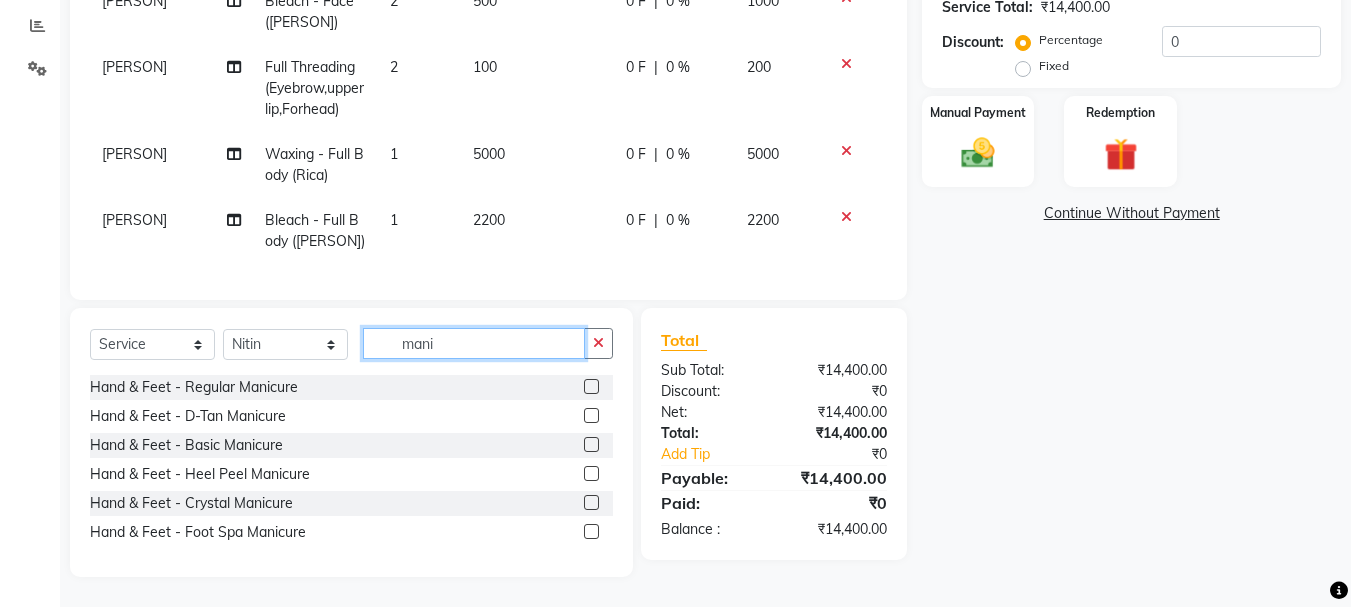 type on "mani" 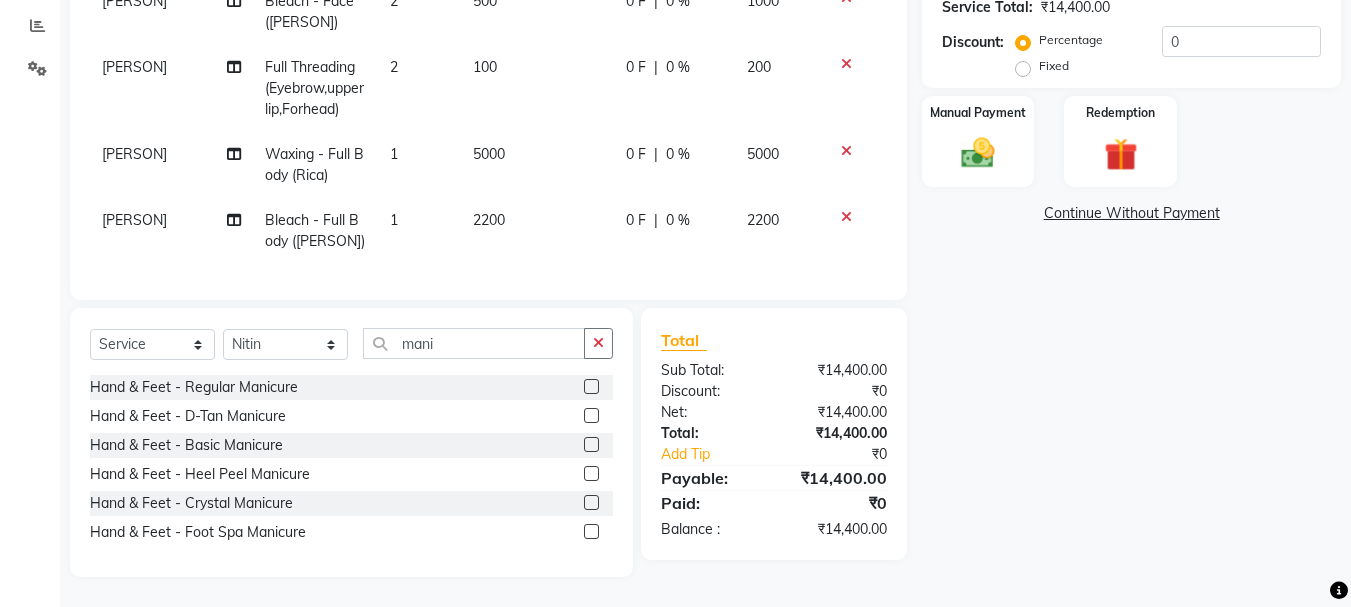 click 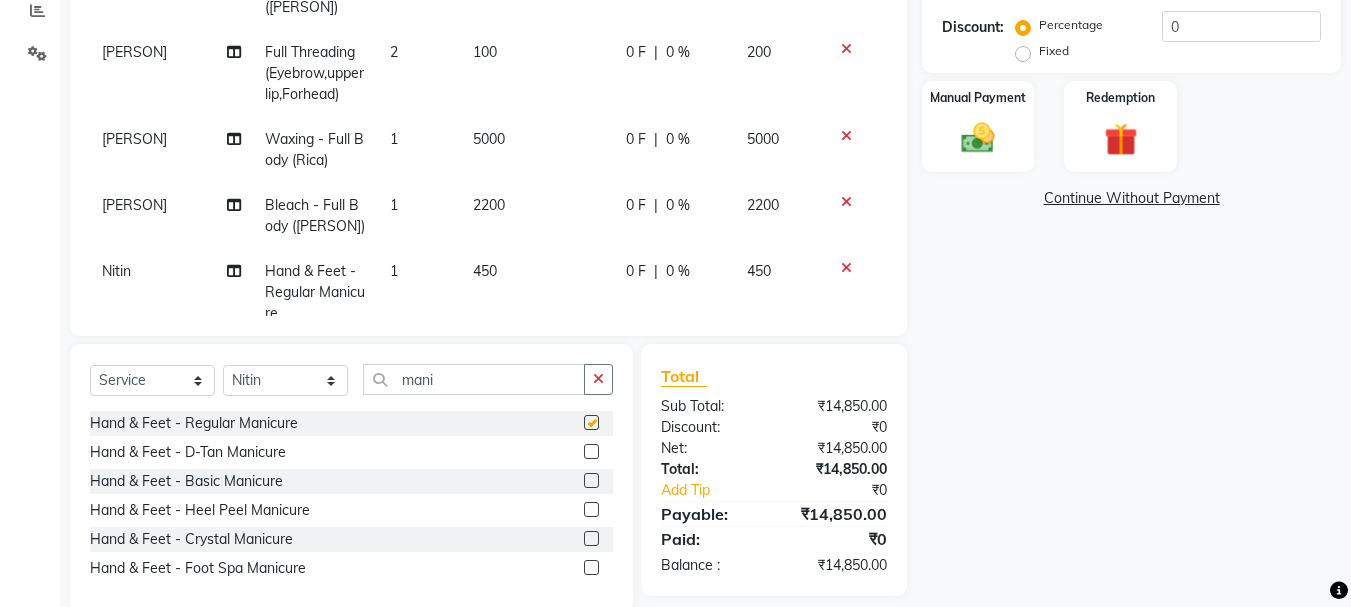 checkbox on "false" 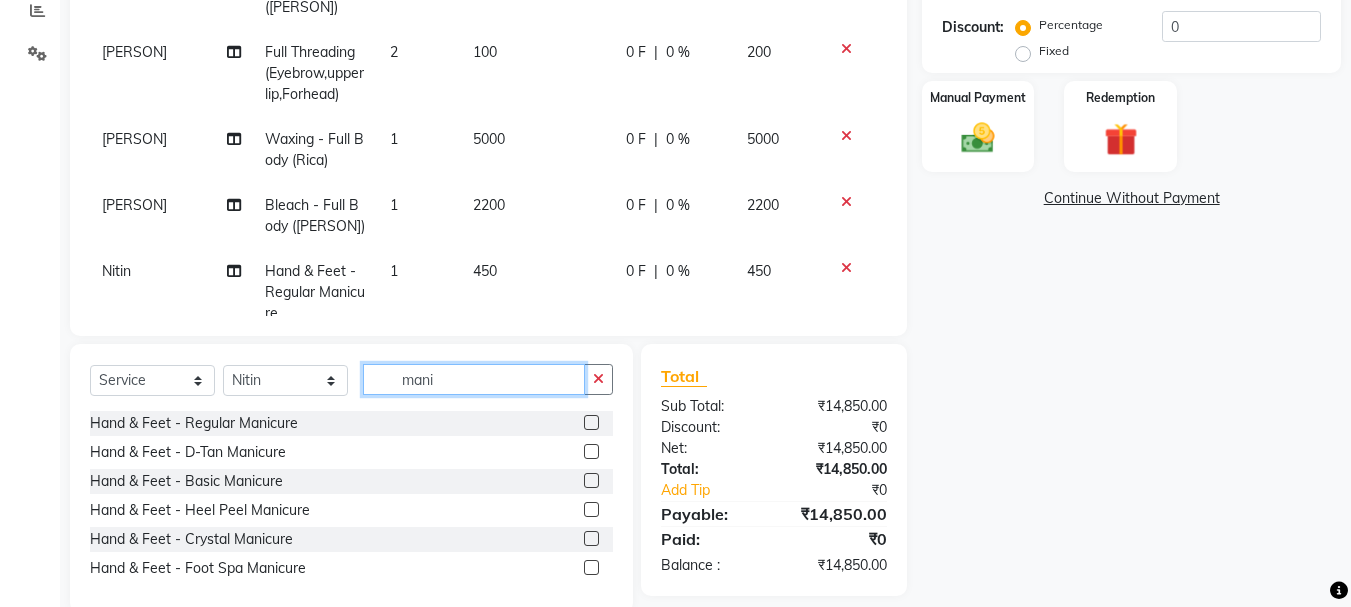 click on "mani" 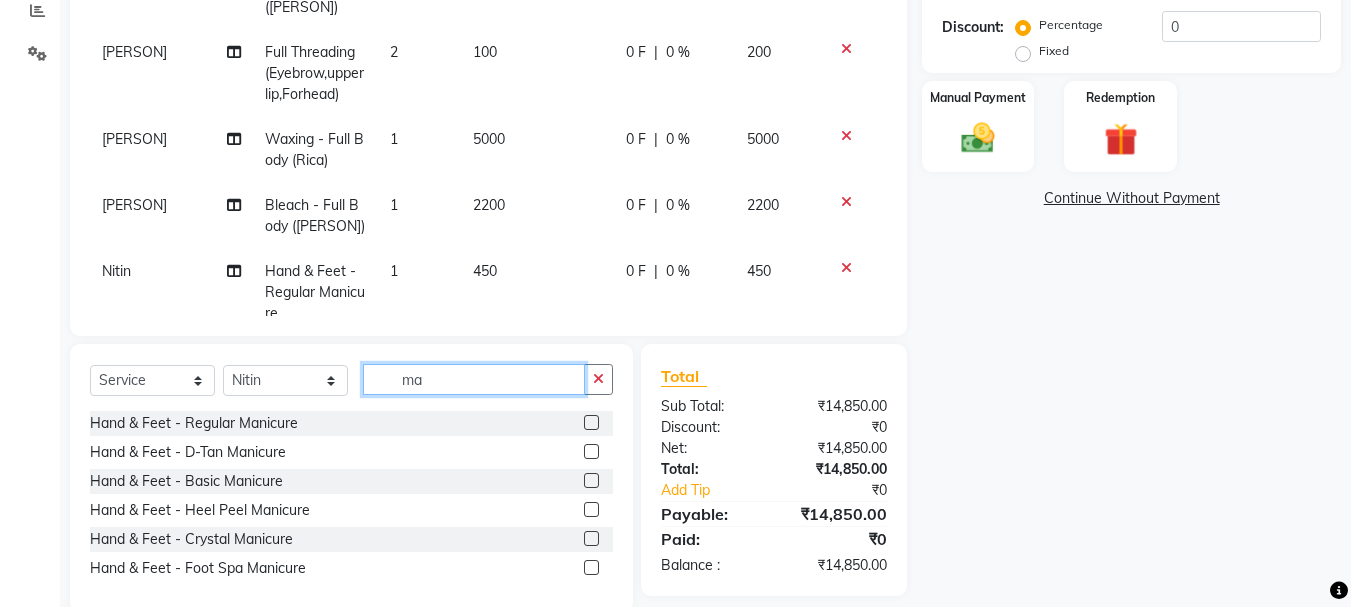 type on "m" 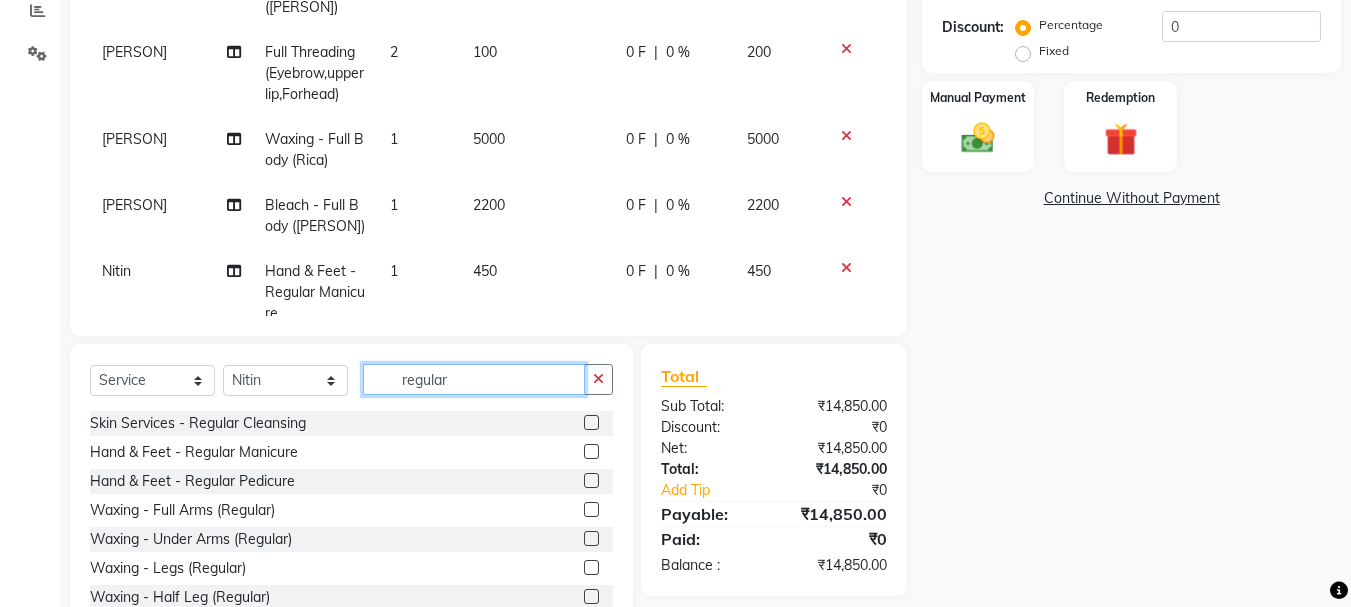 type on "regular" 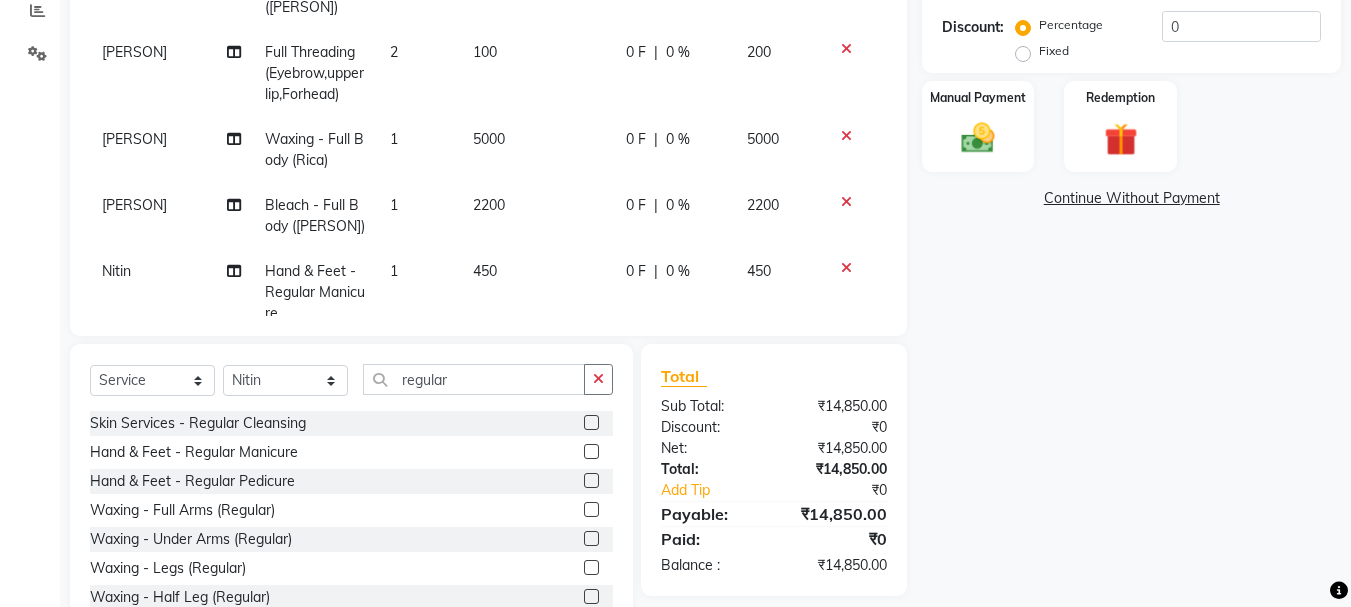 click 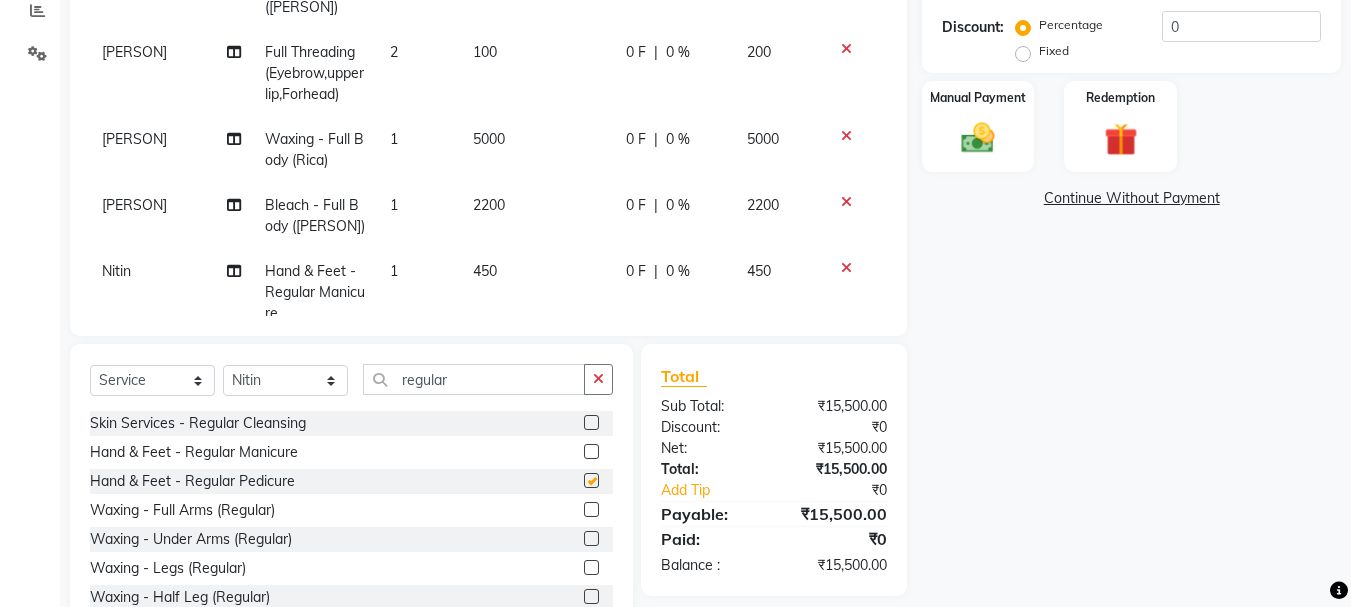 checkbox on "false" 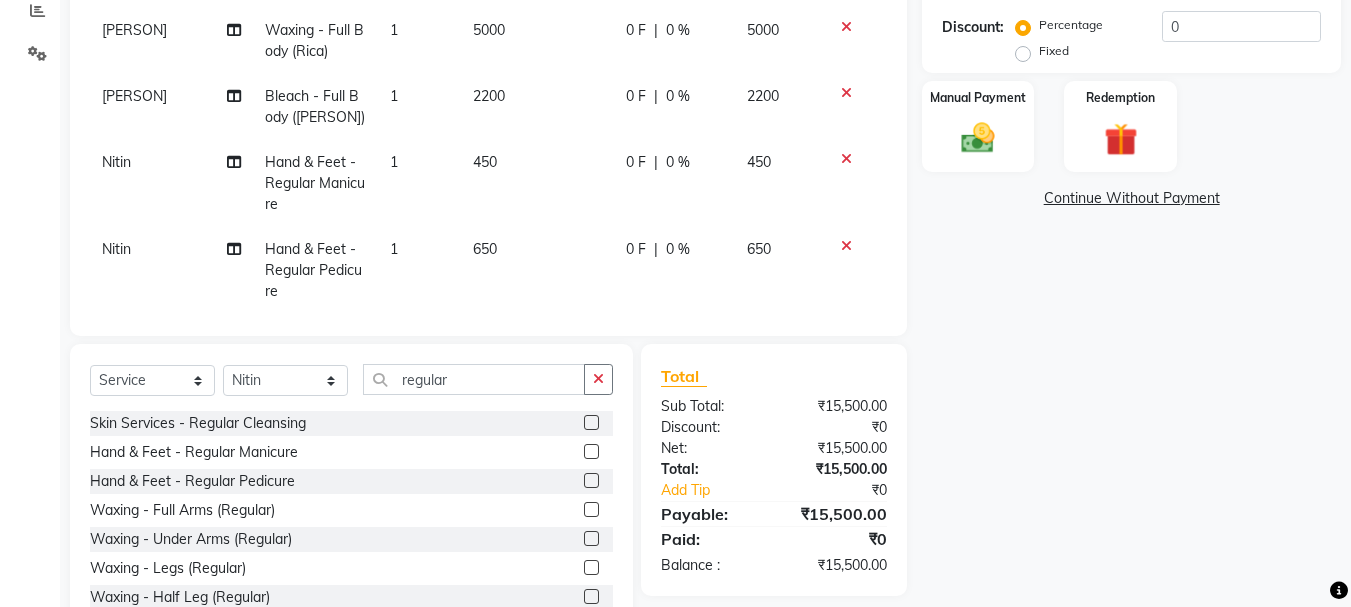 scroll, scrollTop: 138, scrollLeft: 0, axis: vertical 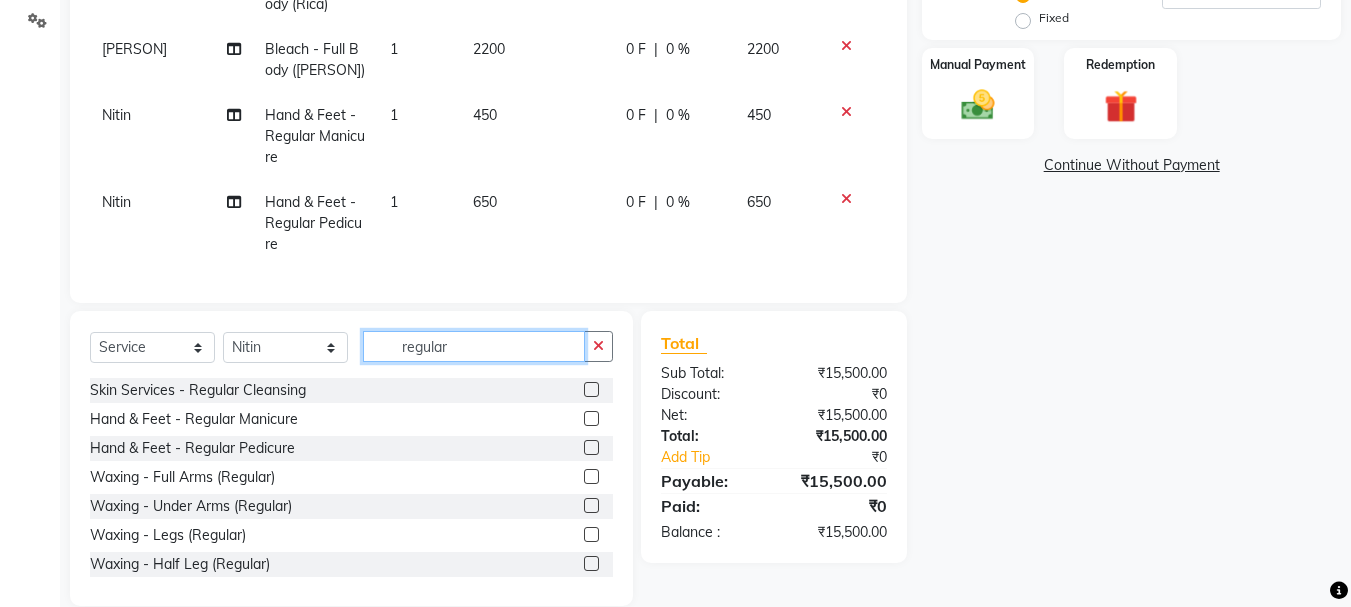 click on "regular" 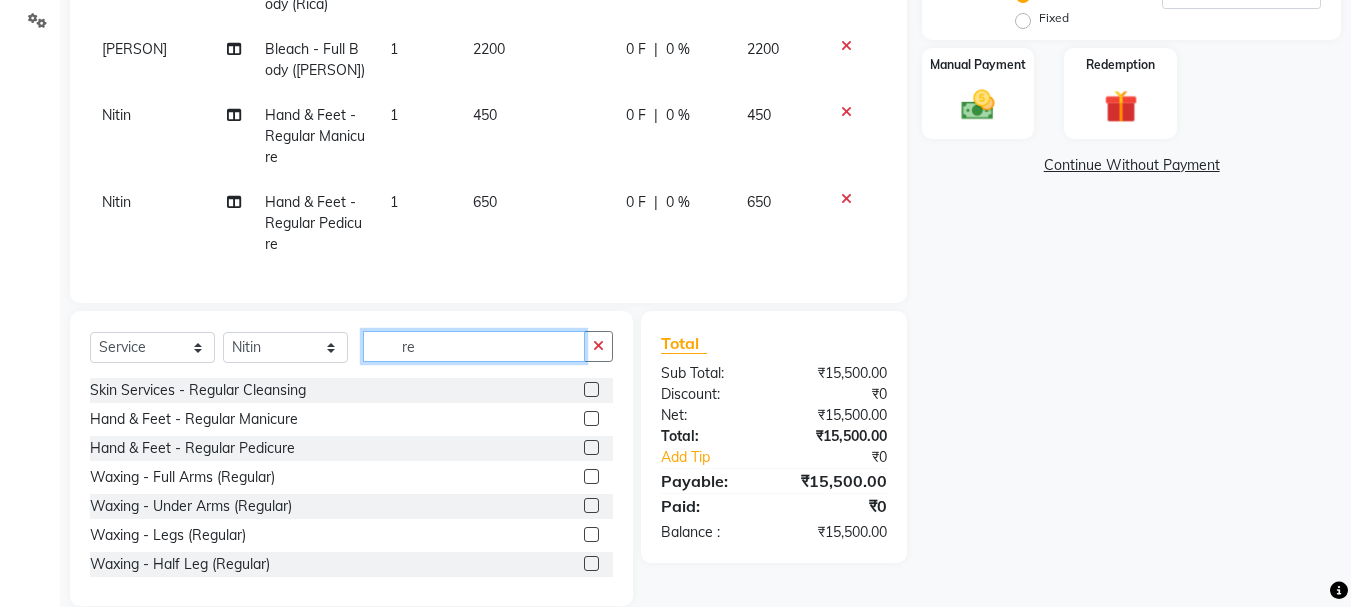 type on "r" 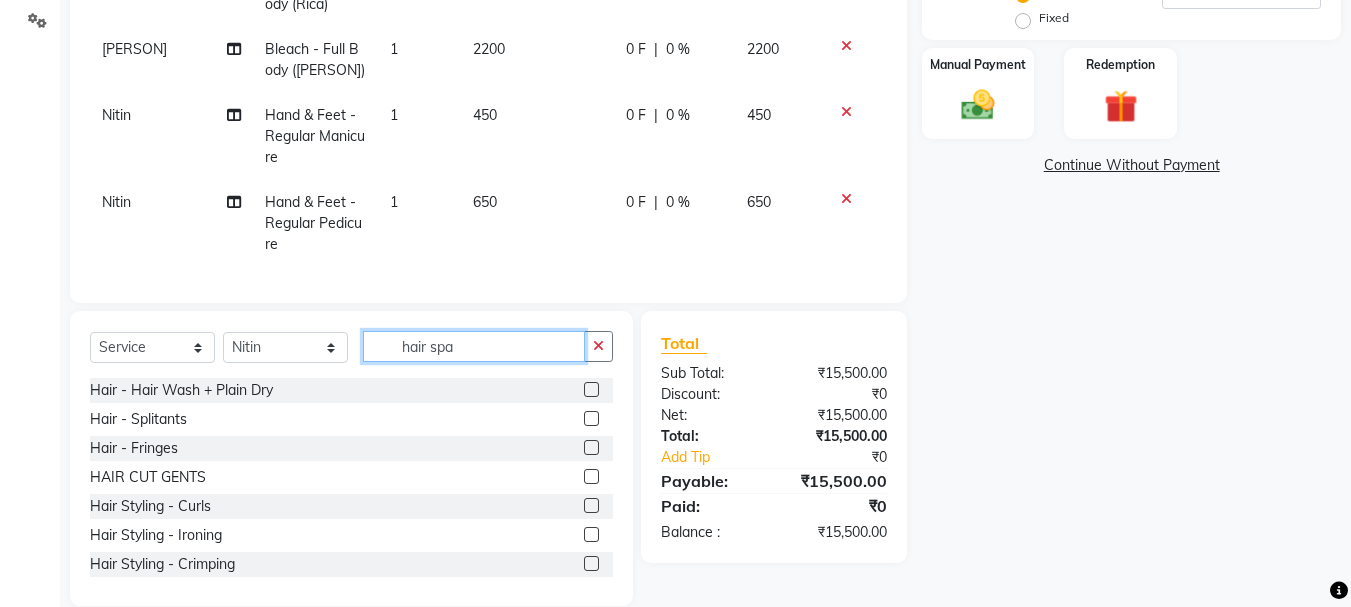 scroll, scrollTop: 451, scrollLeft: 0, axis: vertical 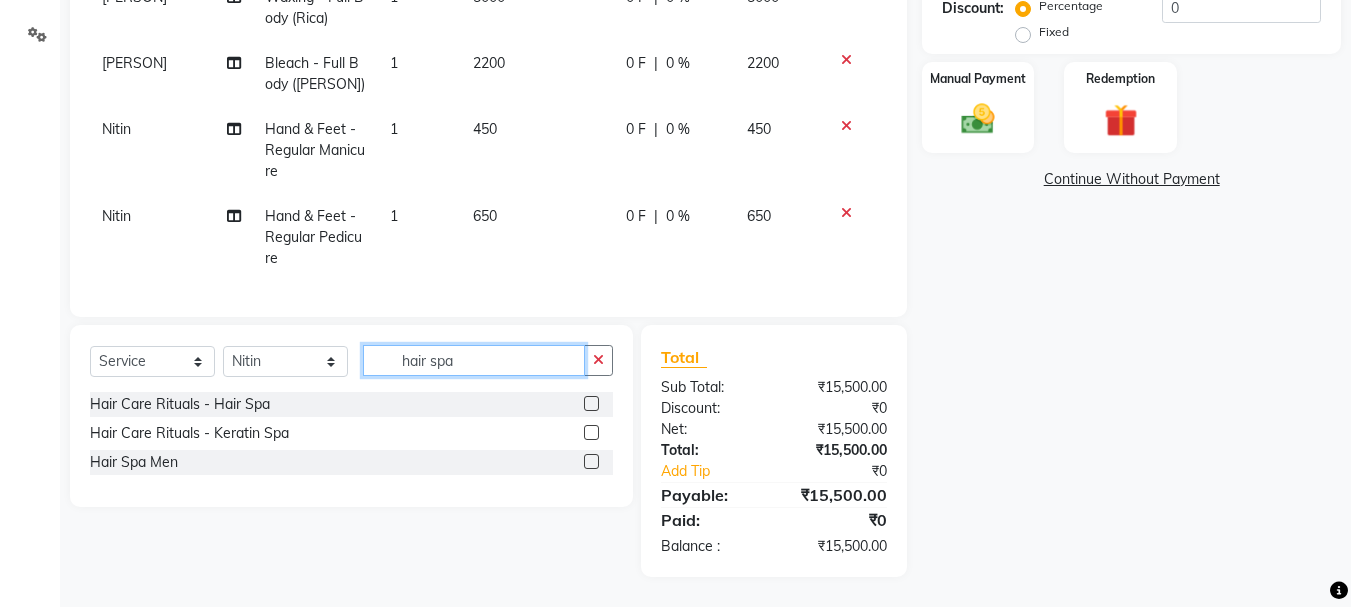 type on "hair spa" 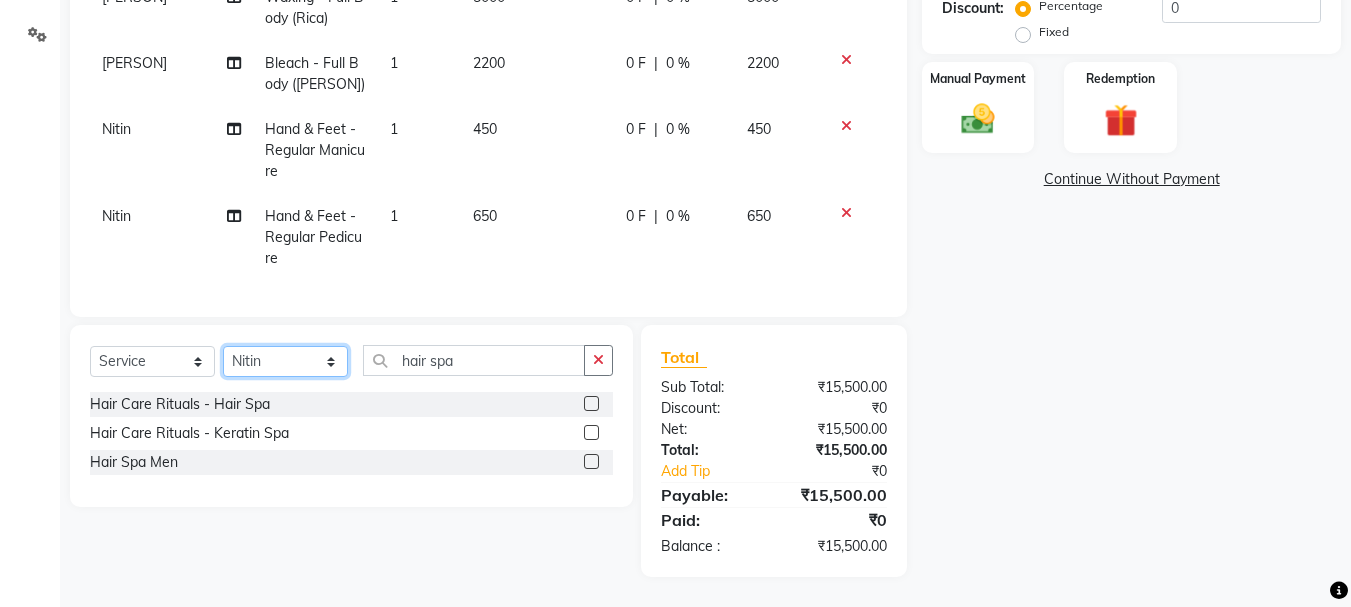 click on "Select Stylist AMAN Anu Karan Komal  MANAGER Nitin RAJVEER  SEEMA SNEHA Sunakshi" 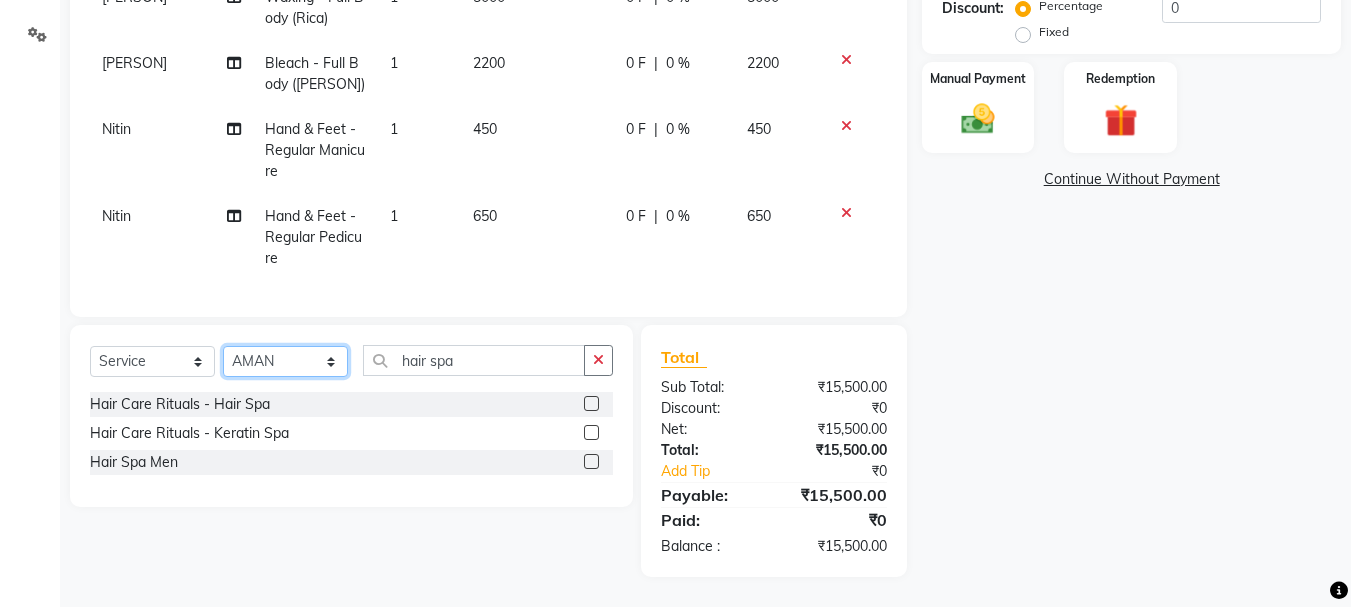 click on "Select Stylist AMAN Anu Karan Komal  MANAGER Nitin RAJVEER  SEEMA SNEHA Sunakshi" 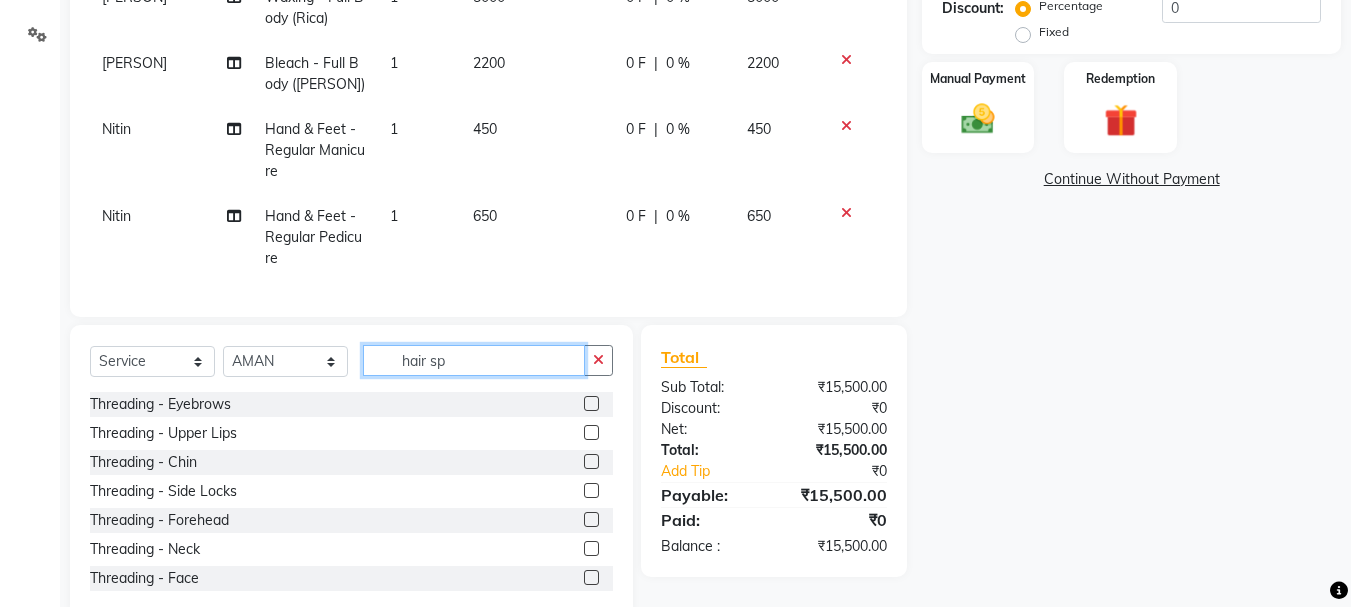 click on "hair sp" 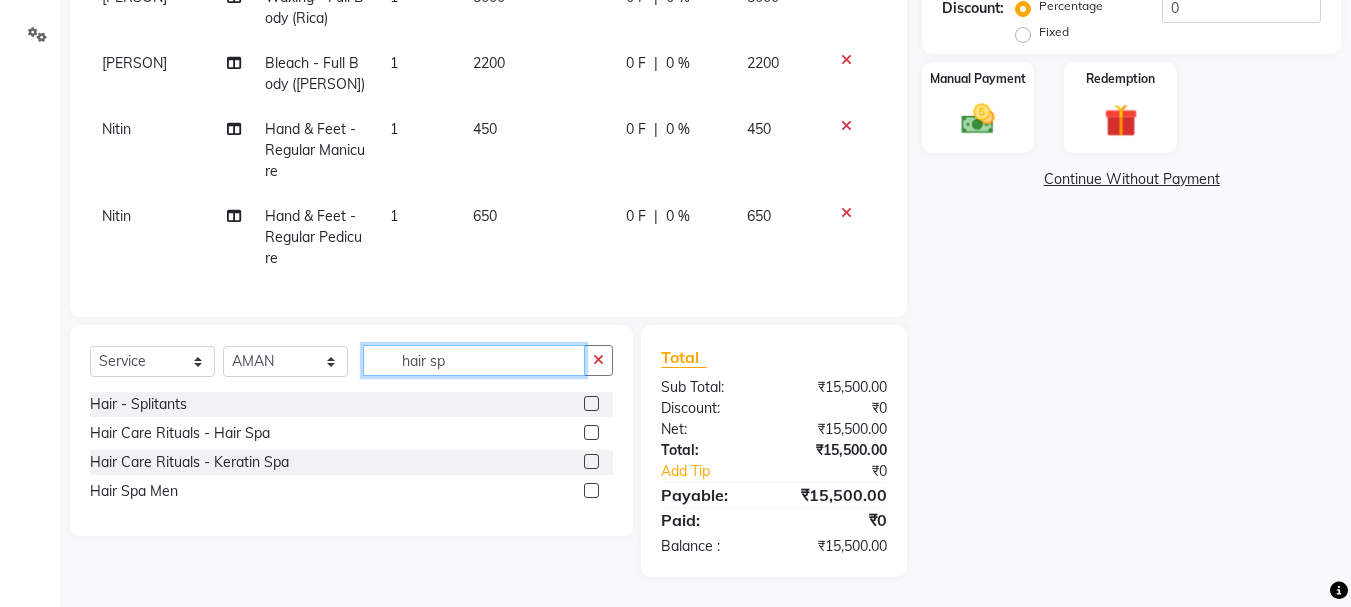 type on "hair spa" 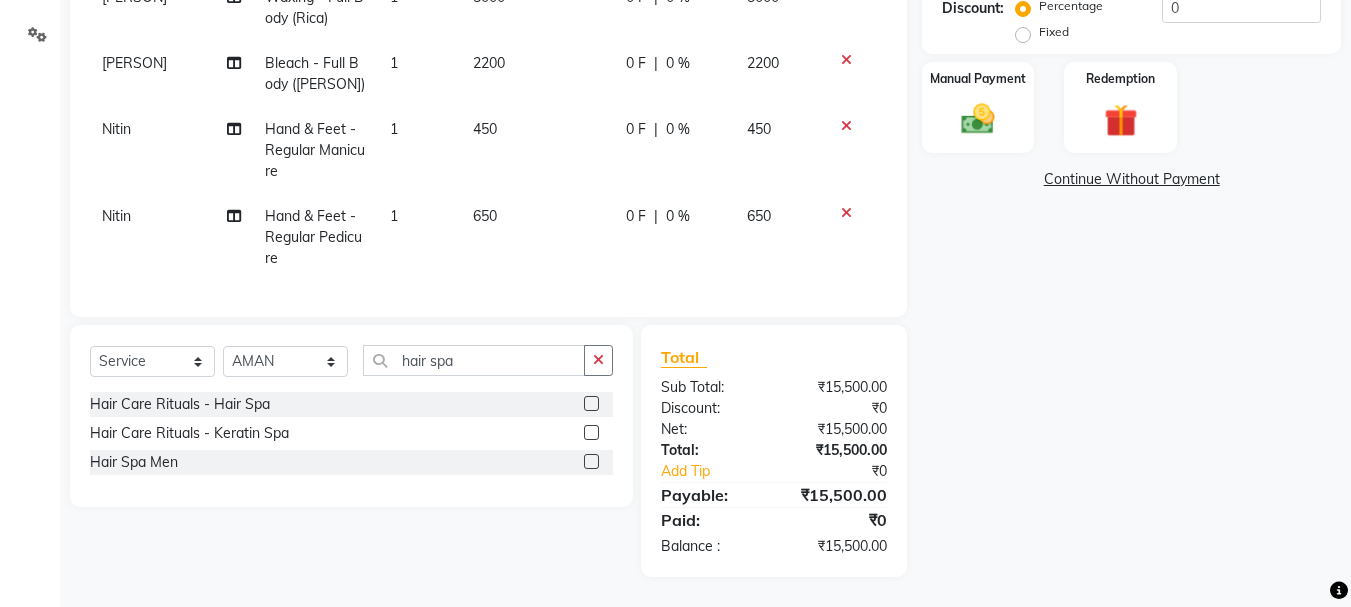 click 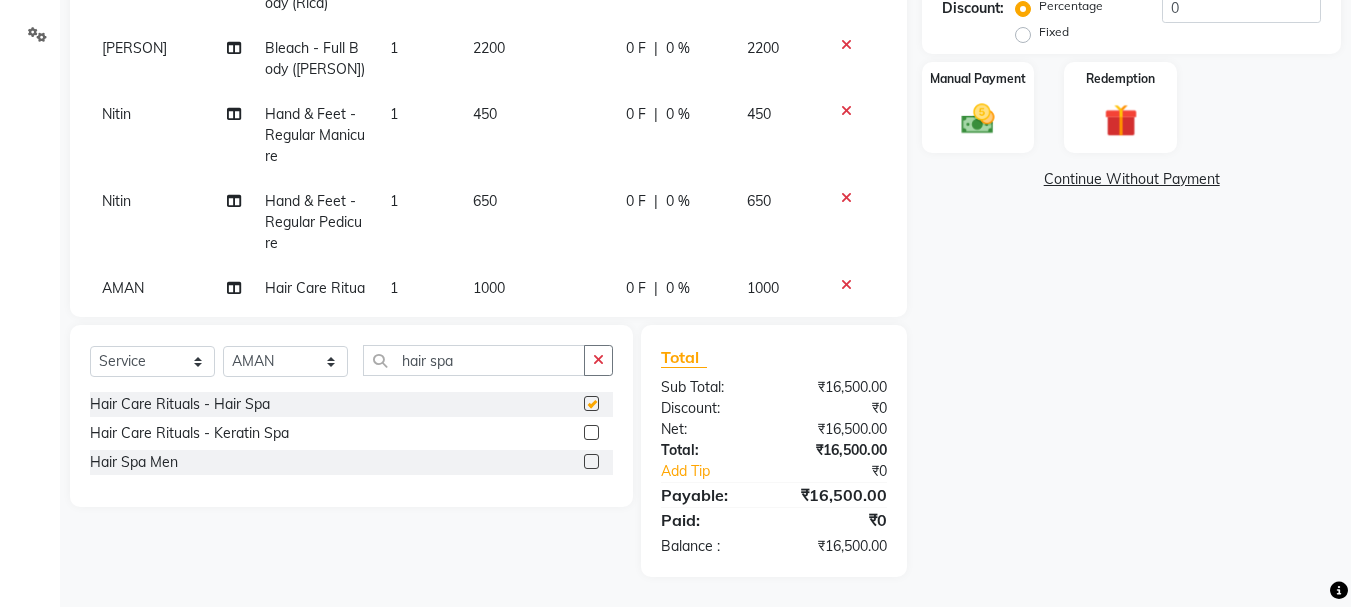 checkbox on "false" 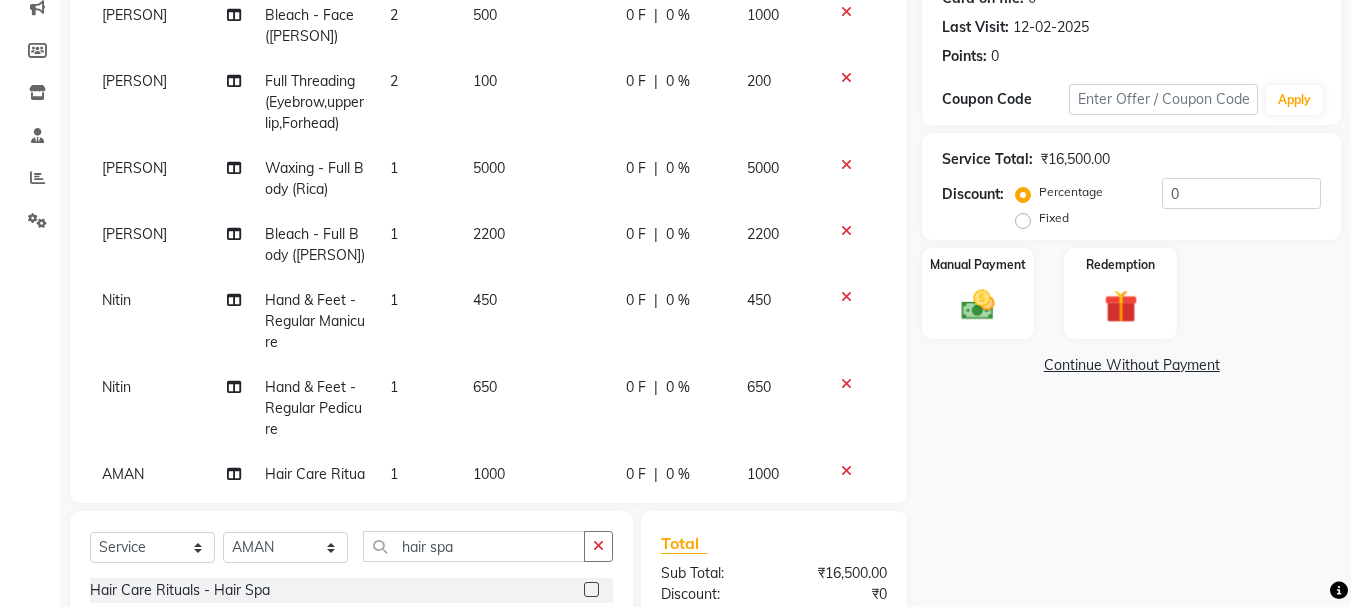 scroll, scrollTop: 260, scrollLeft: 0, axis: vertical 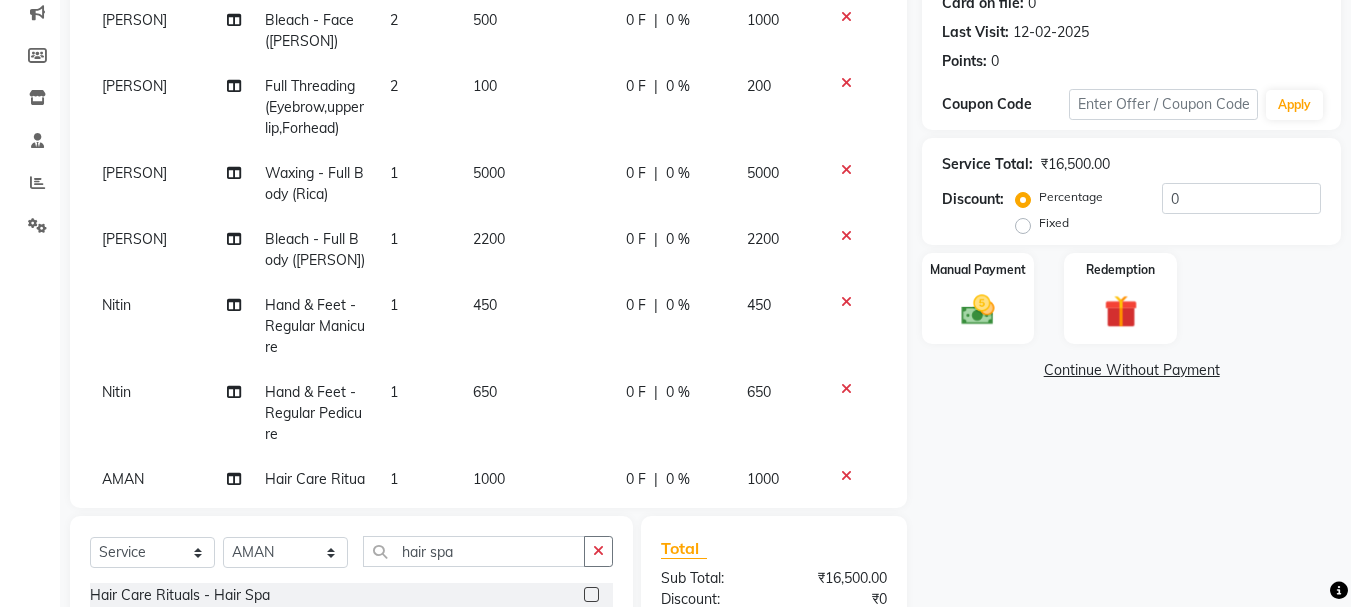 click on "Fixed" 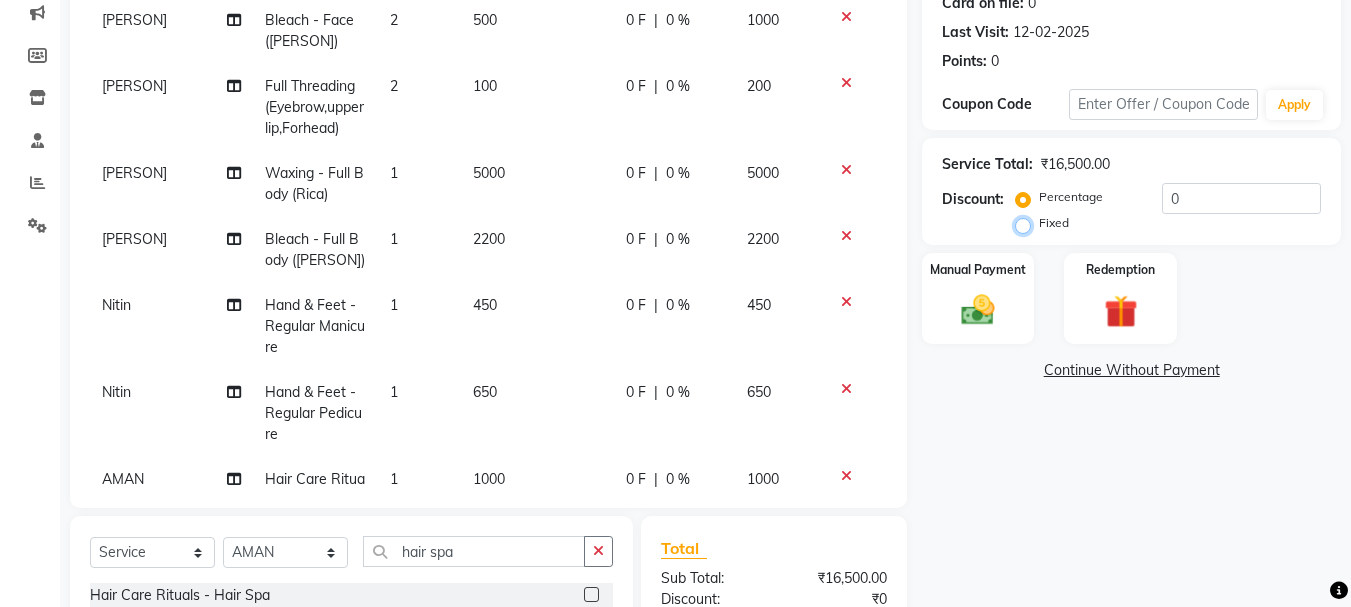 click on "Fixed" at bounding box center [1027, 223] 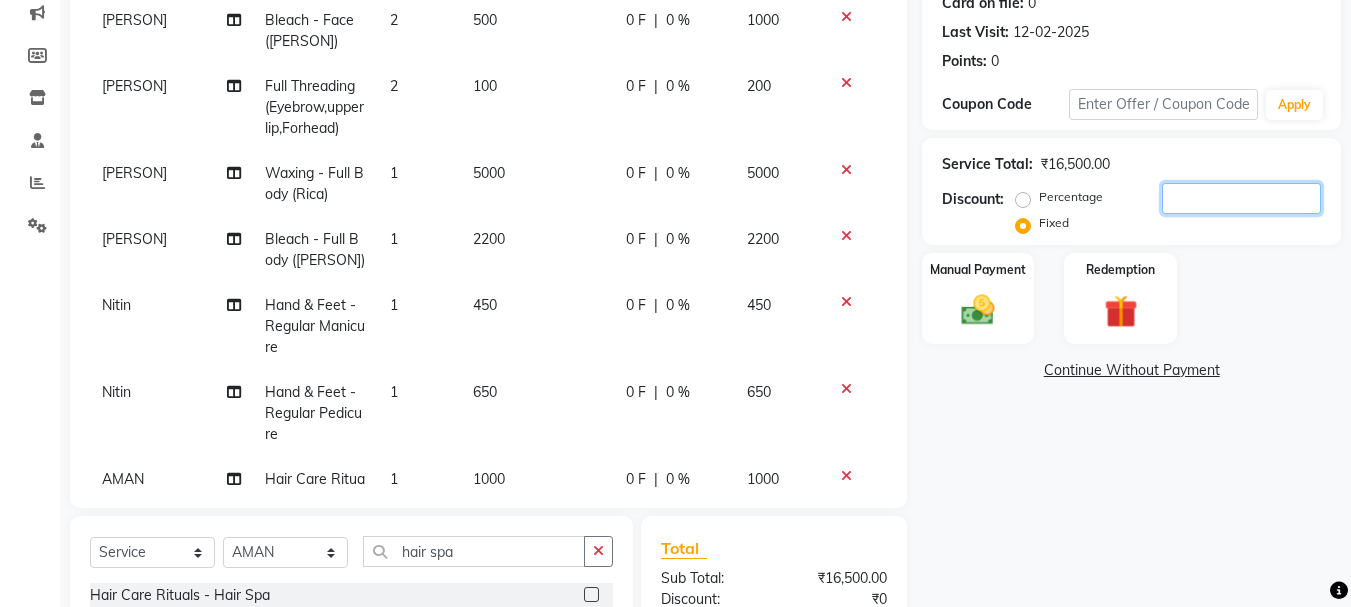 click 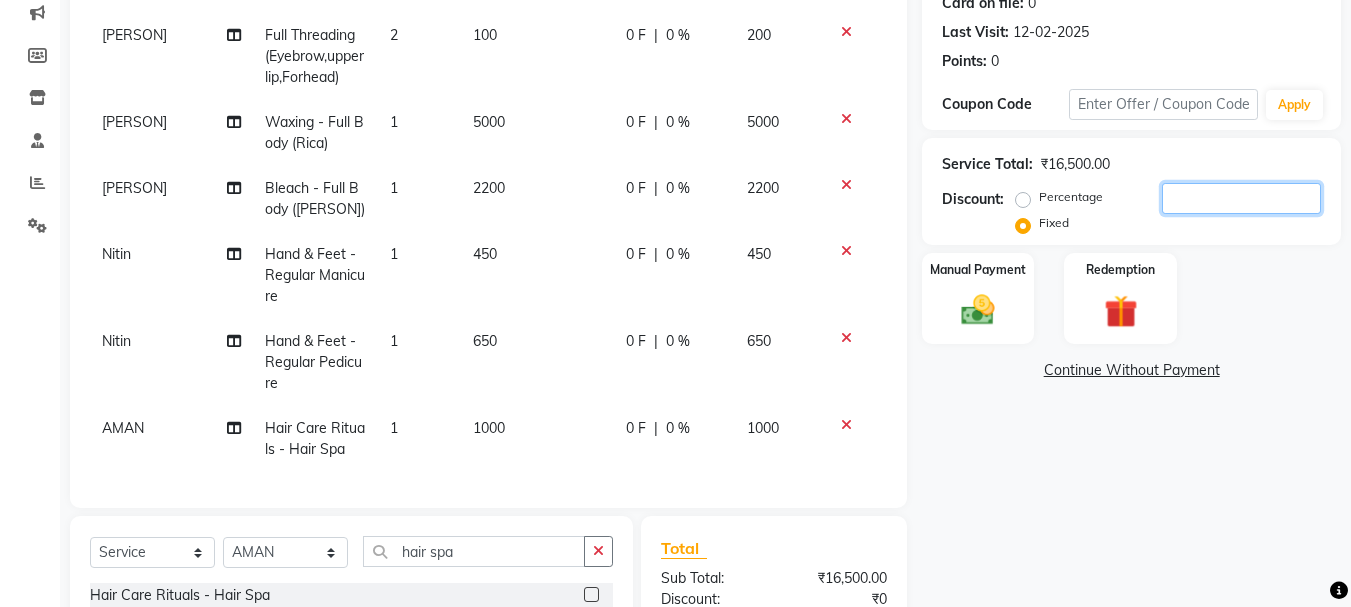 scroll, scrollTop: 204, scrollLeft: 0, axis: vertical 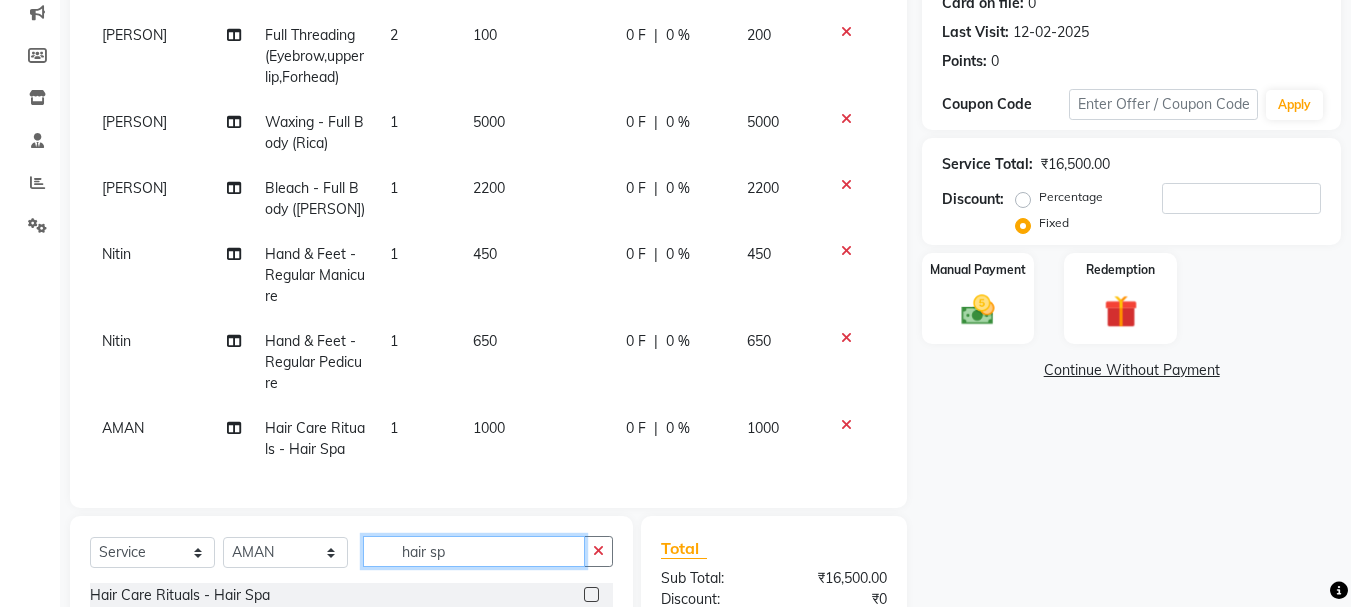 click on "hair sp" 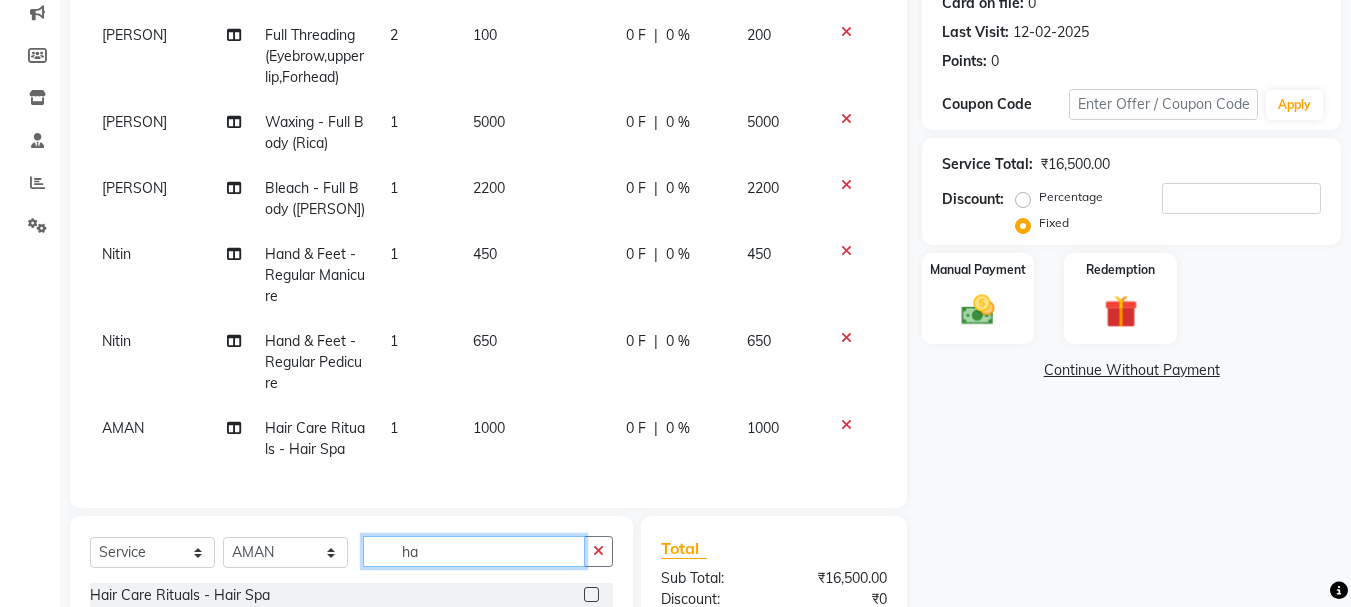 type on "h" 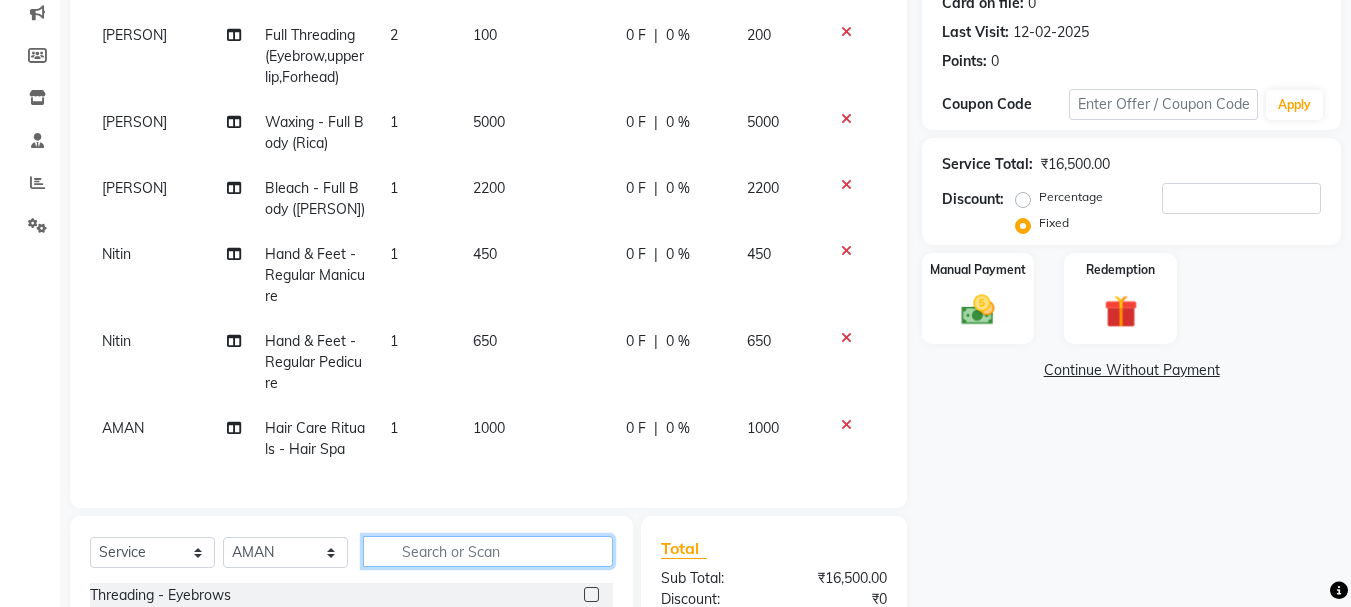 type 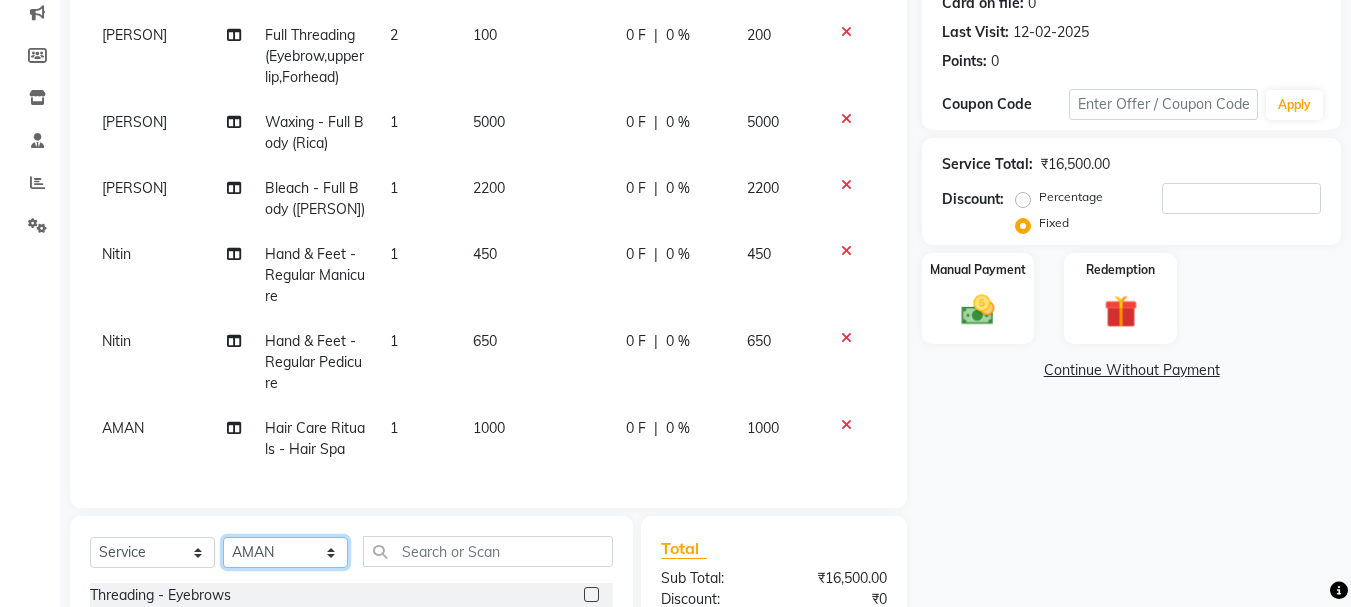 click on "Select Stylist AMAN Anu Karan Komal  MANAGER Nitin RAJVEER  SEEMA SNEHA Sunakshi" 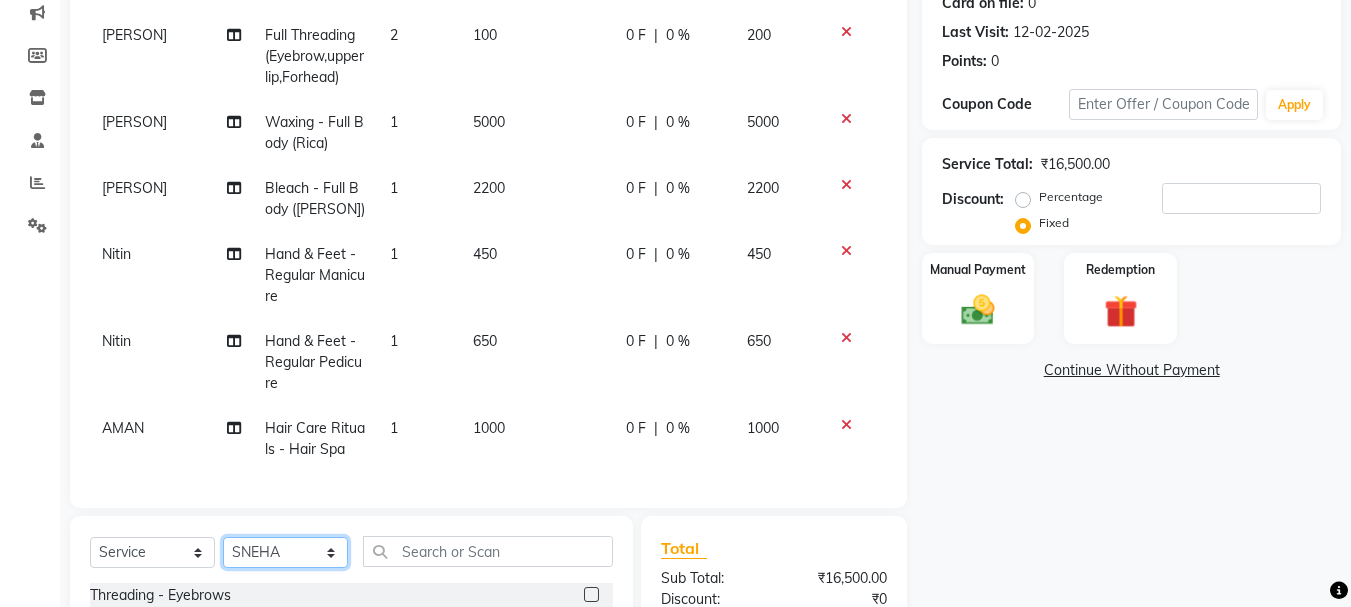 click on "Select Stylist AMAN Anu Karan Komal  MANAGER Nitin RAJVEER  SEEMA SNEHA Sunakshi" 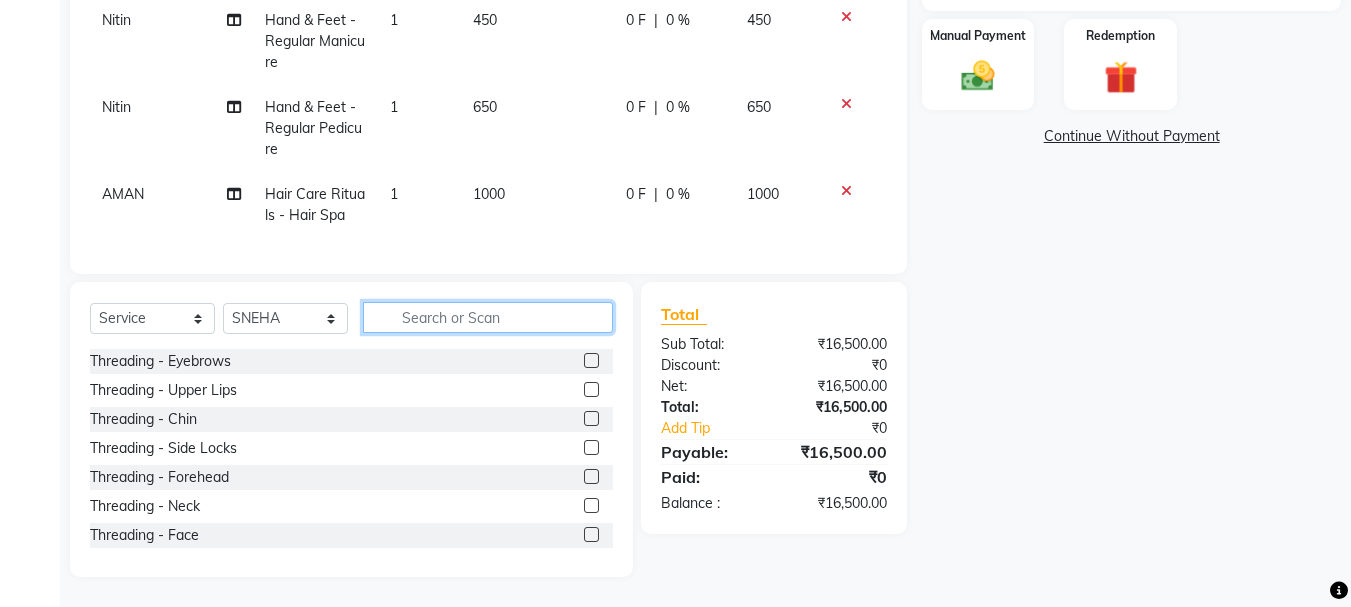 click 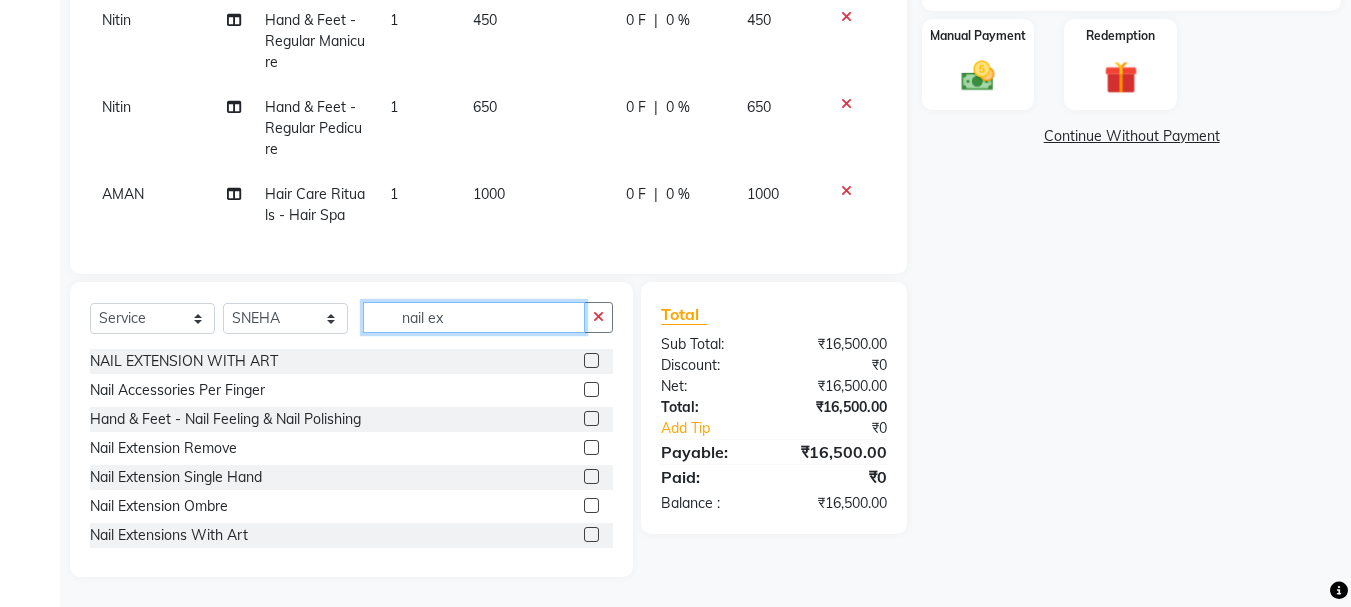 scroll, scrollTop: 468, scrollLeft: 0, axis: vertical 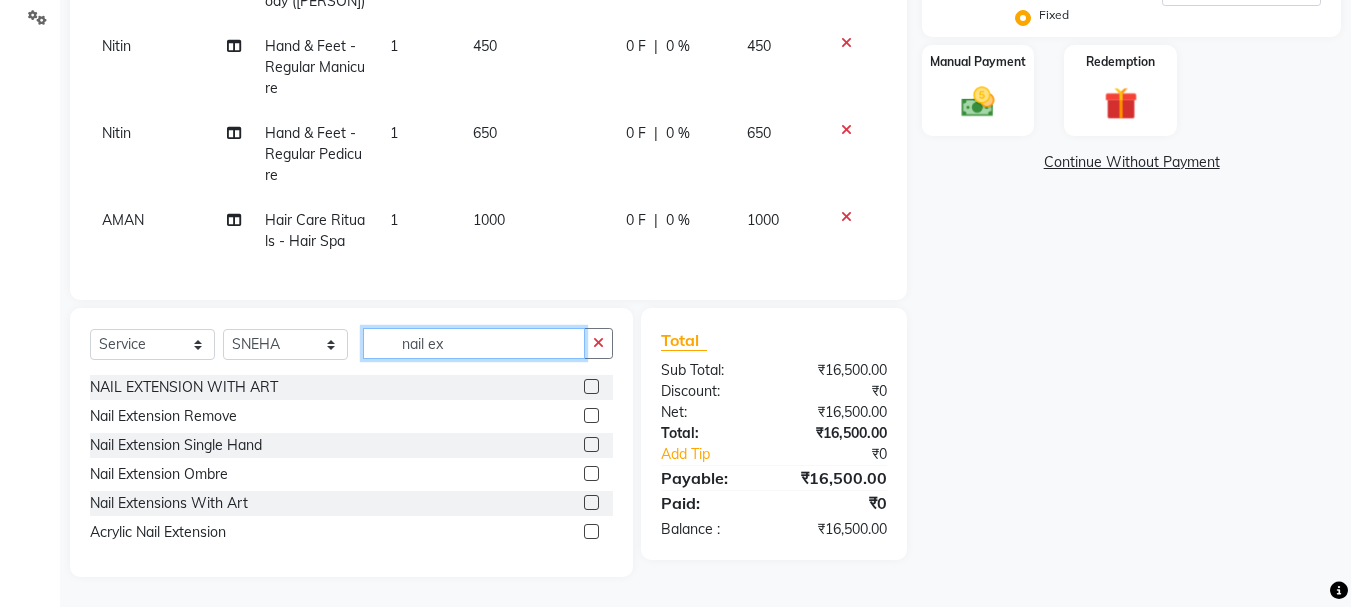 type on "nail ex" 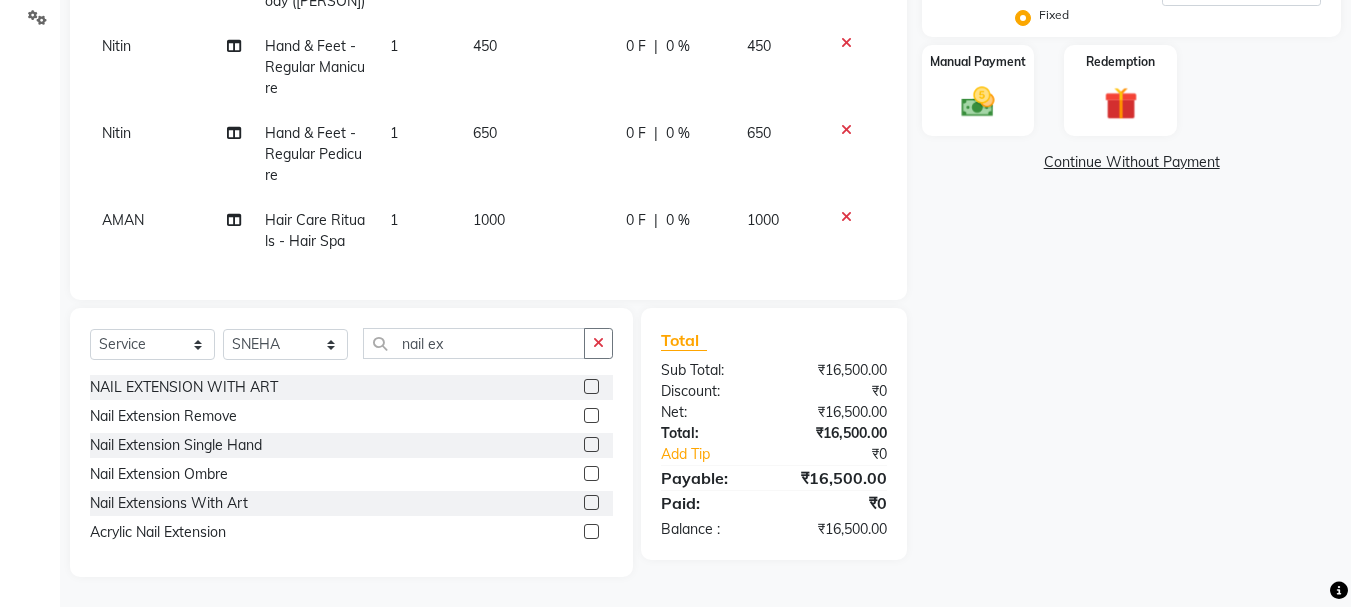 click 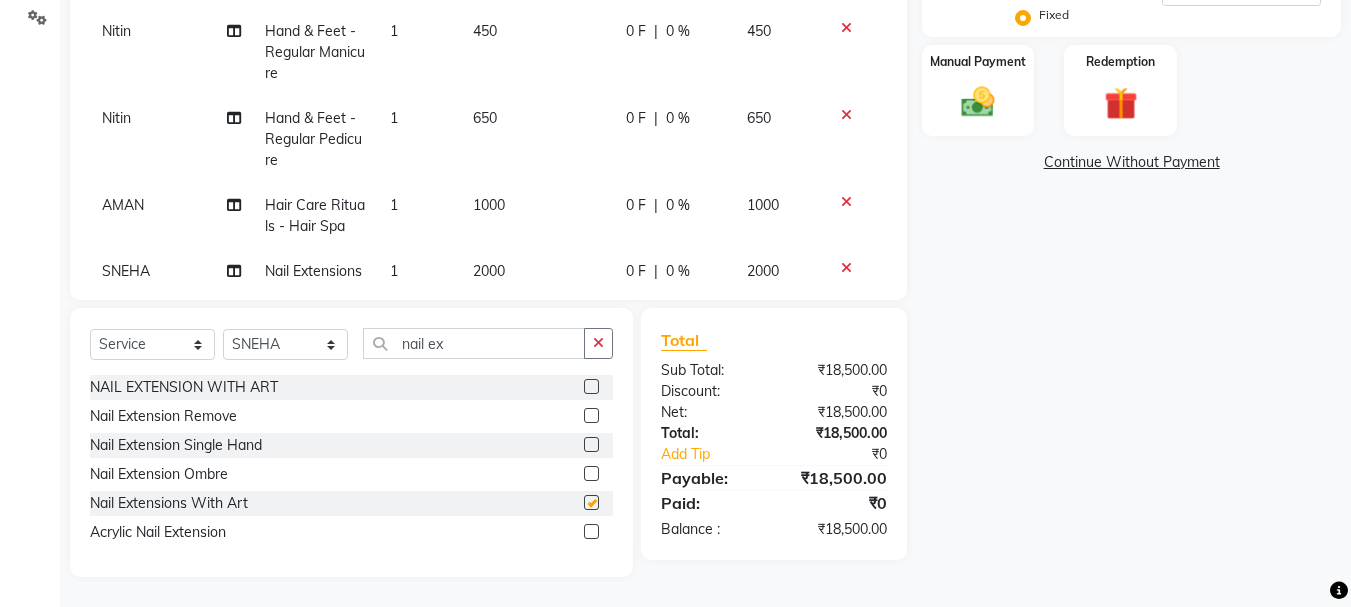 checkbox on "false" 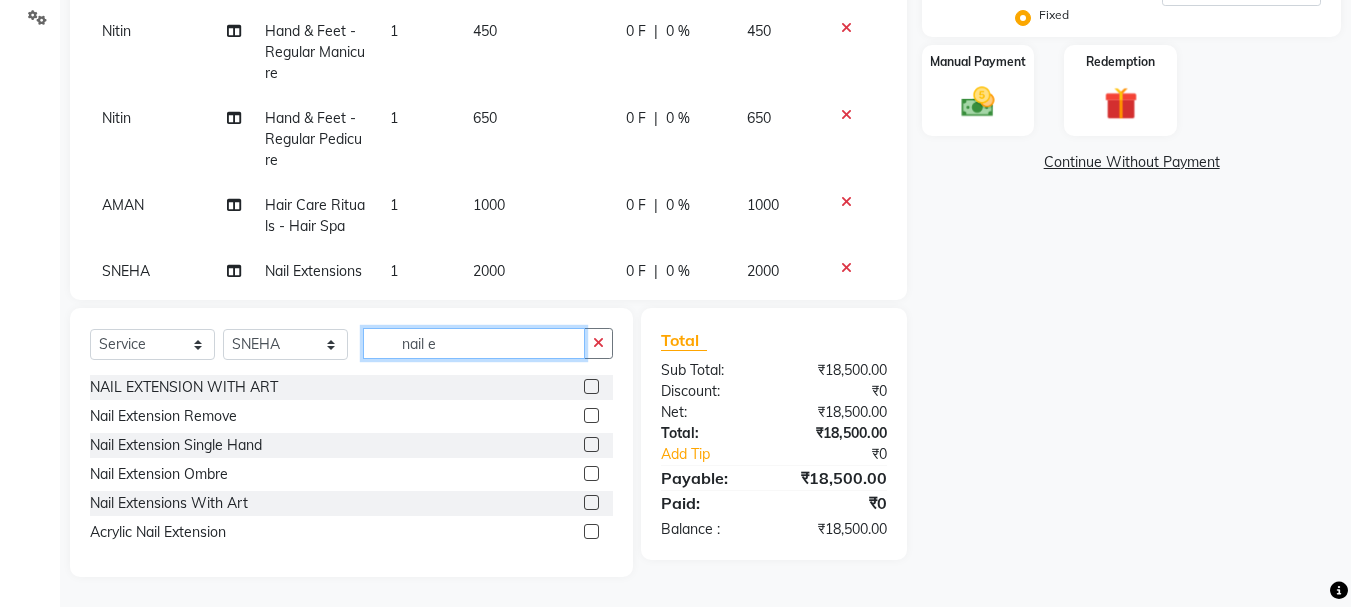 click on "nail e" 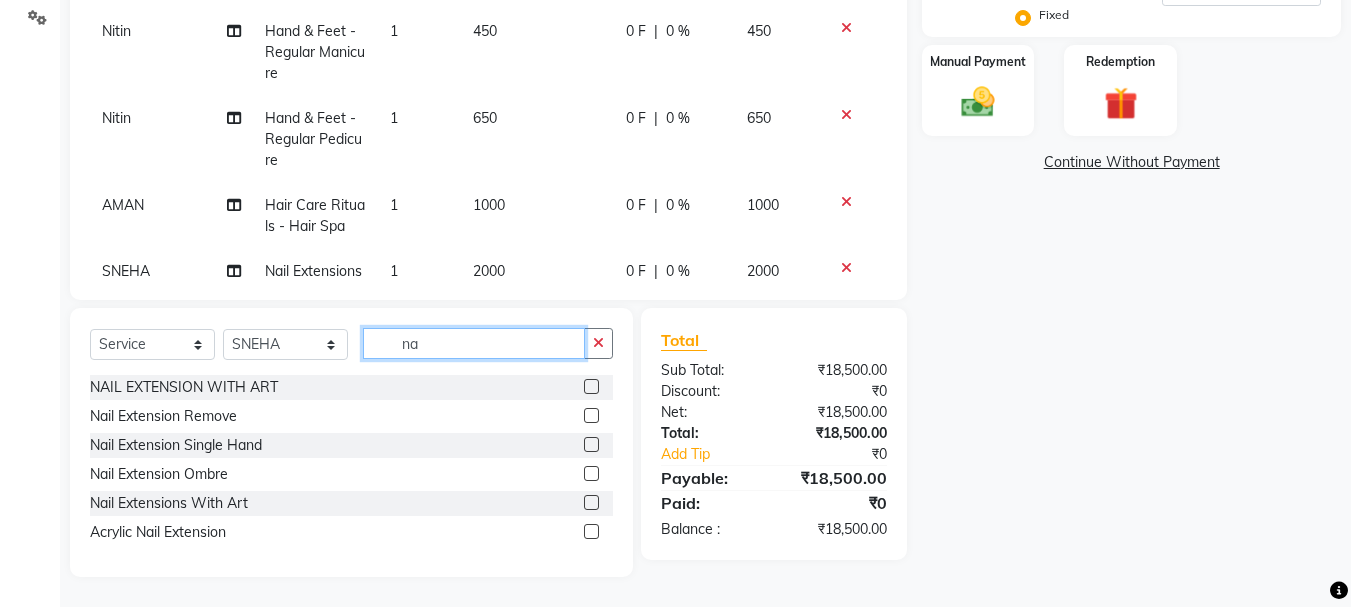 type on "n" 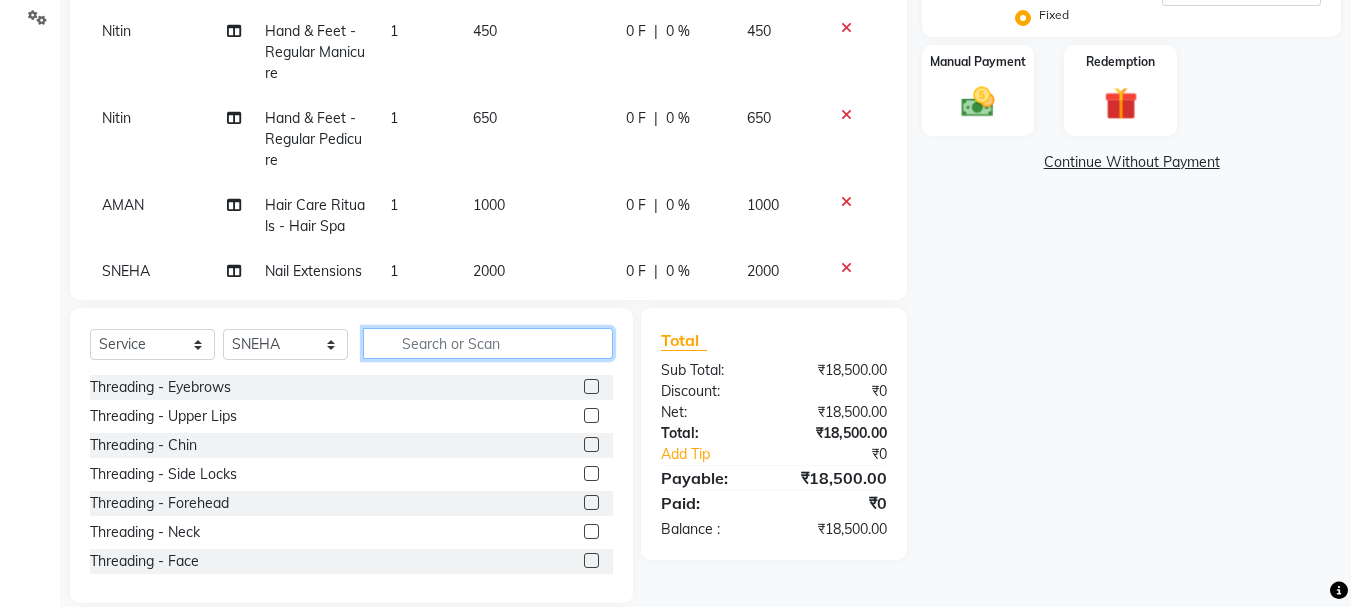 type on "d" 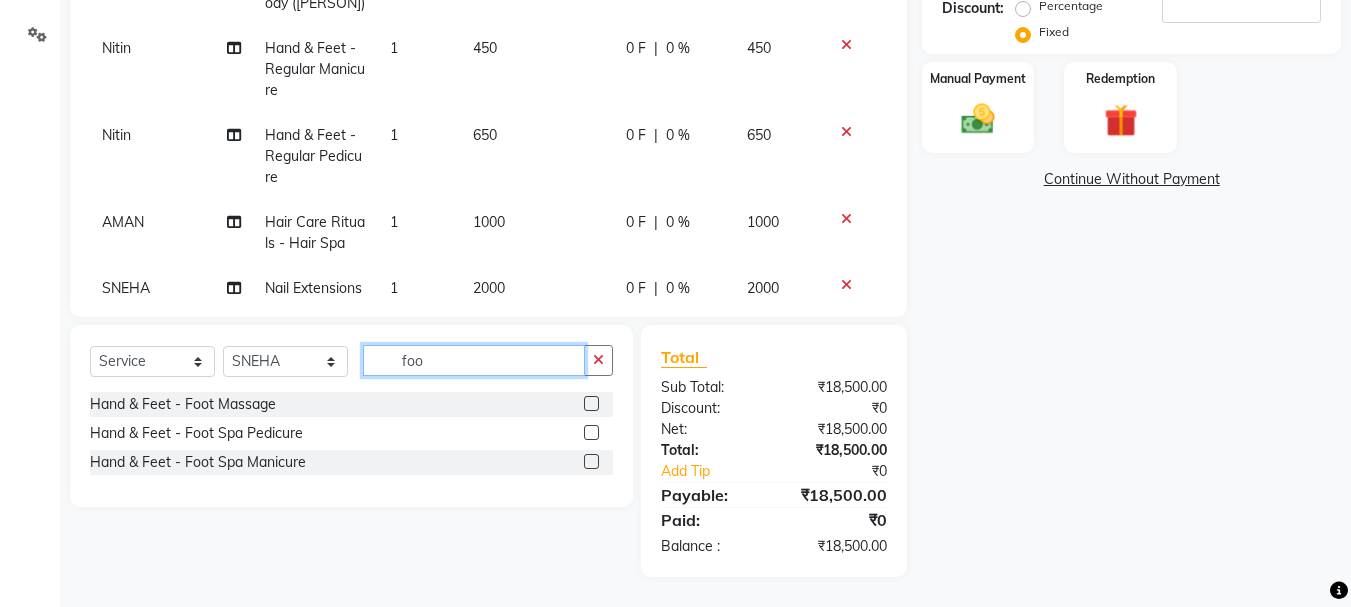 scroll, scrollTop: 451, scrollLeft: 0, axis: vertical 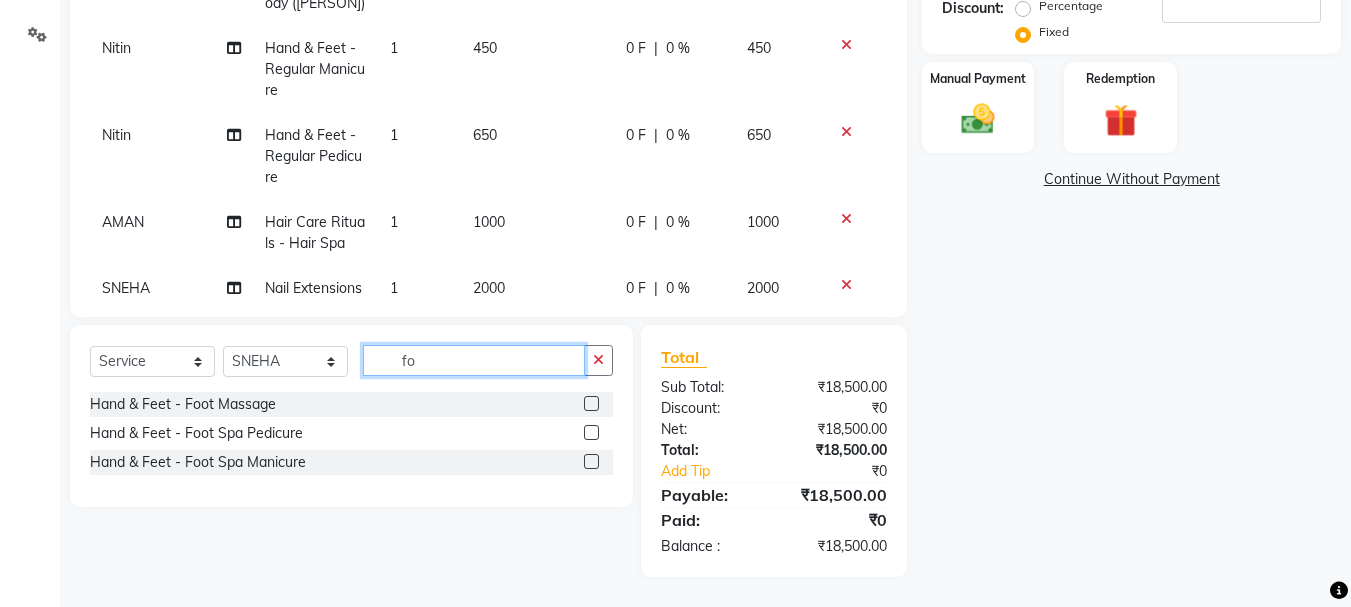 type on "f" 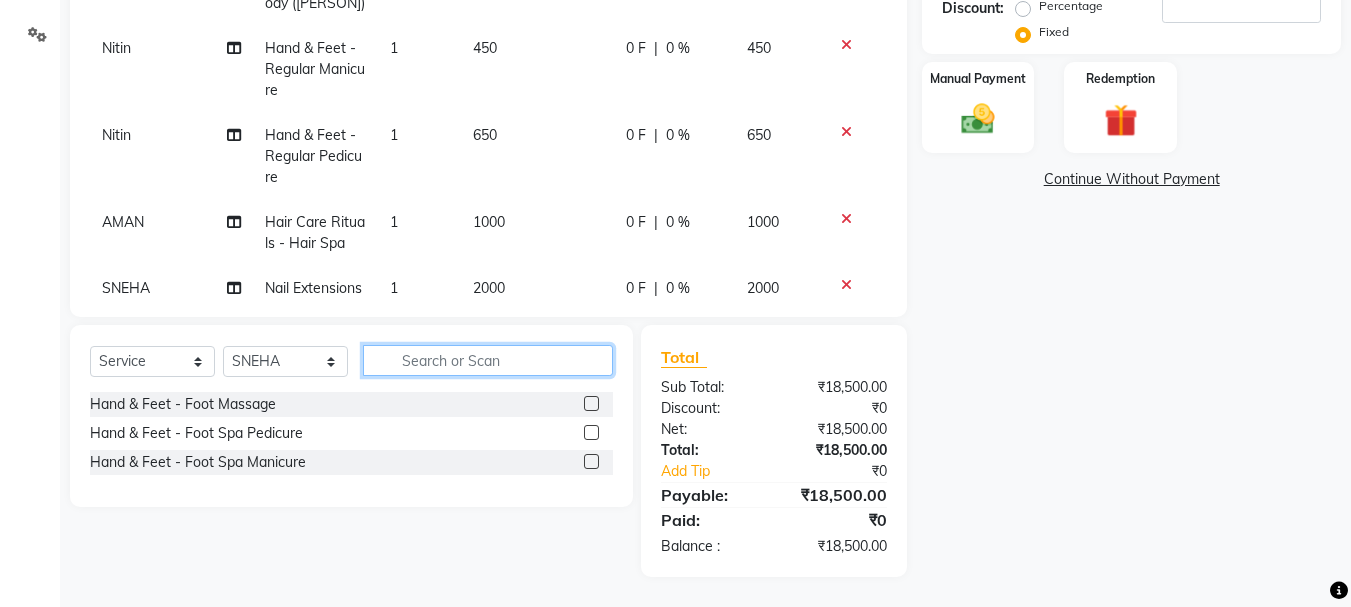 scroll, scrollTop: 468, scrollLeft: 0, axis: vertical 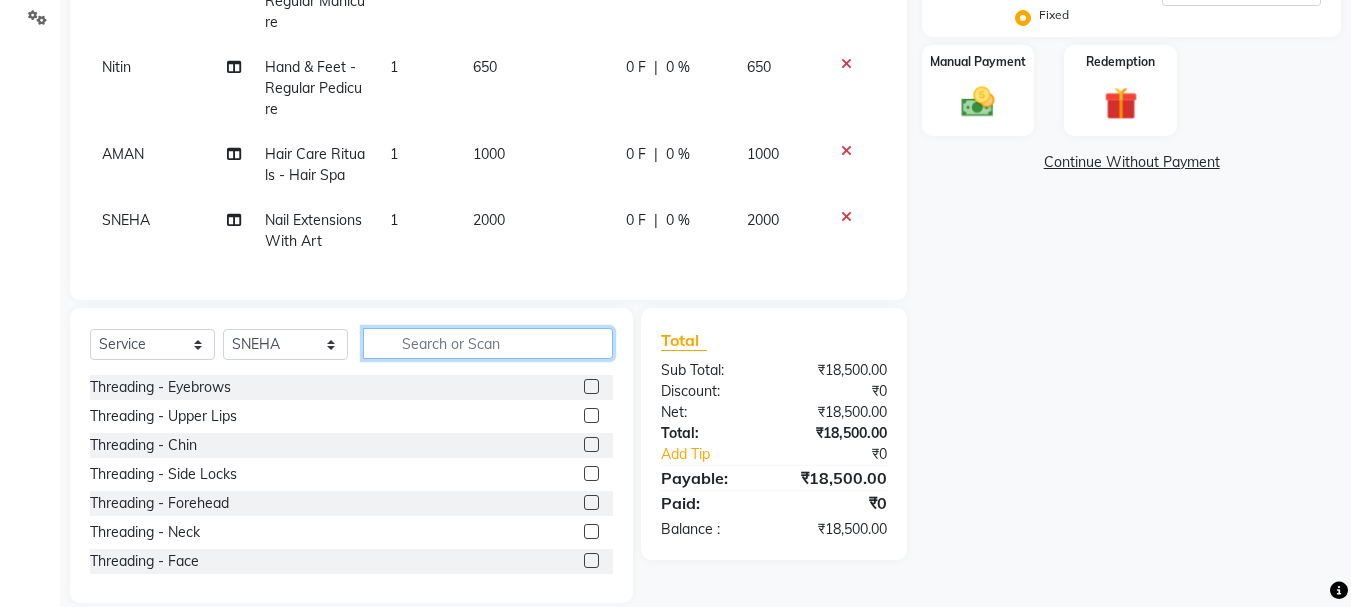 type 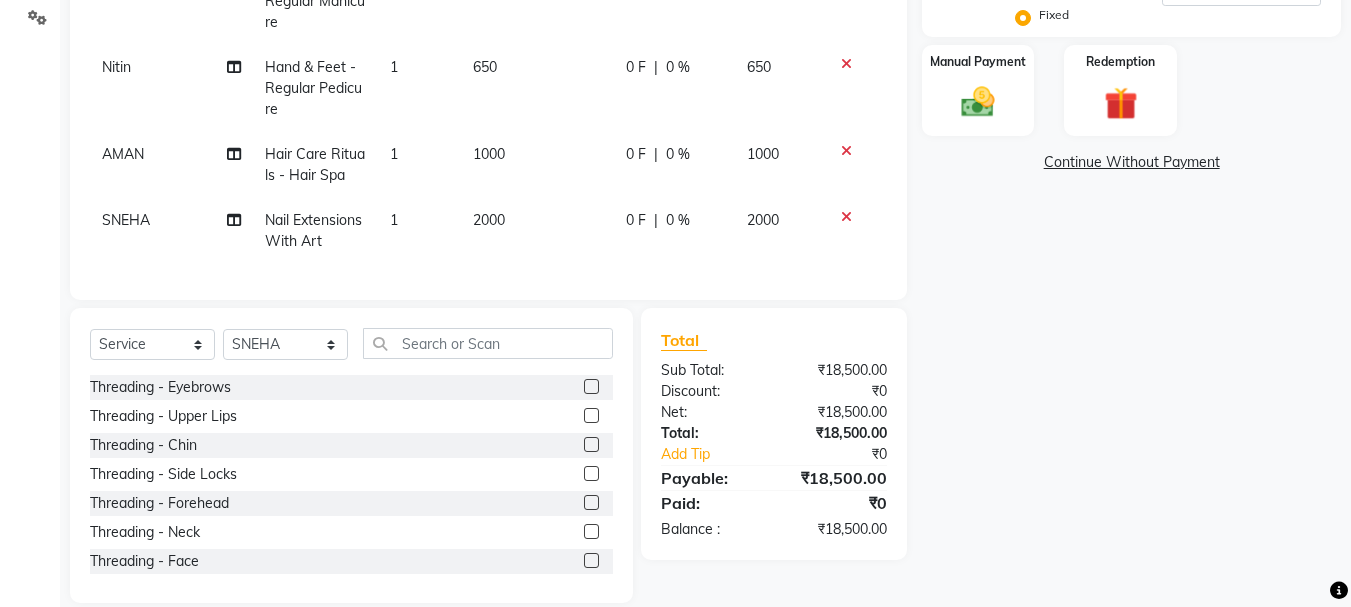 click 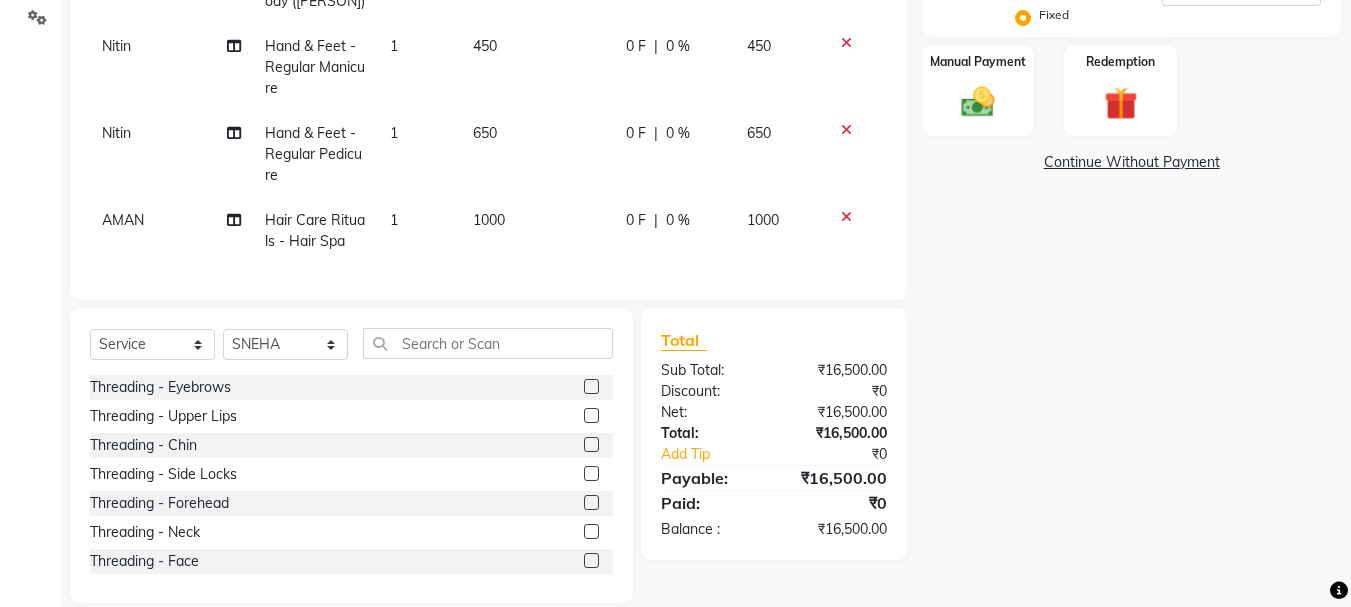 scroll, scrollTop: 204, scrollLeft: 0, axis: vertical 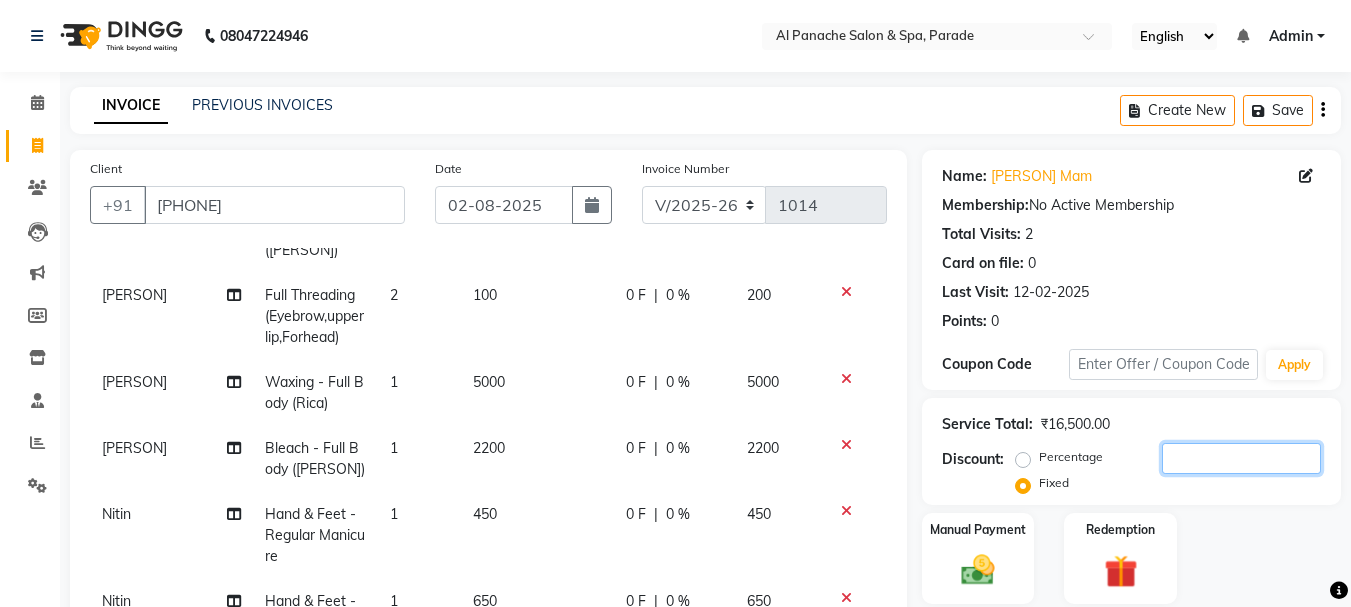 click 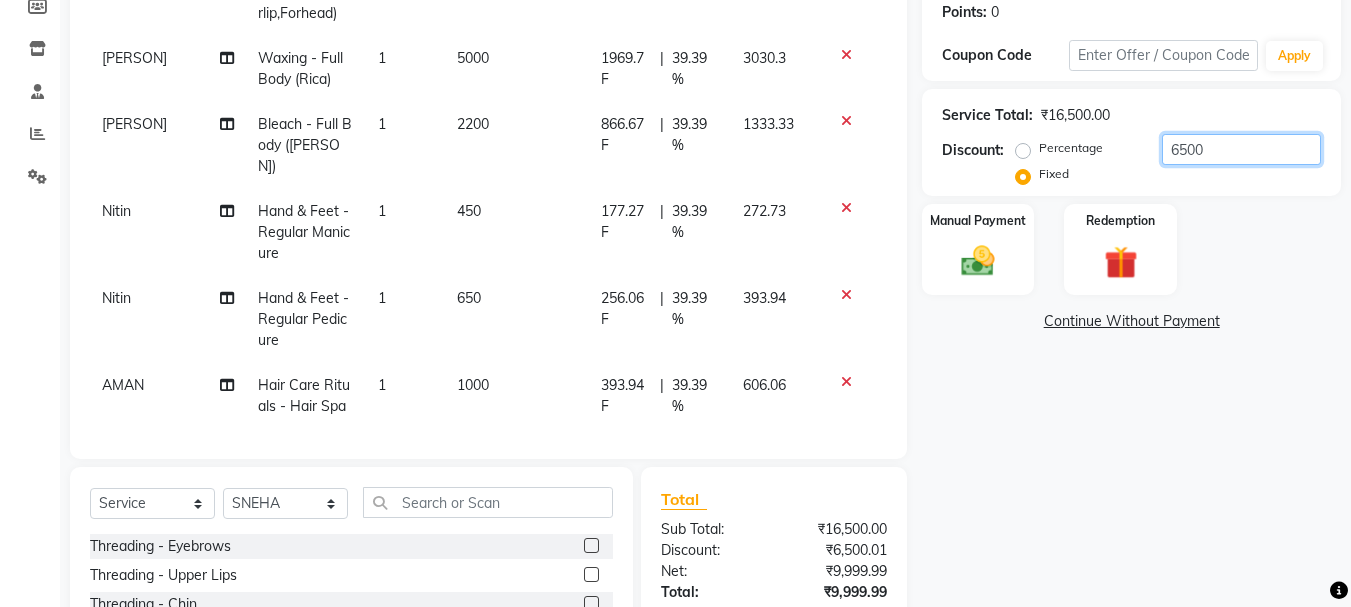 scroll, scrollTop: 349, scrollLeft: 0, axis: vertical 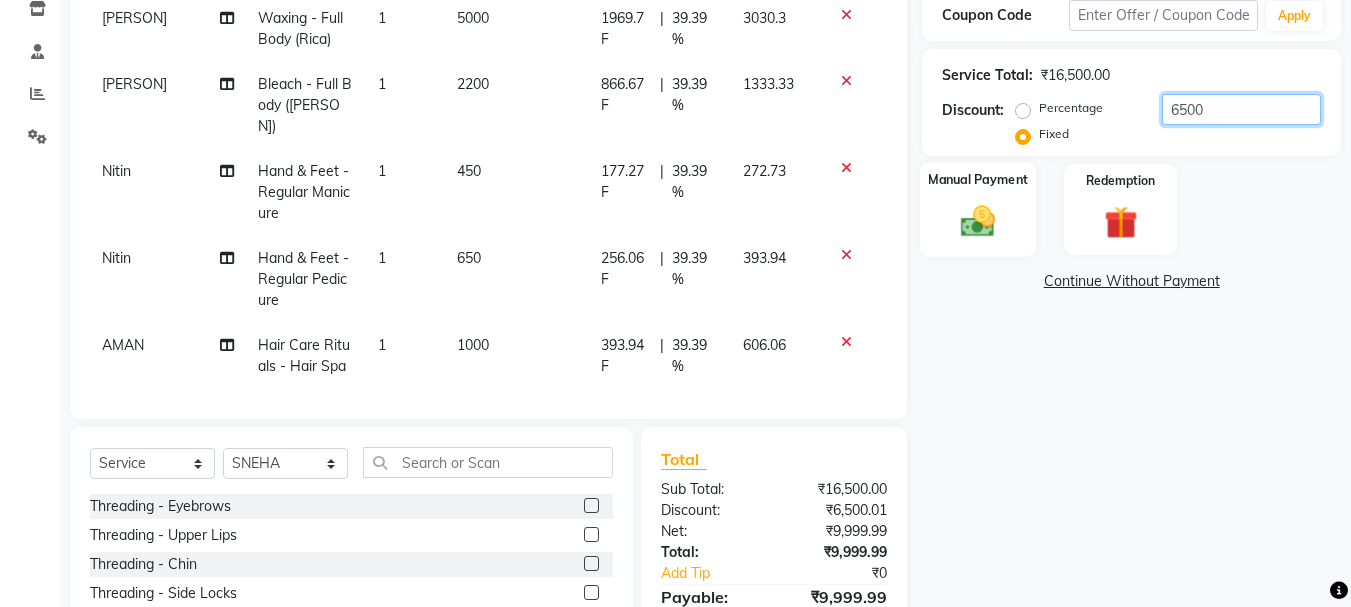type on "6500" 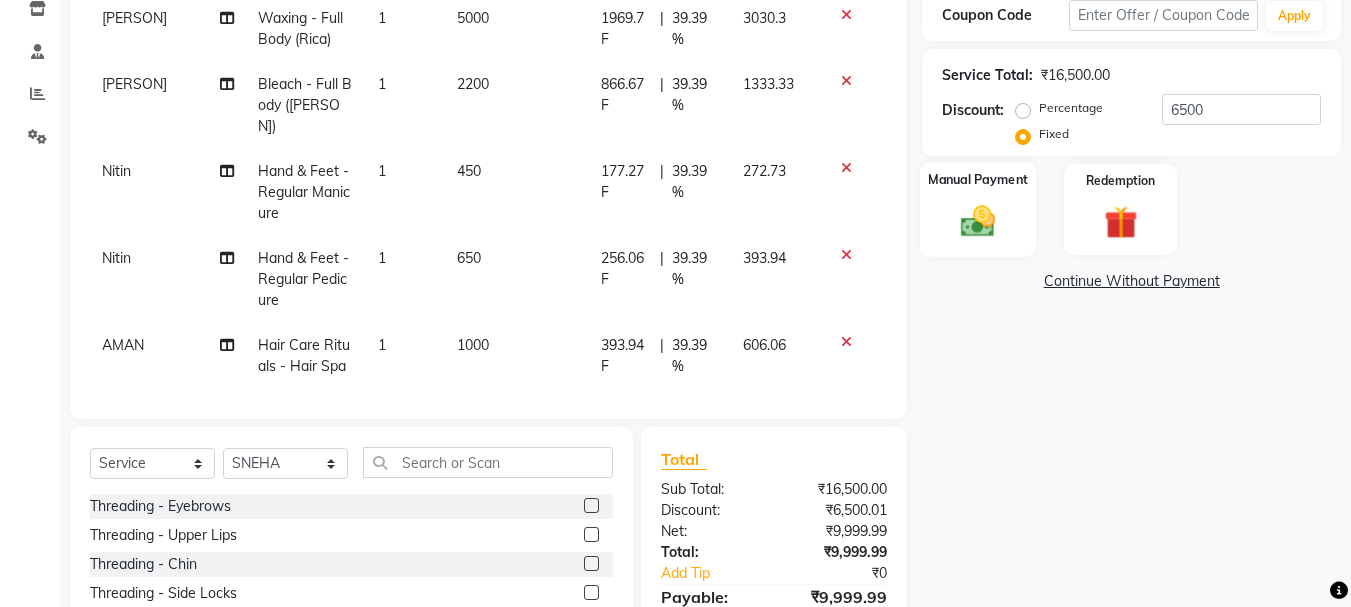 click on "Manual Payment" 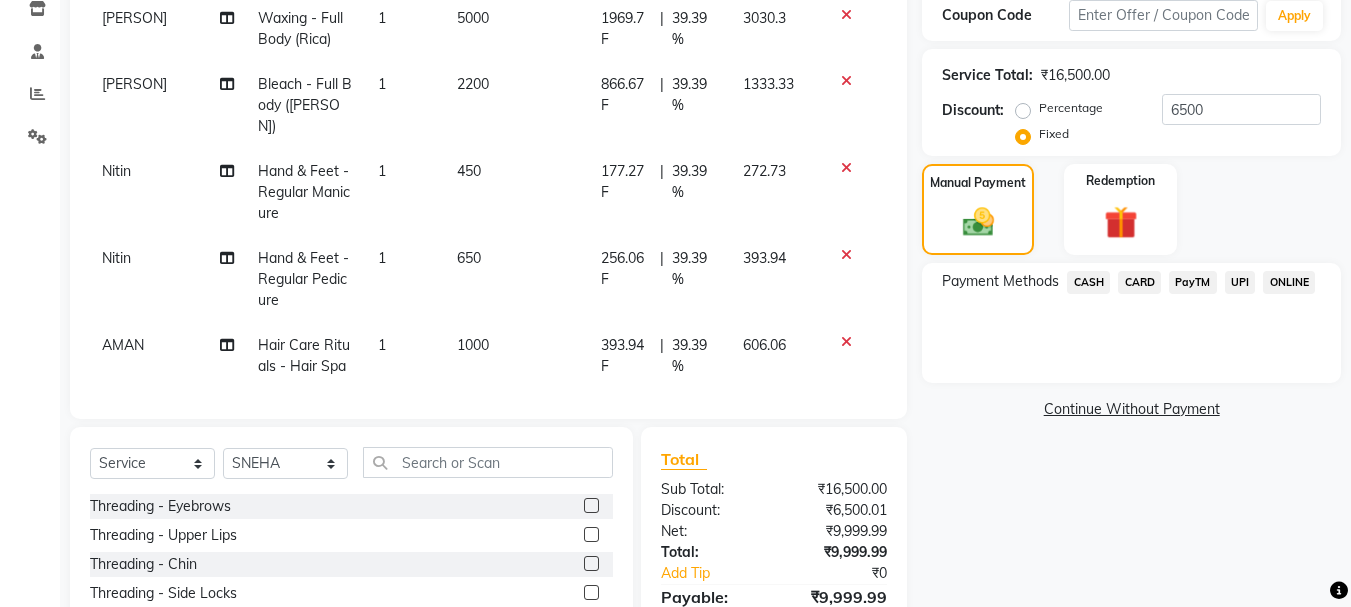 click on "CASH" 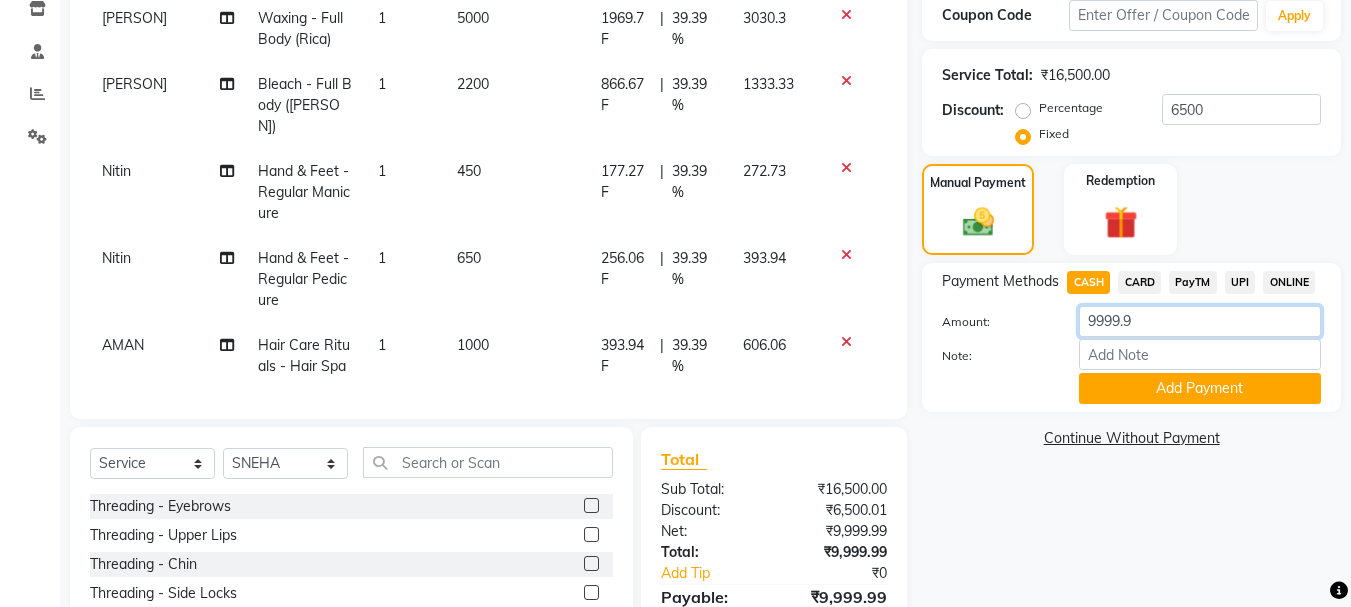 click on "9999.9" 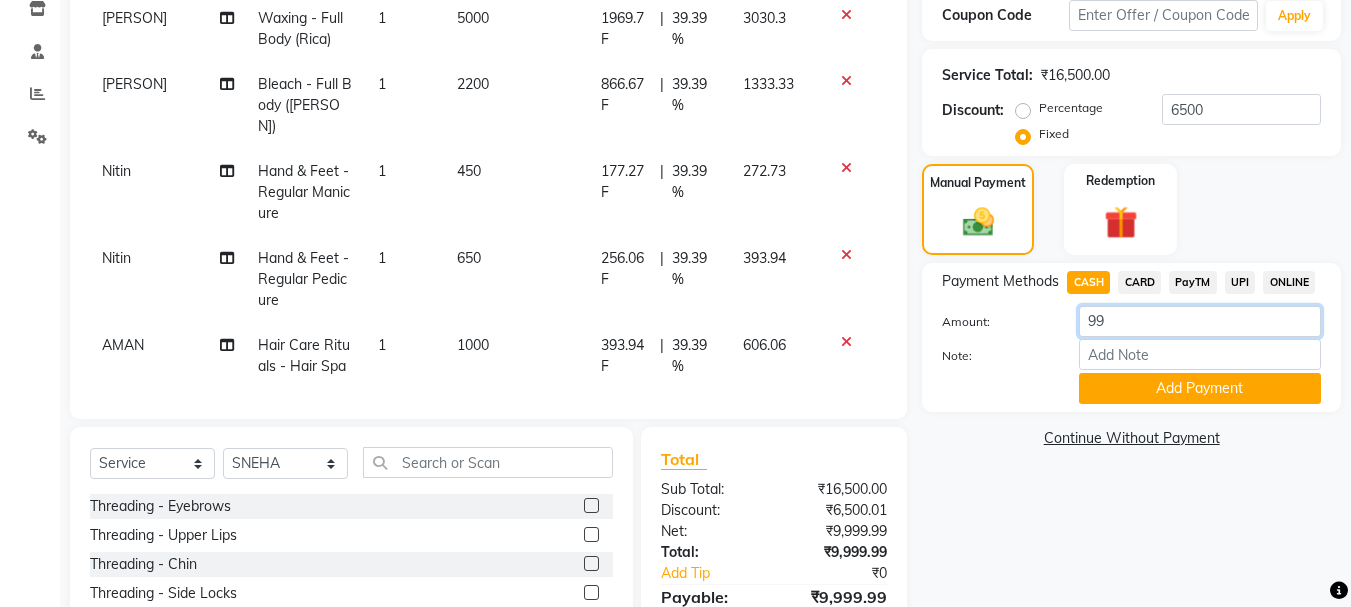 type on "9" 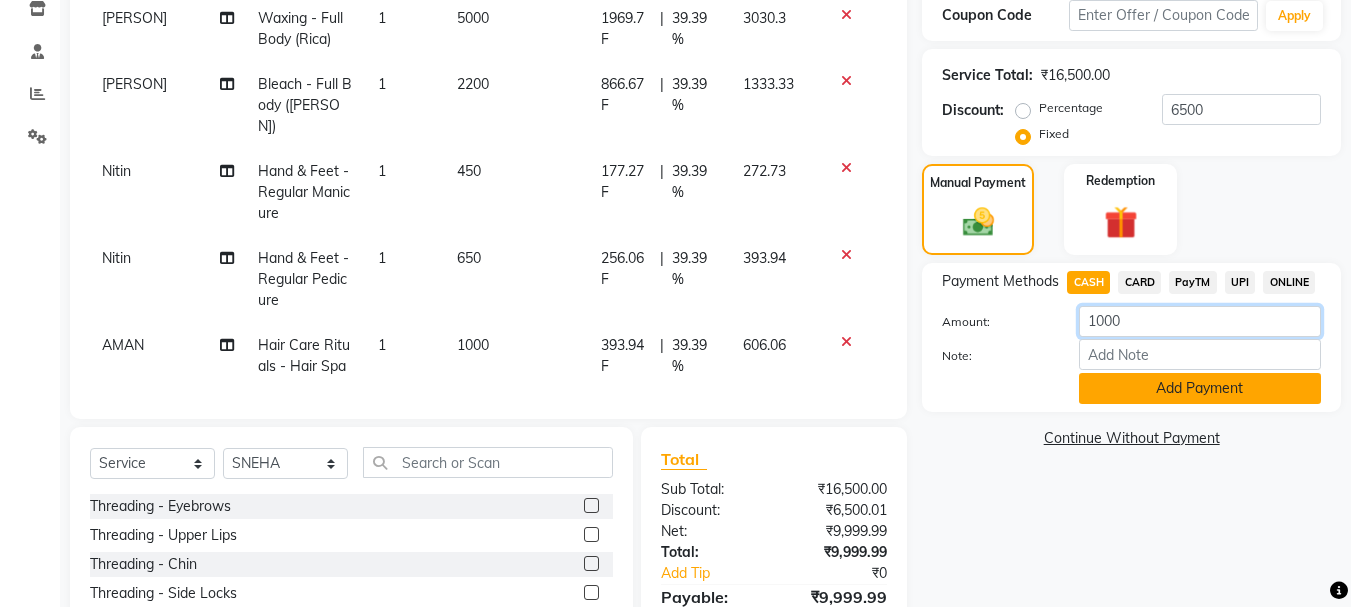 type on "1000" 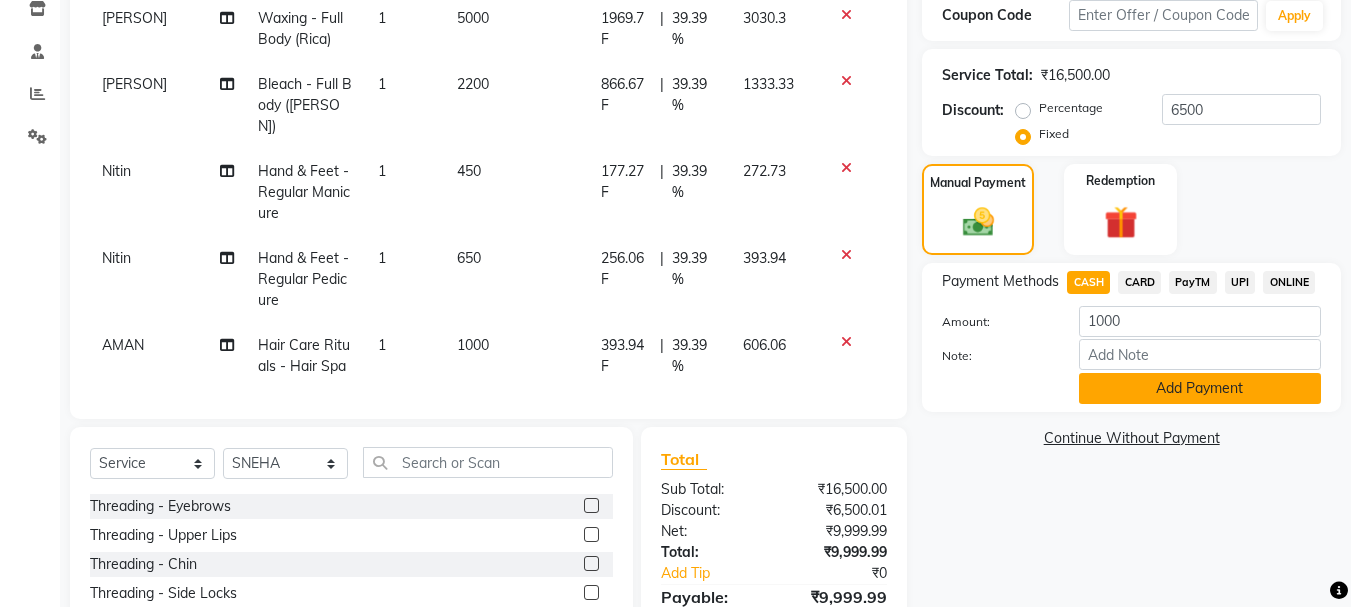 click on "Add Payment" 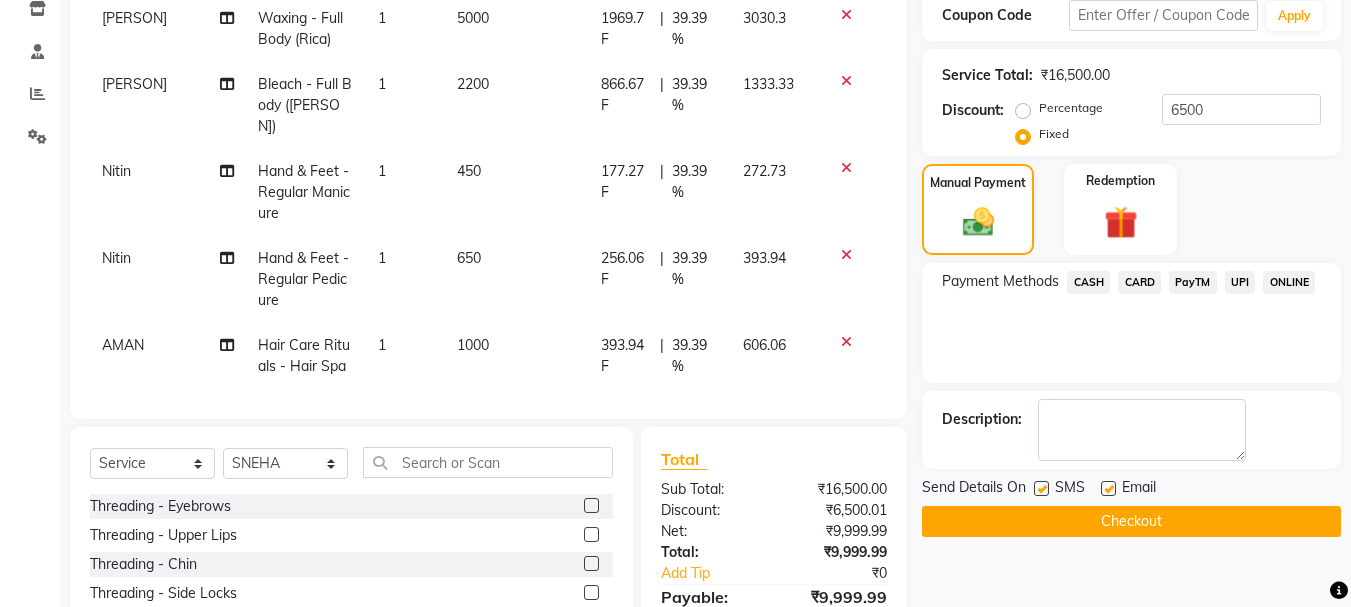 scroll, scrollTop: 522, scrollLeft: 0, axis: vertical 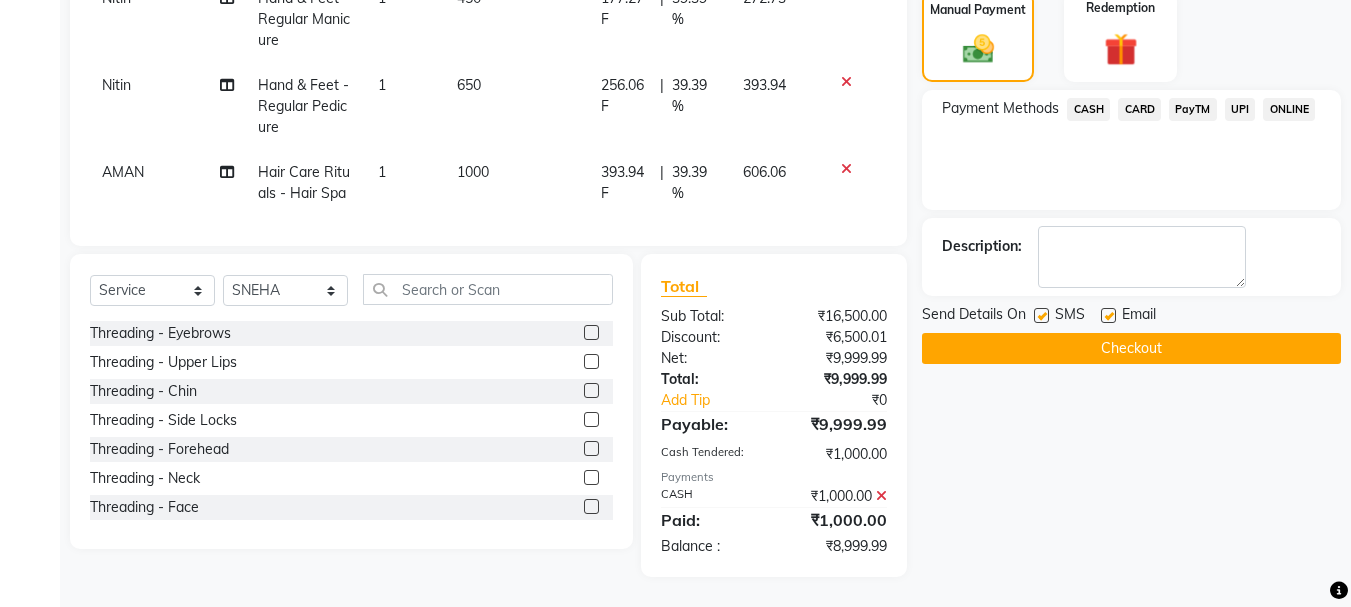click on "Checkout" 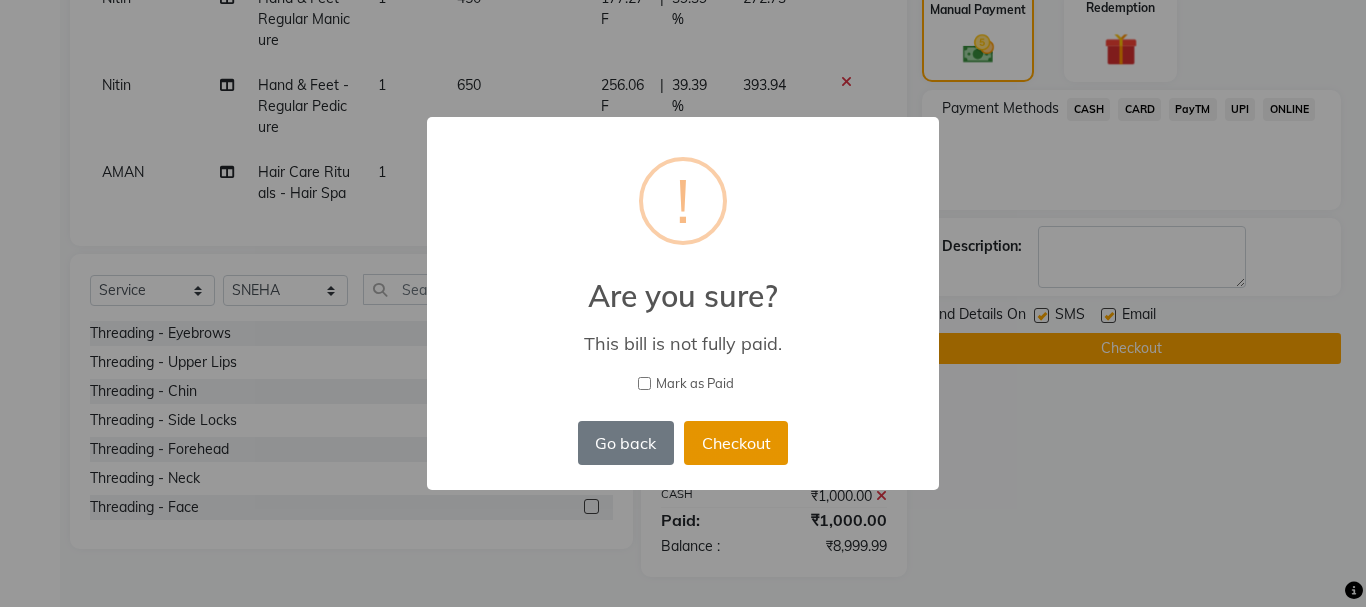 click on "Checkout" at bounding box center (736, 443) 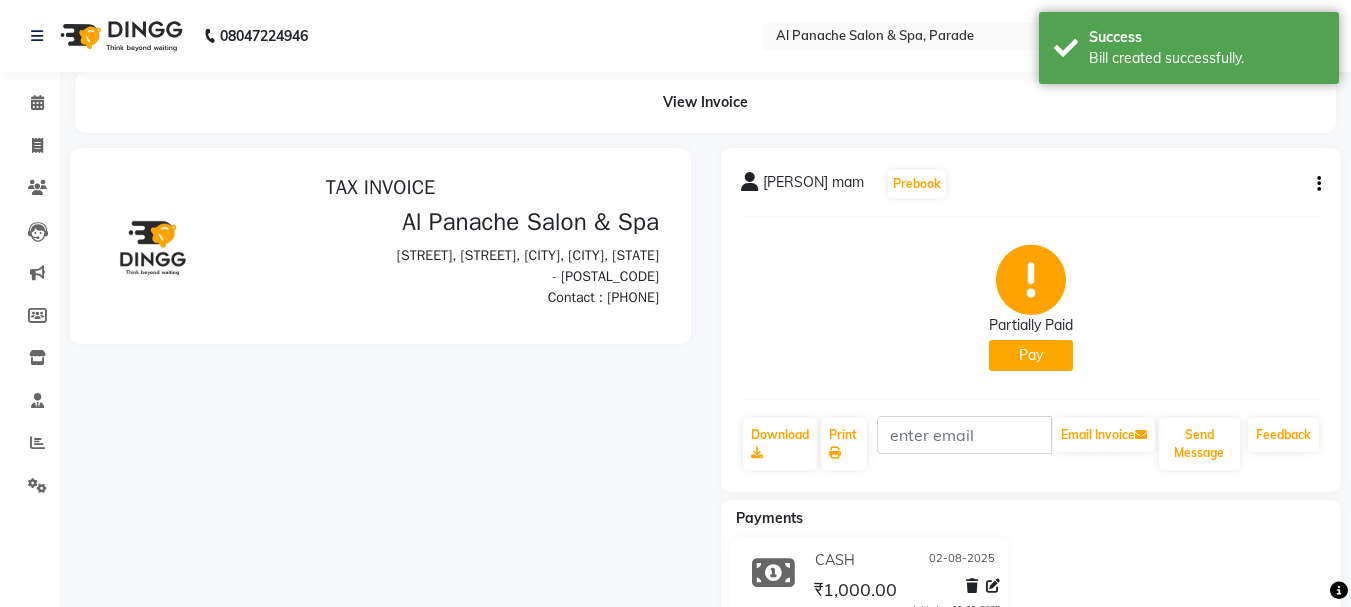 scroll, scrollTop: 0, scrollLeft: 0, axis: both 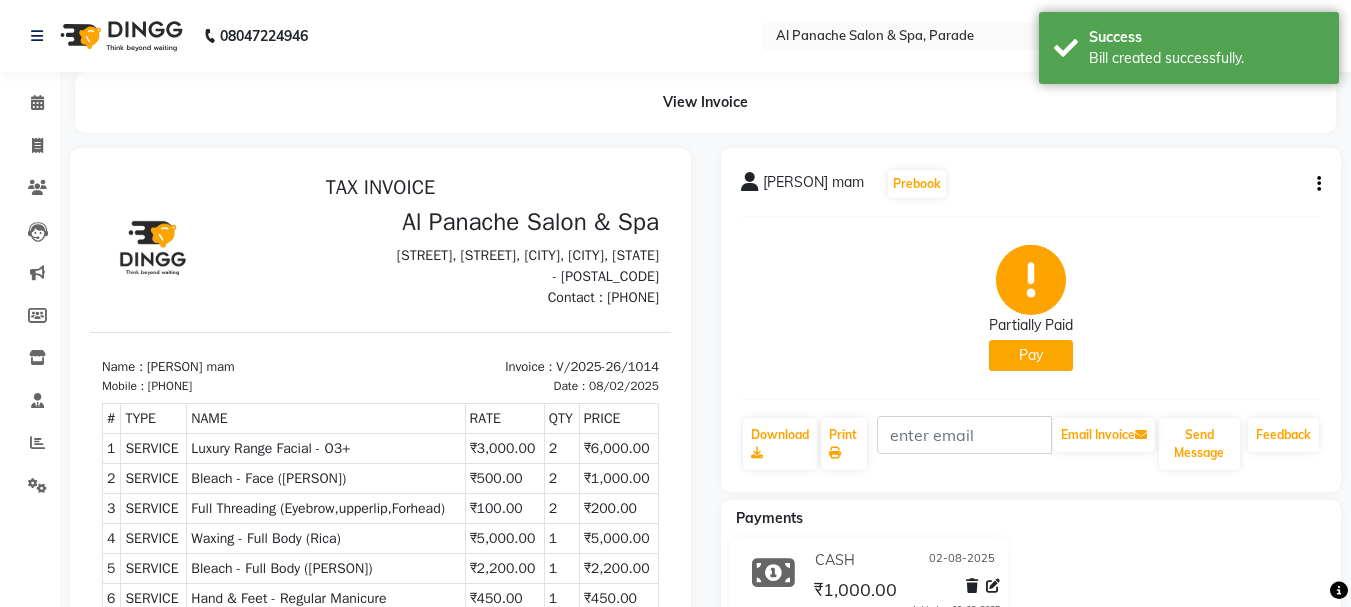 drag, startPoint x: 239, startPoint y: 409, endPoint x: 164, endPoint y: 413, distance: 75.10659 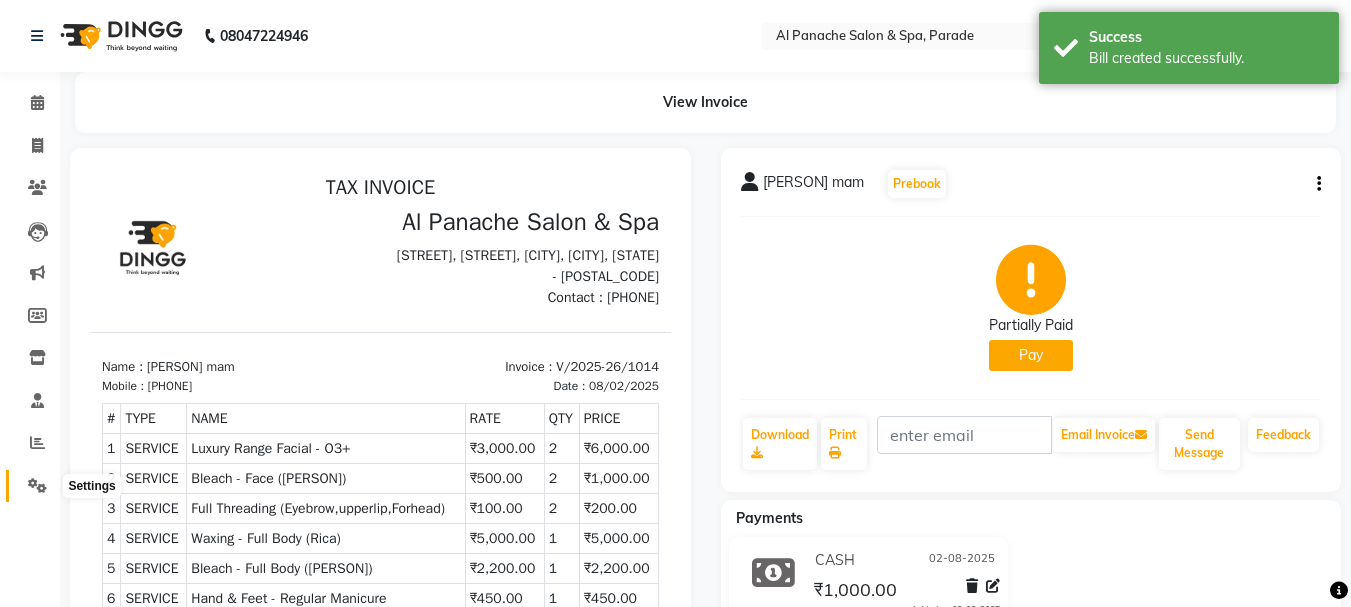 click 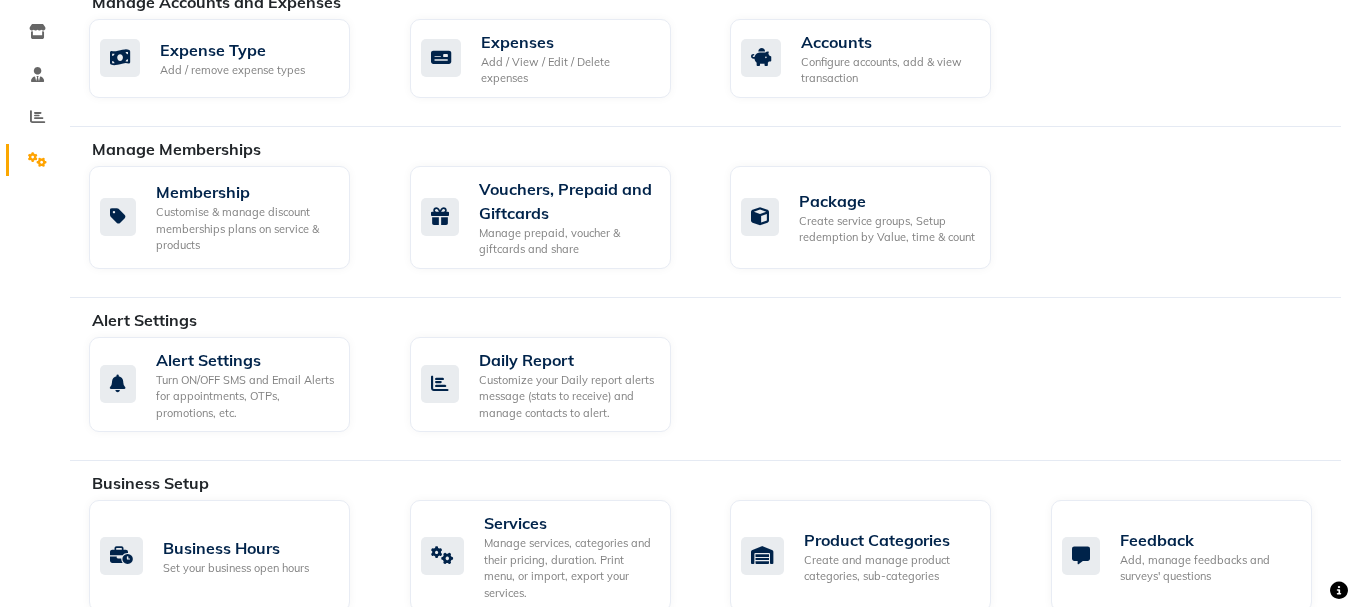scroll, scrollTop: 421, scrollLeft: 0, axis: vertical 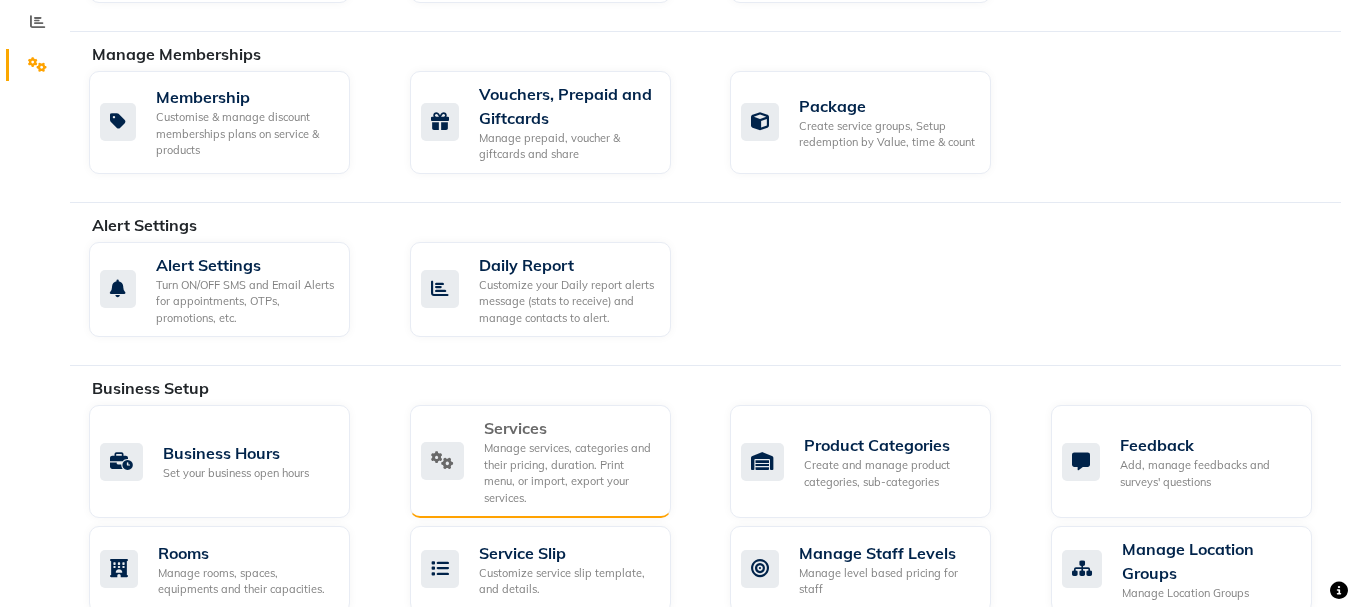 click on "Services  Manage services, categories and their pricing, duration. Print menu, or import, export your services." 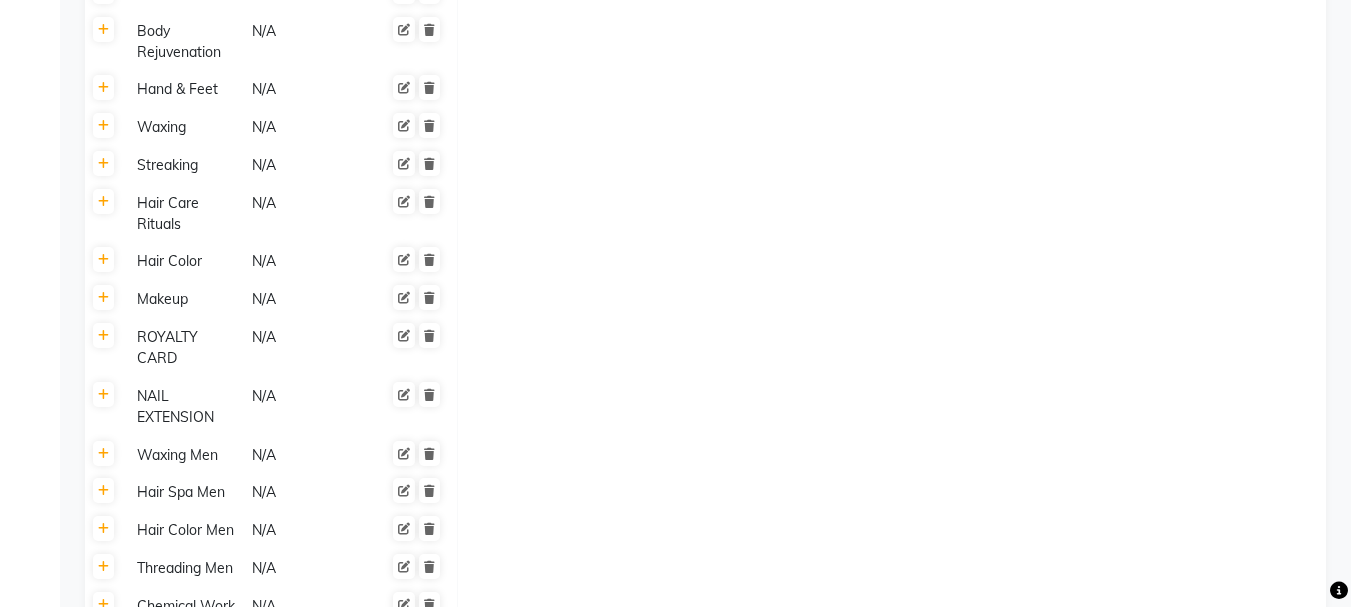 scroll, scrollTop: 1902, scrollLeft: 0, axis: vertical 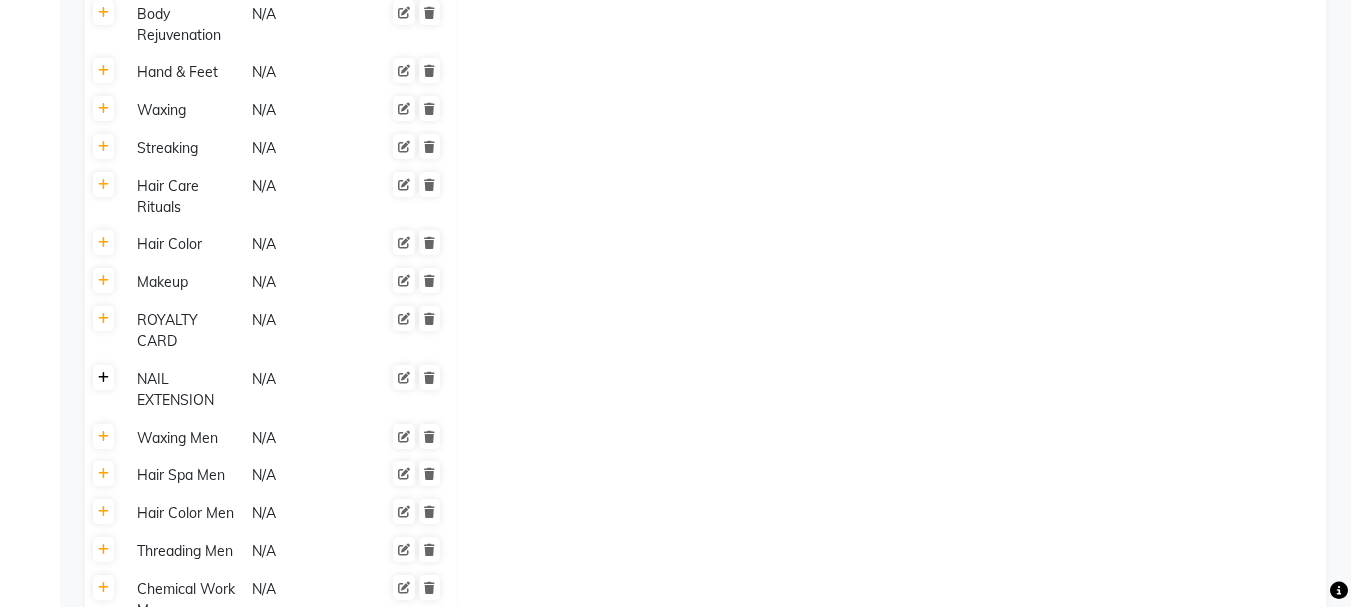 click 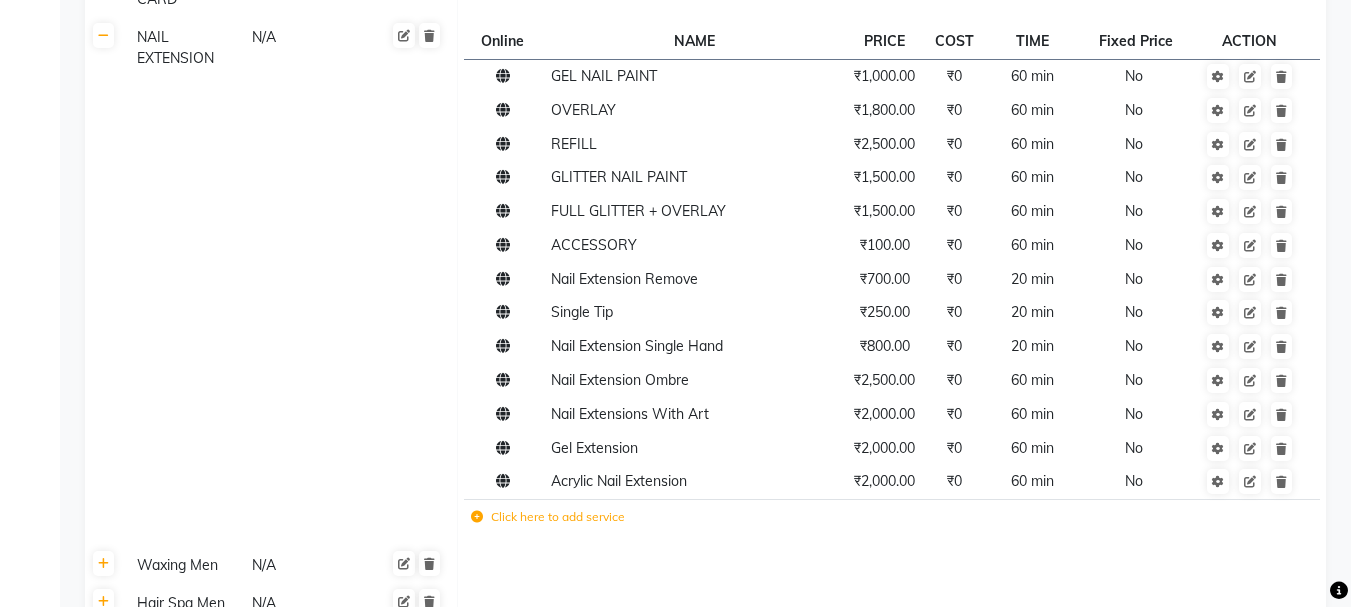 scroll, scrollTop: 2257, scrollLeft: 0, axis: vertical 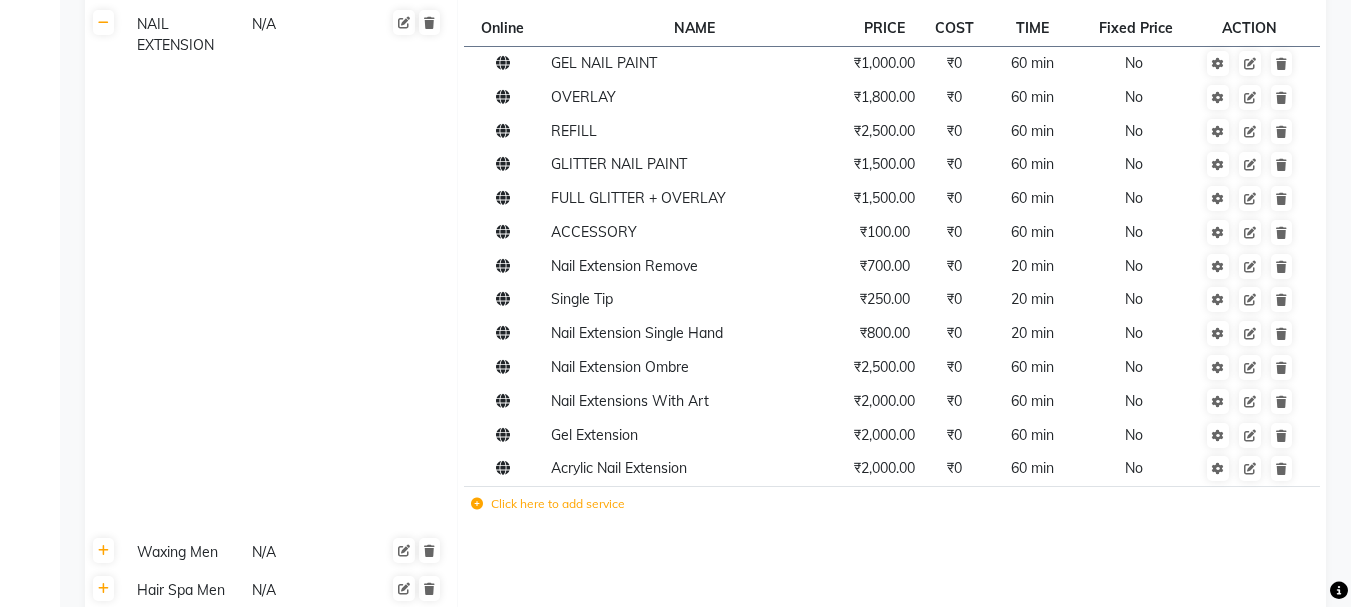 click 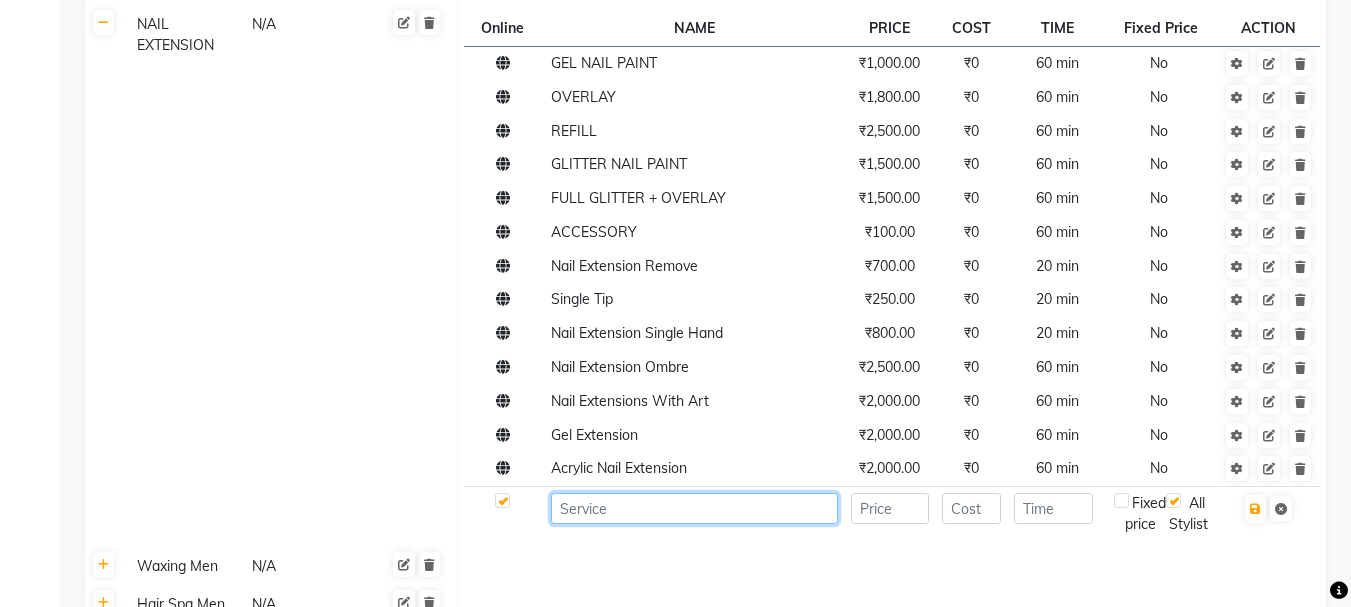 click 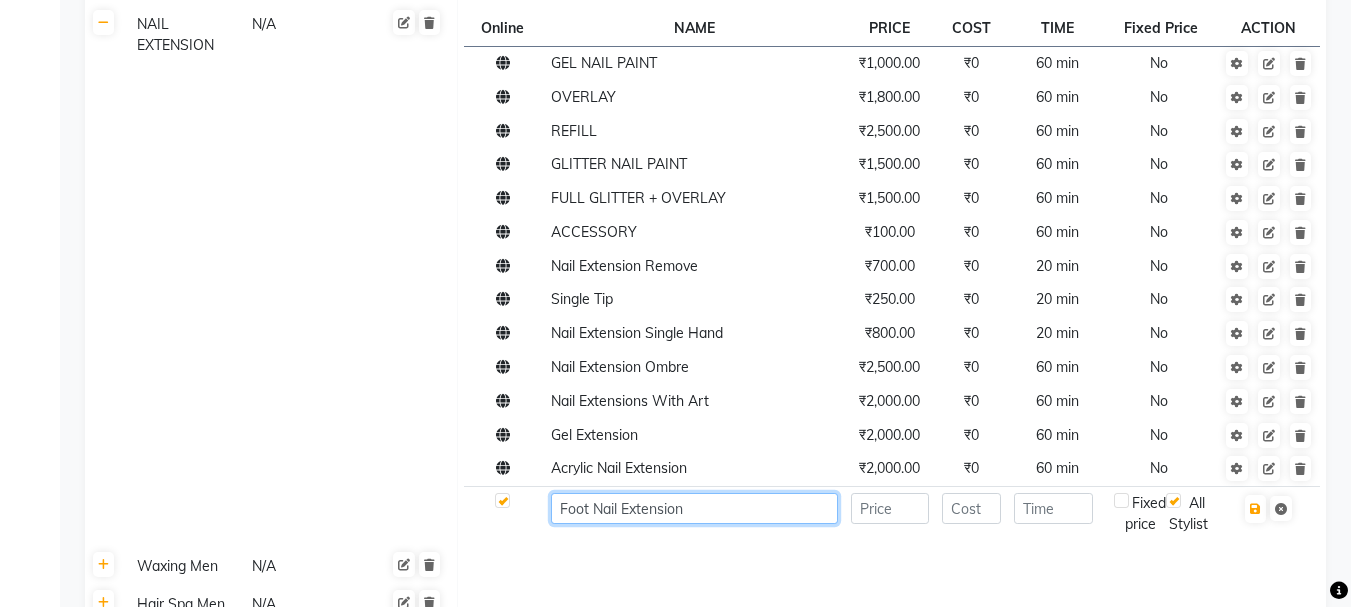 type on "Foot Nail Extension" 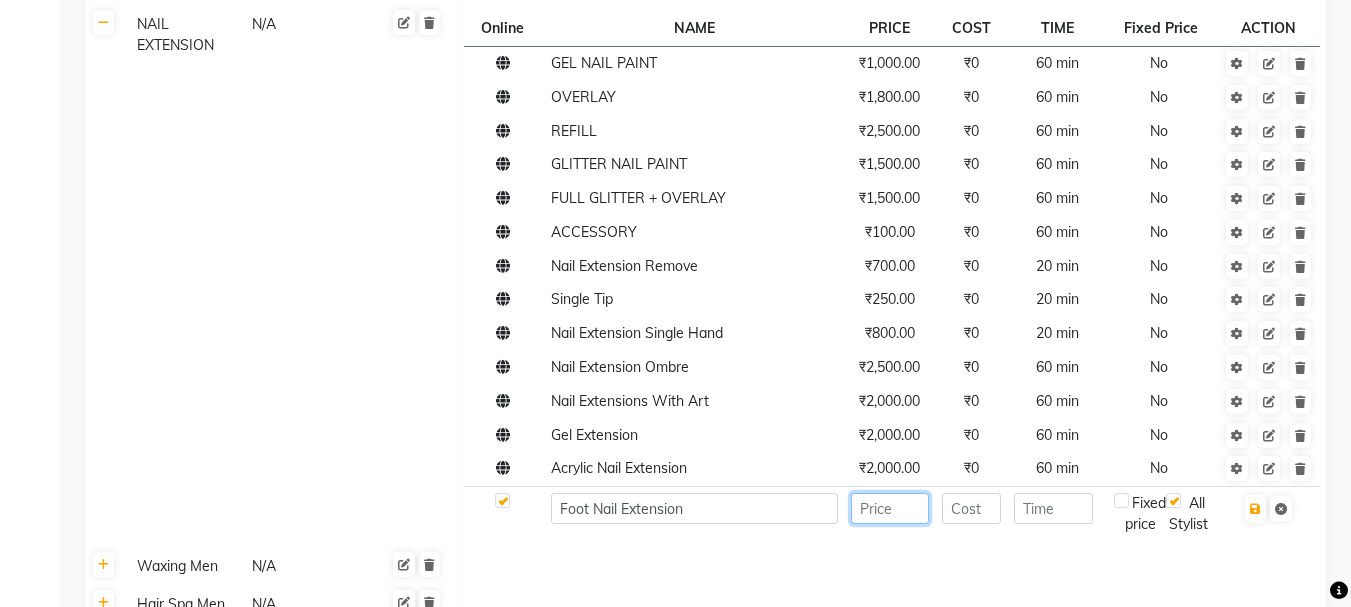 click 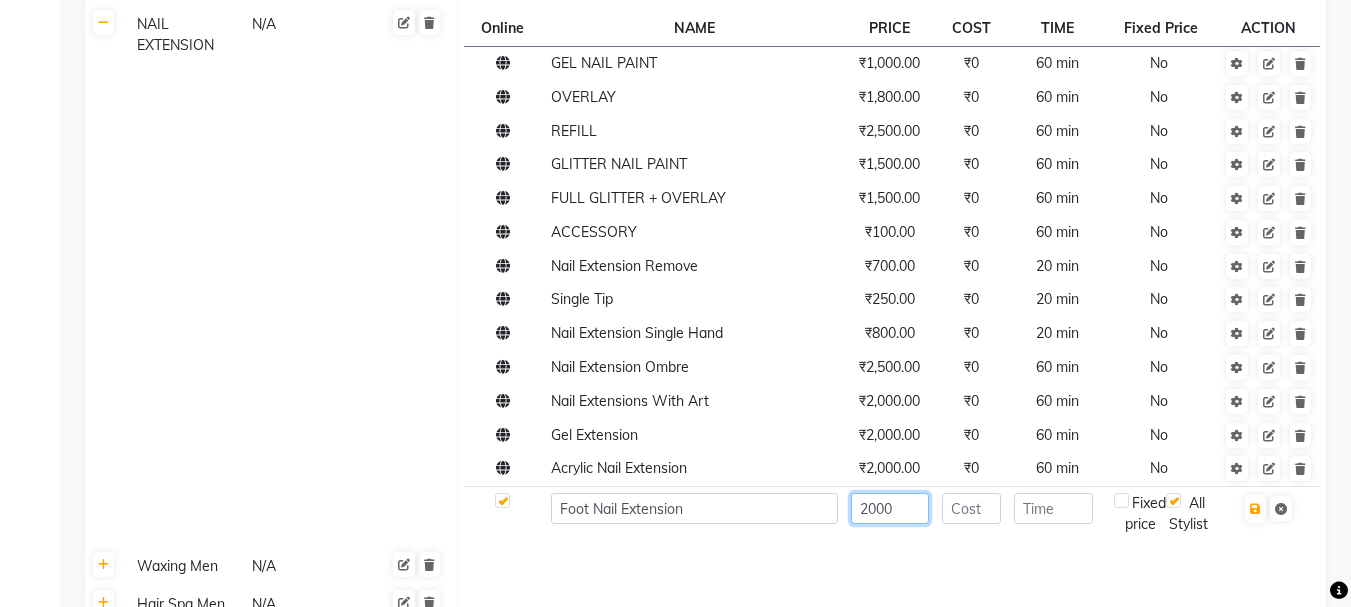 type on "2000" 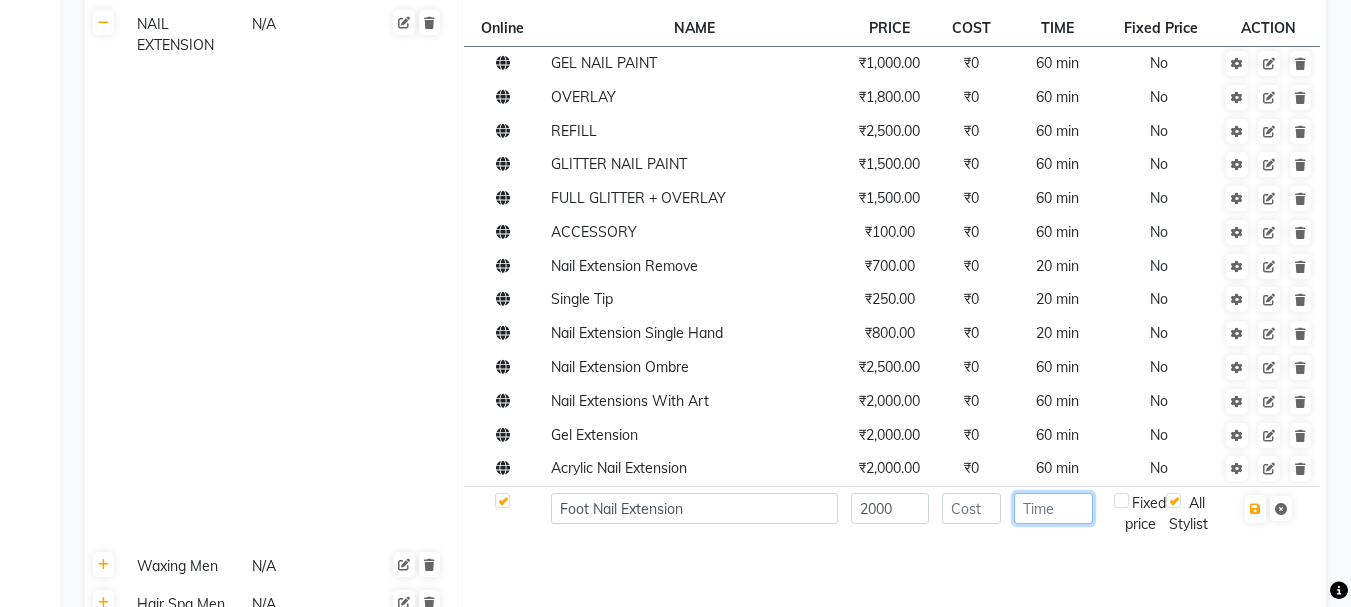 click 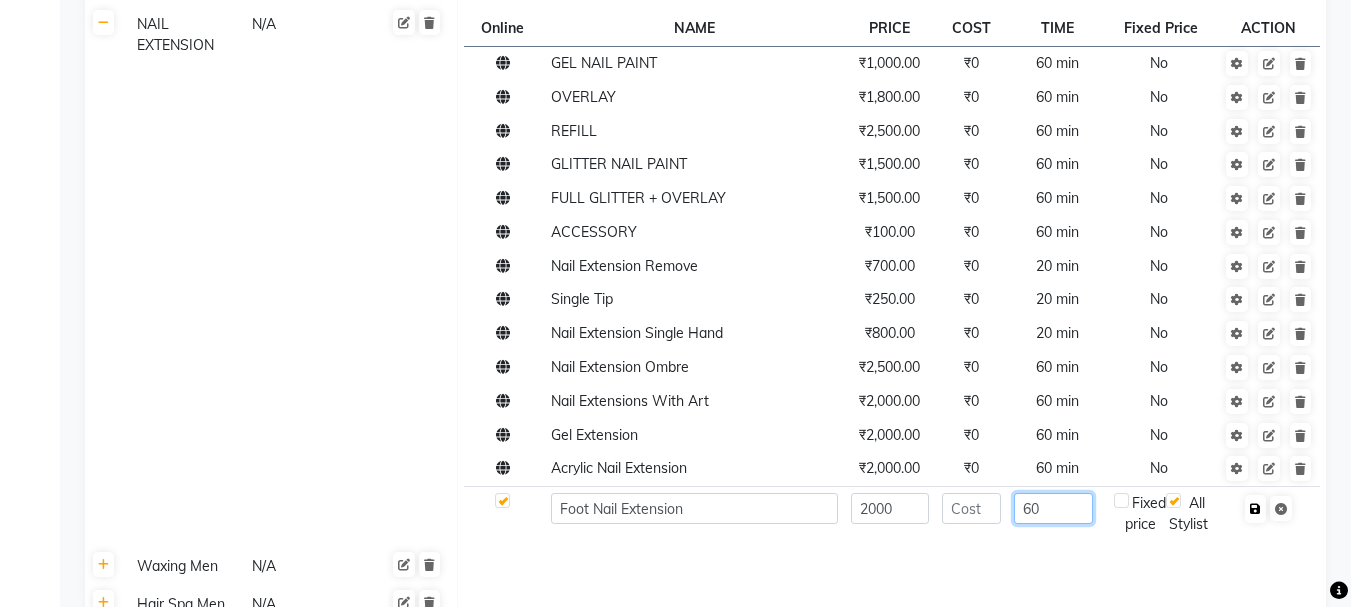 type on "60" 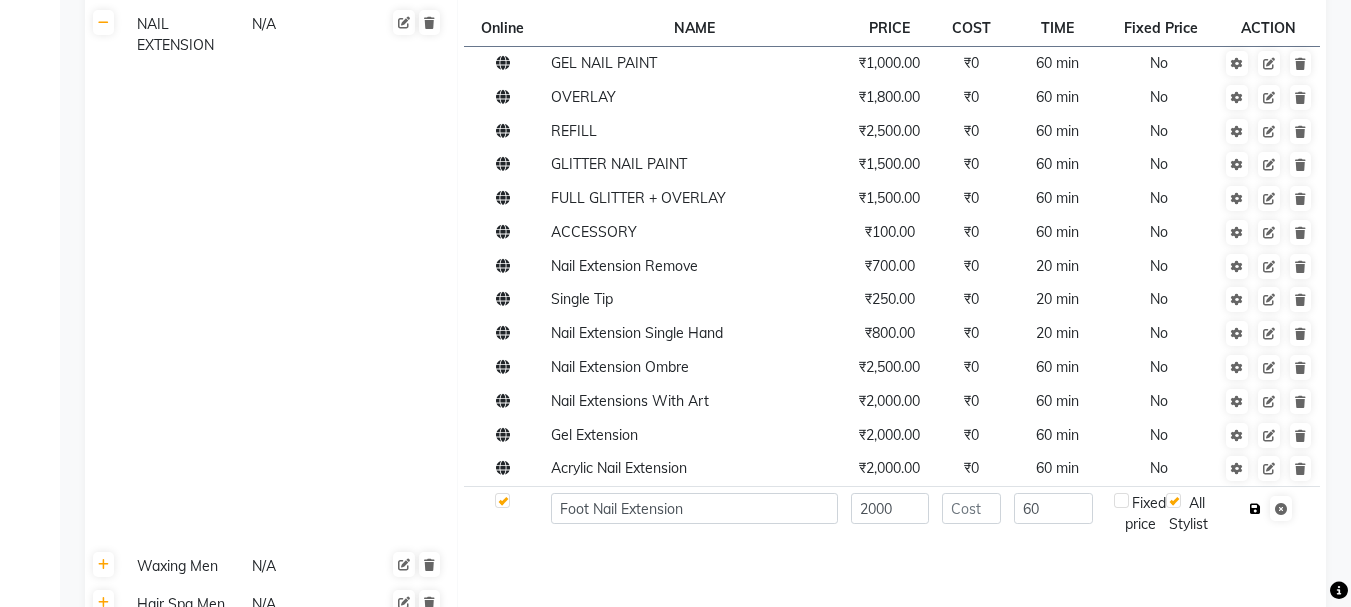 click at bounding box center [1255, 509] 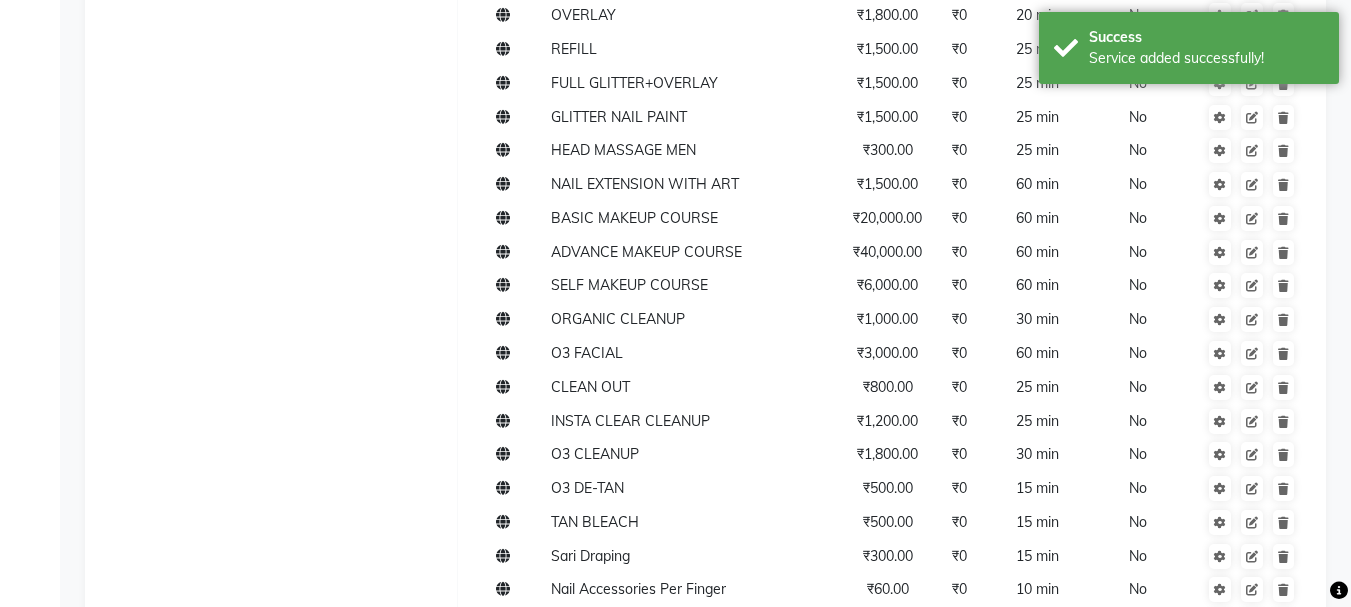 scroll, scrollTop: 0, scrollLeft: 0, axis: both 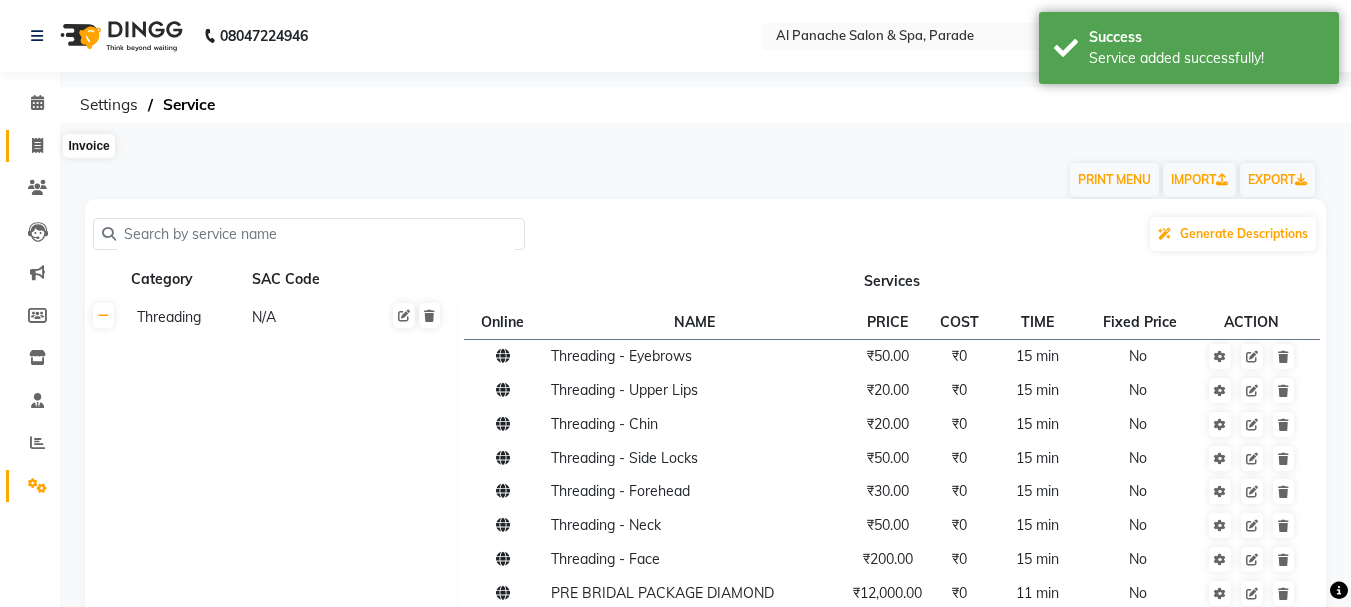 click 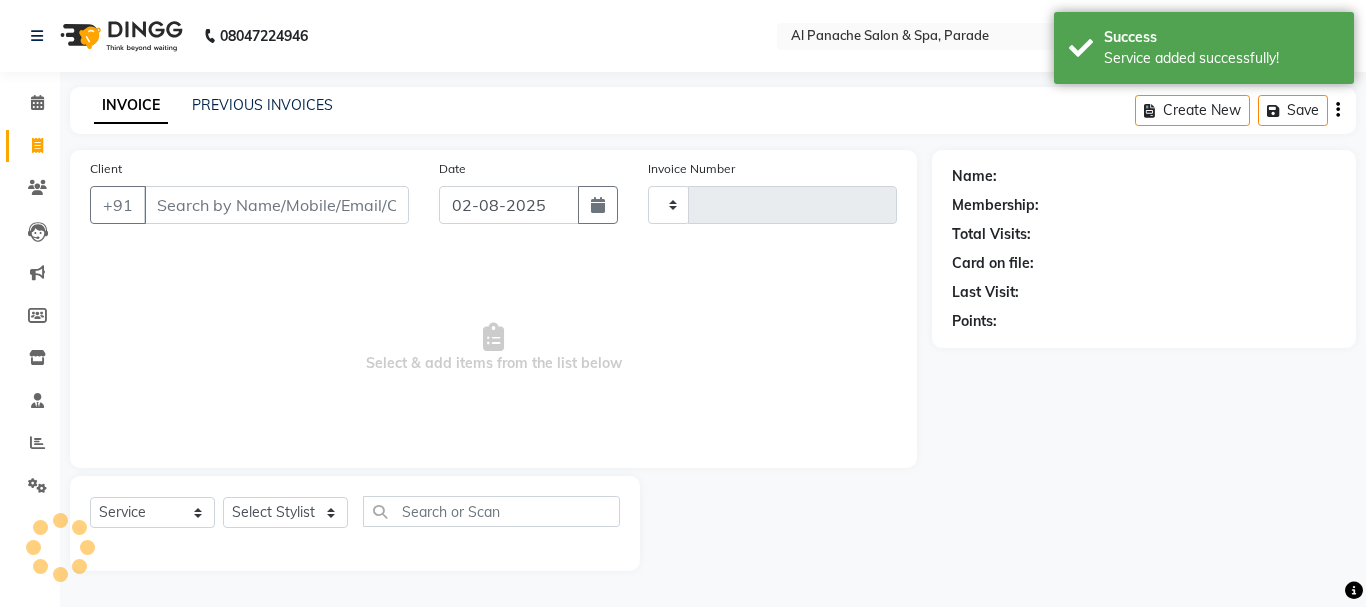 type on "1015" 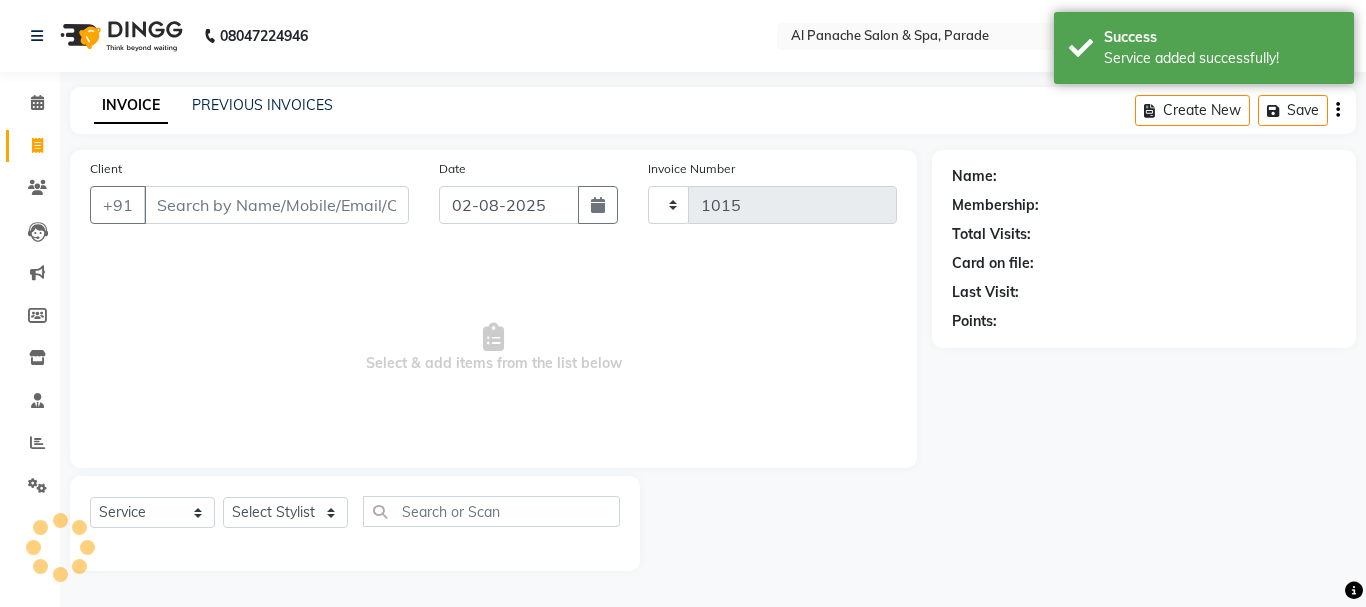 select on "463" 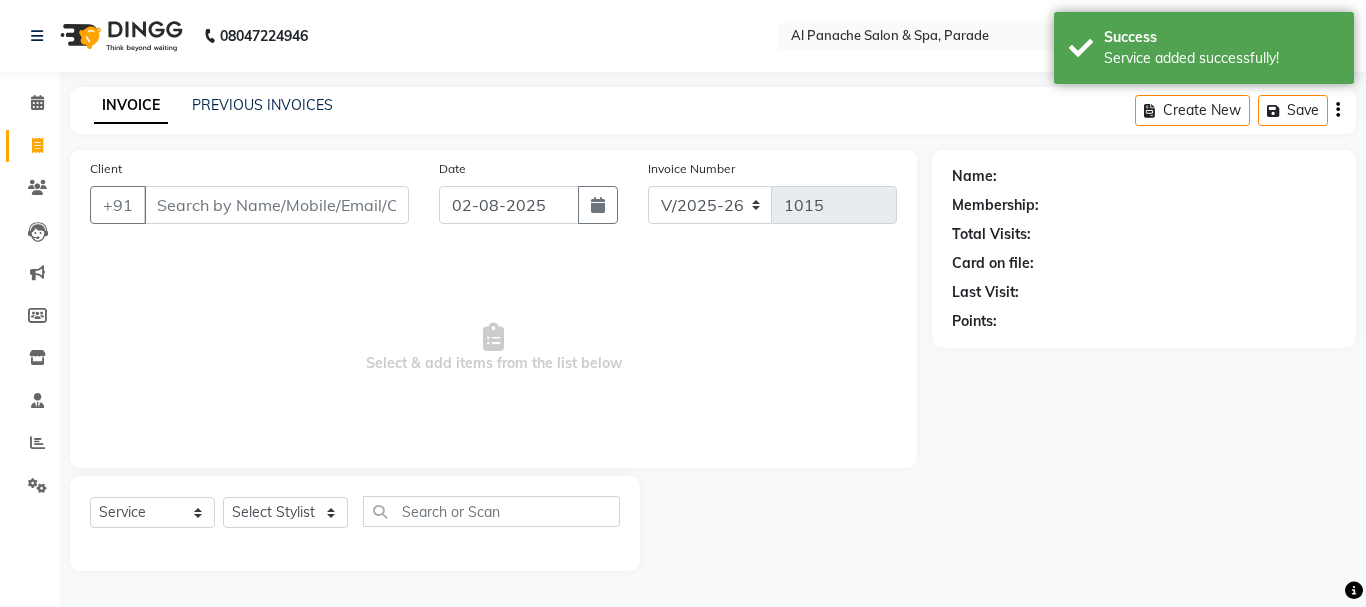drag, startPoint x: 252, startPoint y: 226, endPoint x: 253, endPoint y: 198, distance: 28.01785 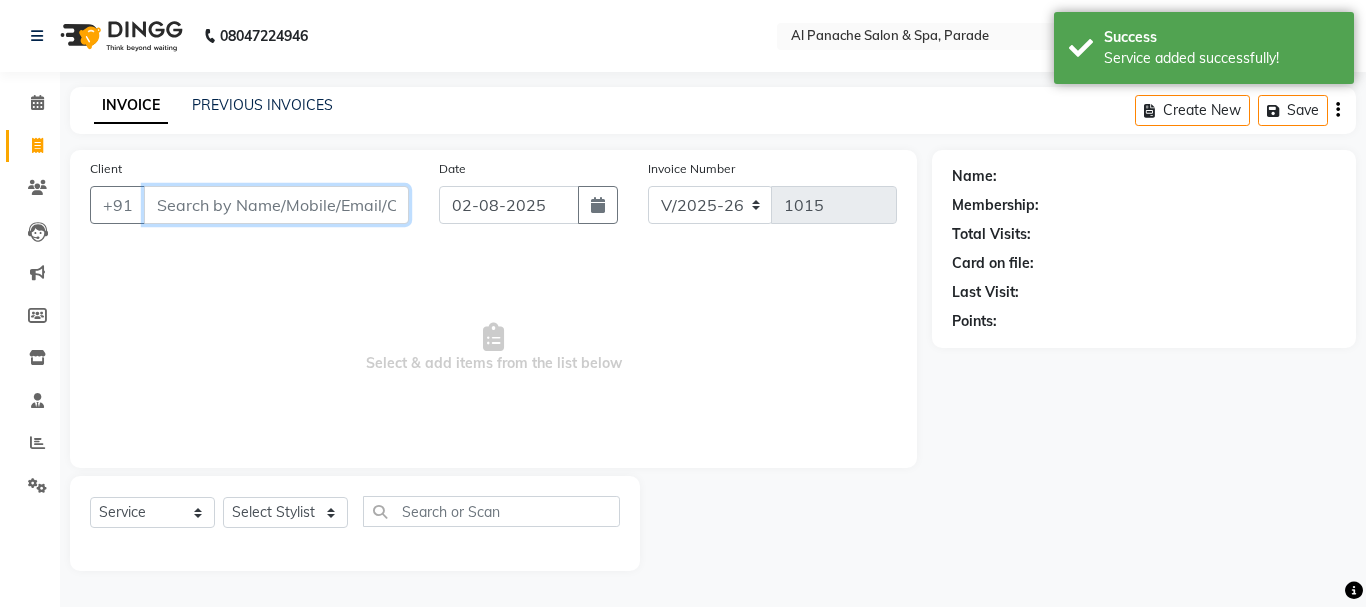 click on "Client" at bounding box center (276, 205) 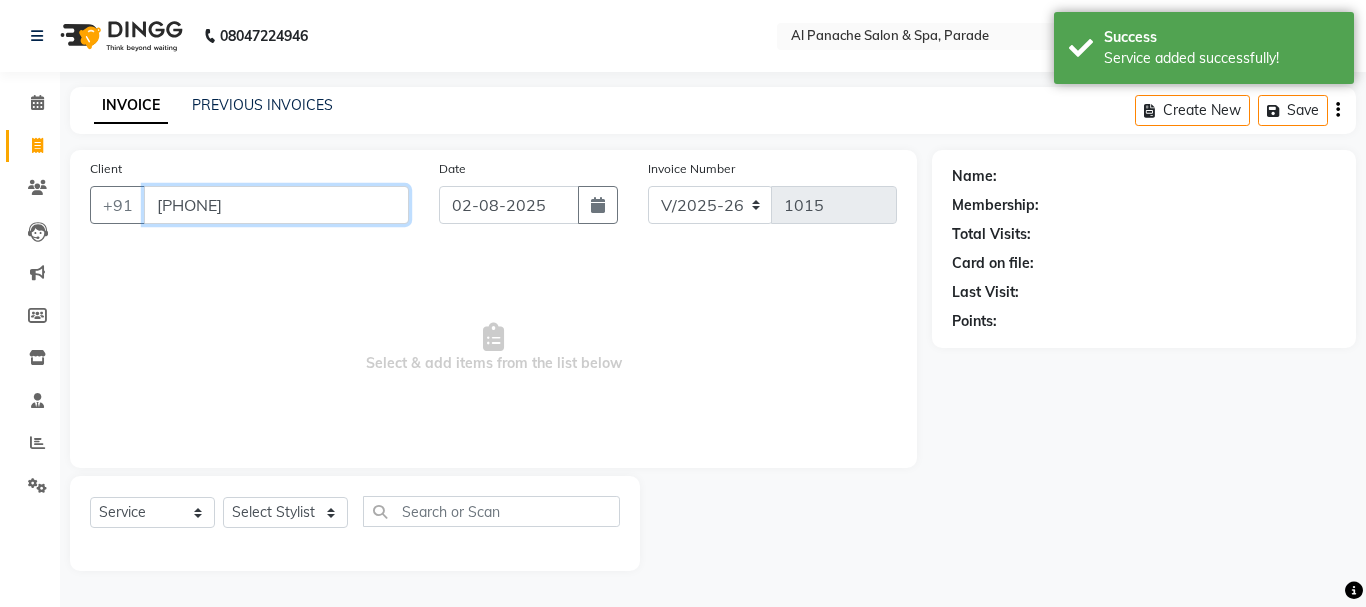 type on "7889628073" 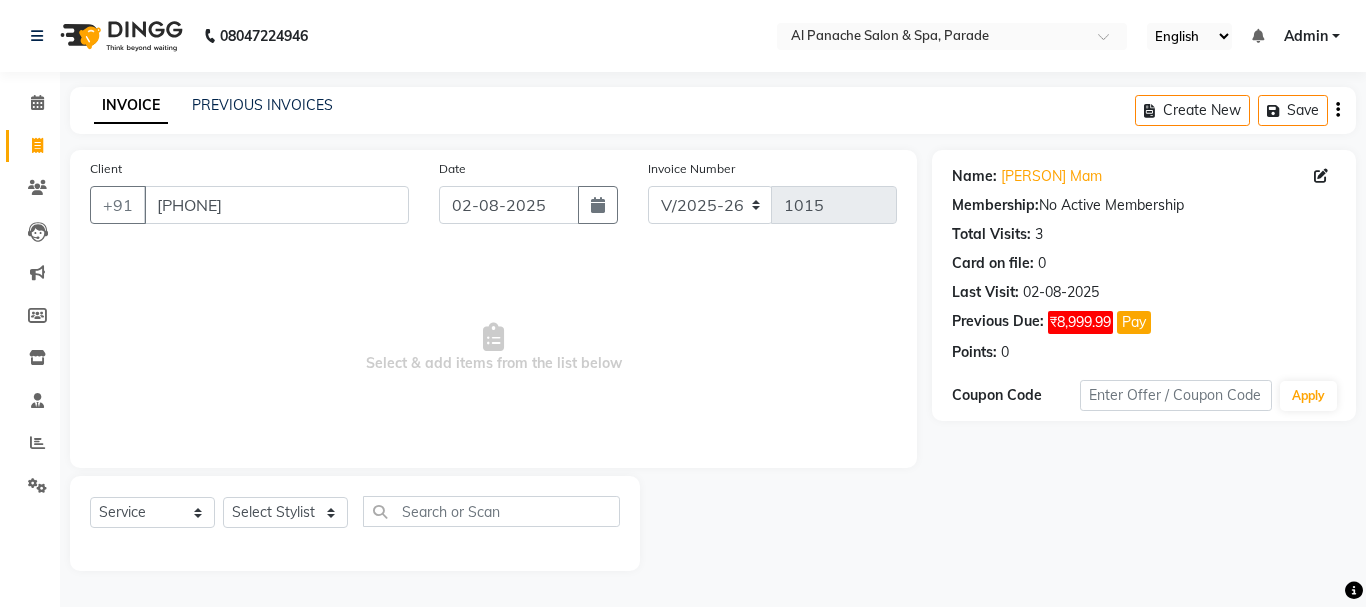 click on "Select  Service  Product  Membership  Package Voucher Prepaid Gift Card  Select Stylist AMAN Anu Karan Komal  MANAGER Nitin RAJVEER  SEEMA SNEHA Sunakshi" 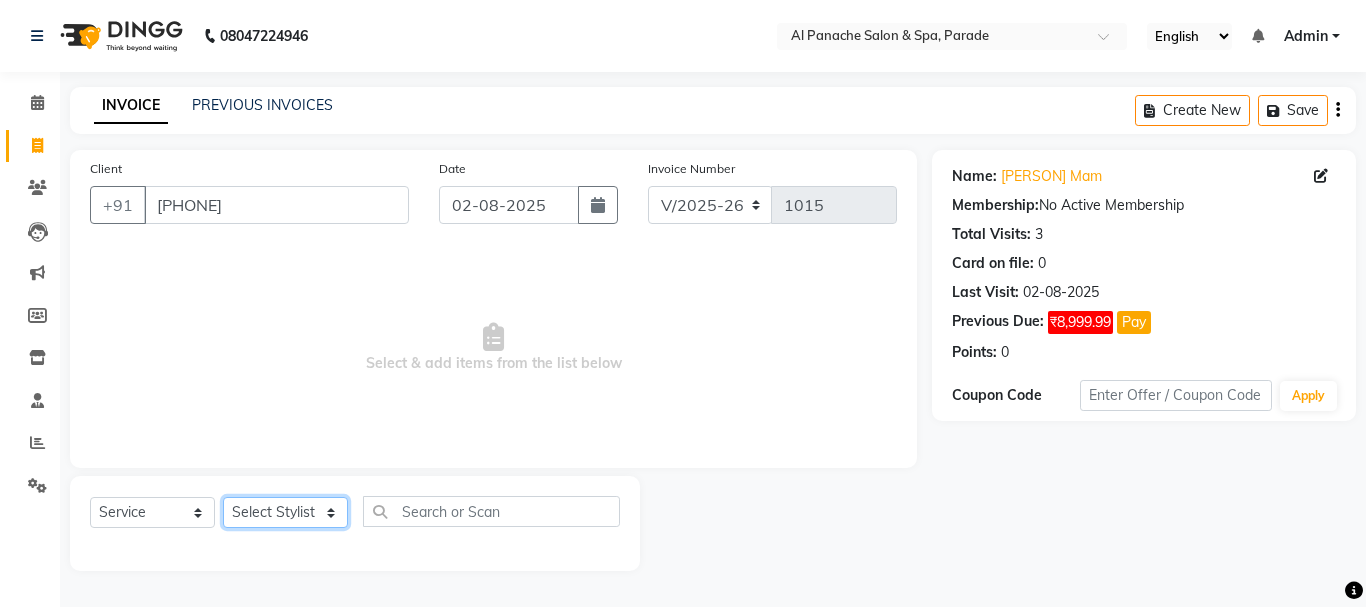 click on "Select Stylist AMAN Anu Karan Komal  MANAGER Nitin RAJVEER  SEEMA SNEHA Sunakshi" 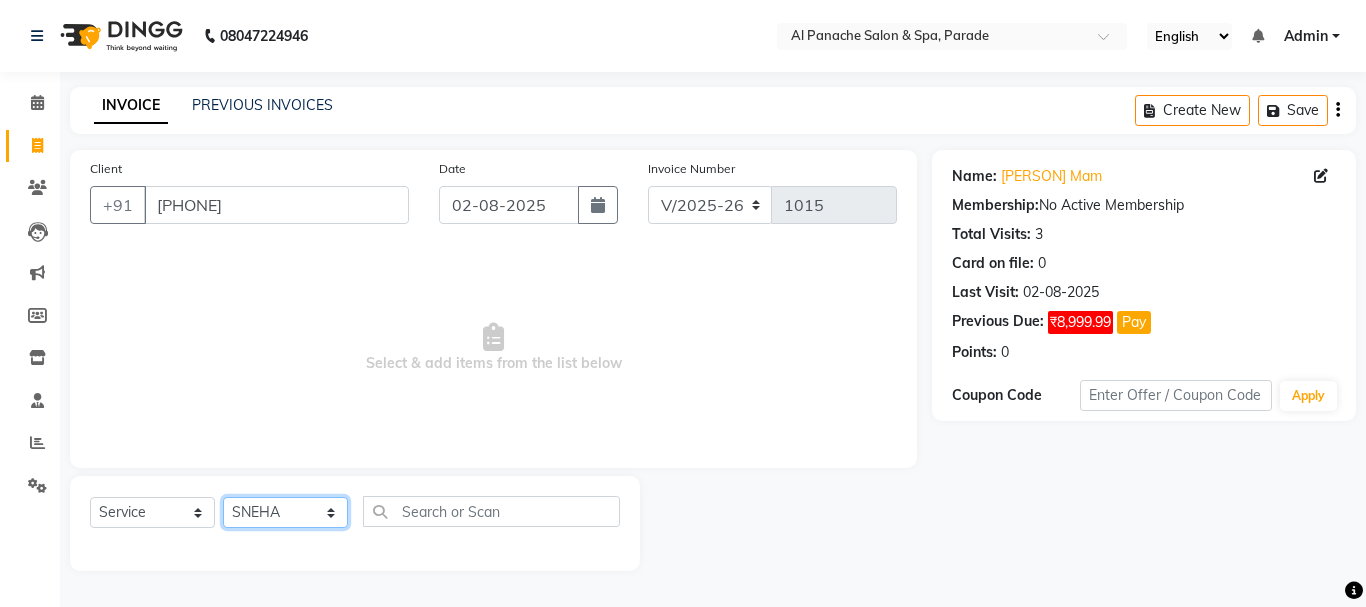 click on "Select Stylist AMAN Anu Karan Komal  MANAGER Nitin RAJVEER  SEEMA SNEHA Sunakshi" 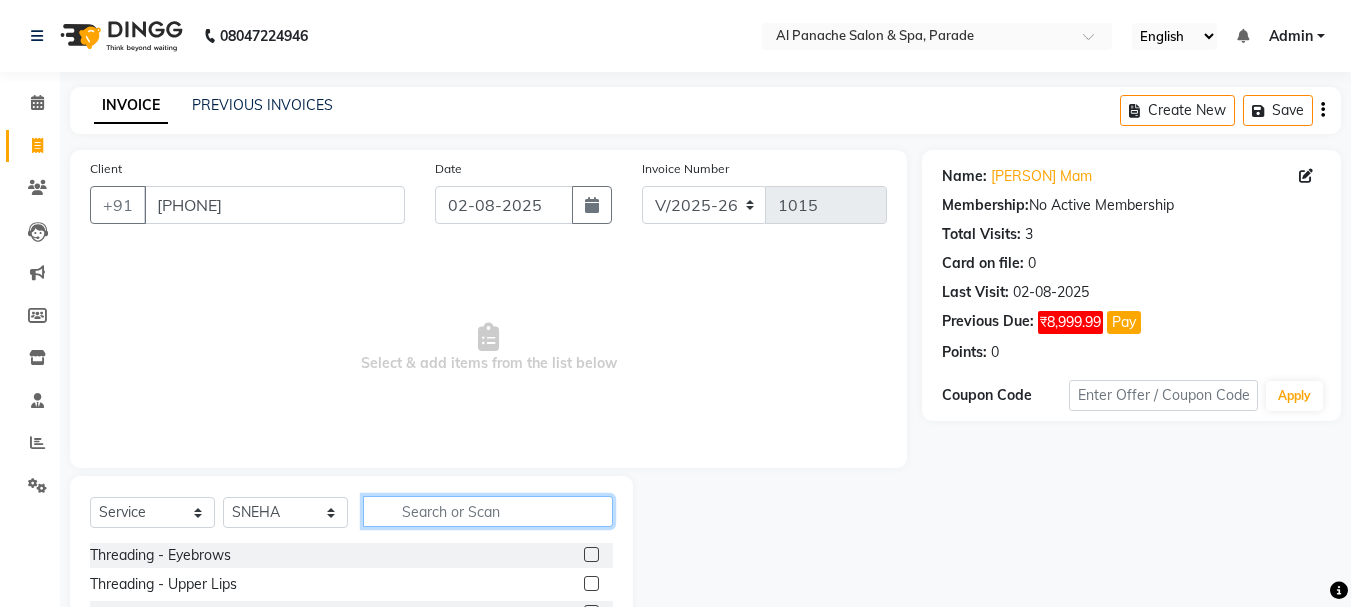 click 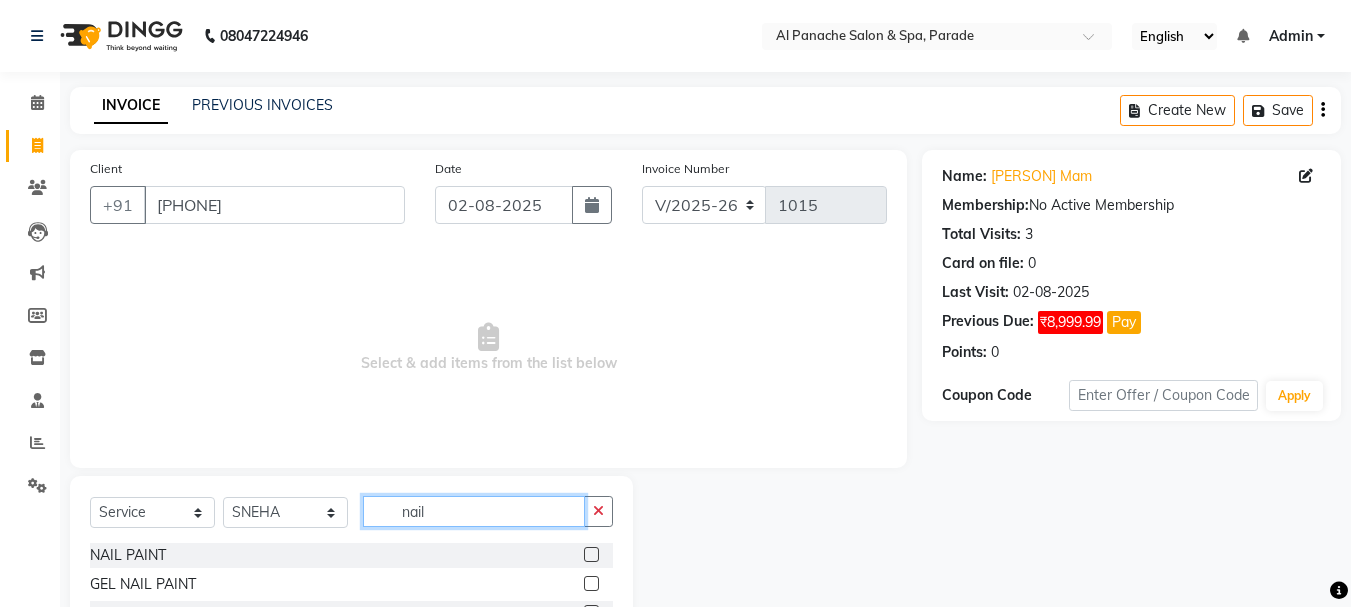 scroll, scrollTop: 194, scrollLeft: 0, axis: vertical 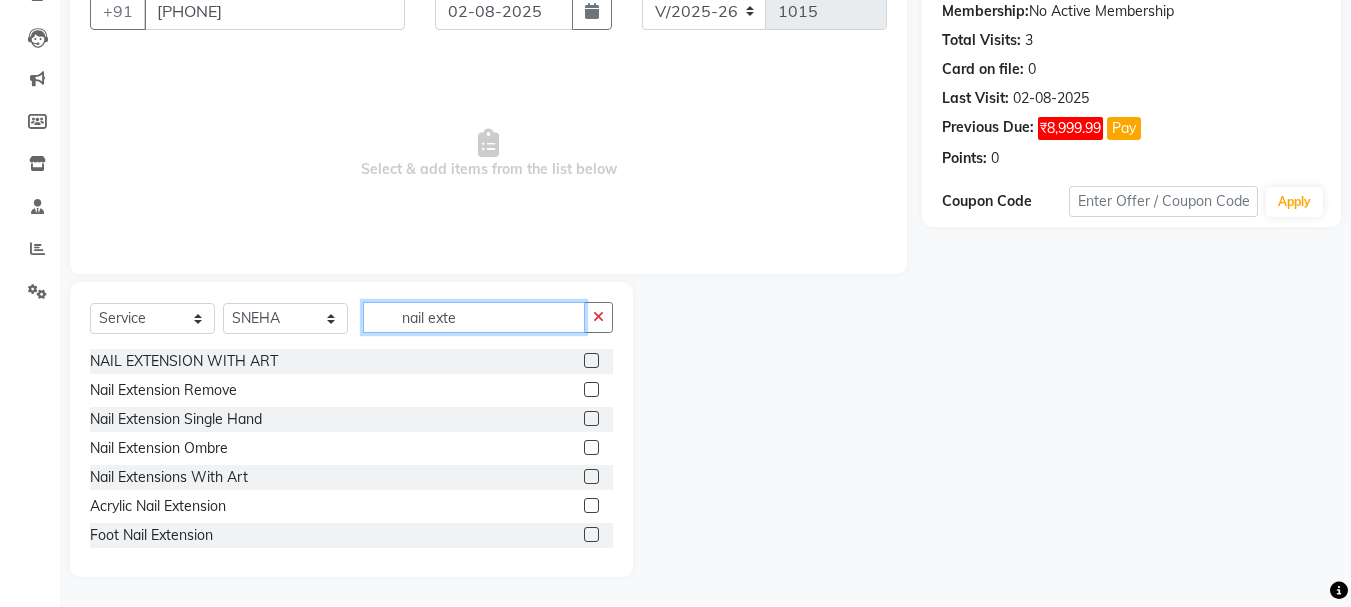 type on "nail exte" 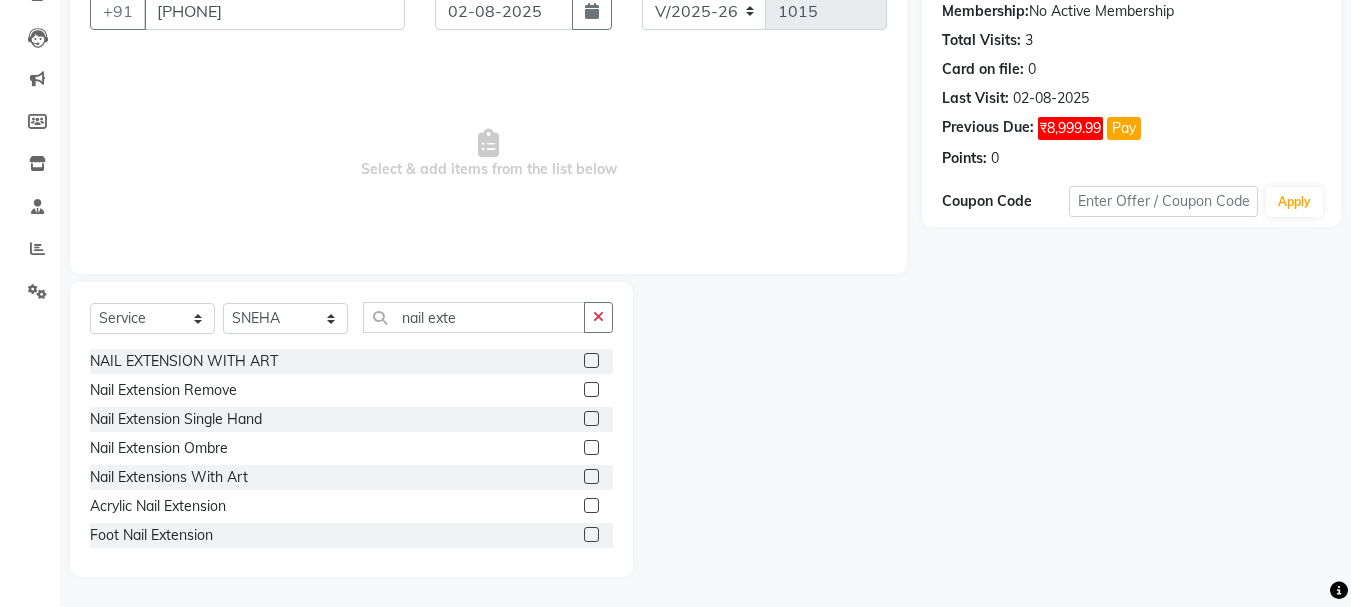click 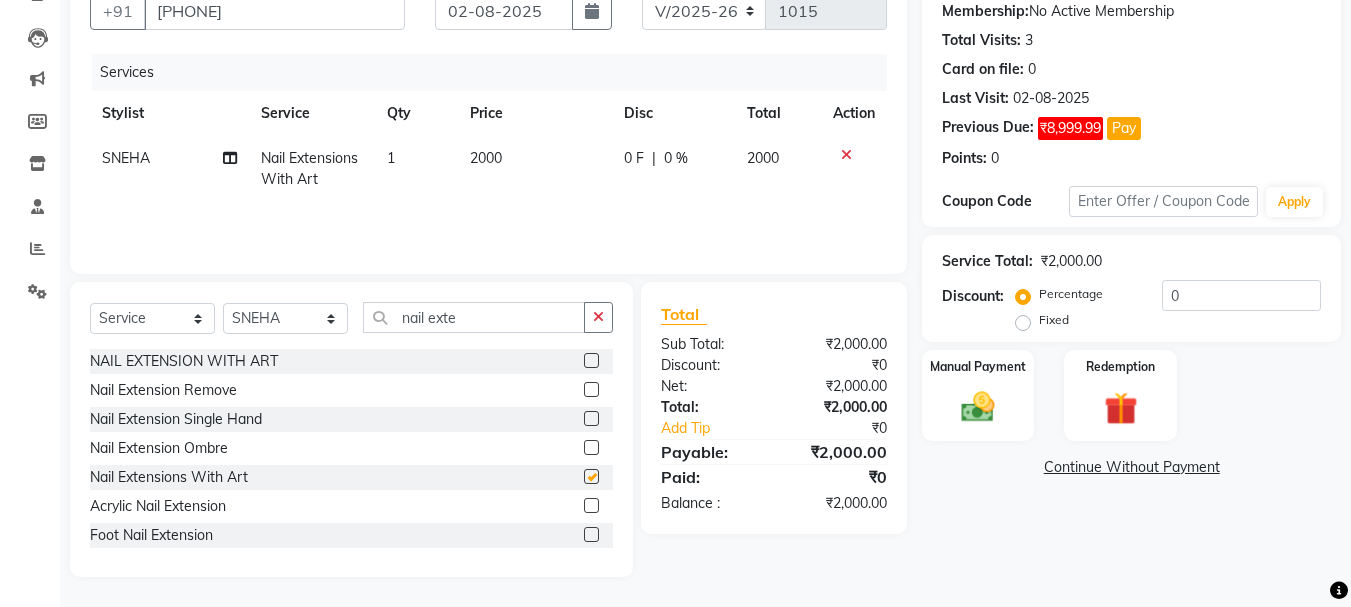 checkbox on "false" 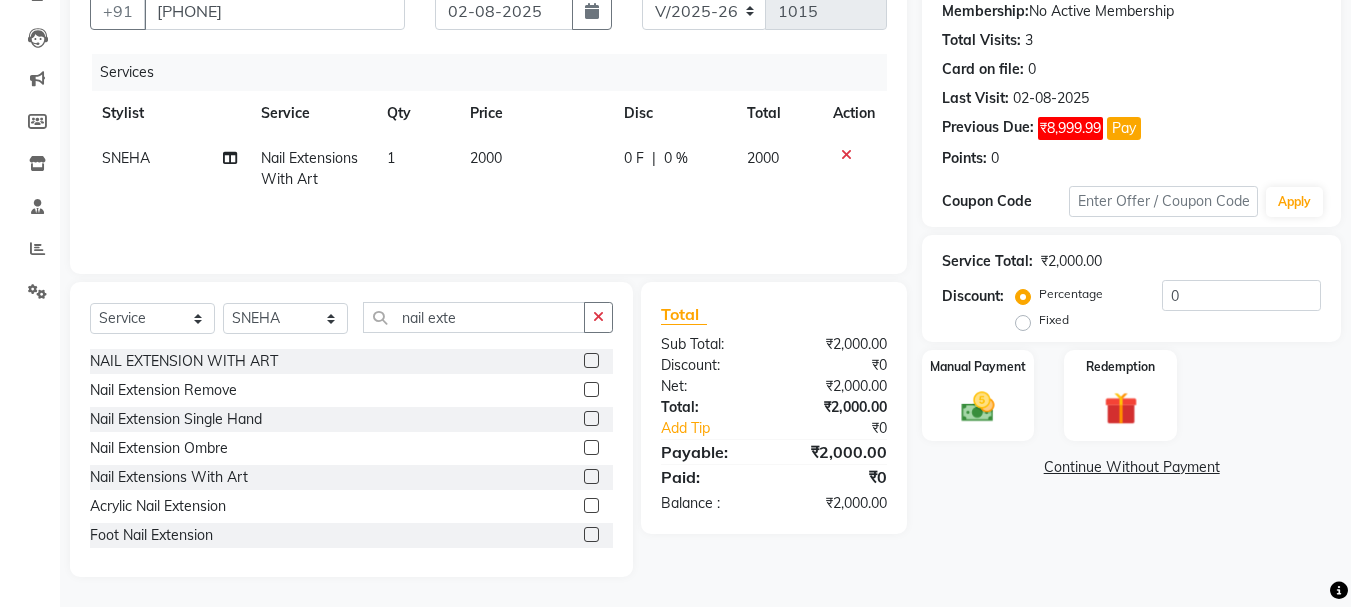 click 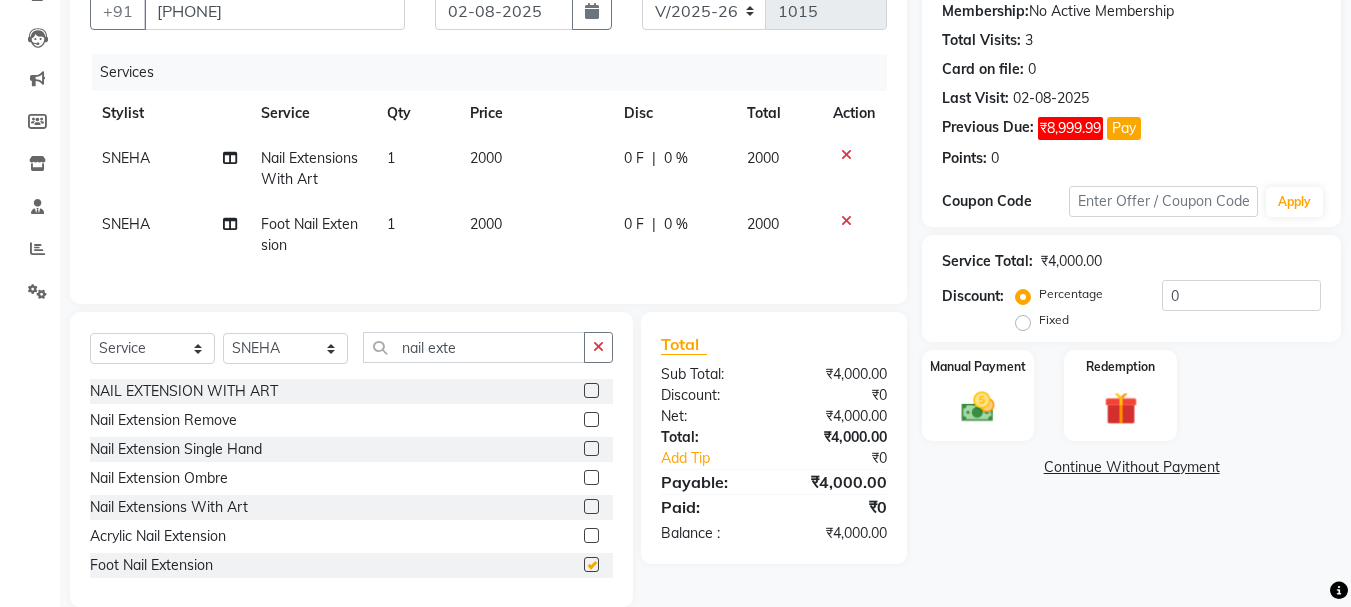 checkbox on "false" 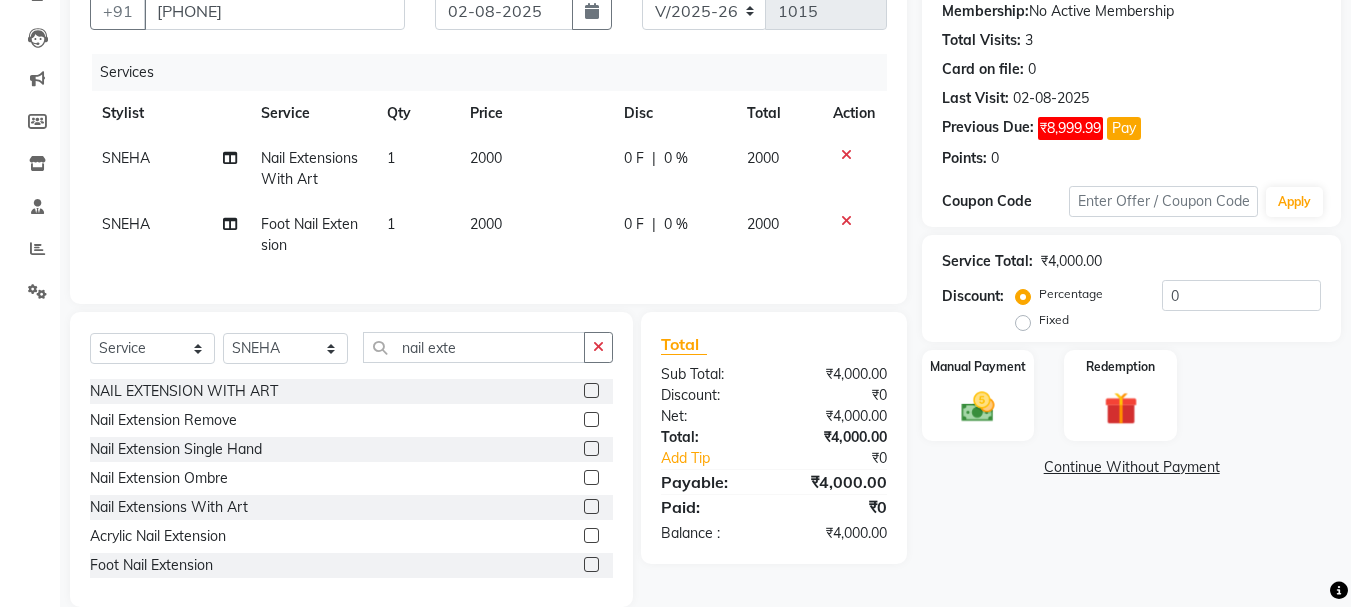 click on "Fixed" 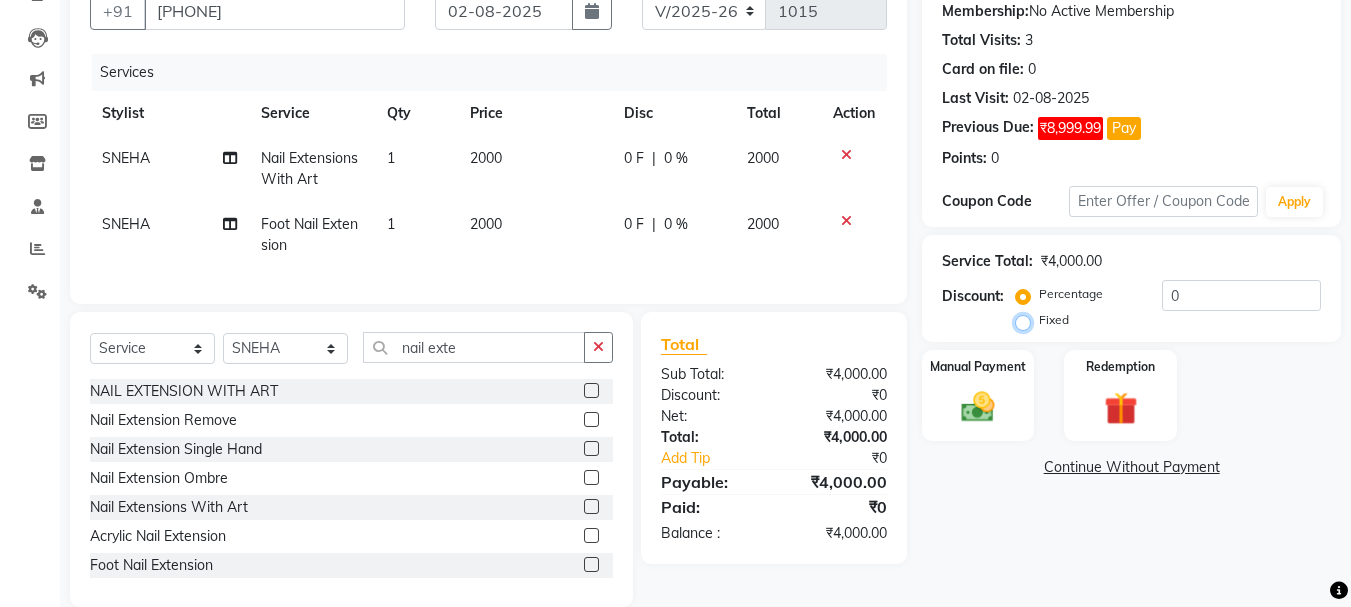 click on "Fixed" at bounding box center [1027, 320] 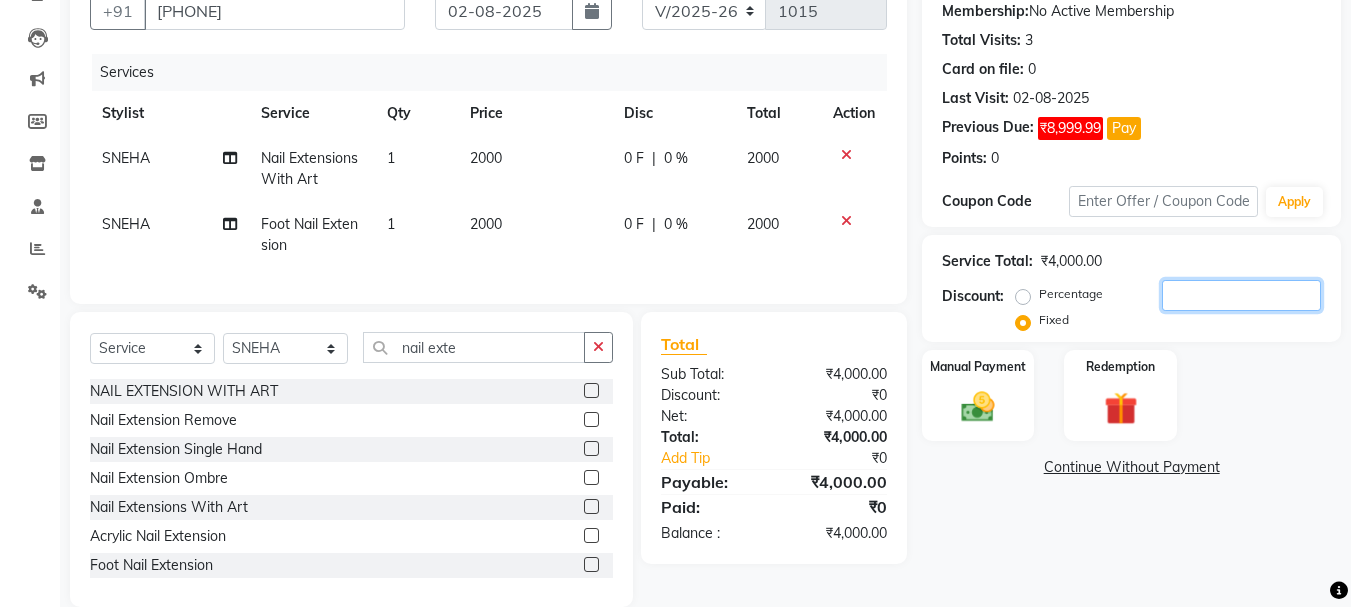 click 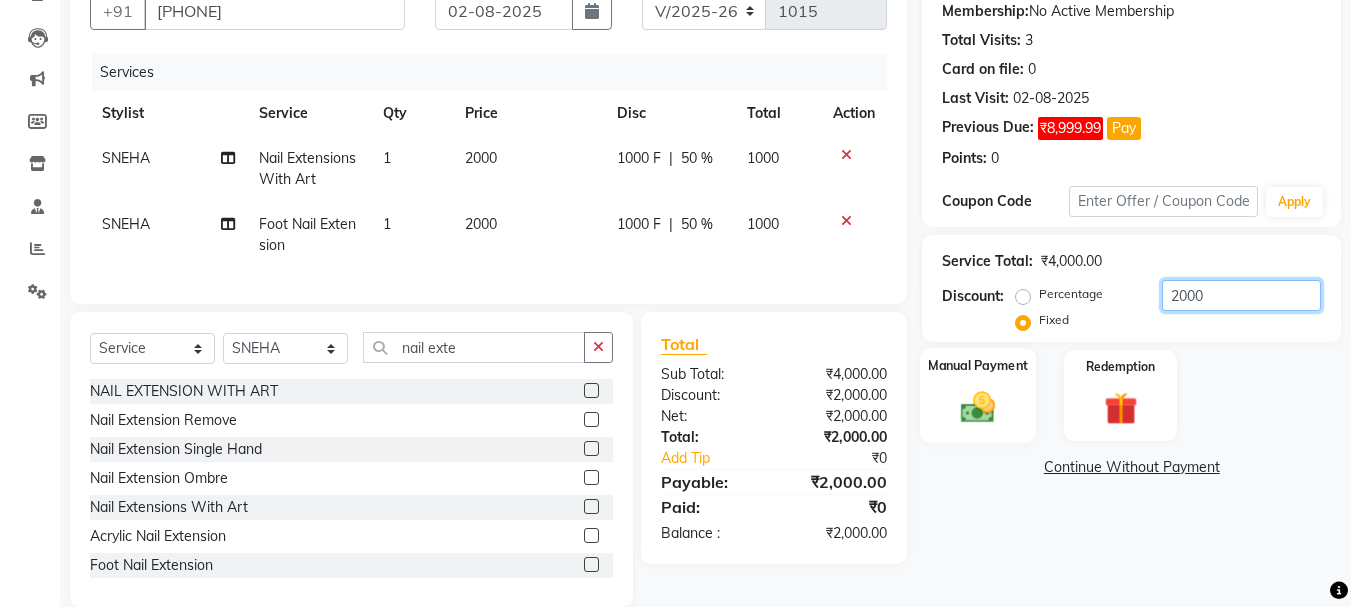type on "2000" 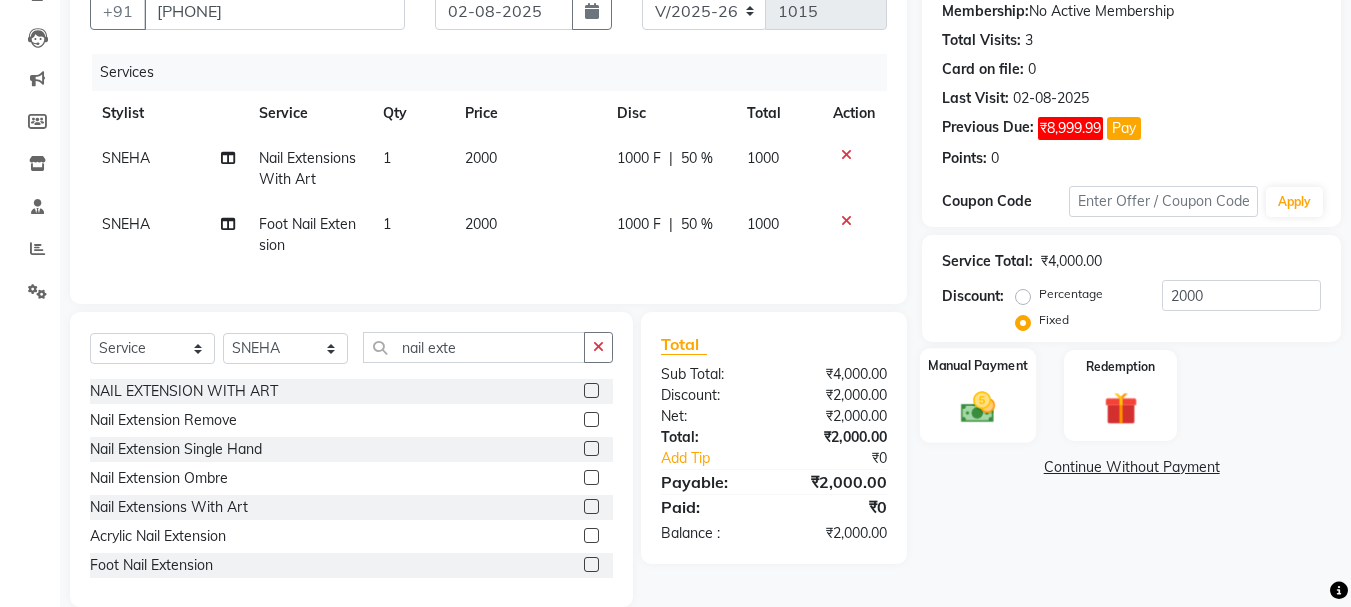 click on "Manual Payment" 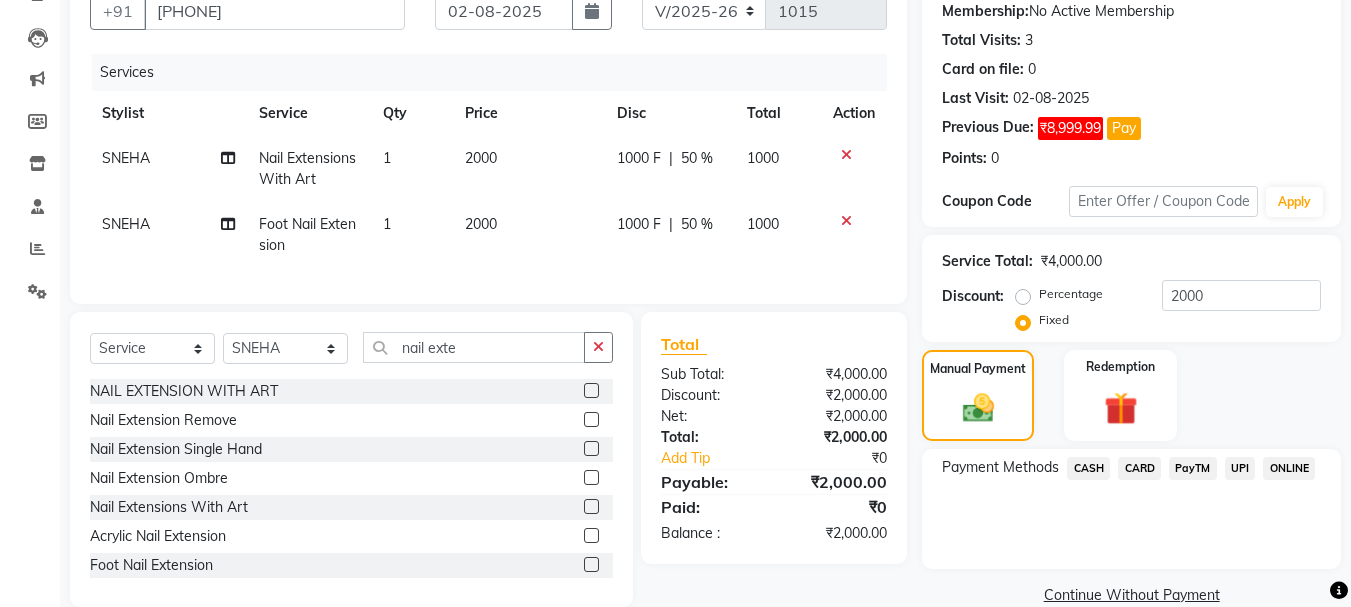 click on "CASH" 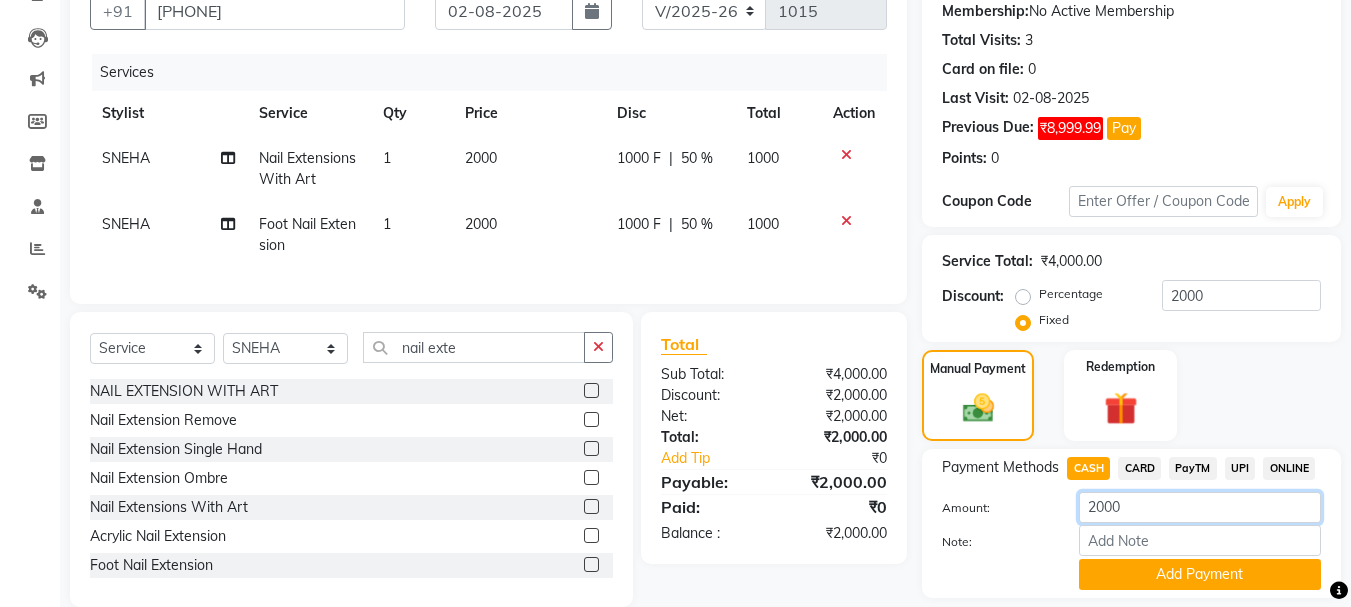click on "2000" 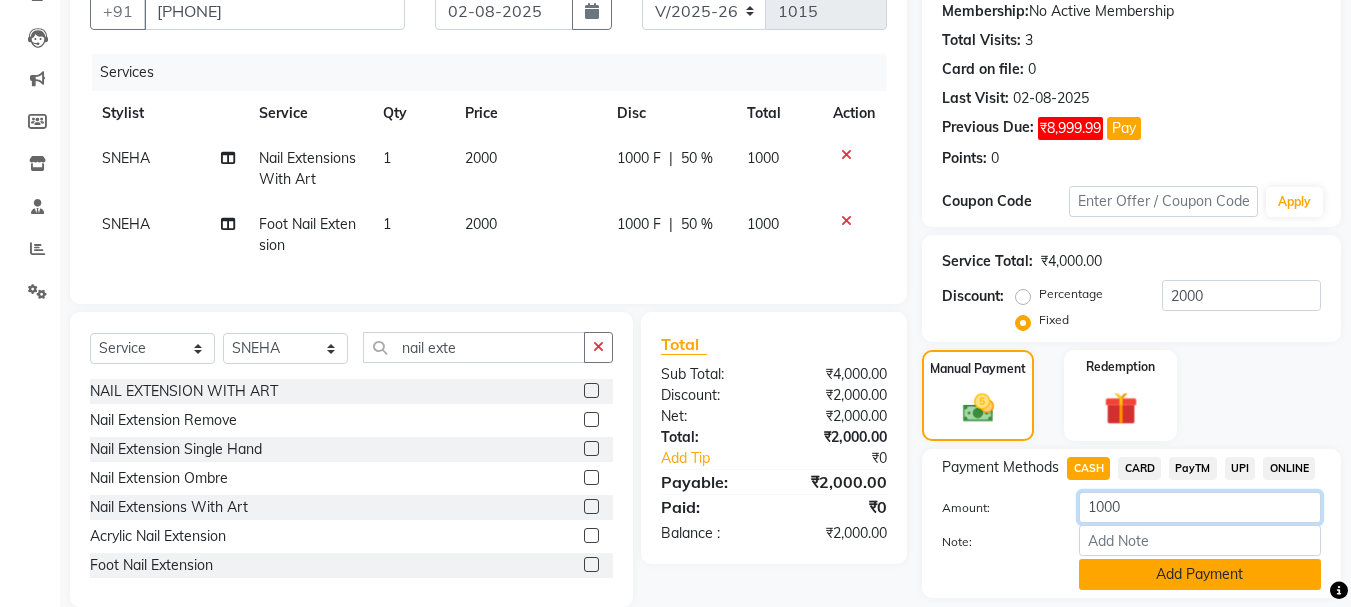 type on "1000" 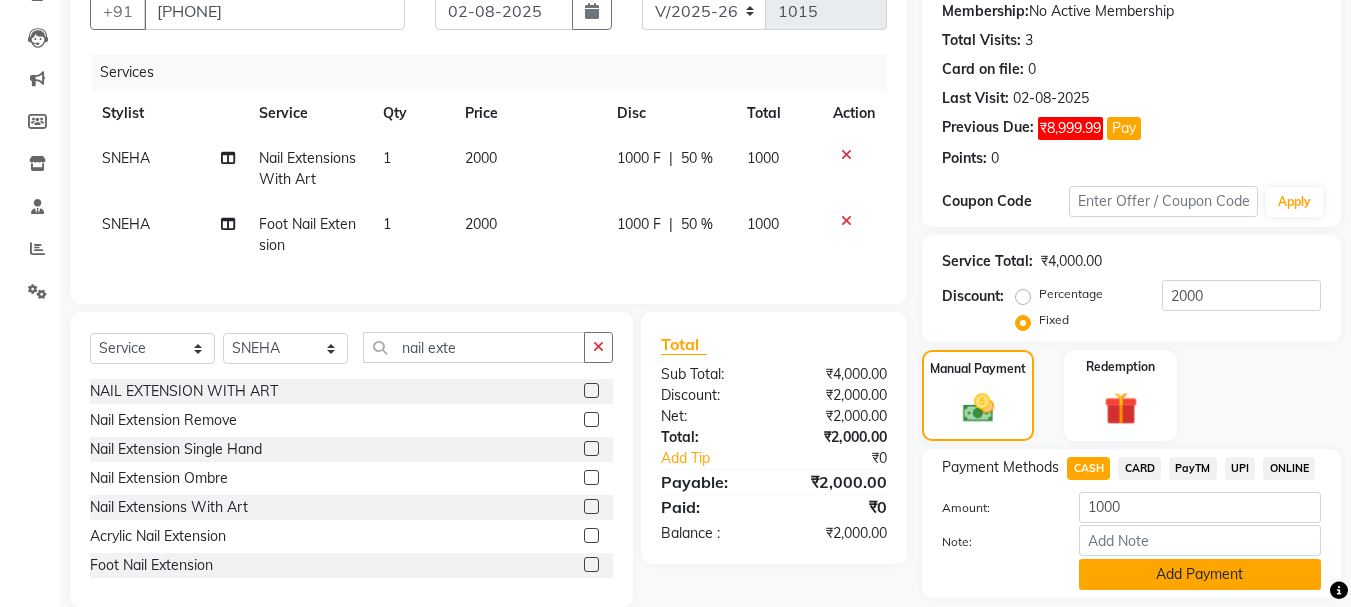 click on "Add Payment" 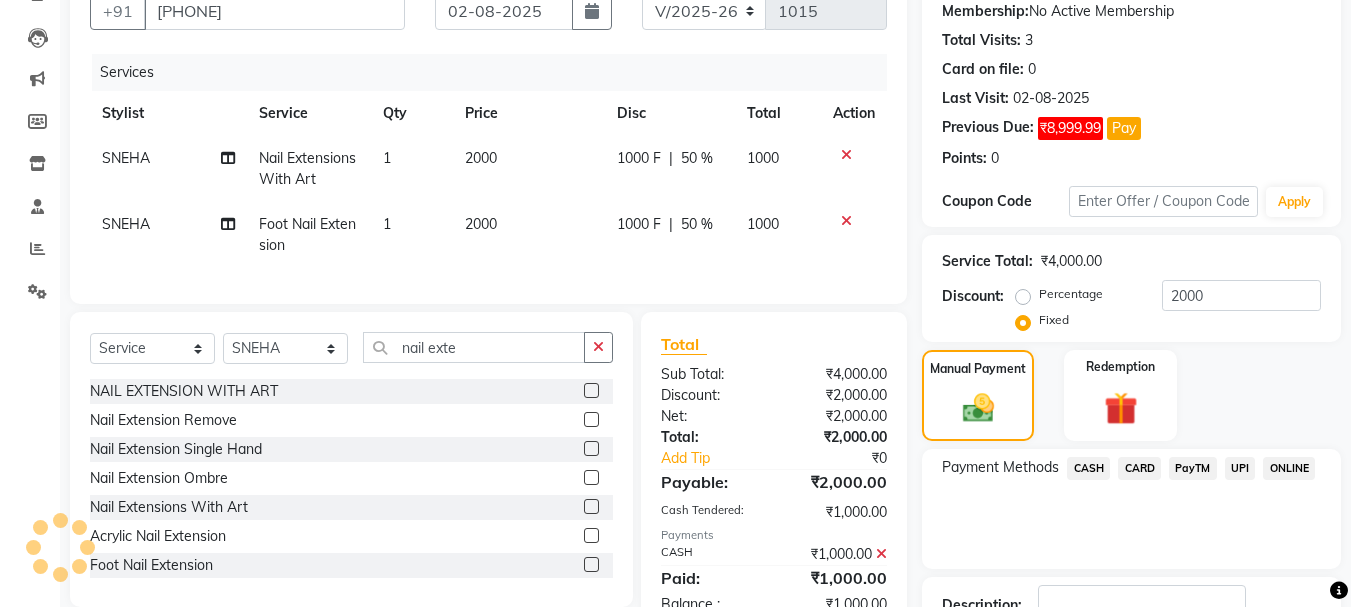 scroll, scrollTop: 340, scrollLeft: 0, axis: vertical 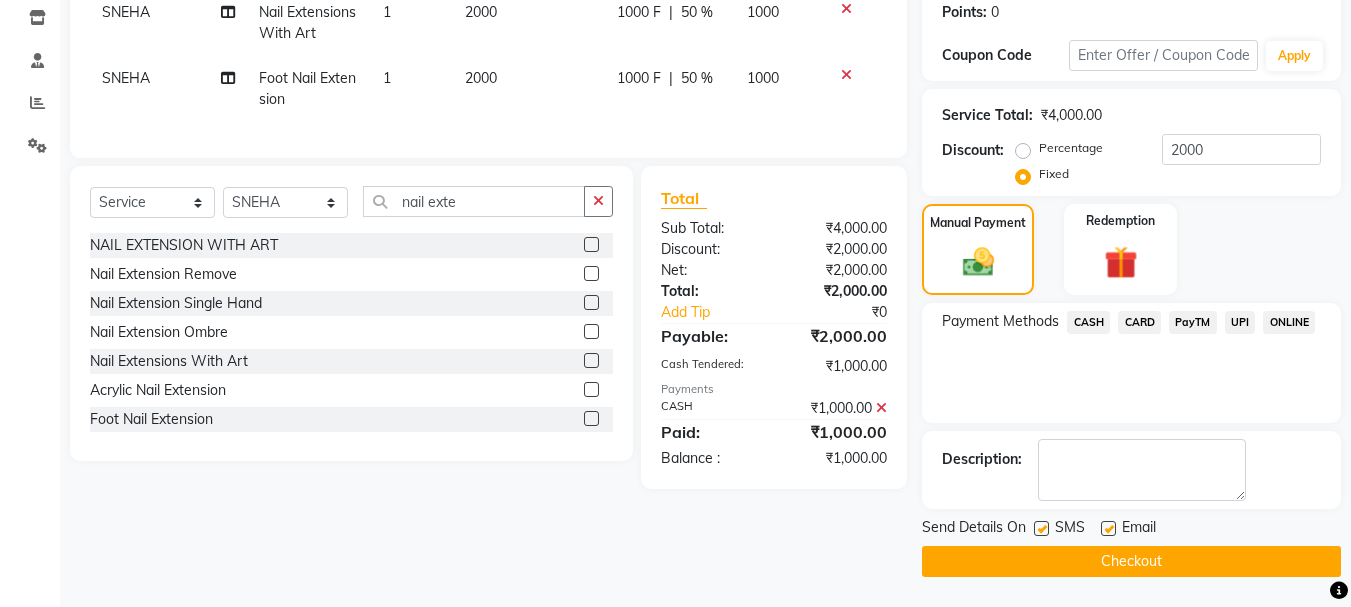 click on "Checkout" 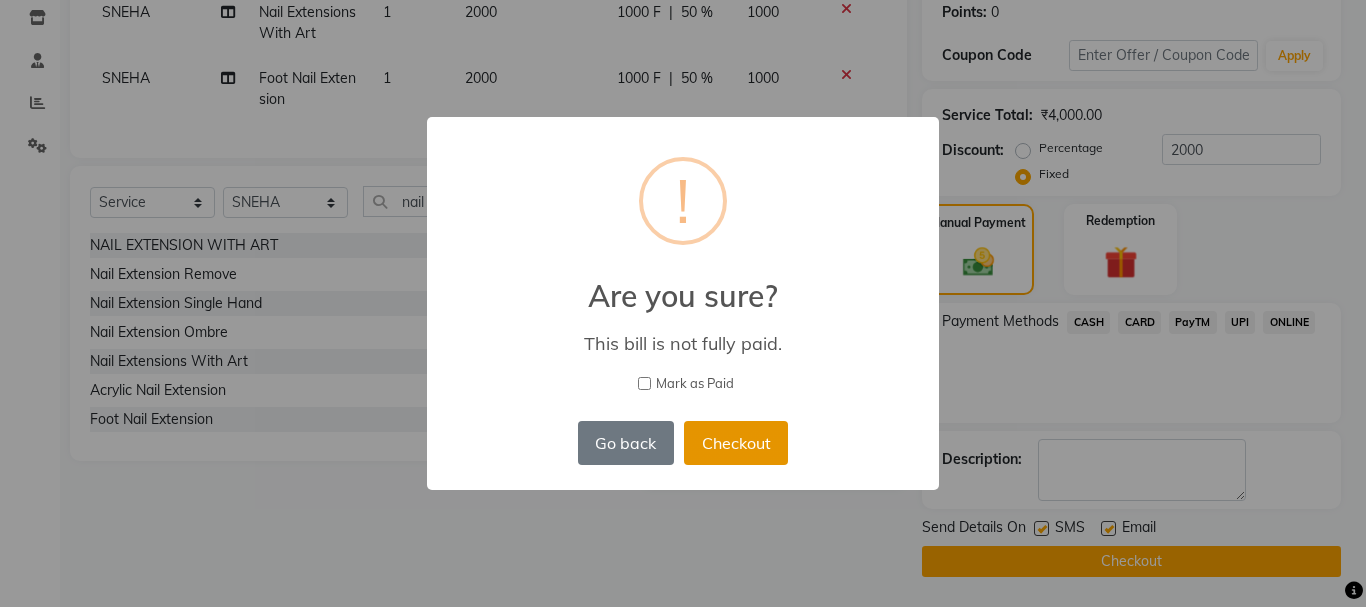 click on "Checkout" at bounding box center (736, 443) 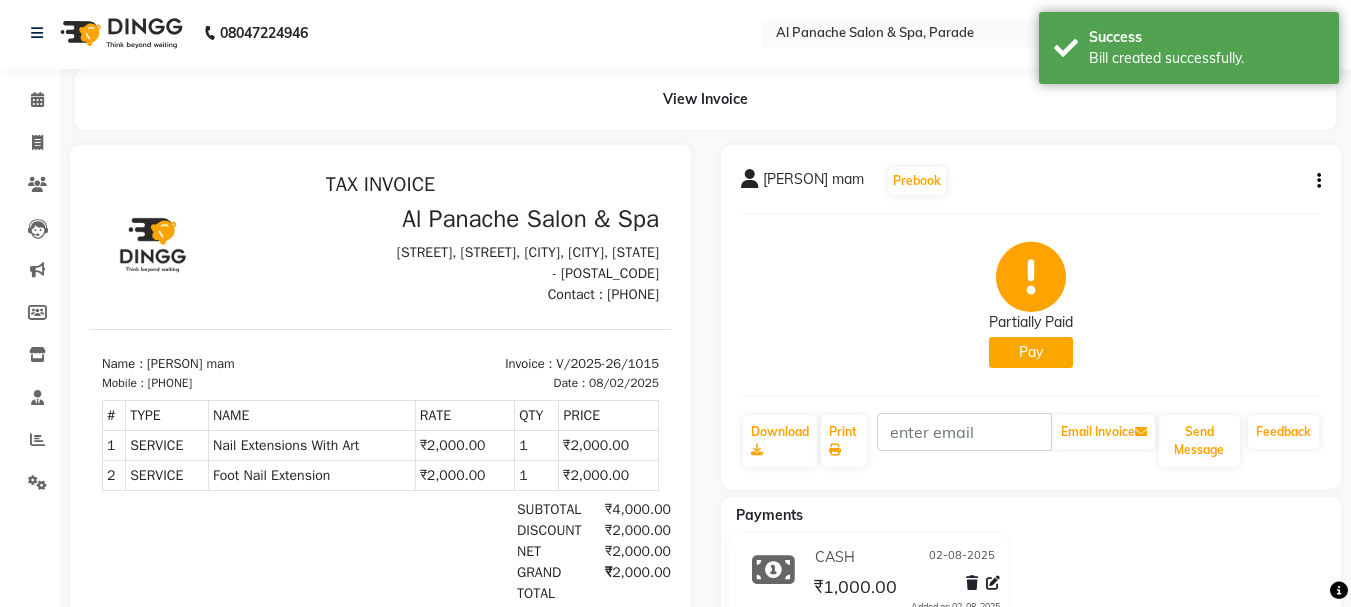 scroll, scrollTop: 0, scrollLeft: 0, axis: both 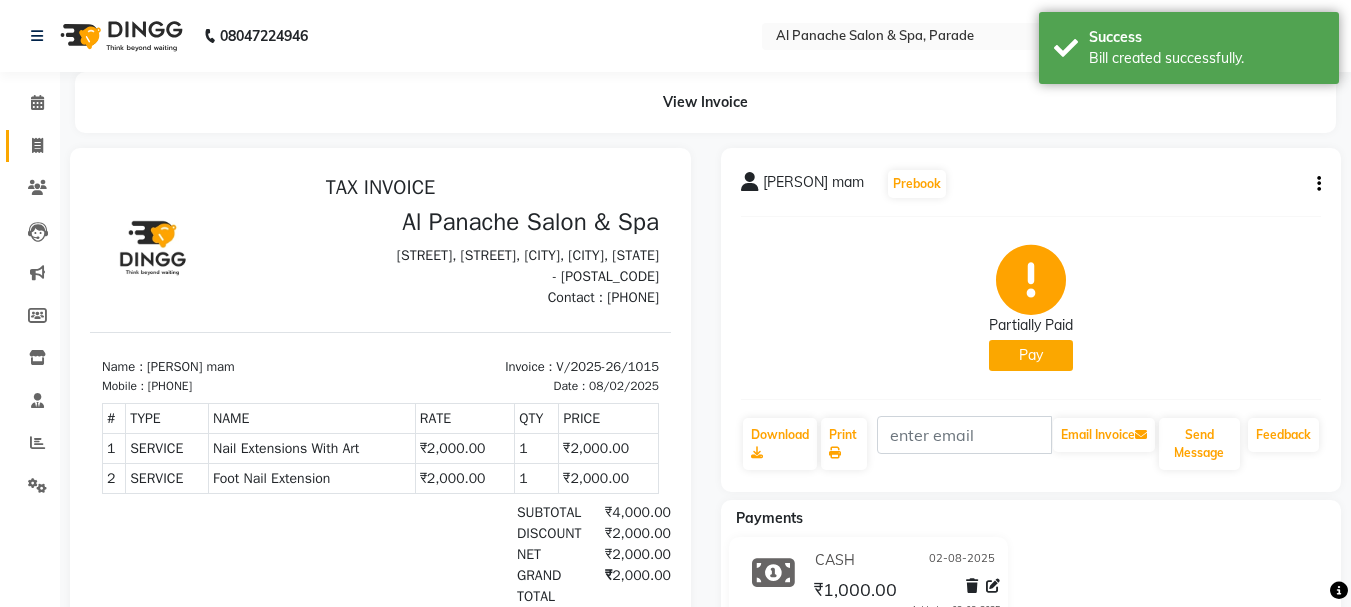 click on "Invoice" 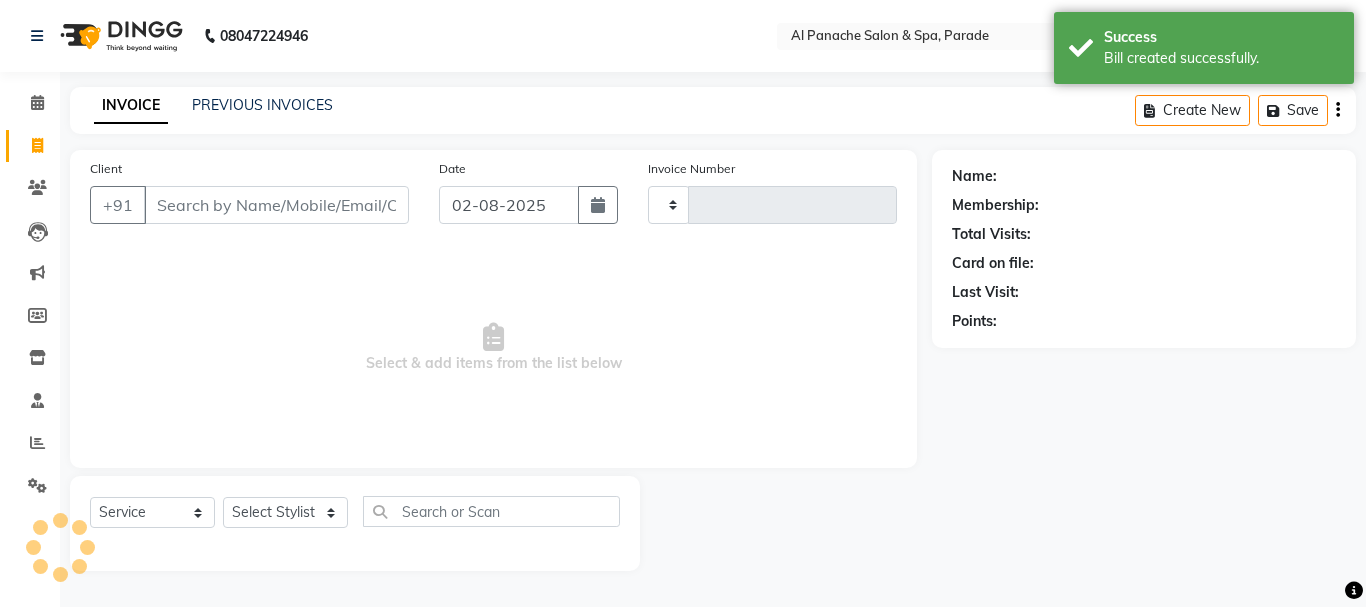 type on "1016" 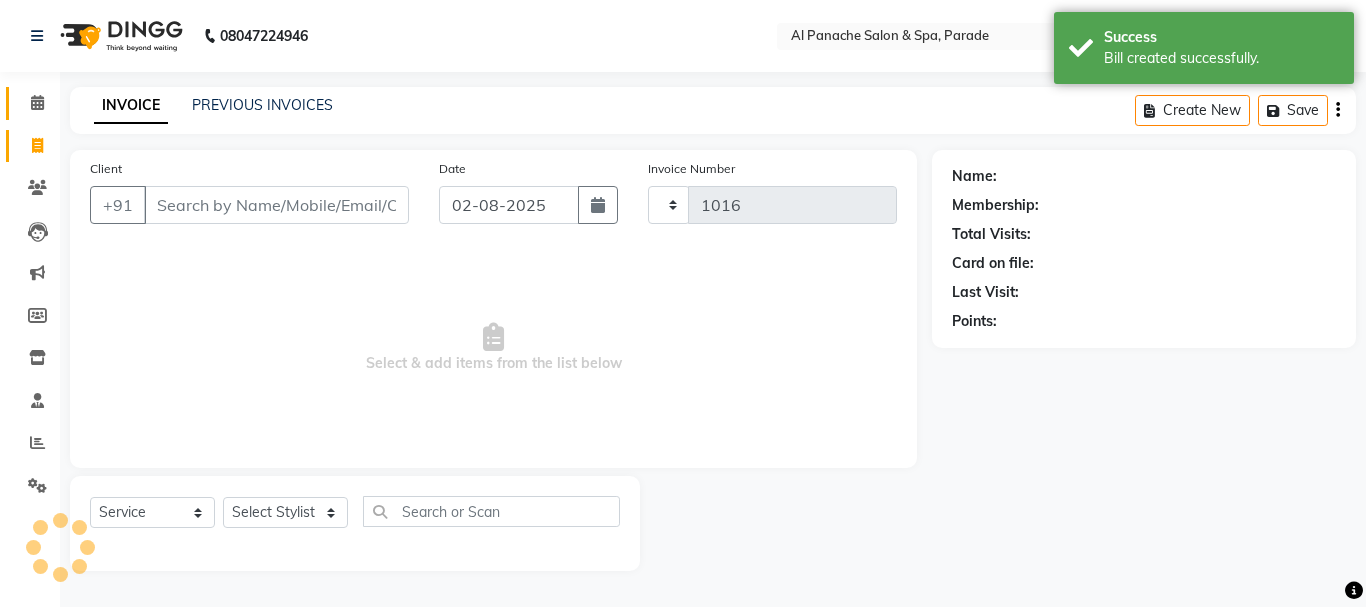 select on "463" 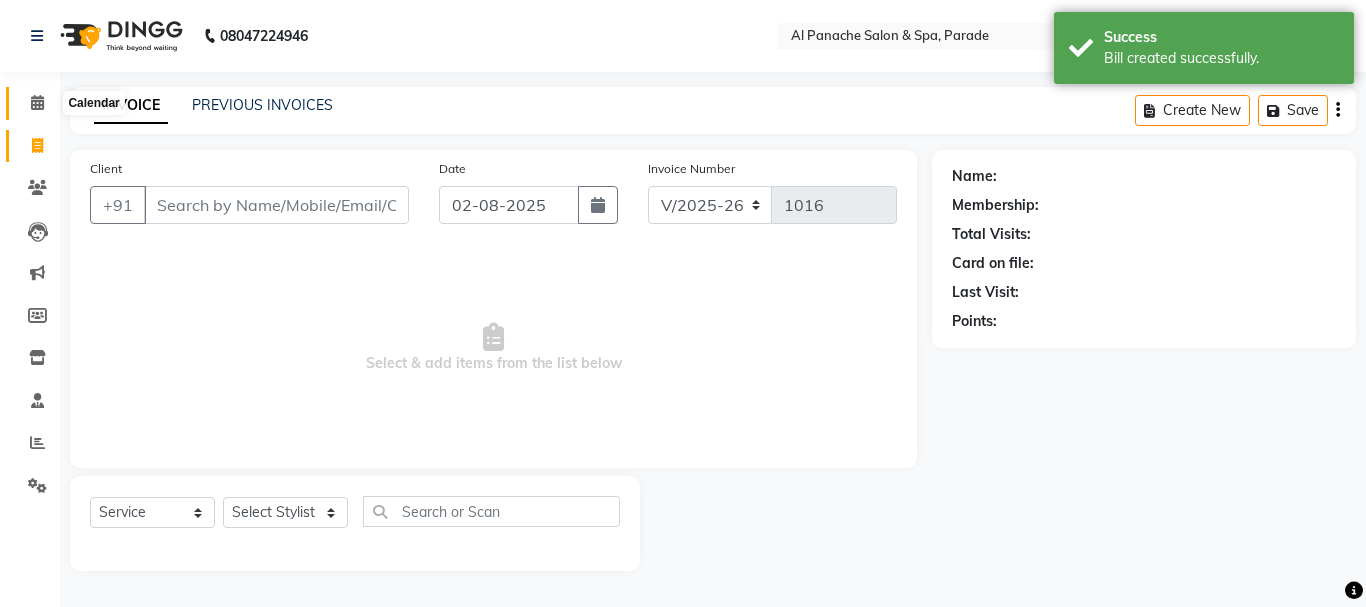 click 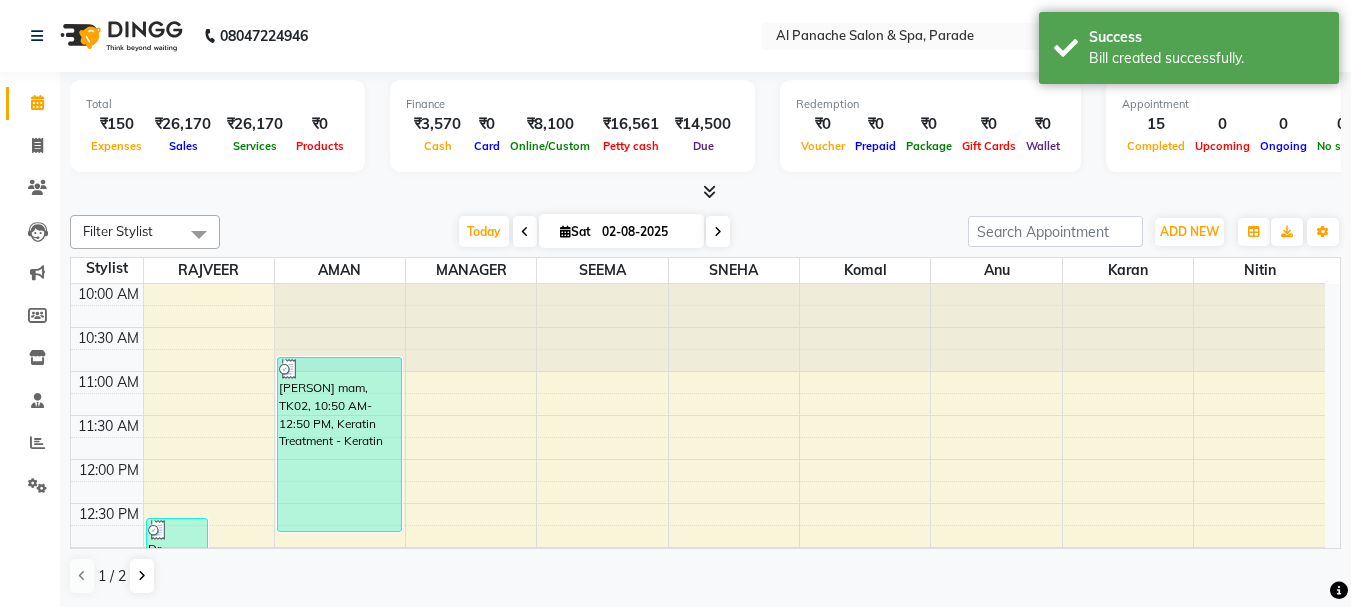 scroll, scrollTop: 0, scrollLeft: 0, axis: both 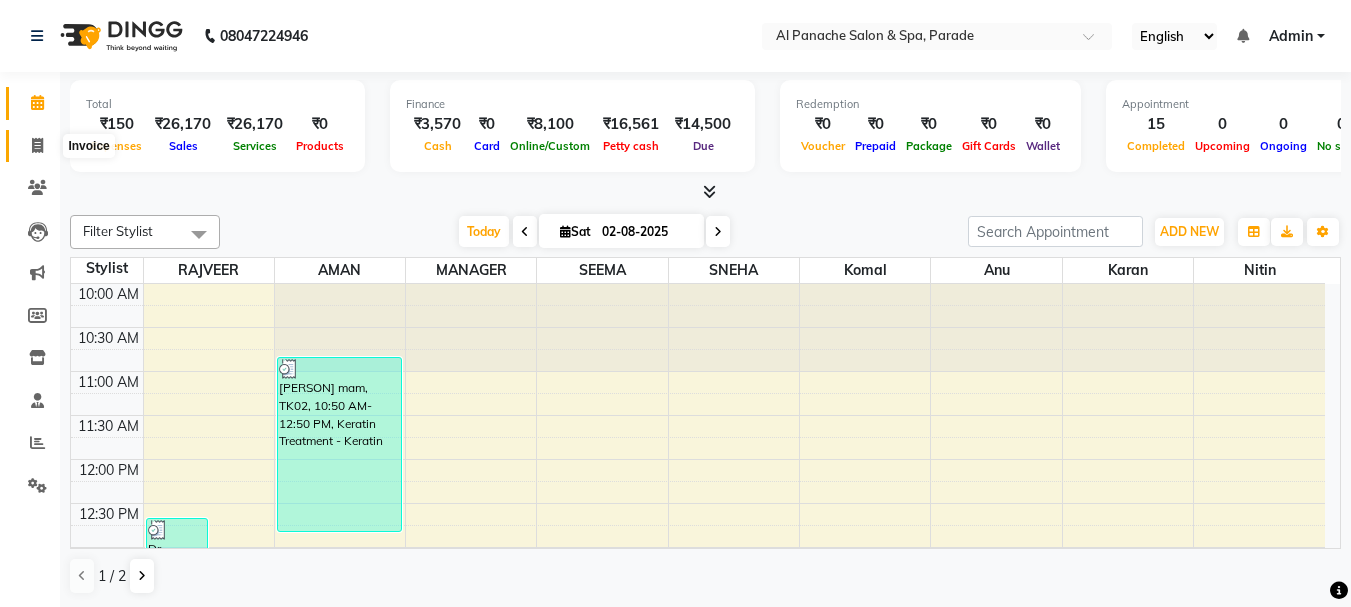 click 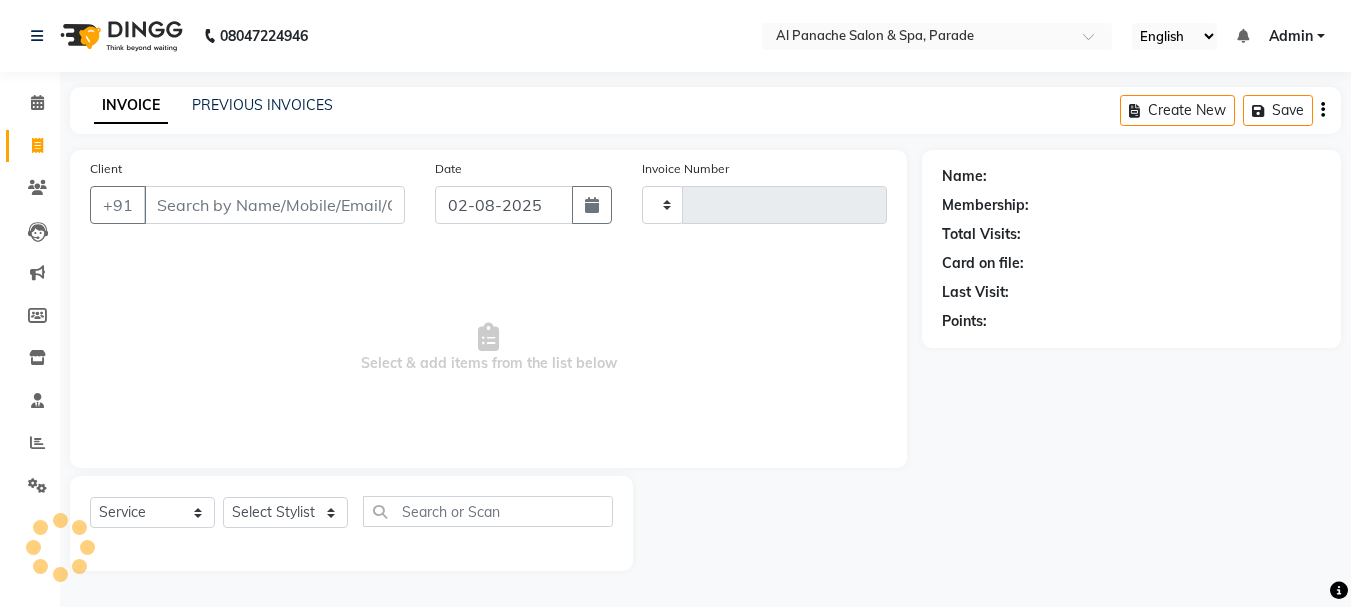 type on "1016" 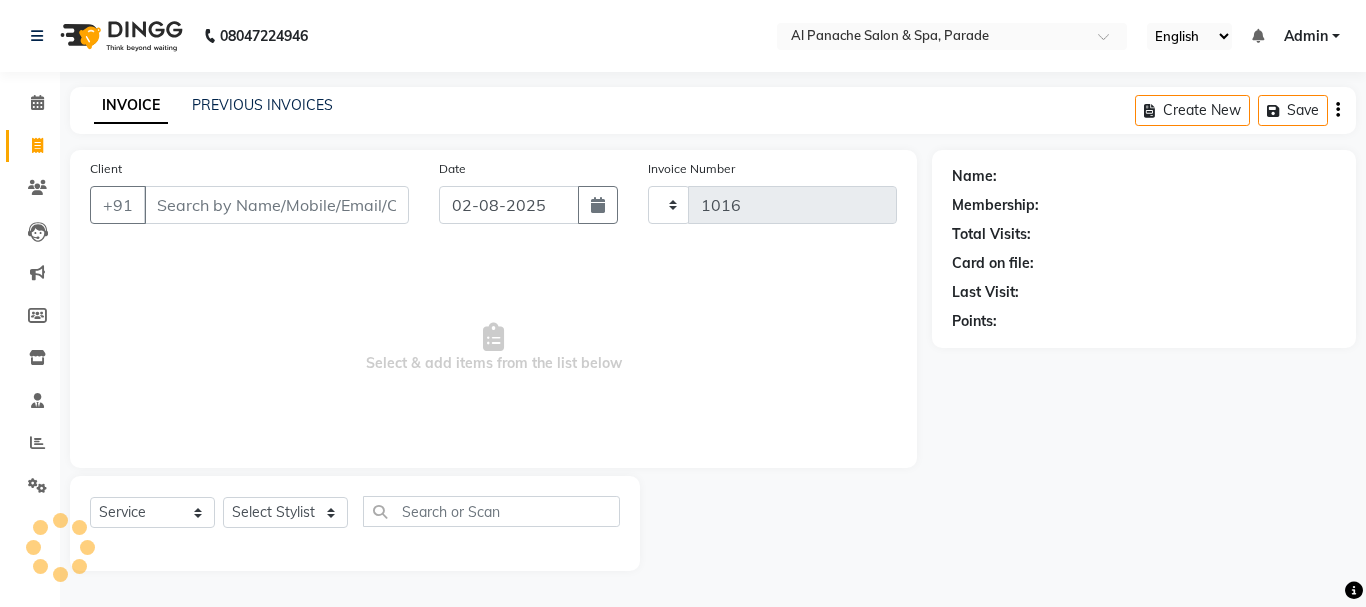 select on "463" 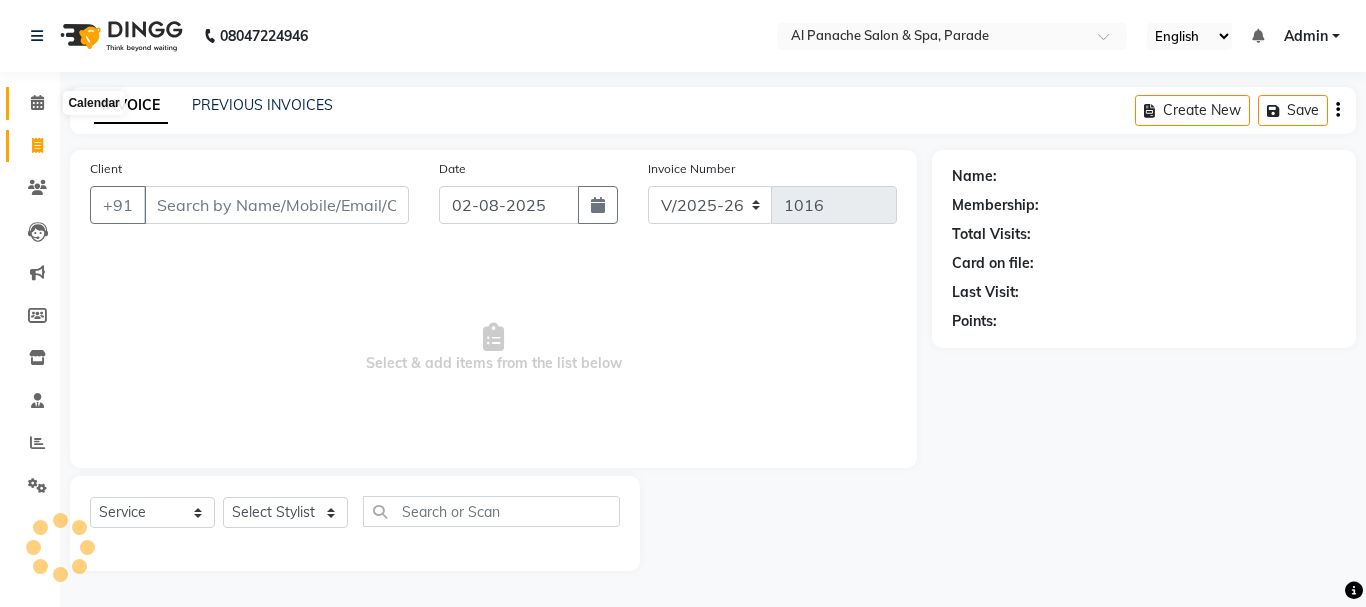 click 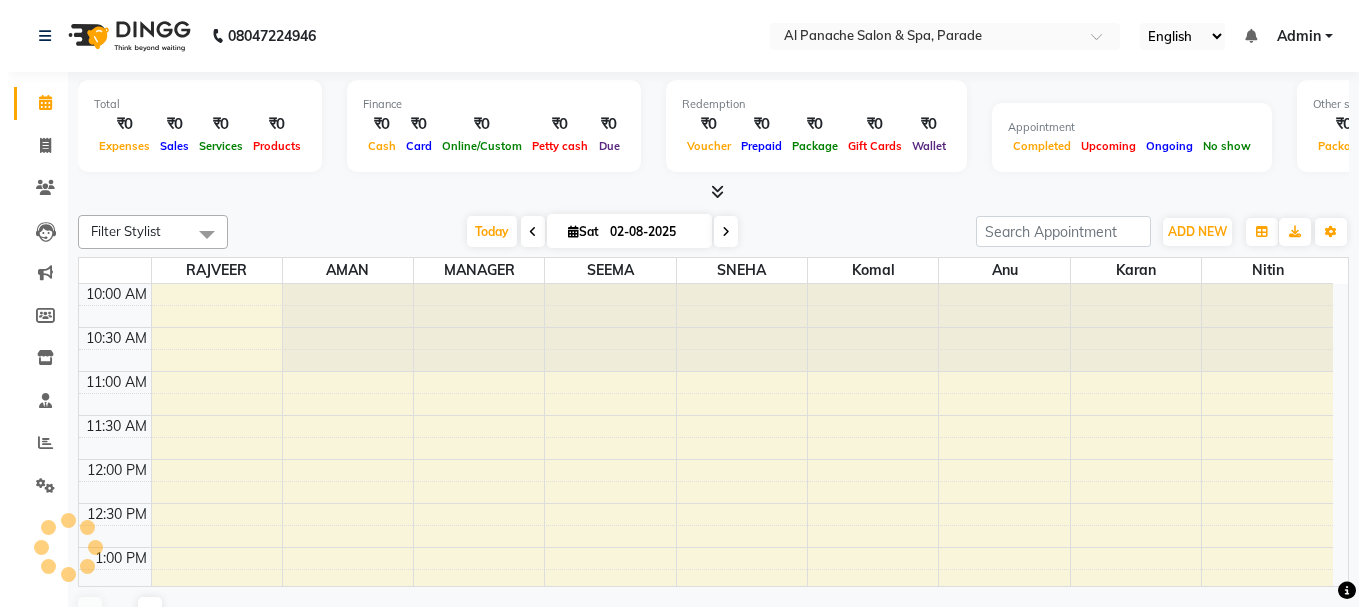 scroll, scrollTop: 0, scrollLeft: 0, axis: both 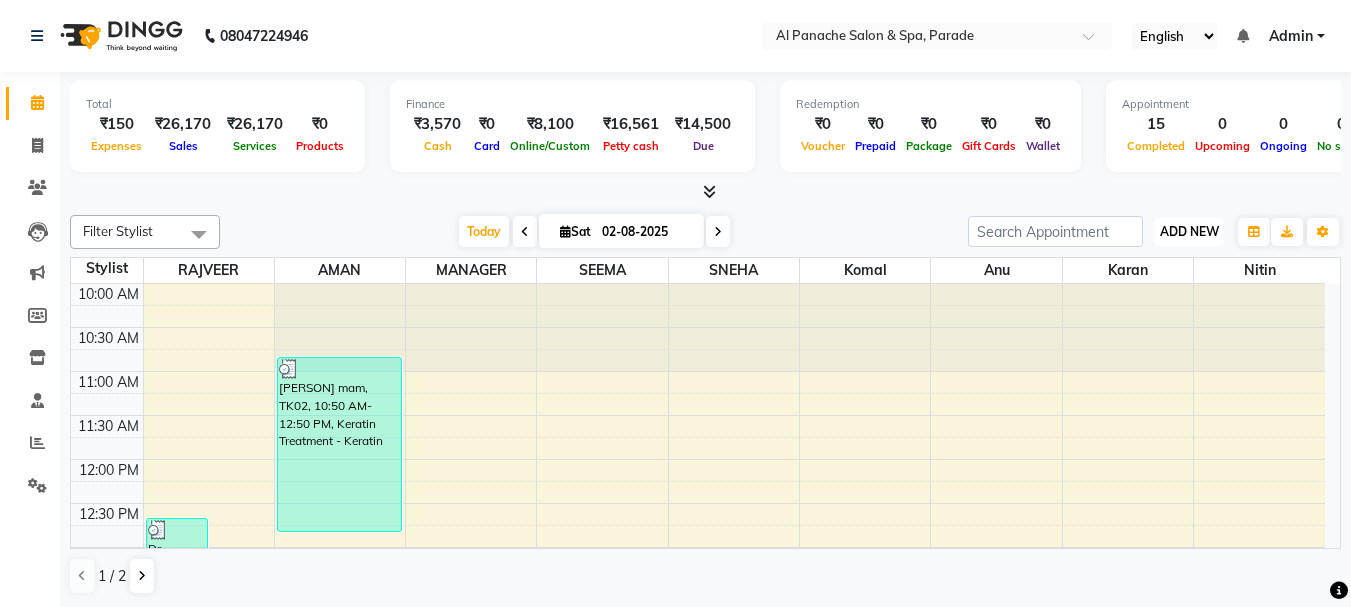 click on "ADD NEW" at bounding box center [1189, 231] 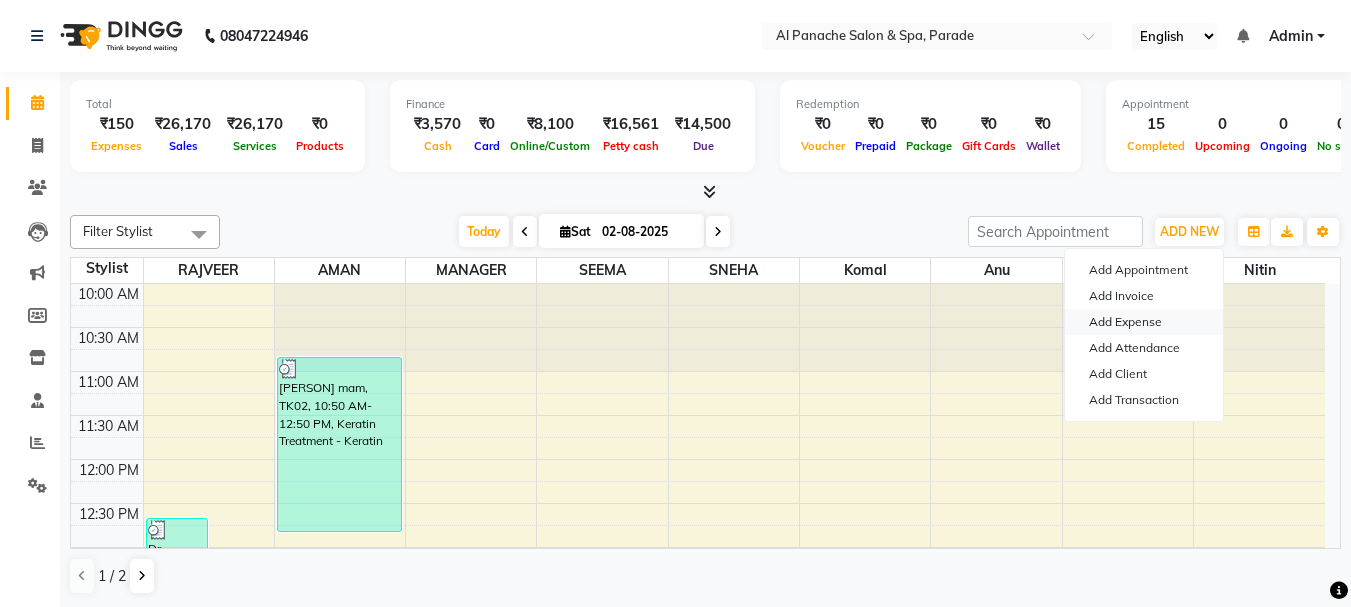 click on "Add Expense" at bounding box center [1144, 322] 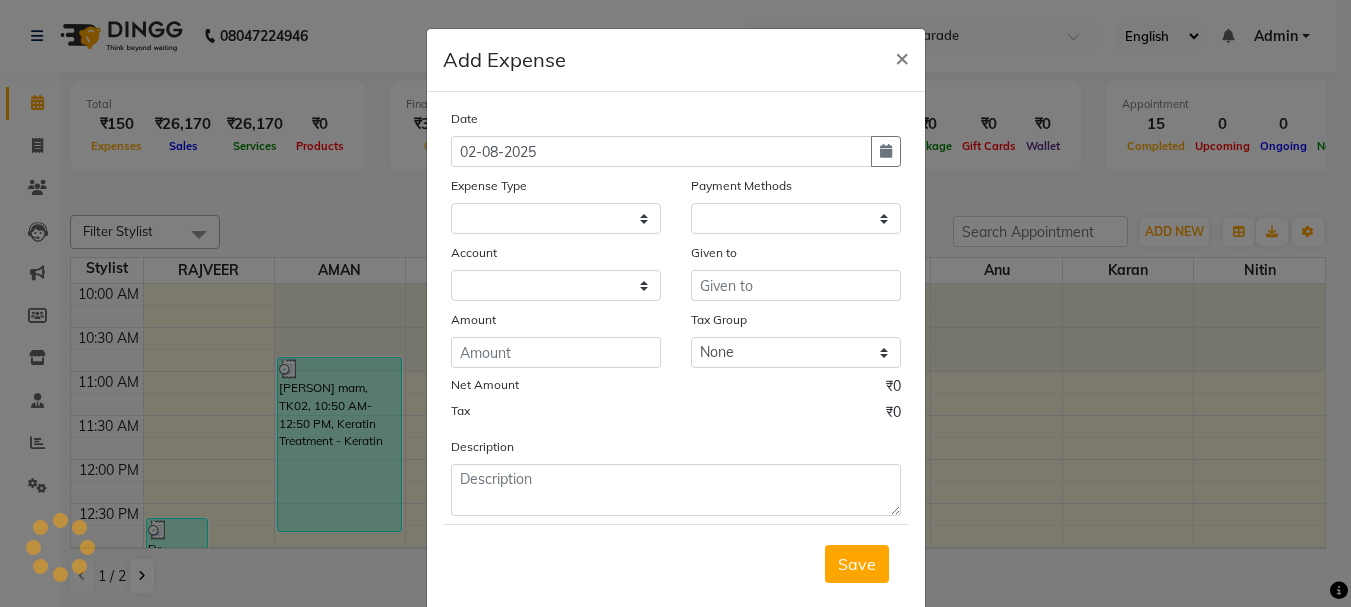select 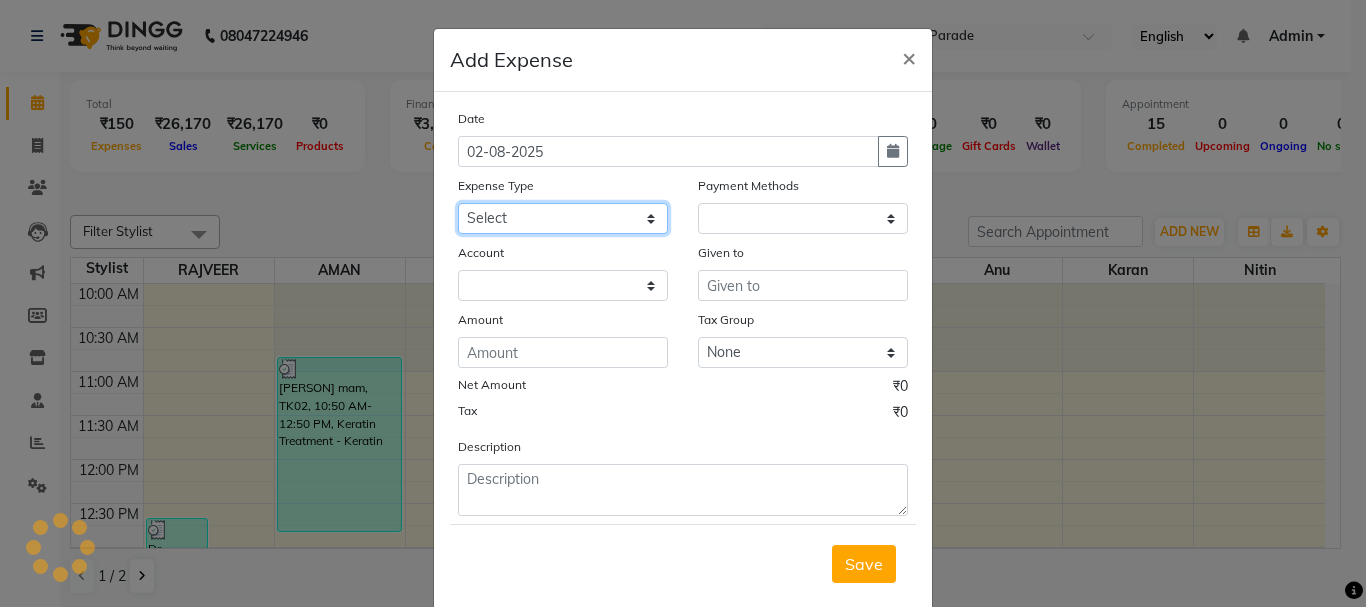 select on "1" 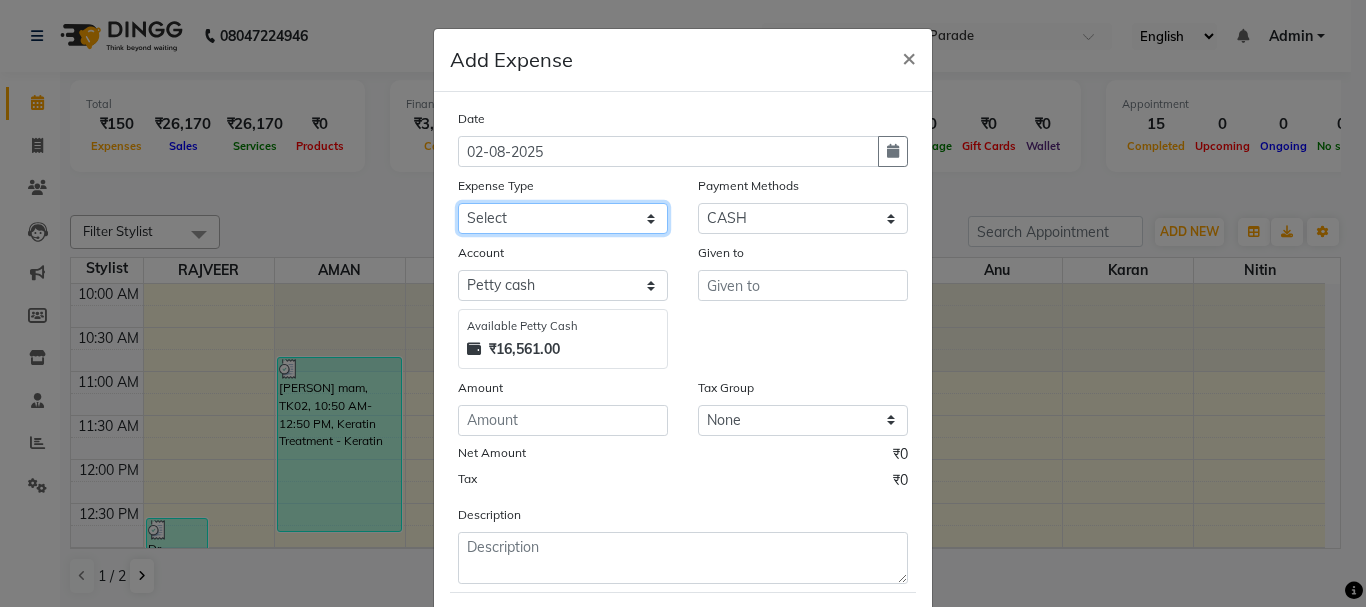 click on "Select Advance Salary Bank charges Car maintenance  Cash transfer to bank Cash transfer to hub Client Snacks Equipment Fuel Govt fee Incentive Insurance International purchase Loan Repayment Maintenance Marketing Miscellaneous MRA Other Pantry Payment Pooja Box Product Rent Salary Staff Snacks Tax Tea & Refreshment Utilities water bottle Wipes" 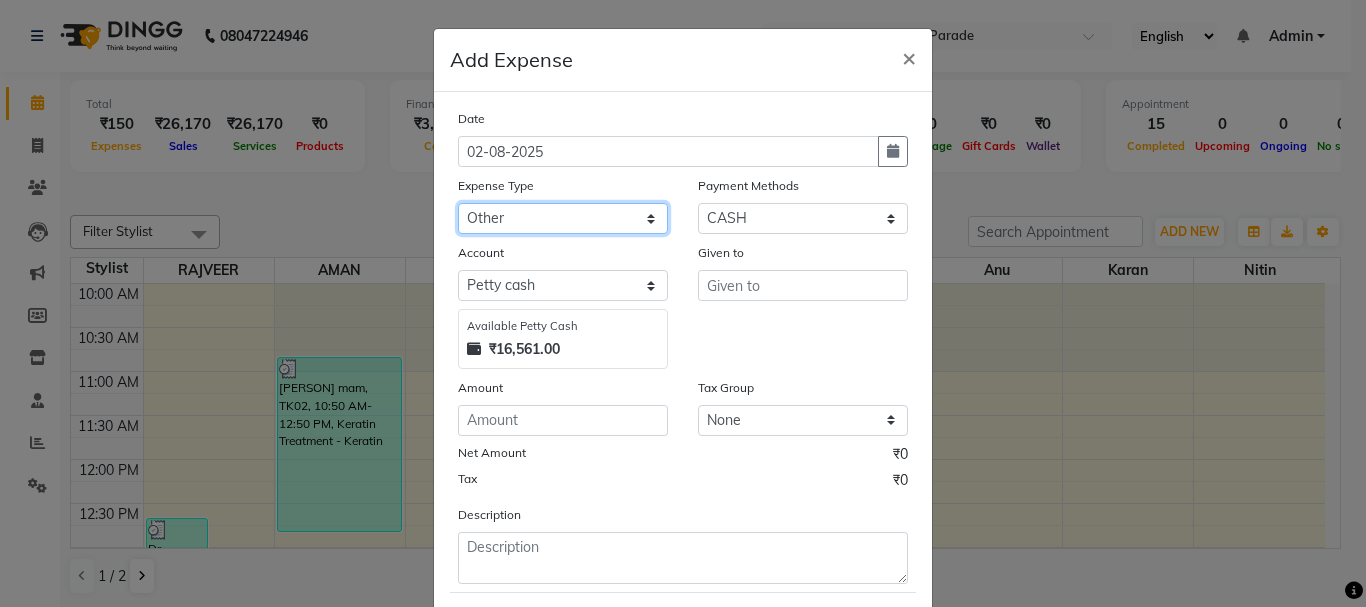 click on "Select Advance Salary Bank charges Car maintenance  Cash transfer to bank Cash transfer to hub Client Snacks Equipment Fuel Govt fee Incentive Insurance International purchase Loan Repayment Maintenance Marketing Miscellaneous MRA Other Pantry Payment Pooja Box Product Rent Salary Staff Snacks Tax Tea & Refreshment Utilities water bottle Wipes" 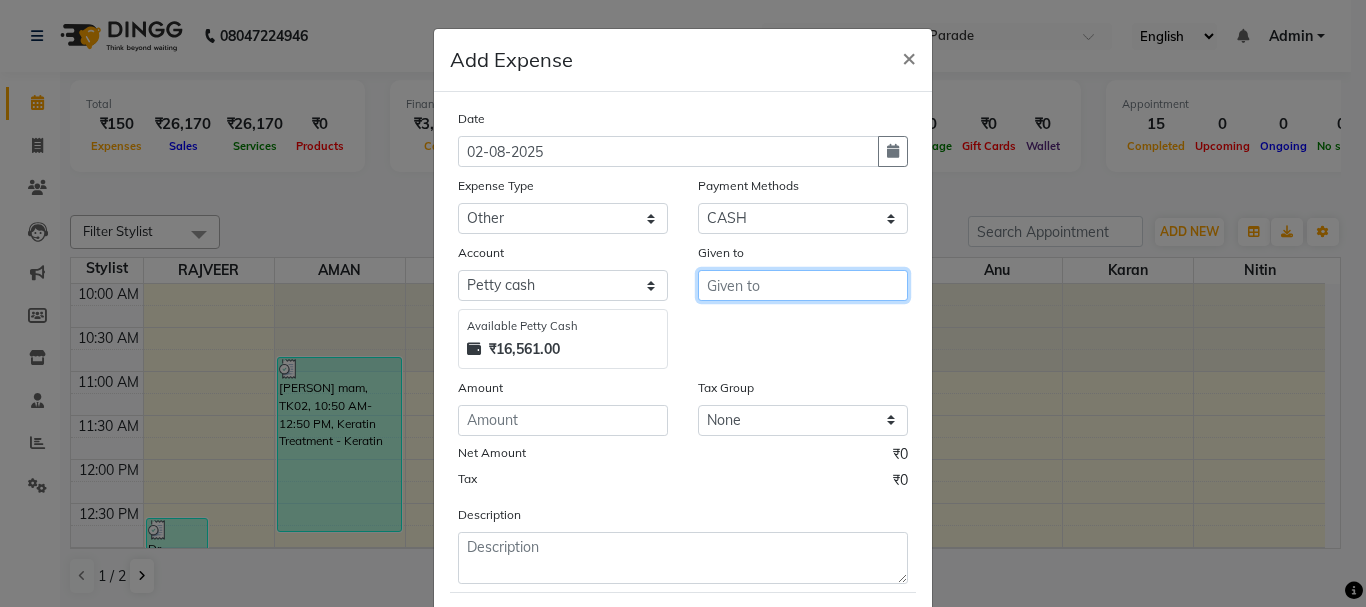 click at bounding box center (803, 285) 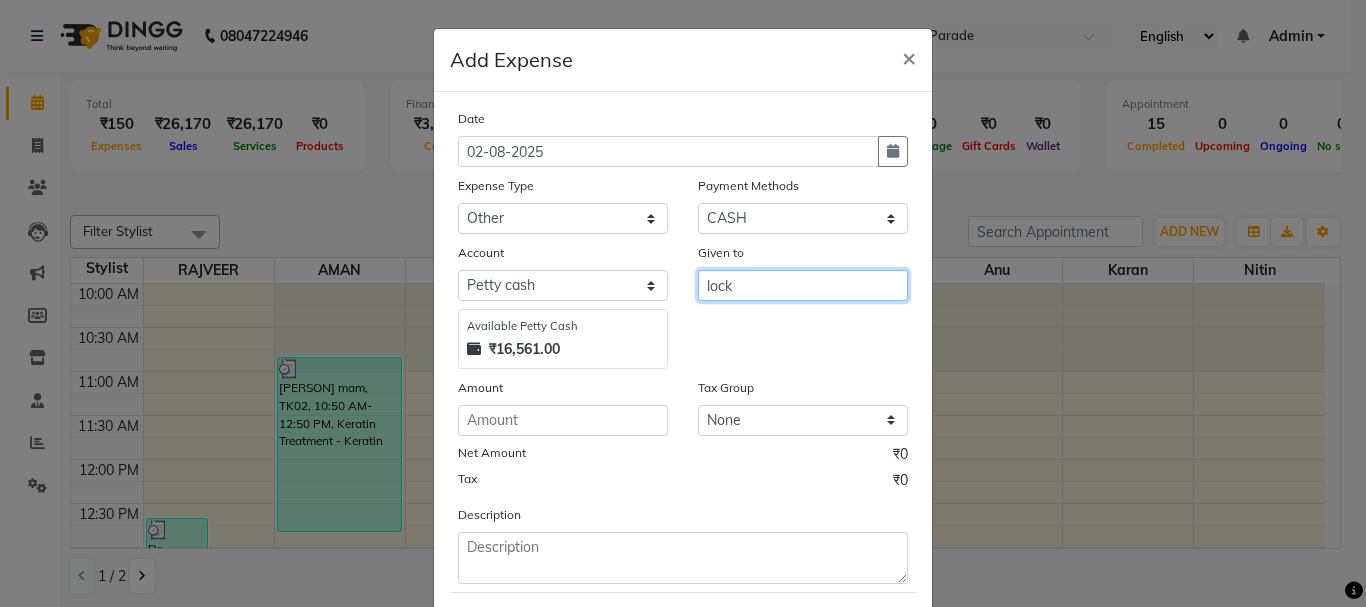 type on "lock" 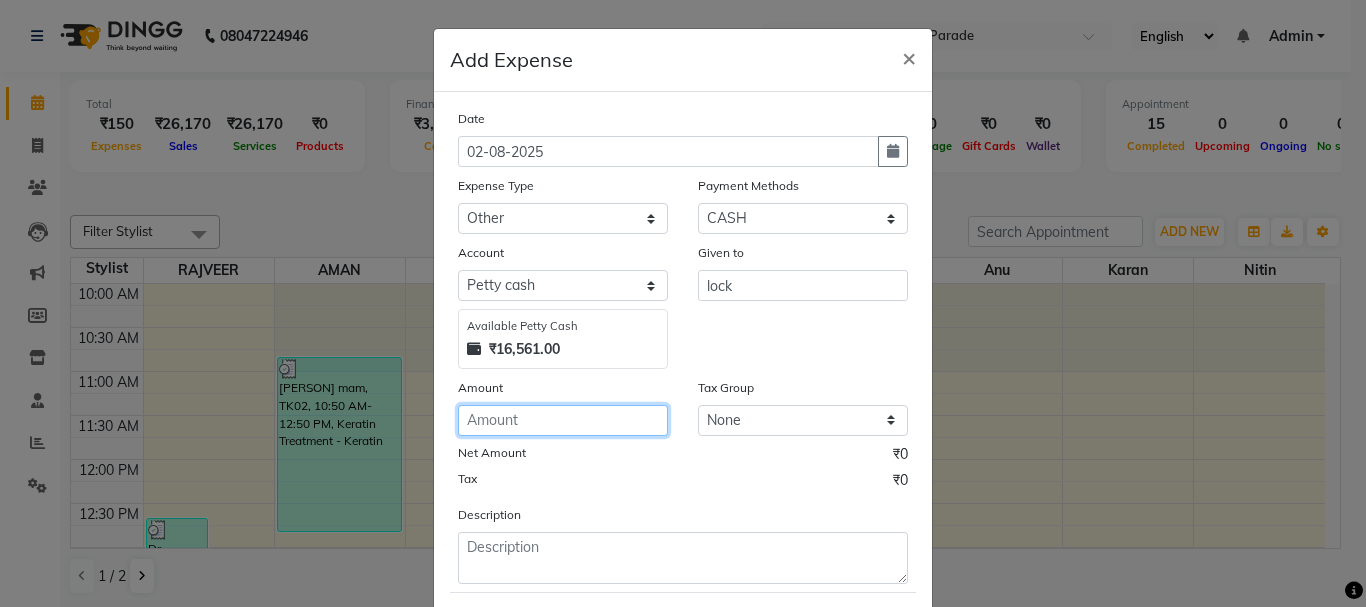 click 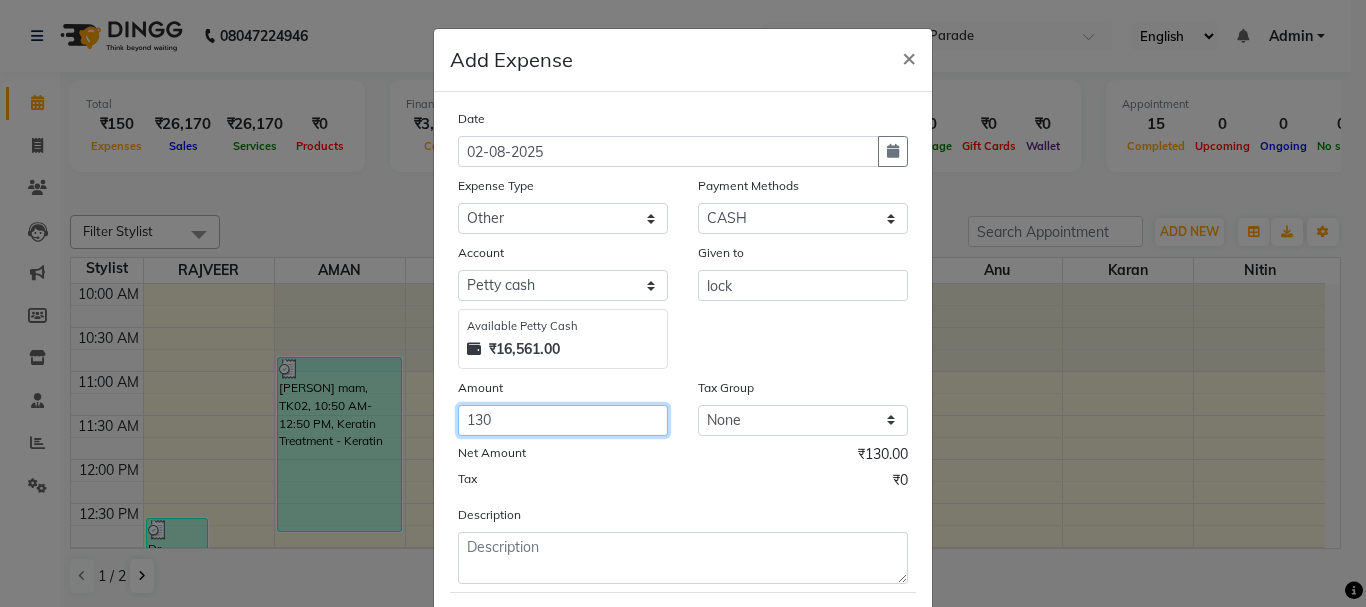 type on "130" 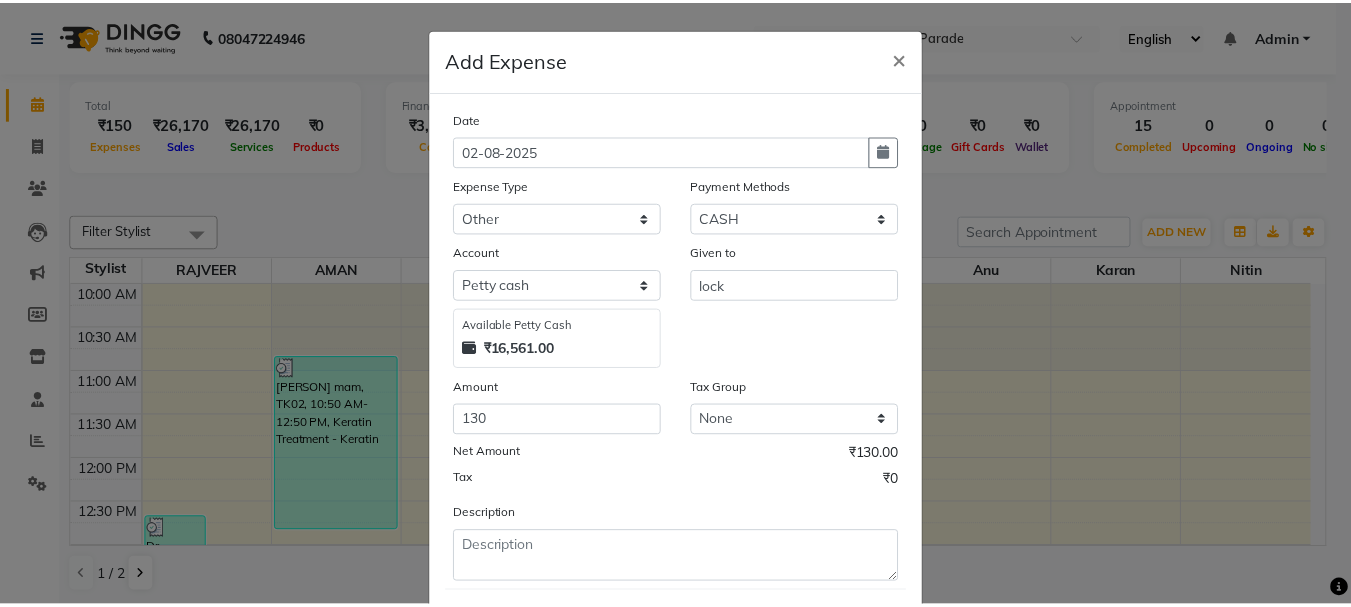 scroll, scrollTop: 109, scrollLeft: 0, axis: vertical 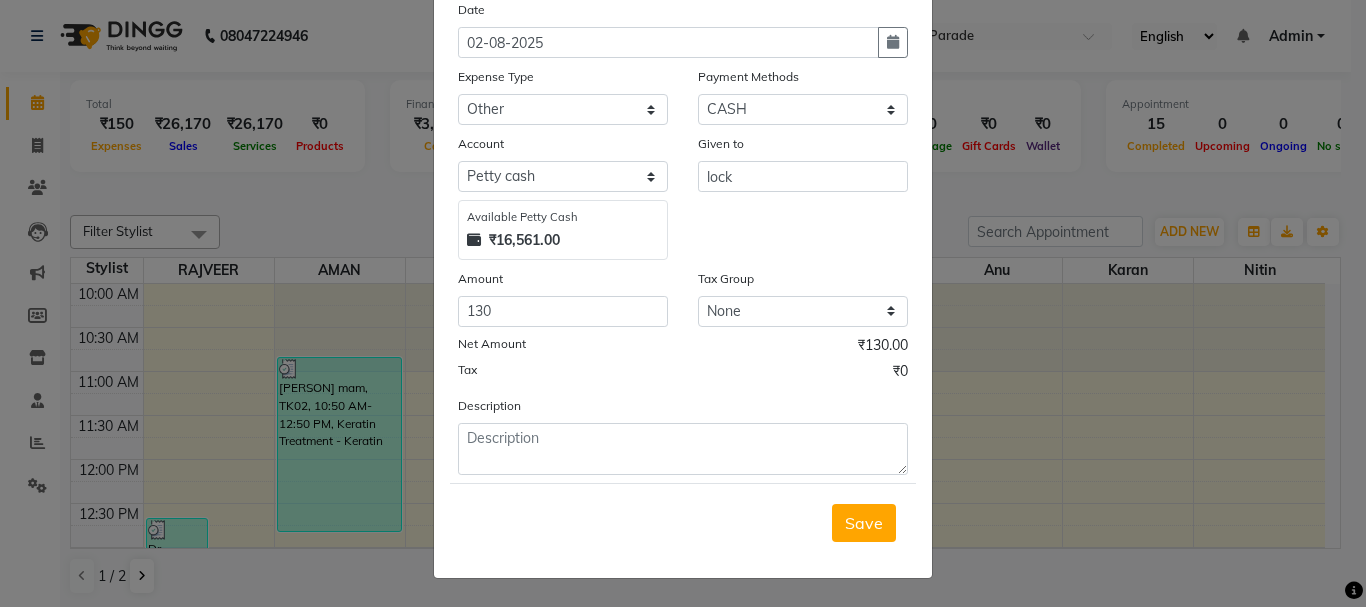click on "Save" 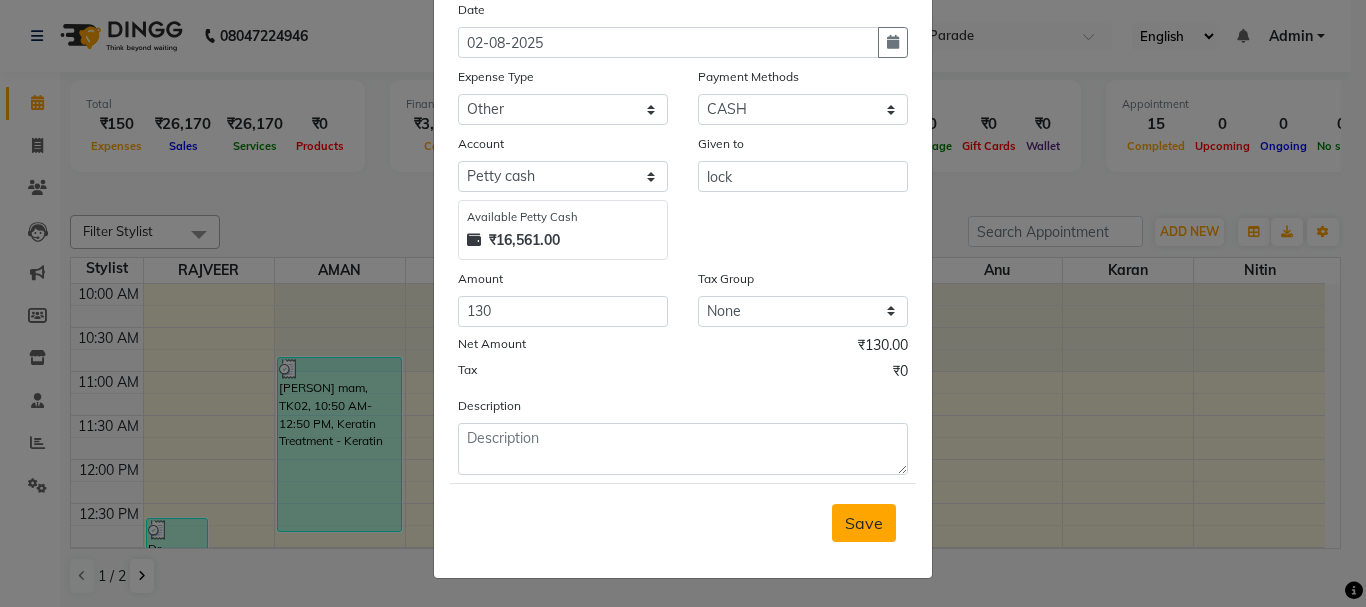 click on "Save" at bounding box center [864, 523] 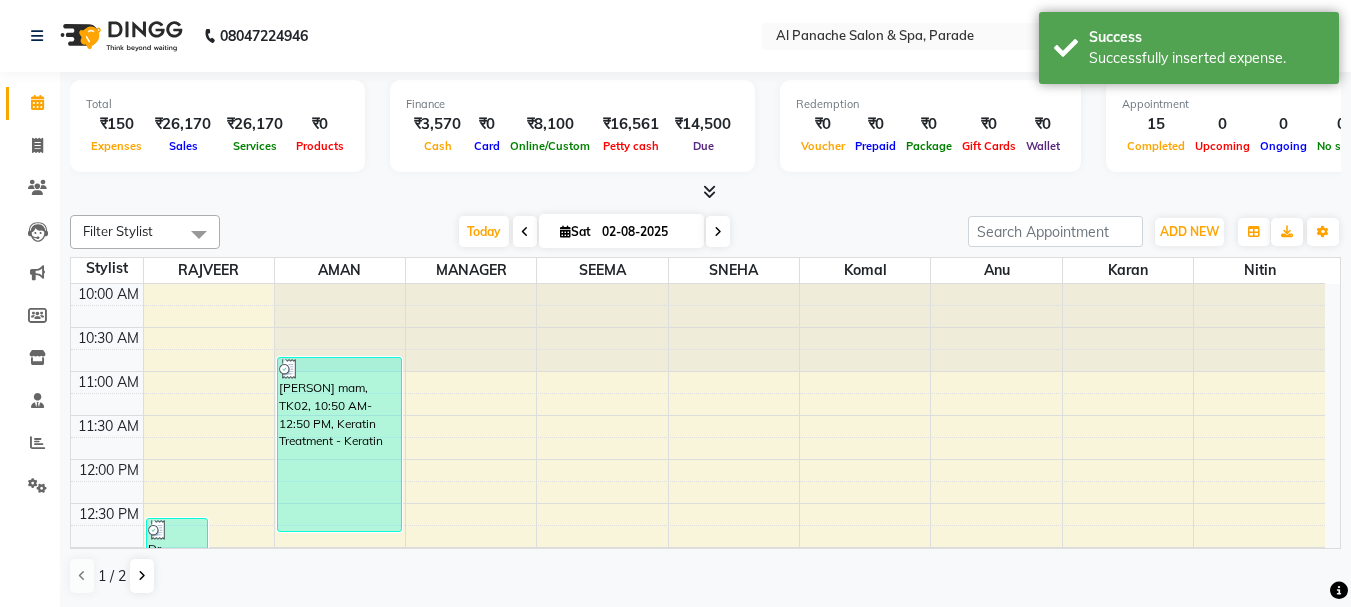 click on "Calendar" 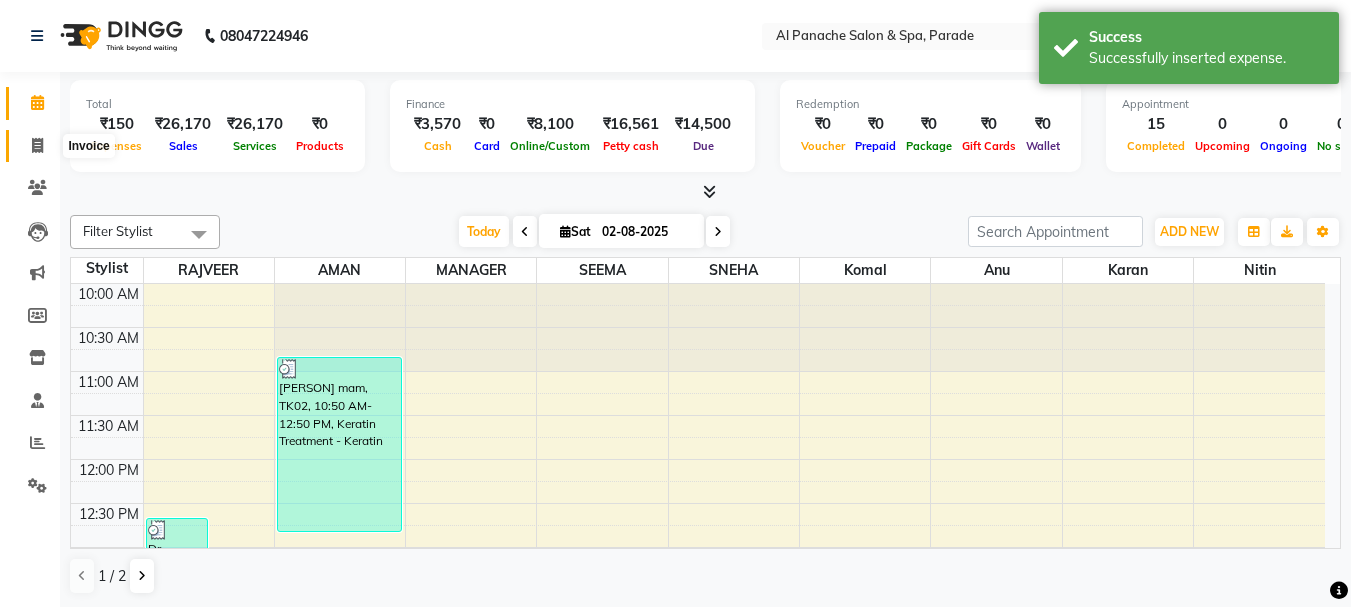 click 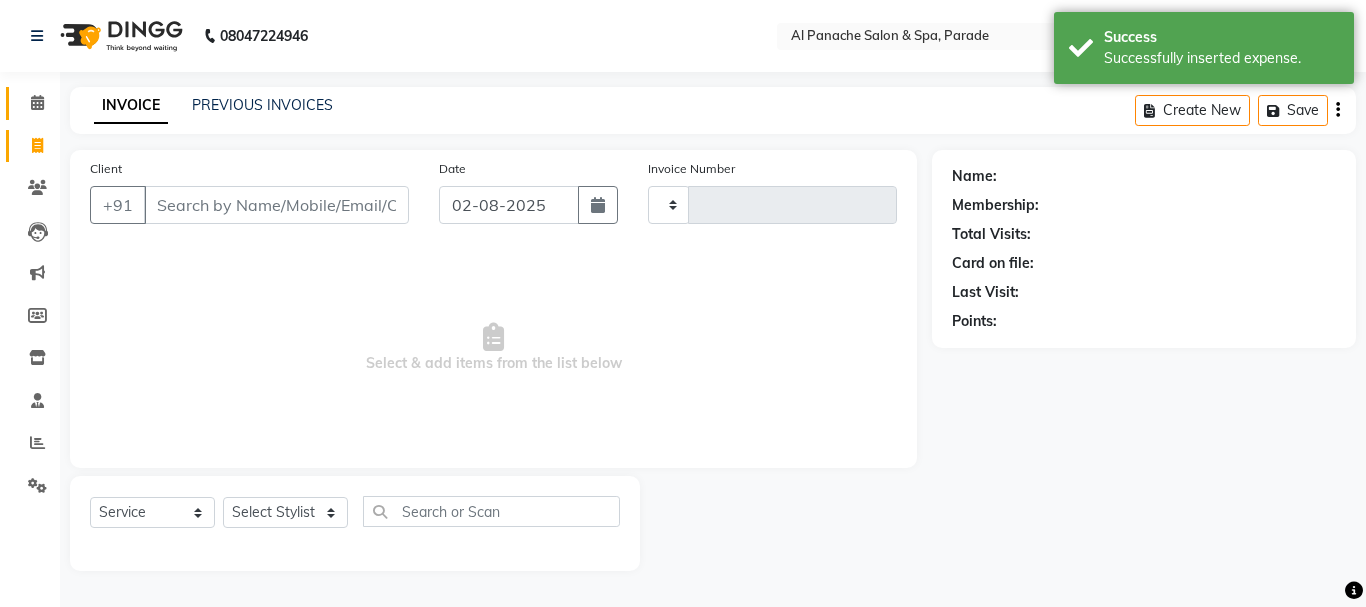 type on "1016" 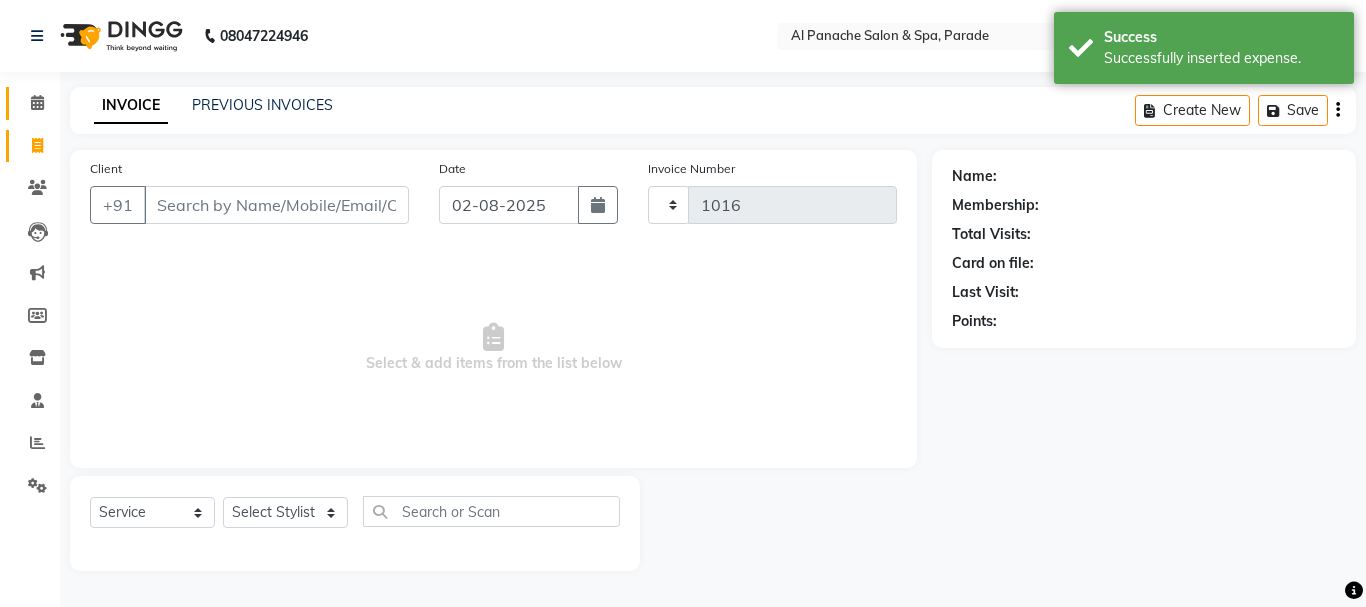 click on "Calendar" 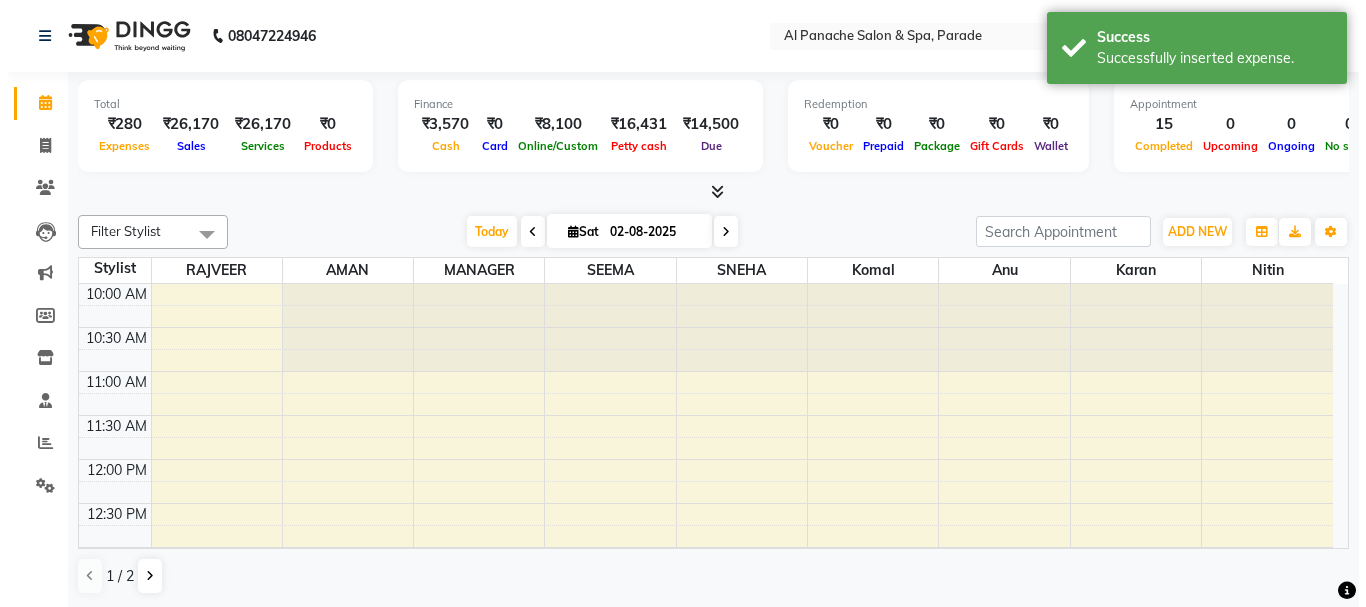 scroll, scrollTop: 0, scrollLeft: 0, axis: both 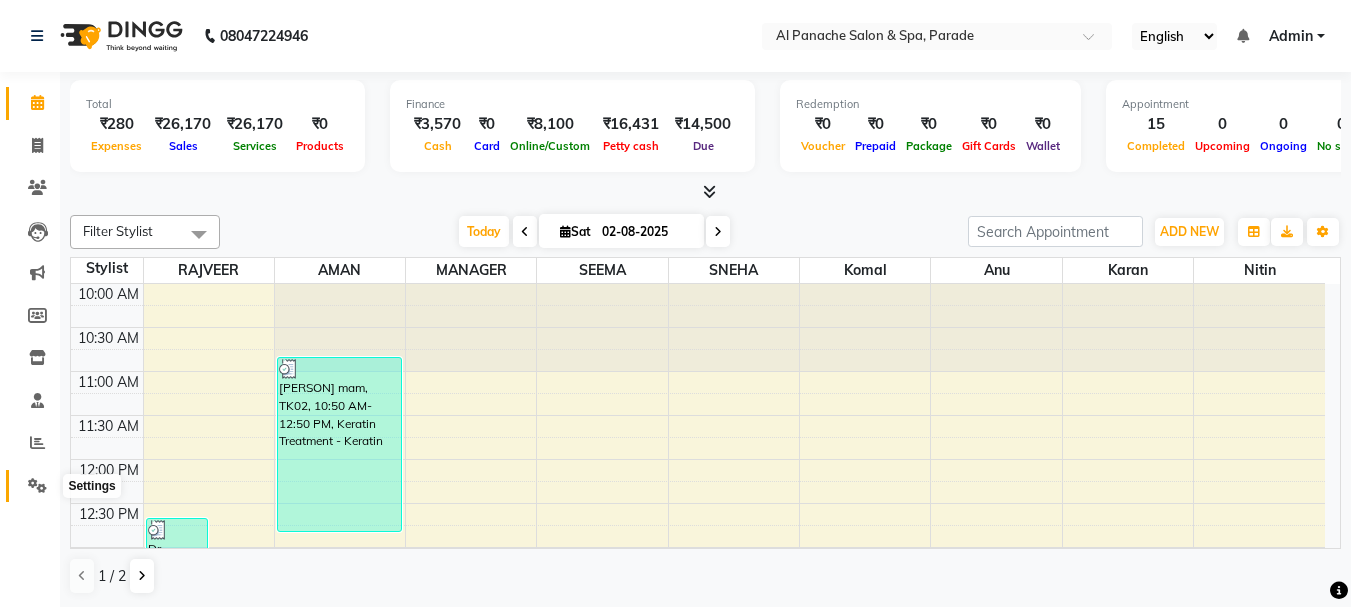 click 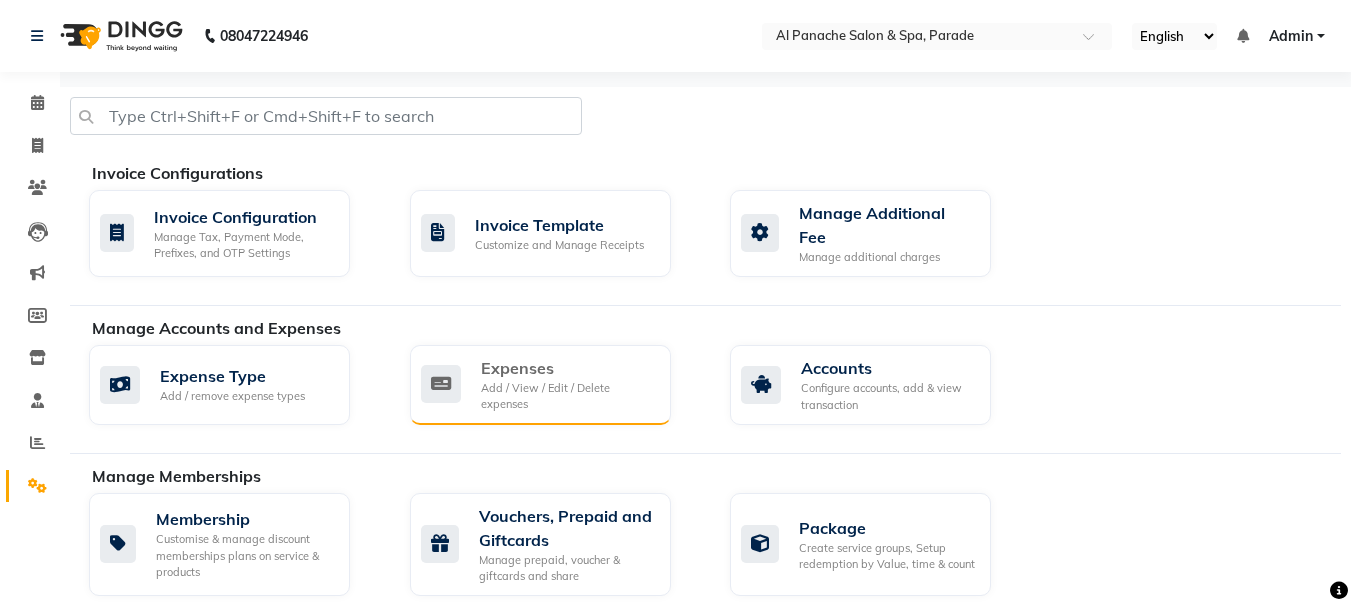 click on "Add / View / Edit / Delete expenses" 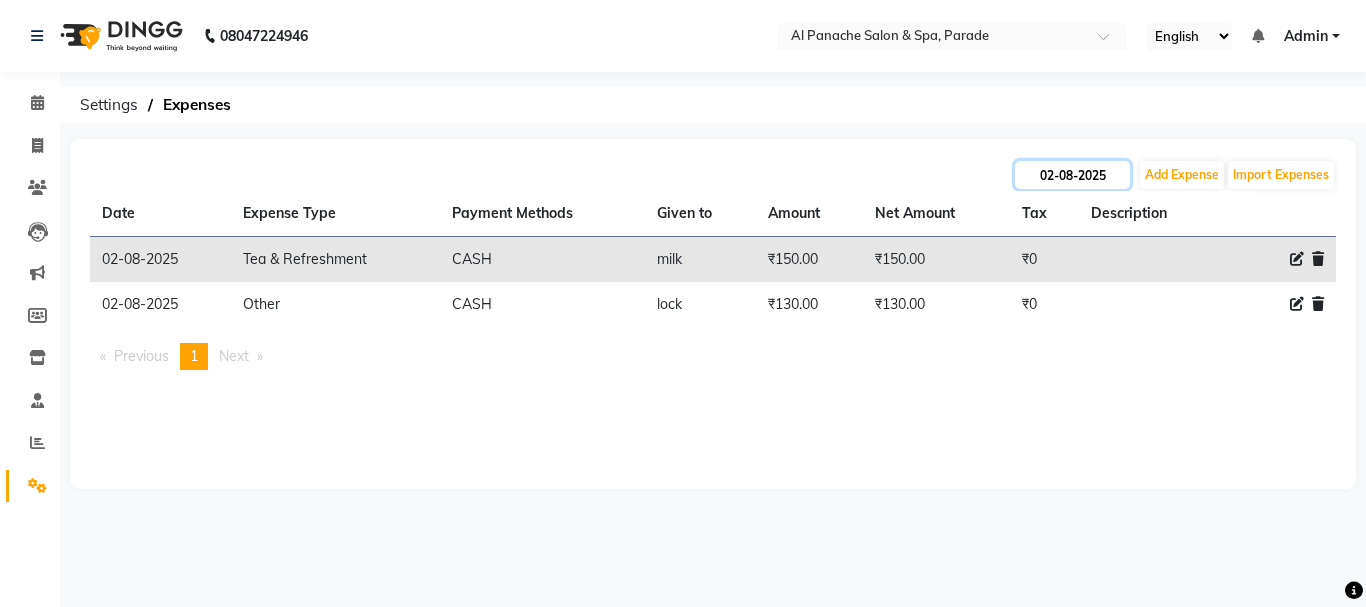 click on "02-08-2025" 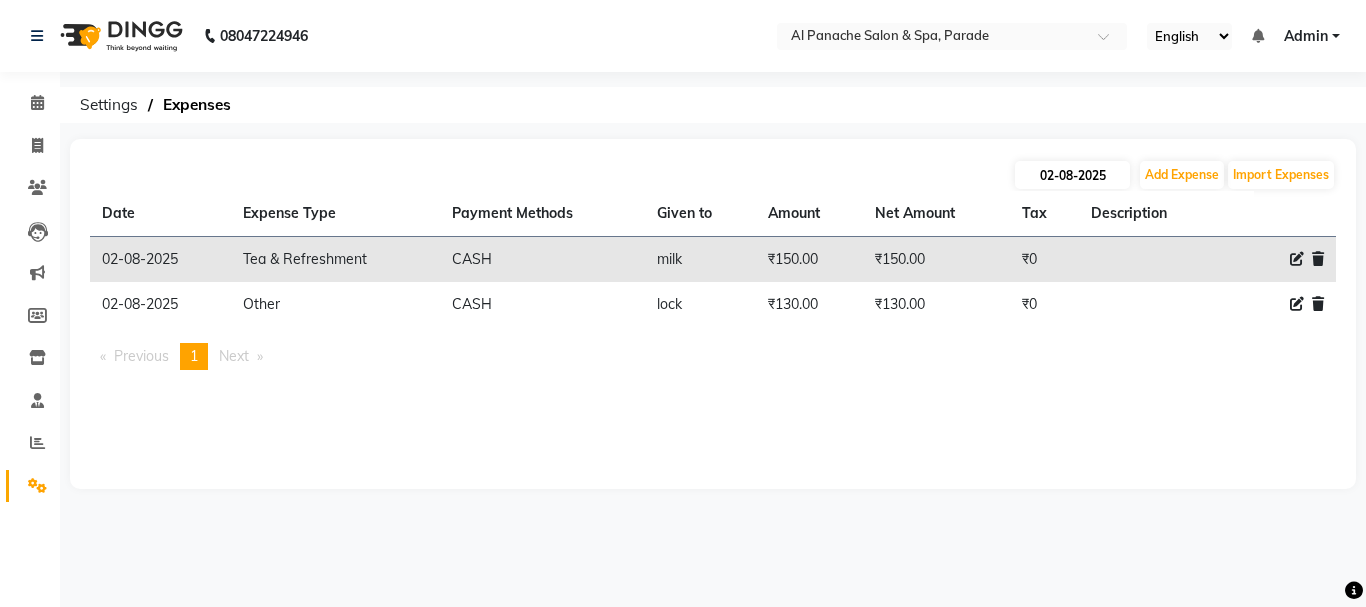 select on "8" 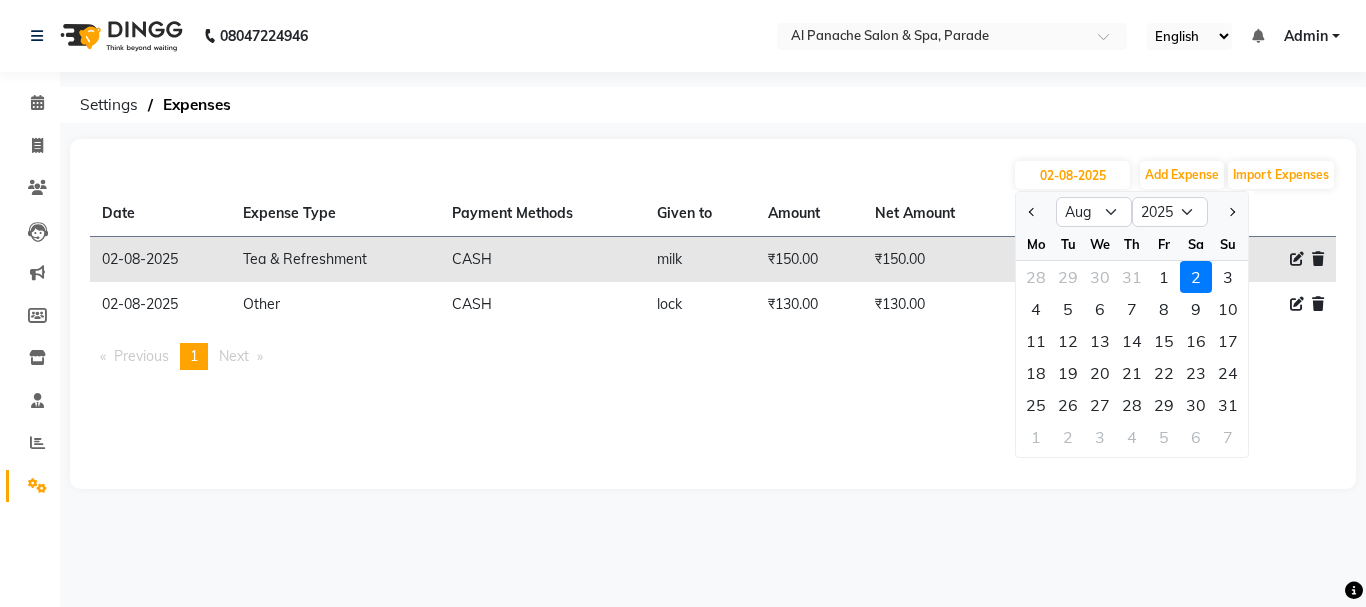 click on "Previous  page  1 / 1  You're on page  1  Next  page" at bounding box center [713, 356] 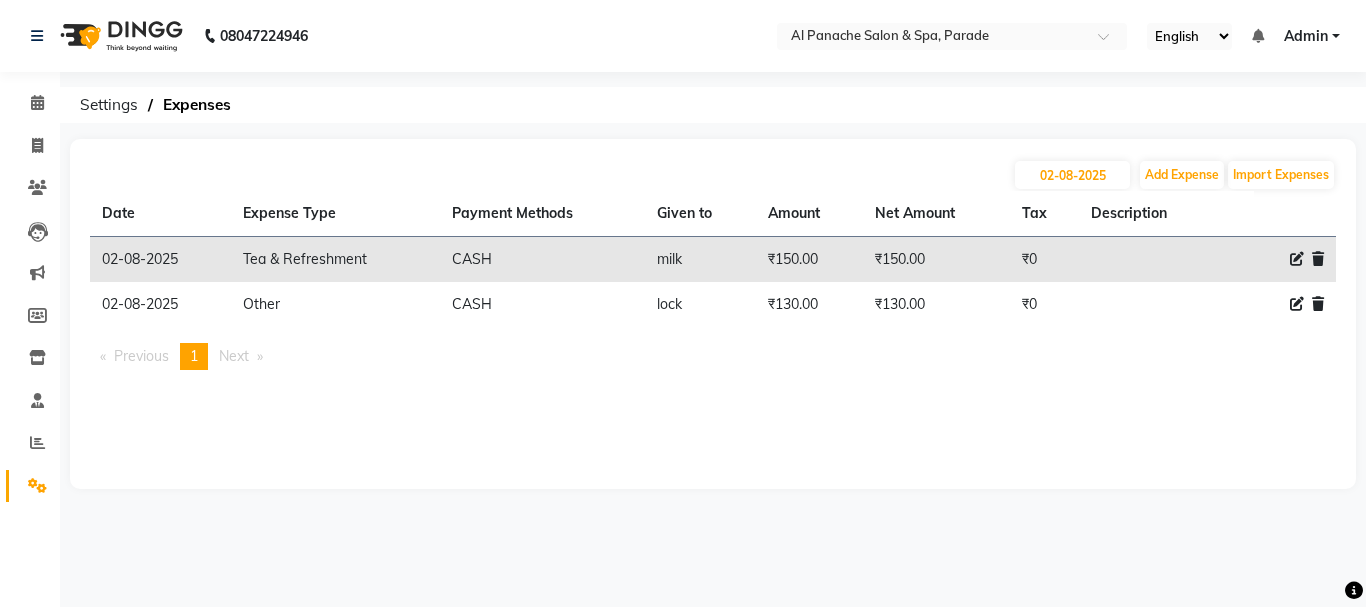 click on "Previous  page  1 / 1  You're on page  1  Next  page" at bounding box center [713, 356] 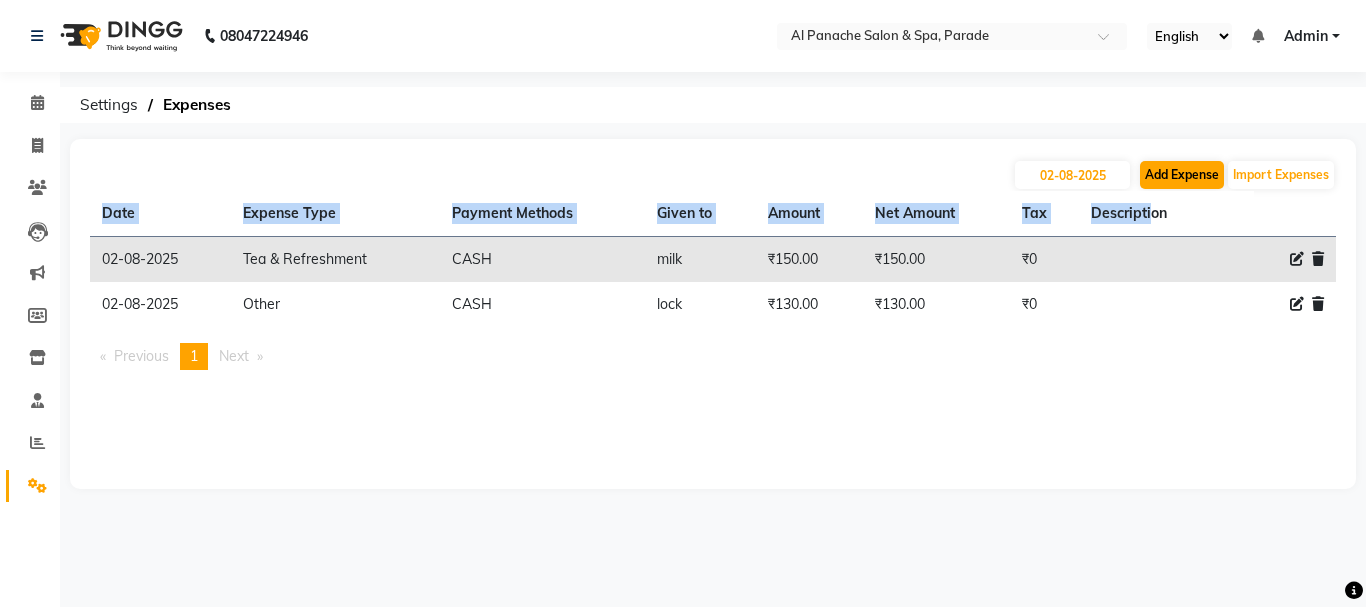 drag, startPoint x: 1155, startPoint y: 197, endPoint x: 1165, endPoint y: 184, distance: 16.40122 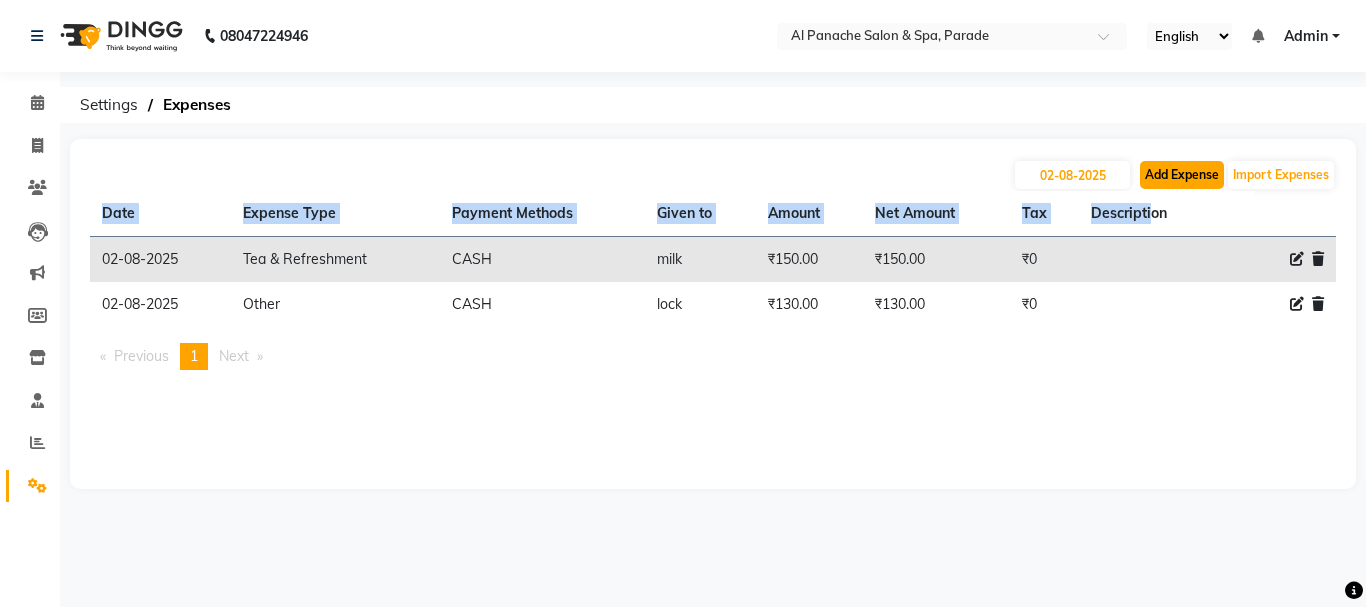 click on "Add Expense" 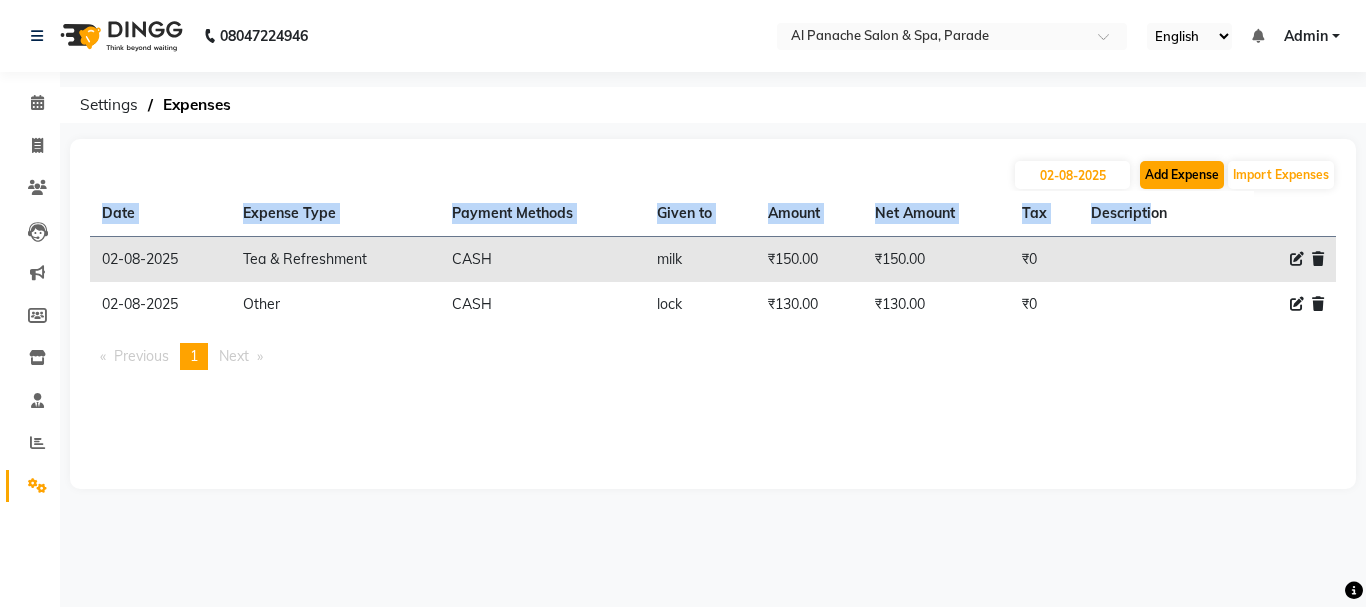 select on "1" 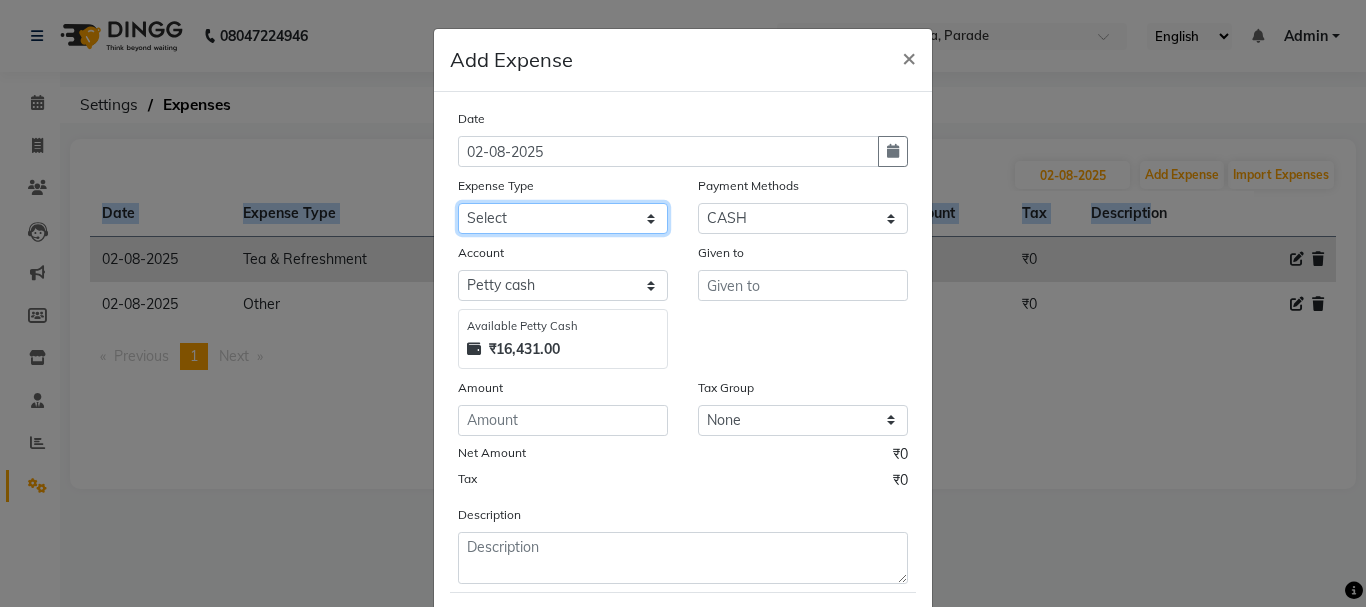 click on "Select Advance Salary Bank charges Car maintenance  Cash transfer to bank Cash transfer to hub Client Snacks Equipment Fuel Govt fee Incentive Insurance International purchase Loan Repayment Maintenance Marketing Miscellaneous MRA Other Pantry Payment Pooja Box Product Rent Salary Staff Snacks Tax Tea & Refreshment Utilities water bottle Wipes" 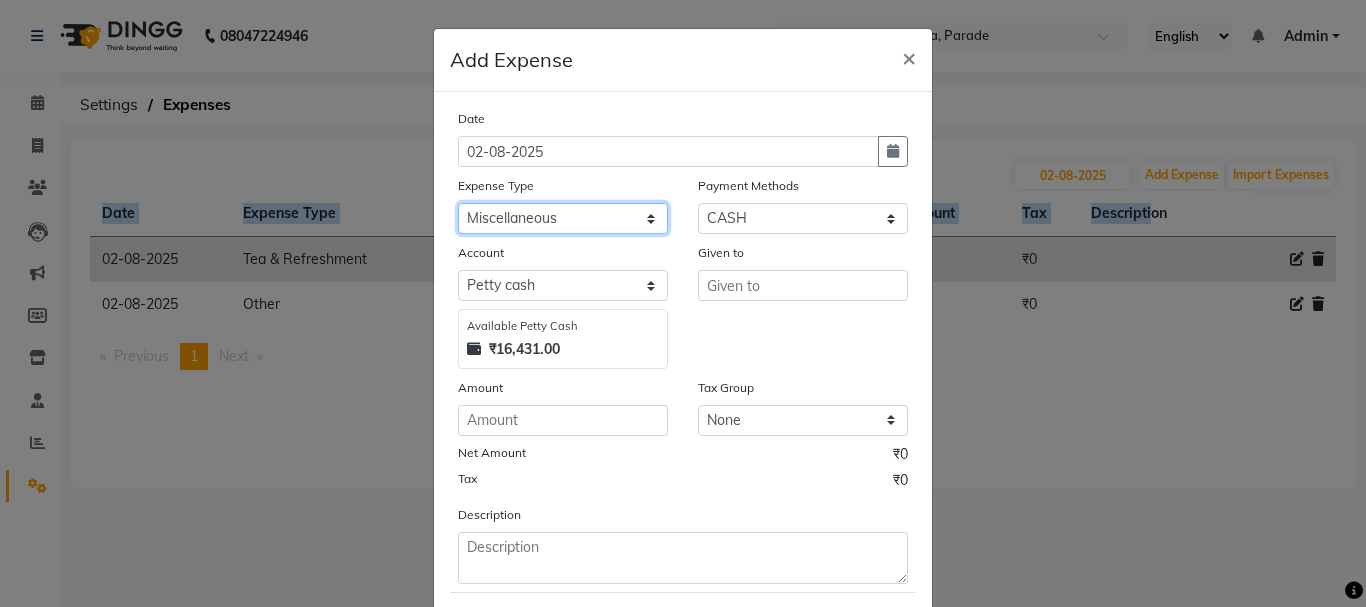 click on "Select Advance Salary Bank charges Car maintenance  Cash transfer to bank Cash transfer to hub Client Snacks Equipment Fuel Govt fee Incentive Insurance International purchase Loan Repayment Maintenance Marketing Miscellaneous MRA Other Pantry Payment Pooja Box Product Rent Salary Staff Snacks Tax Tea & Refreshment Utilities water bottle Wipes" 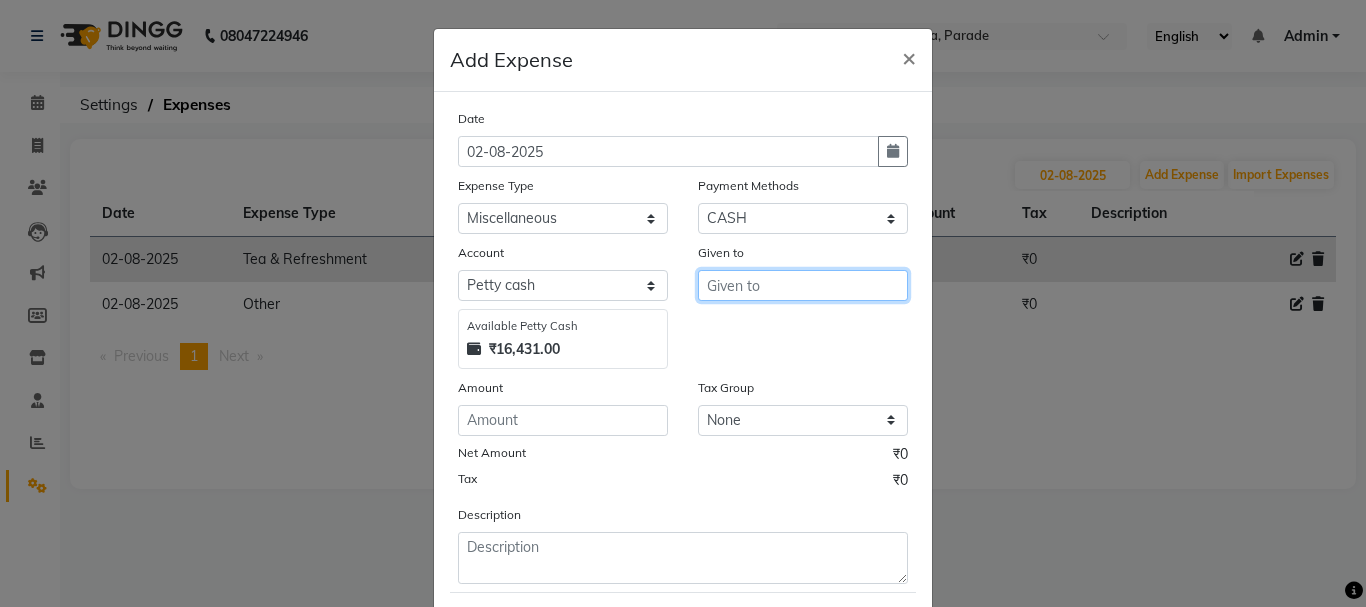 click at bounding box center (803, 285) 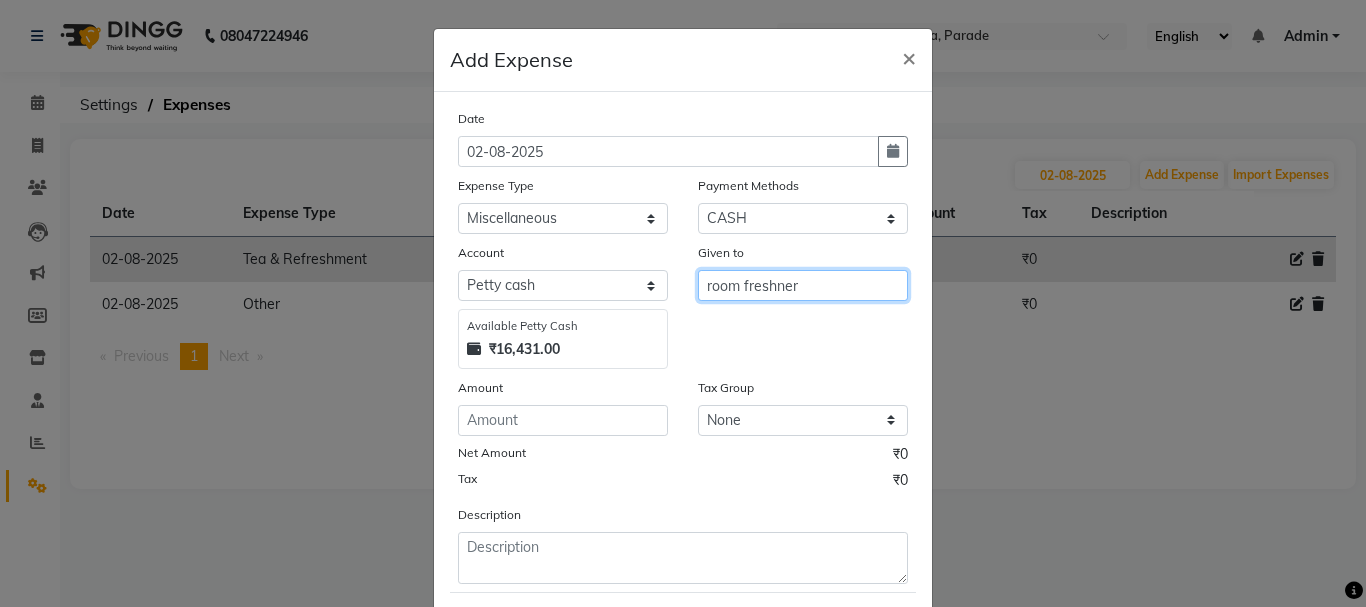type on "room freshner" 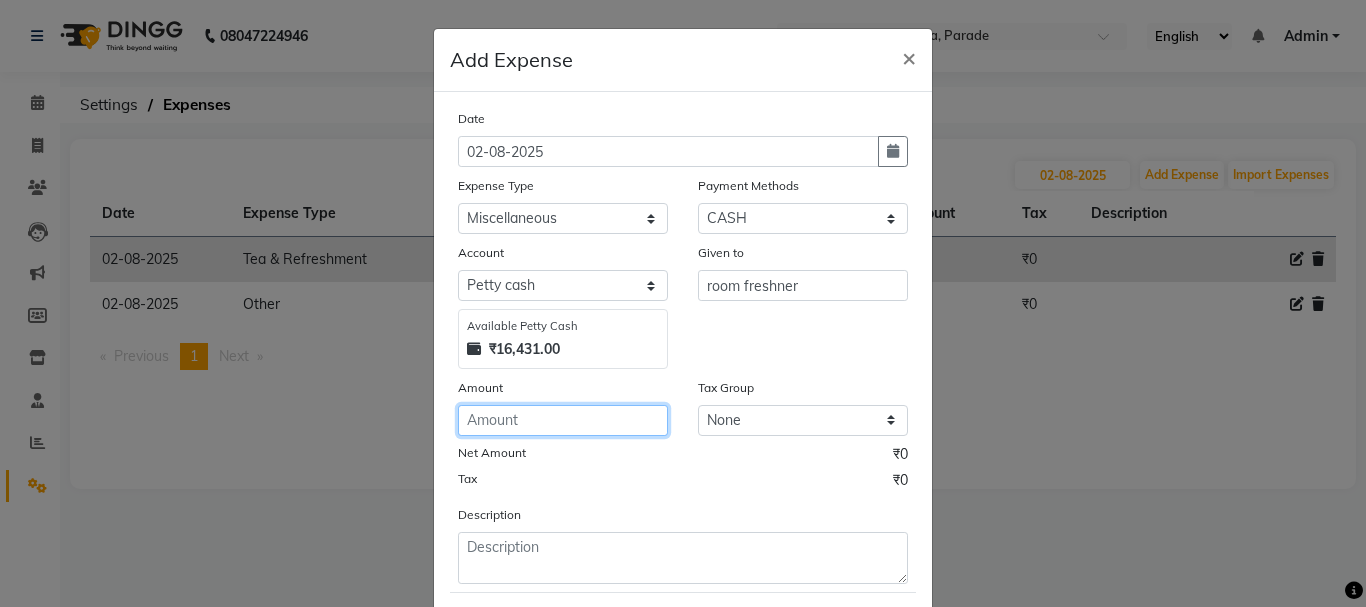 click 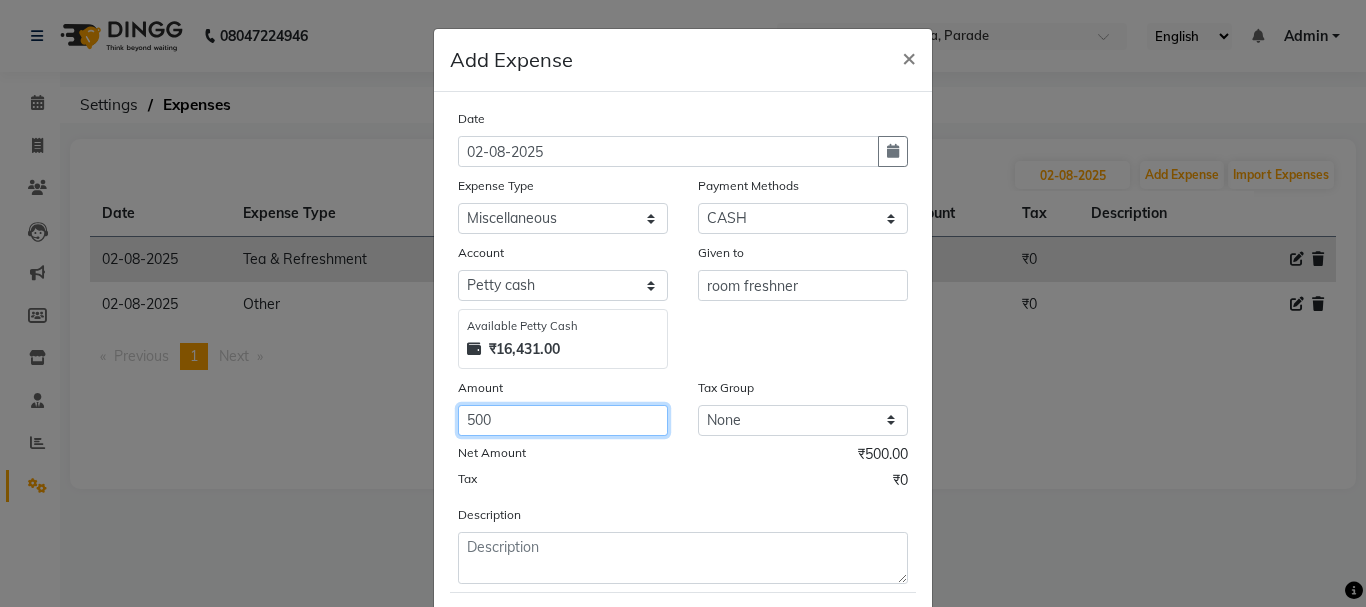 type on "500" 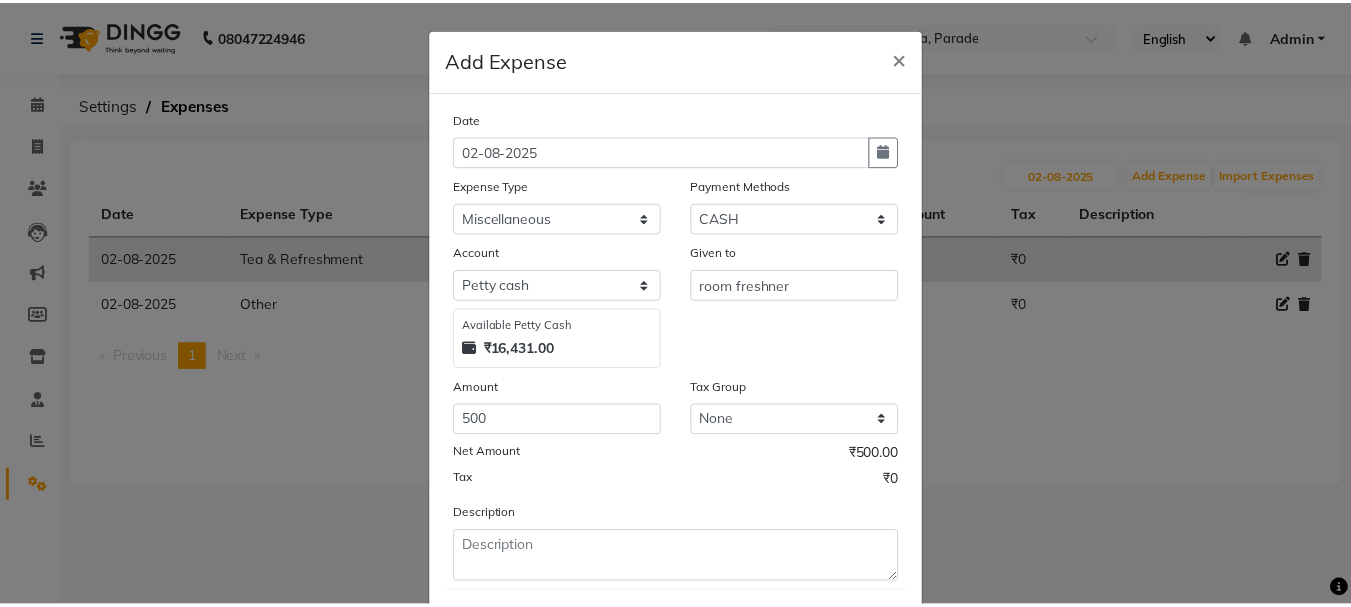 scroll, scrollTop: 109, scrollLeft: 0, axis: vertical 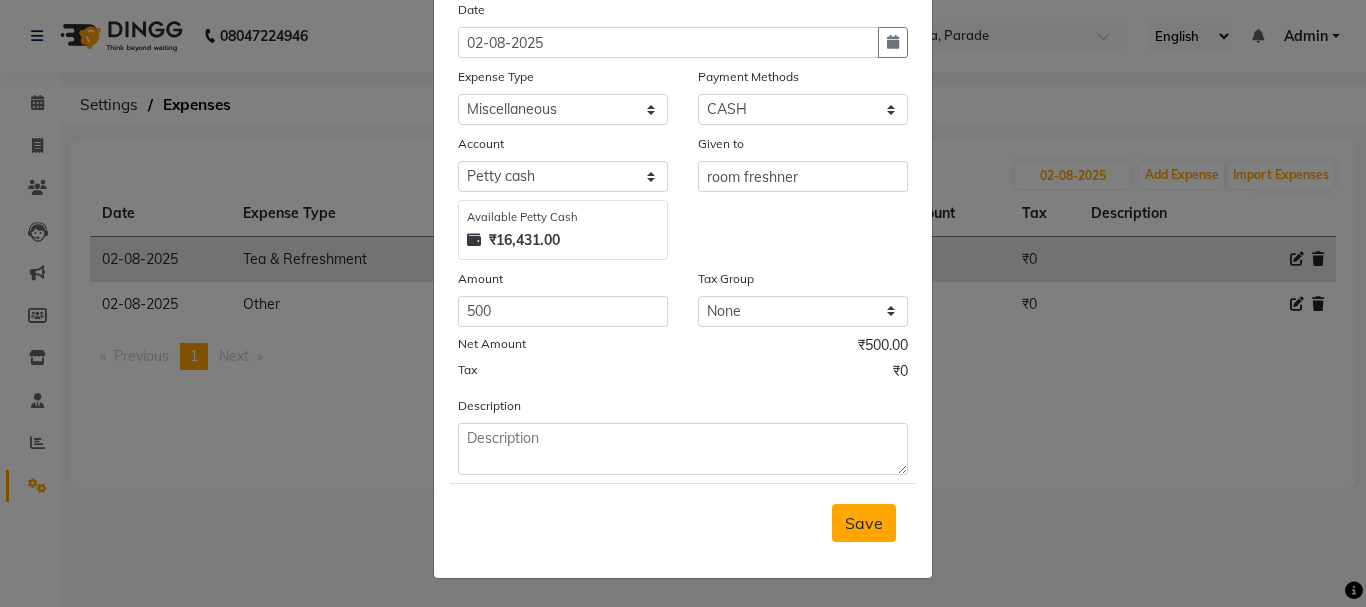 click on "Save" at bounding box center [864, 523] 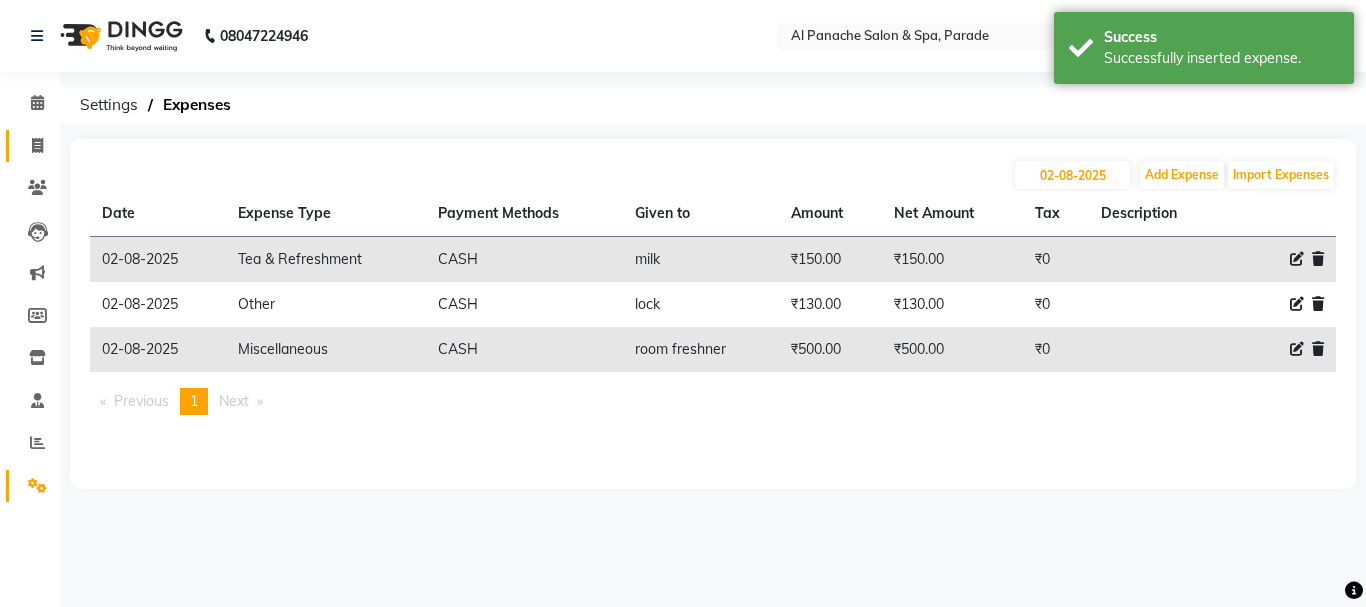 click on "Invoice" 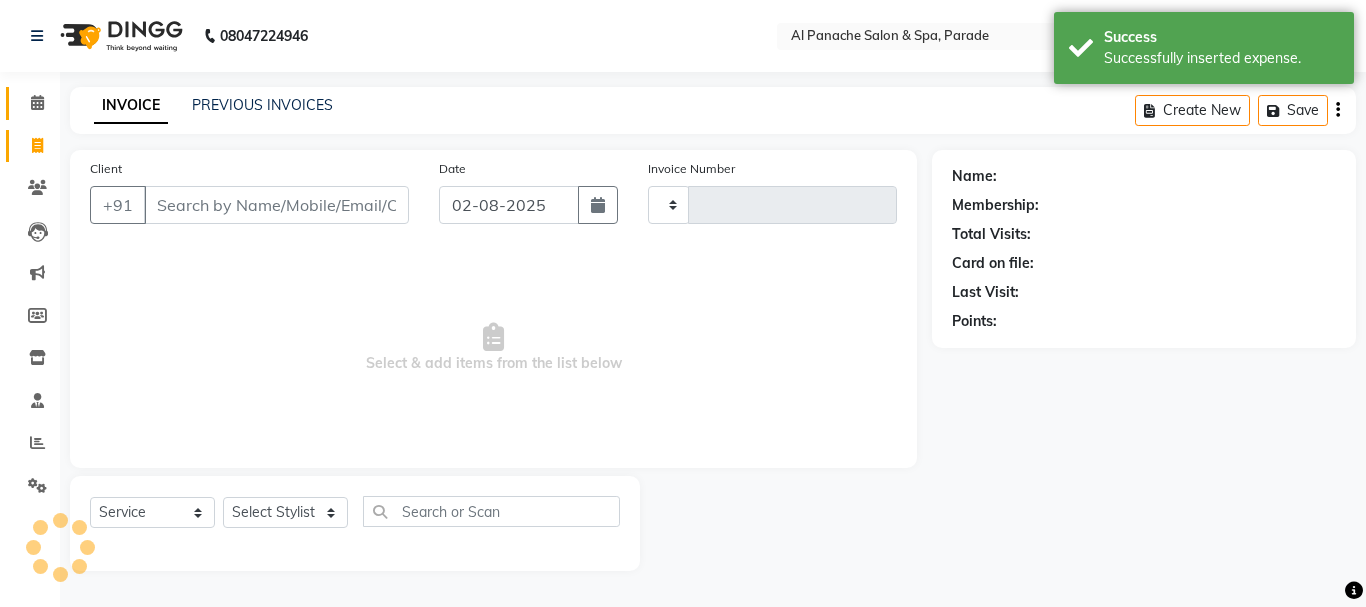 type on "1016" 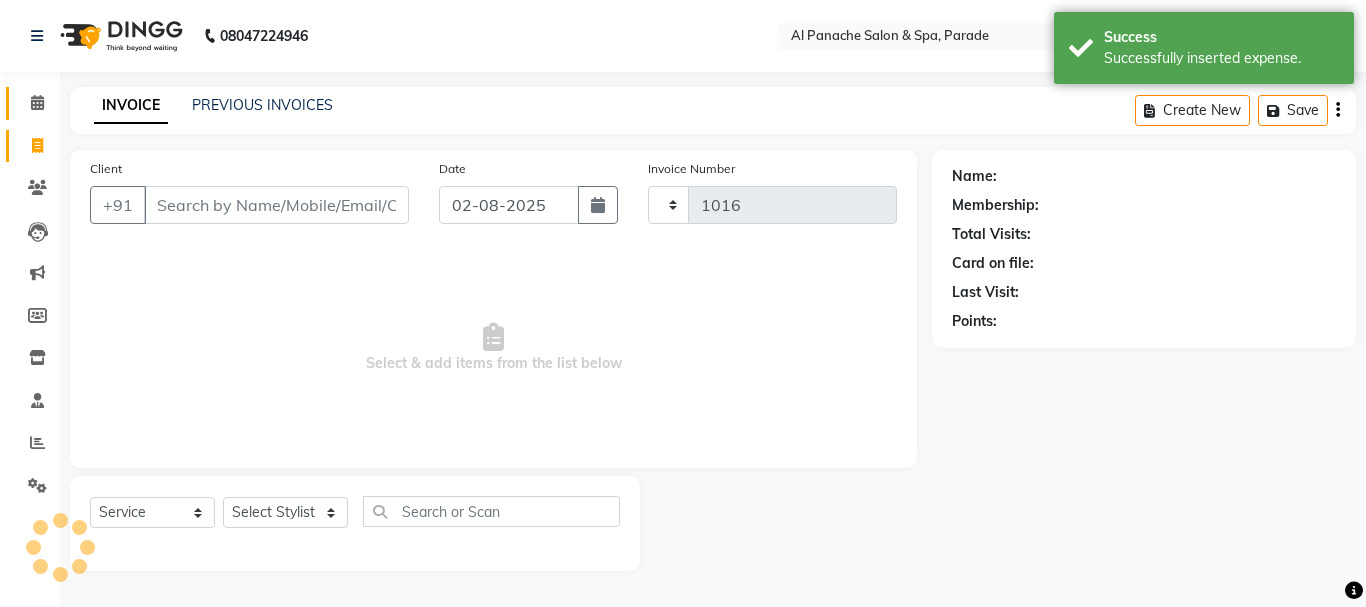 select on "463" 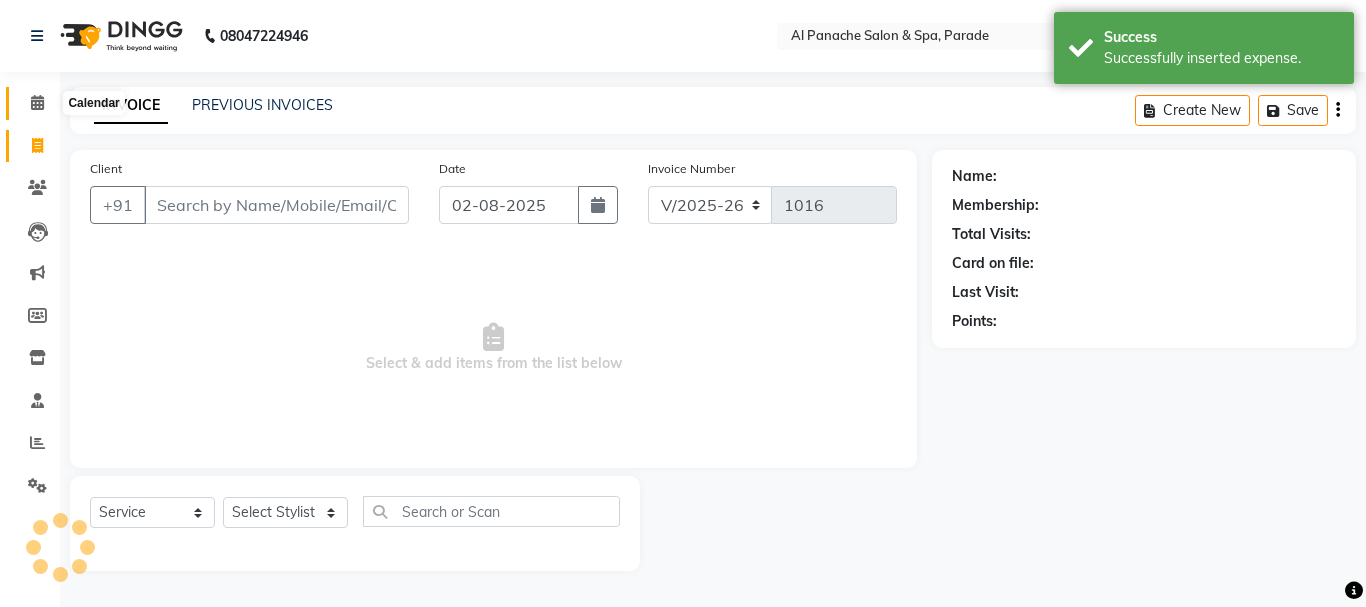 click 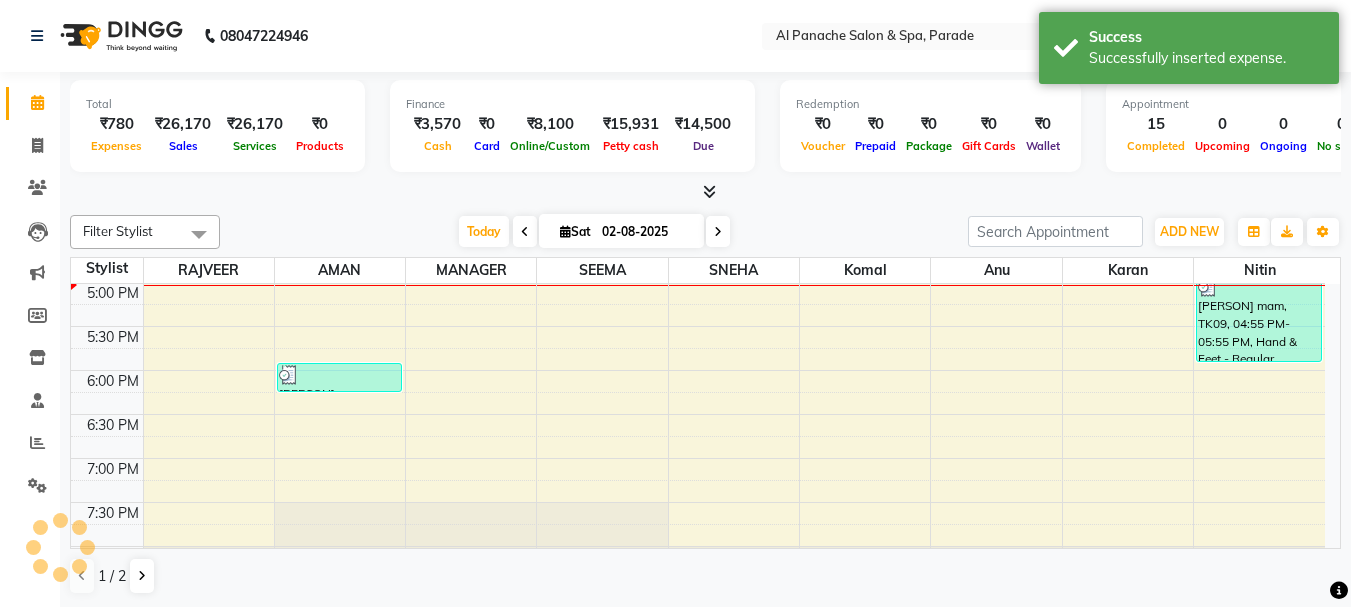 scroll, scrollTop: 617, scrollLeft: 0, axis: vertical 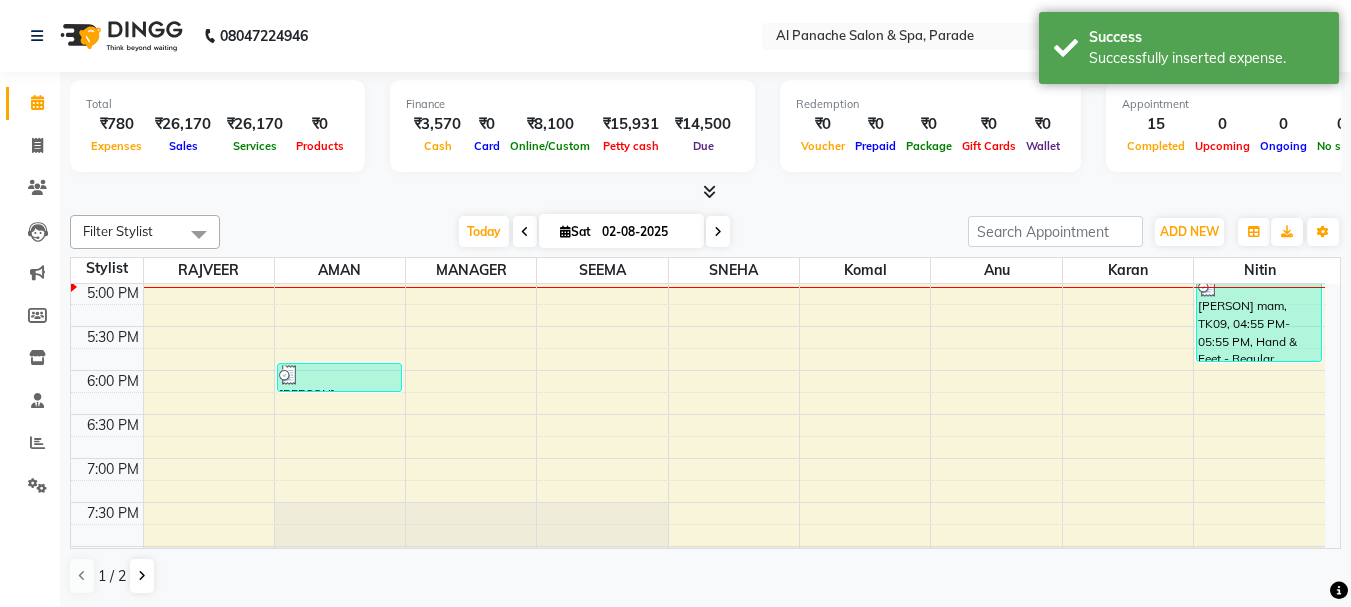 click at bounding box center (705, 192) 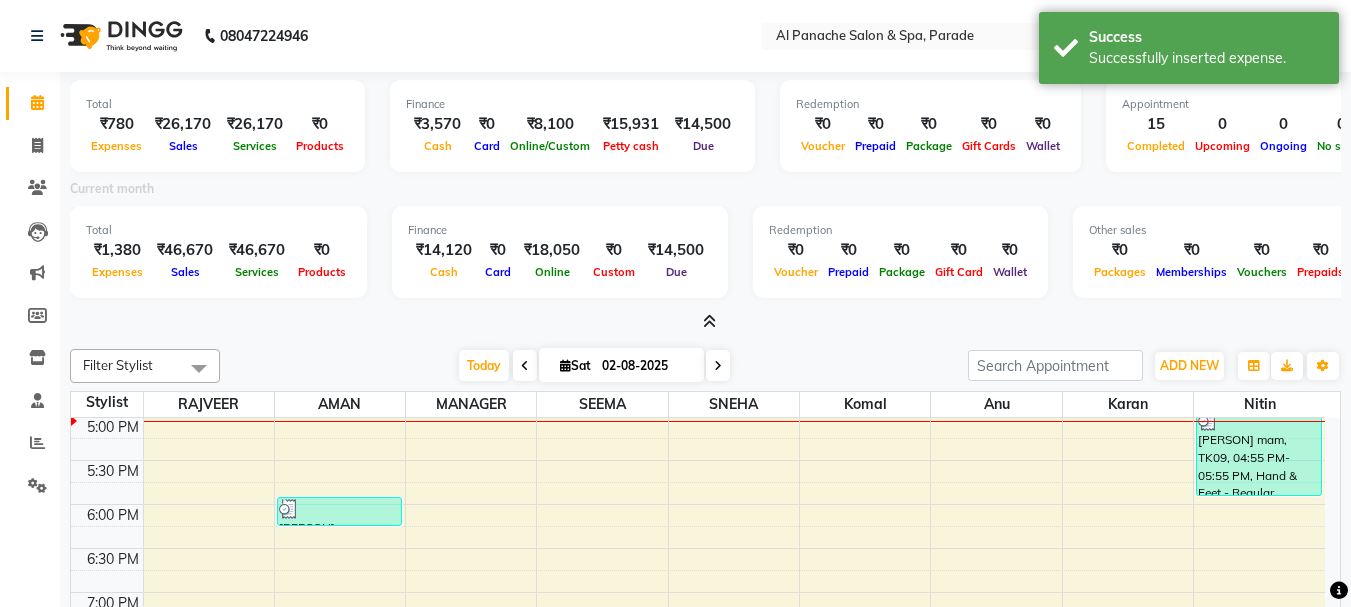 click at bounding box center (709, 321) 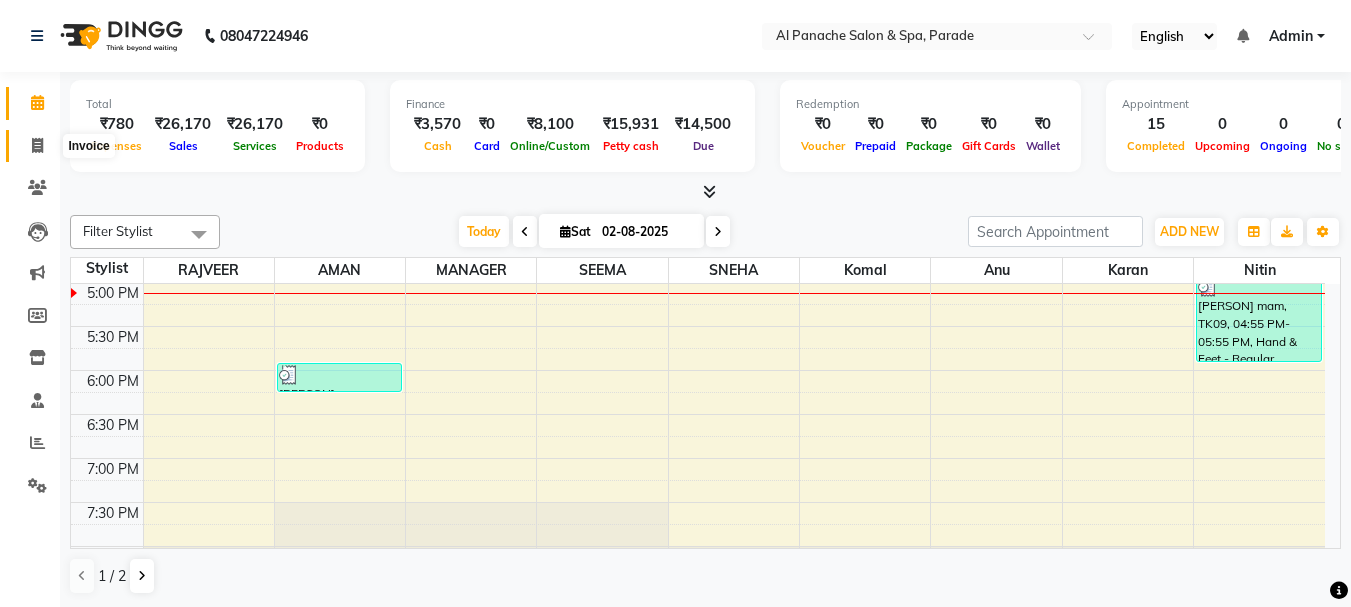 click 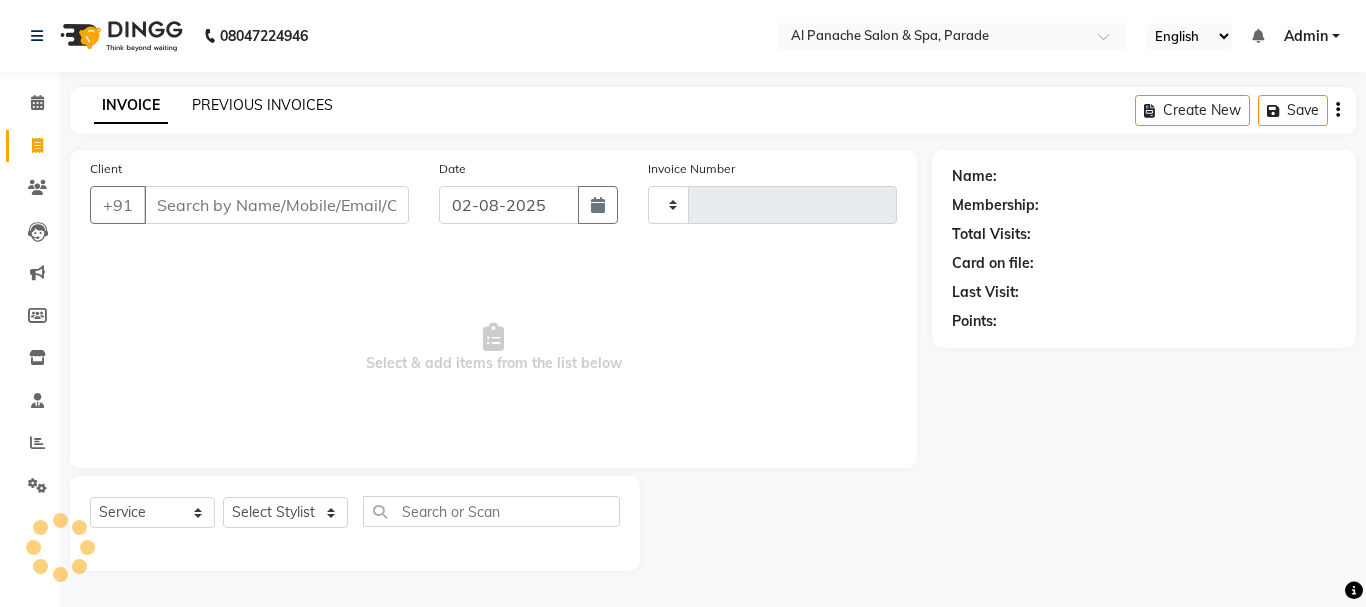 type on "1016" 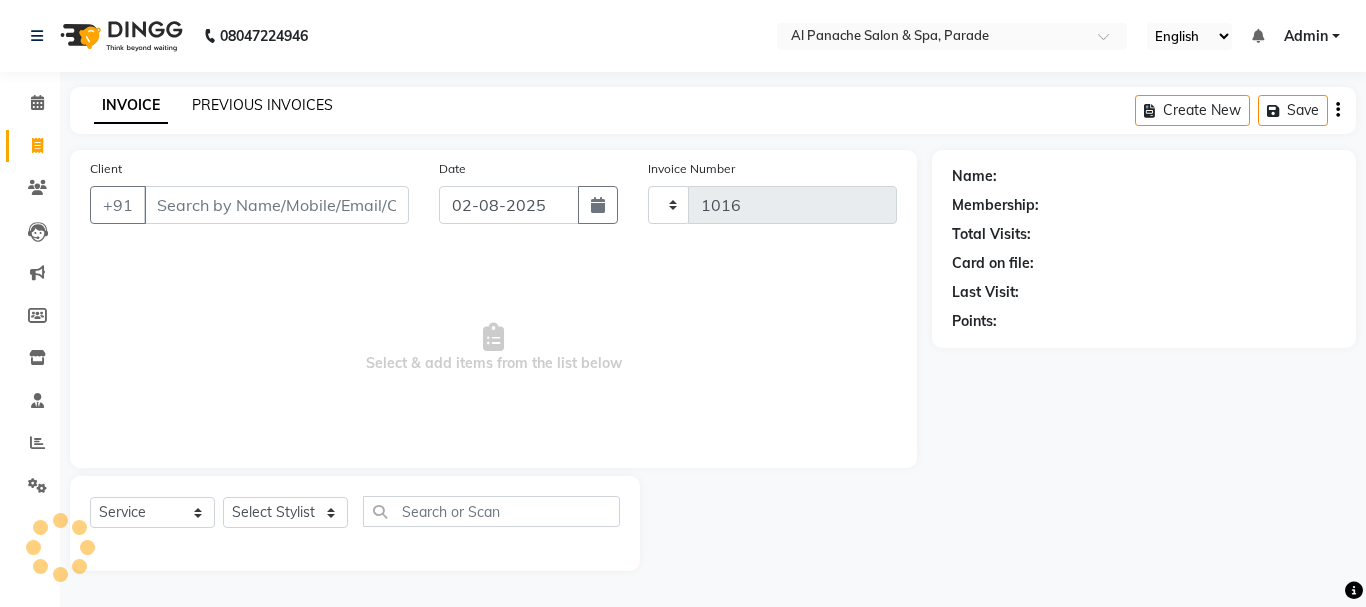 select on "463" 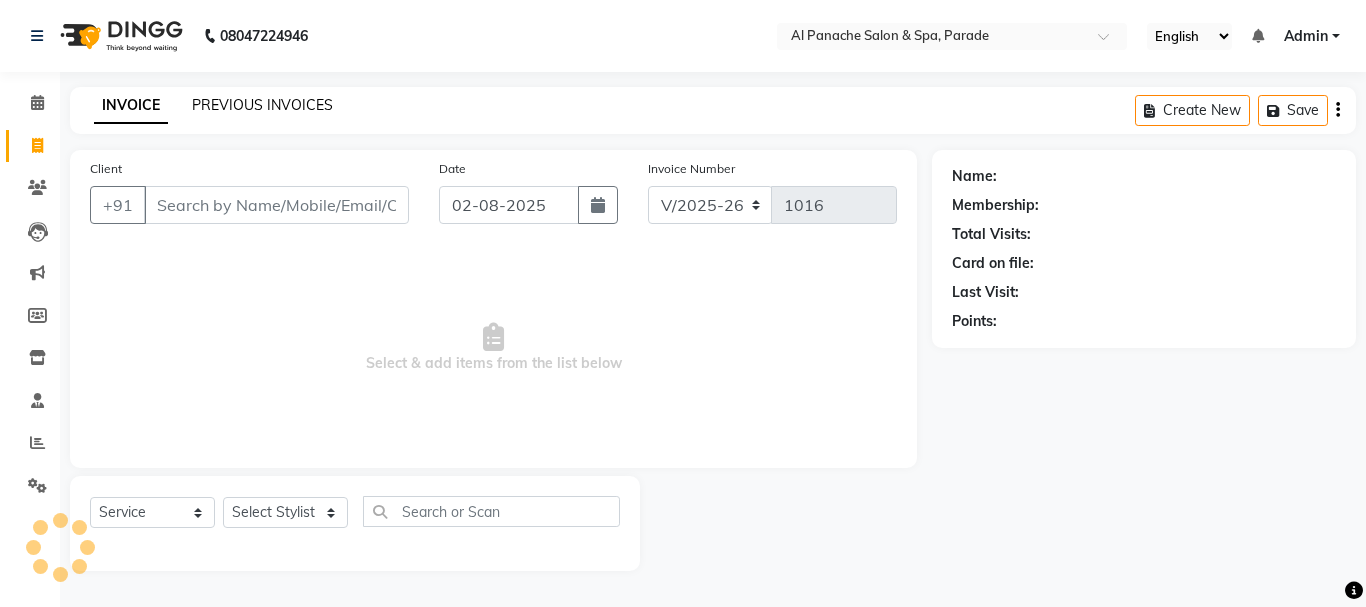 click on "PREVIOUS INVOICES" 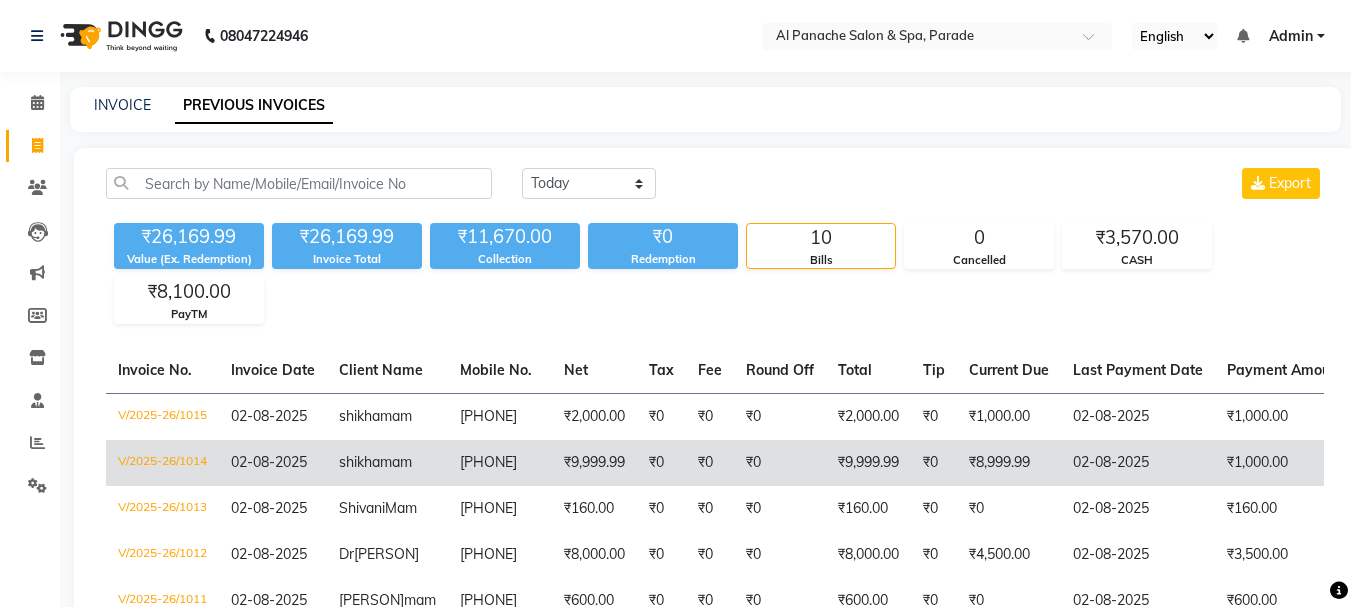 click on "₹9,999.99" 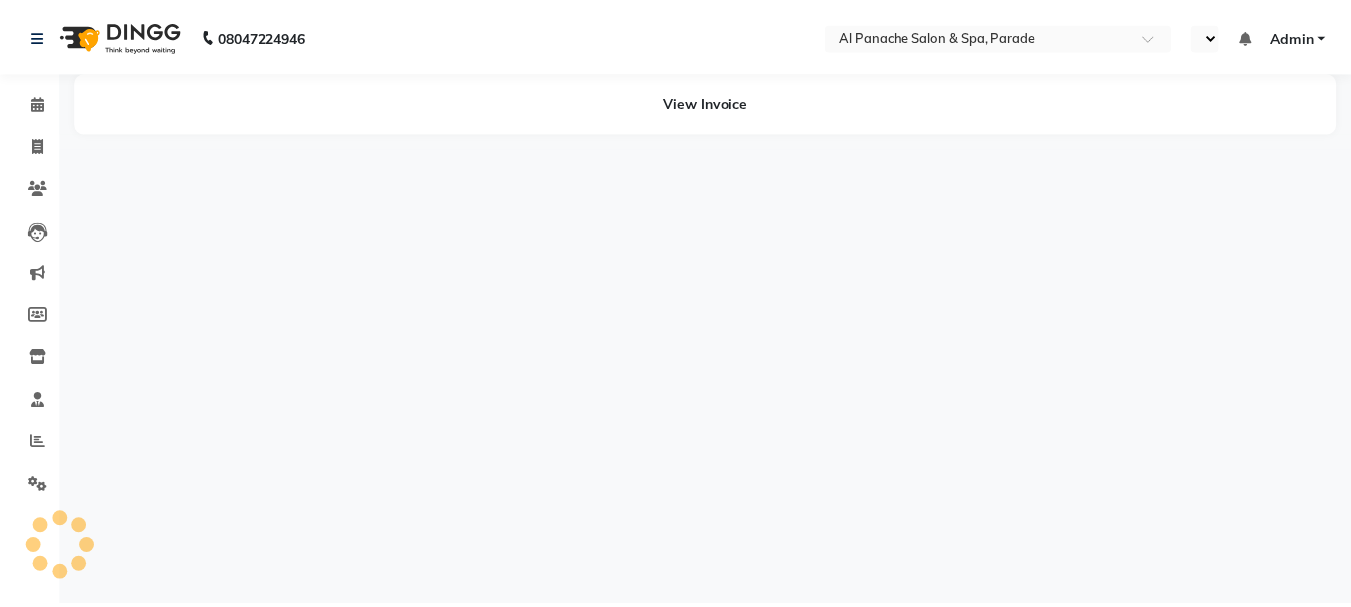 scroll, scrollTop: 0, scrollLeft: 0, axis: both 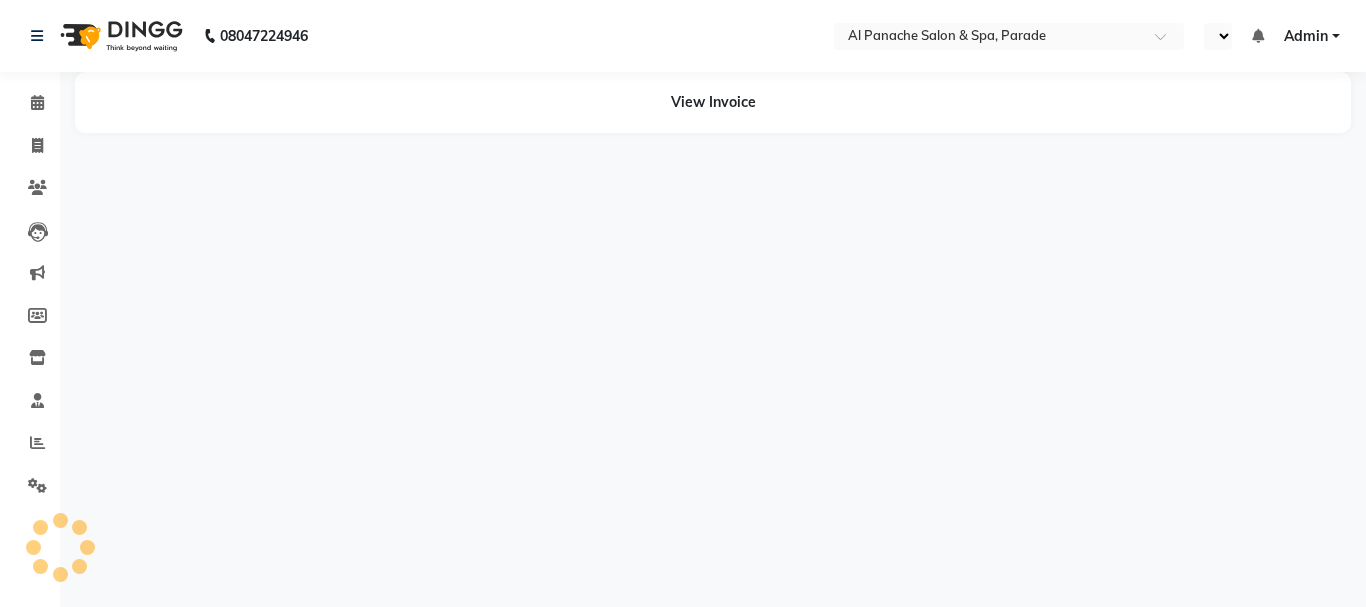 select on "en" 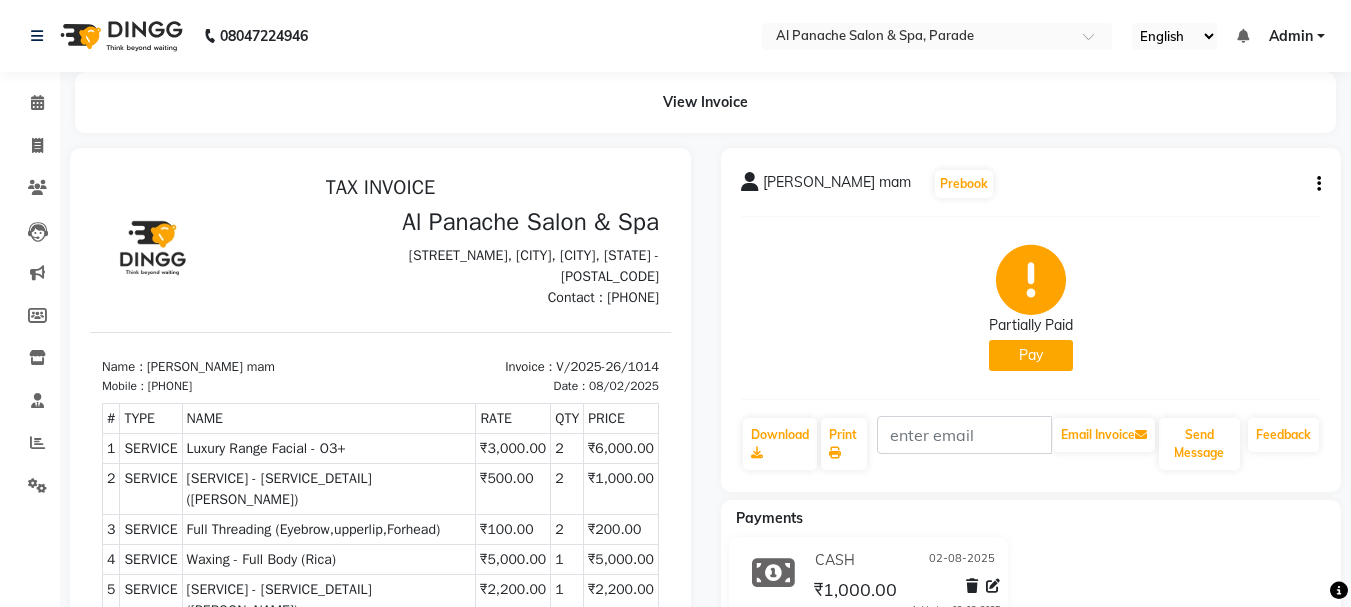 scroll, scrollTop: 0, scrollLeft: 0, axis: both 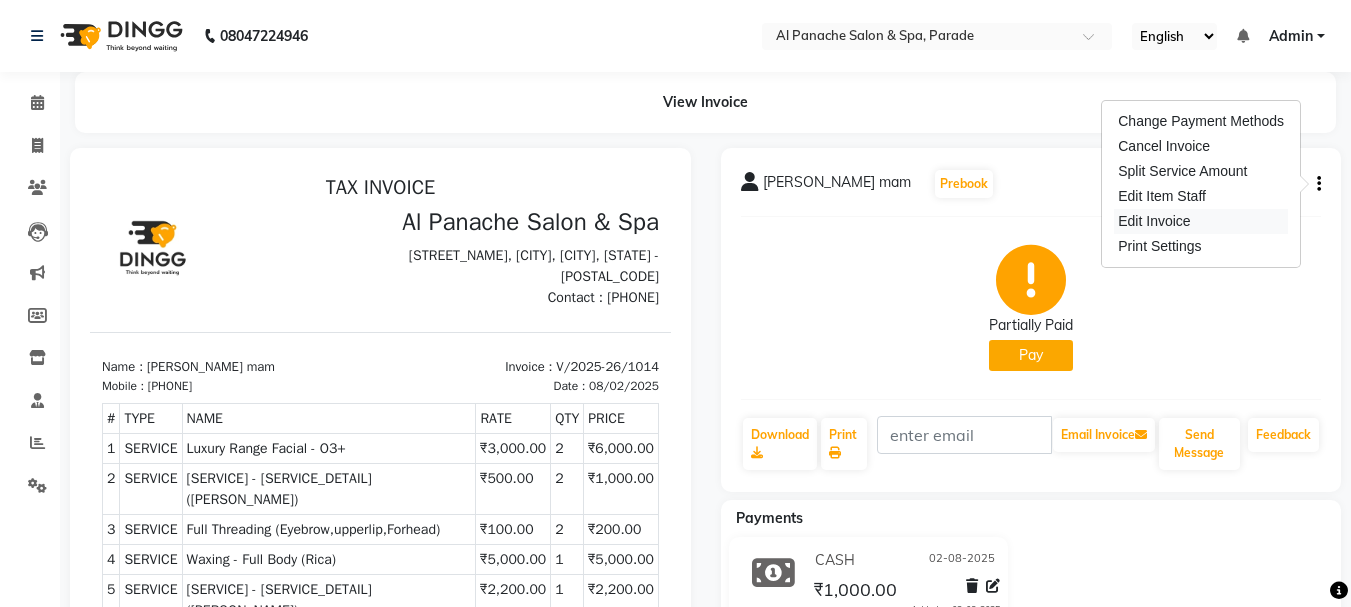 click on "Edit Invoice" at bounding box center [1201, 221] 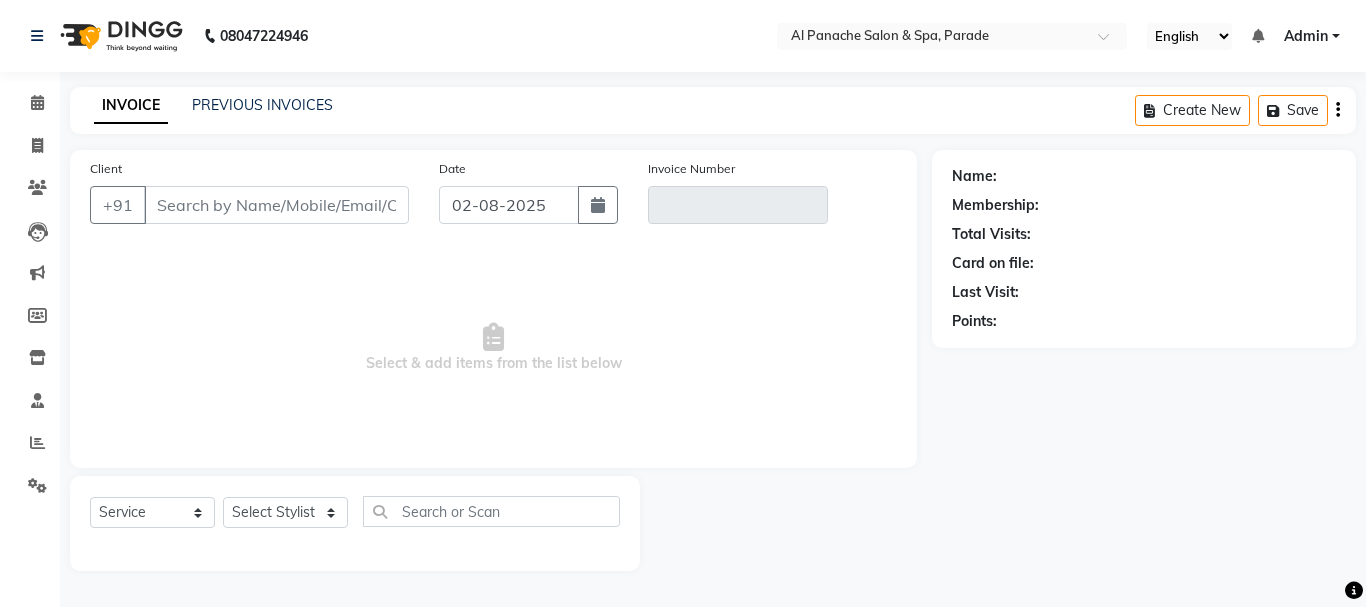 type on "7889628073" 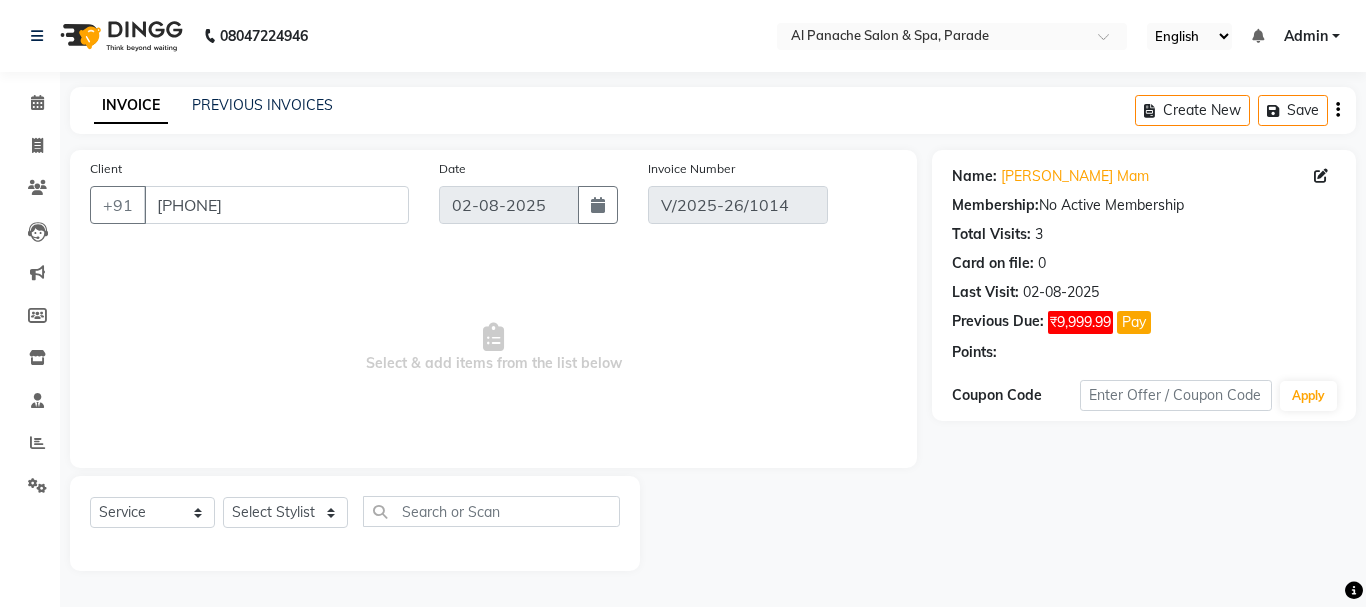 select on "select" 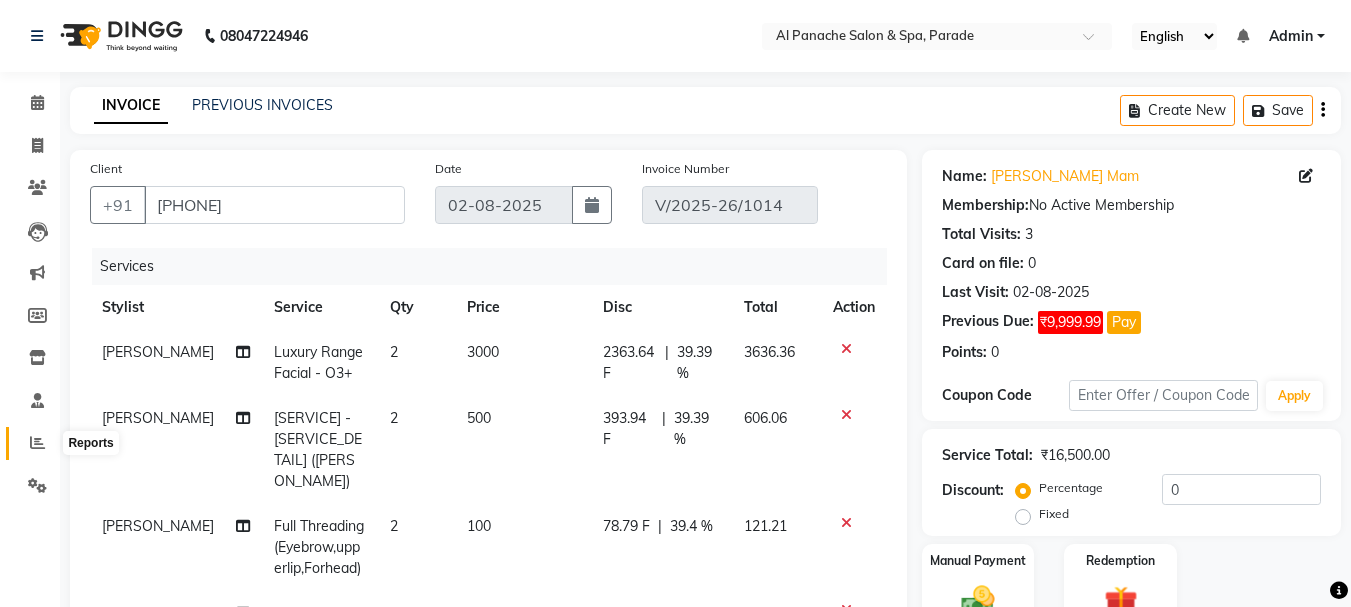 click 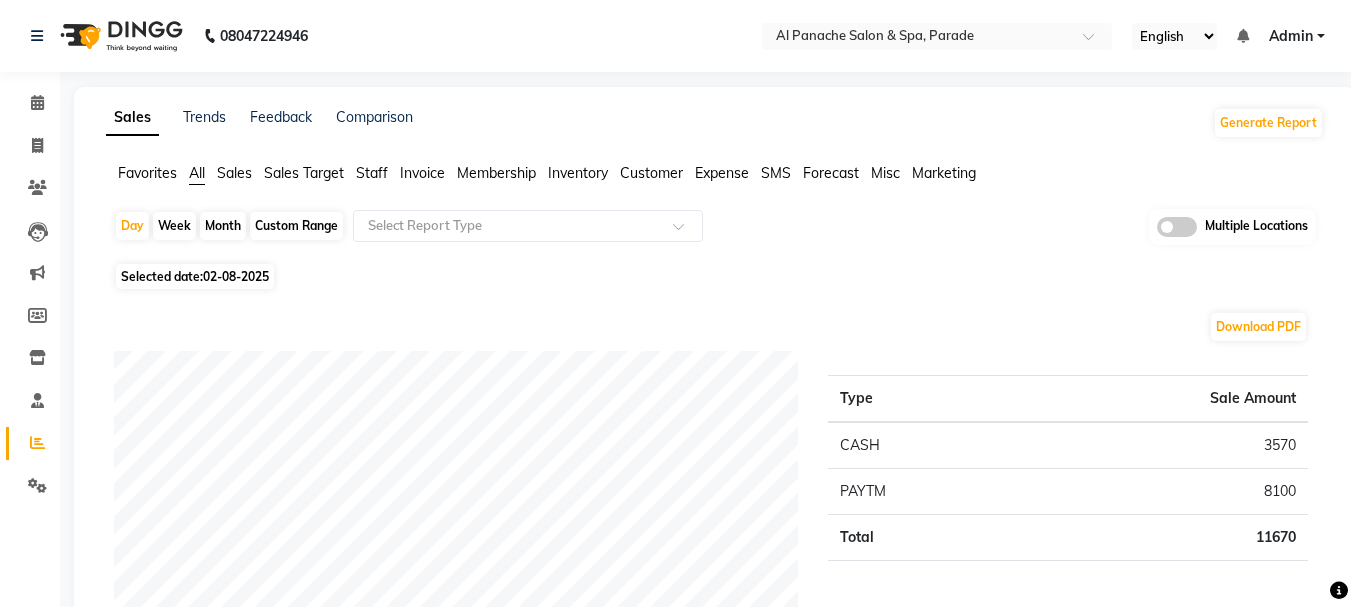 scroll, scrollTop: 531, scrollLeft: 0, axis: vertical 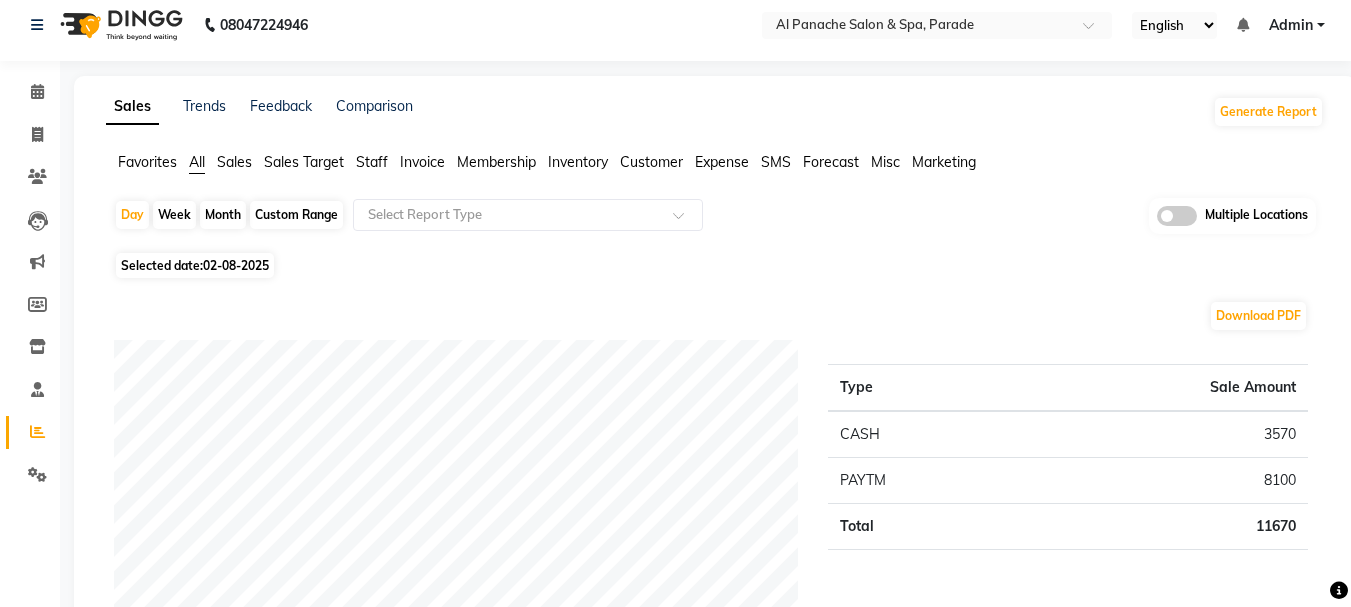 click on "Month" 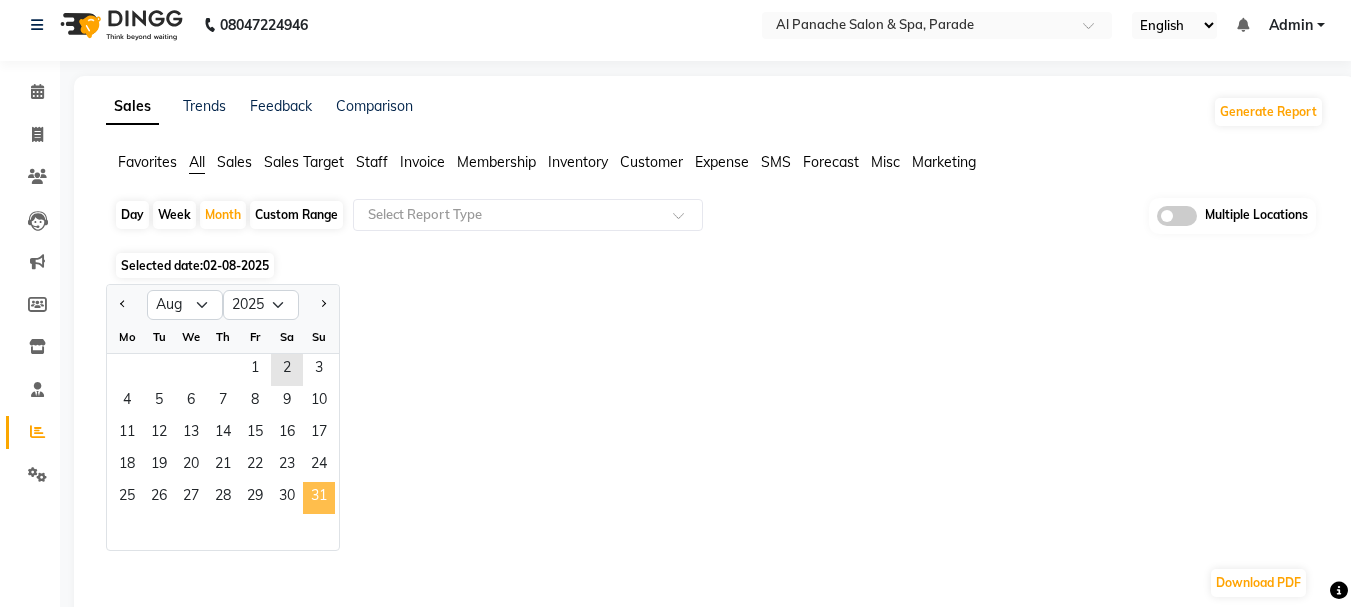 click on "31" 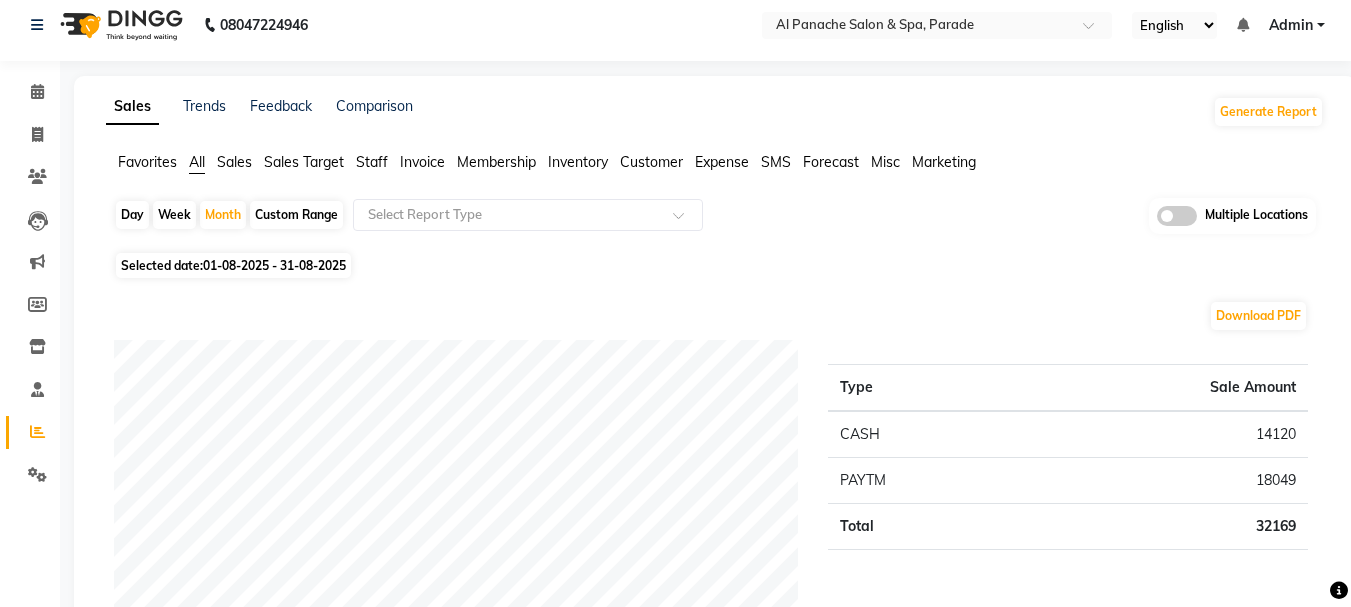 scroll, scrollTop: 542, scrollLeft: 0, axis: vertical 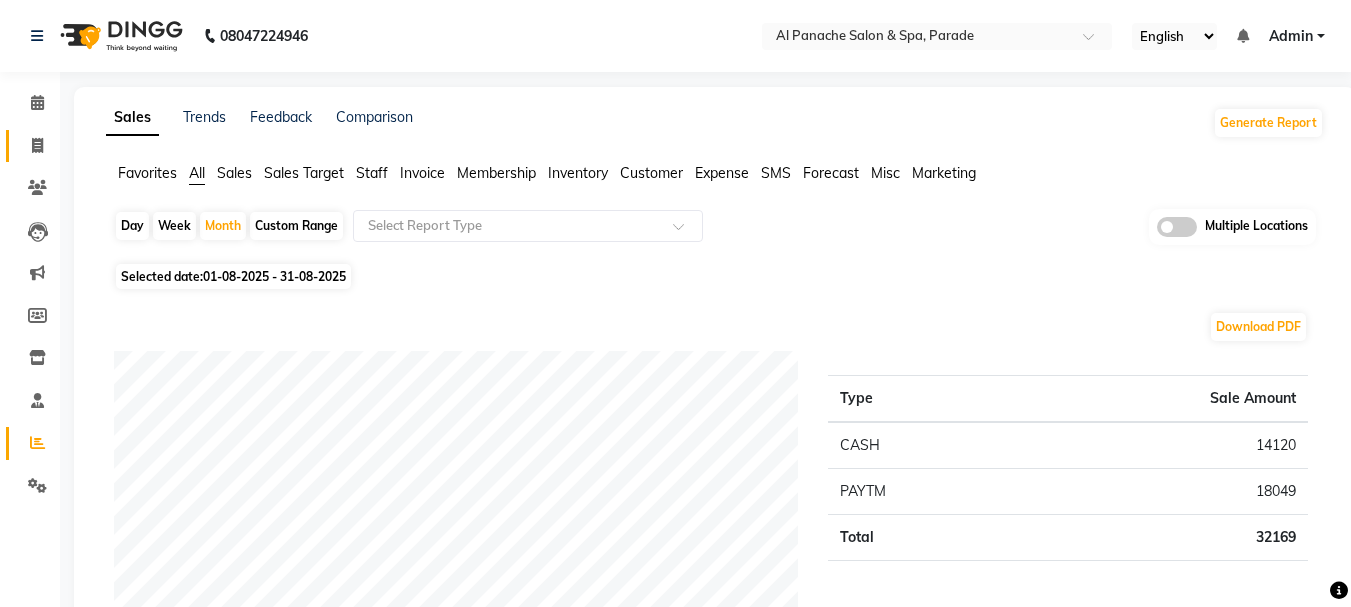 click on "Invoice" 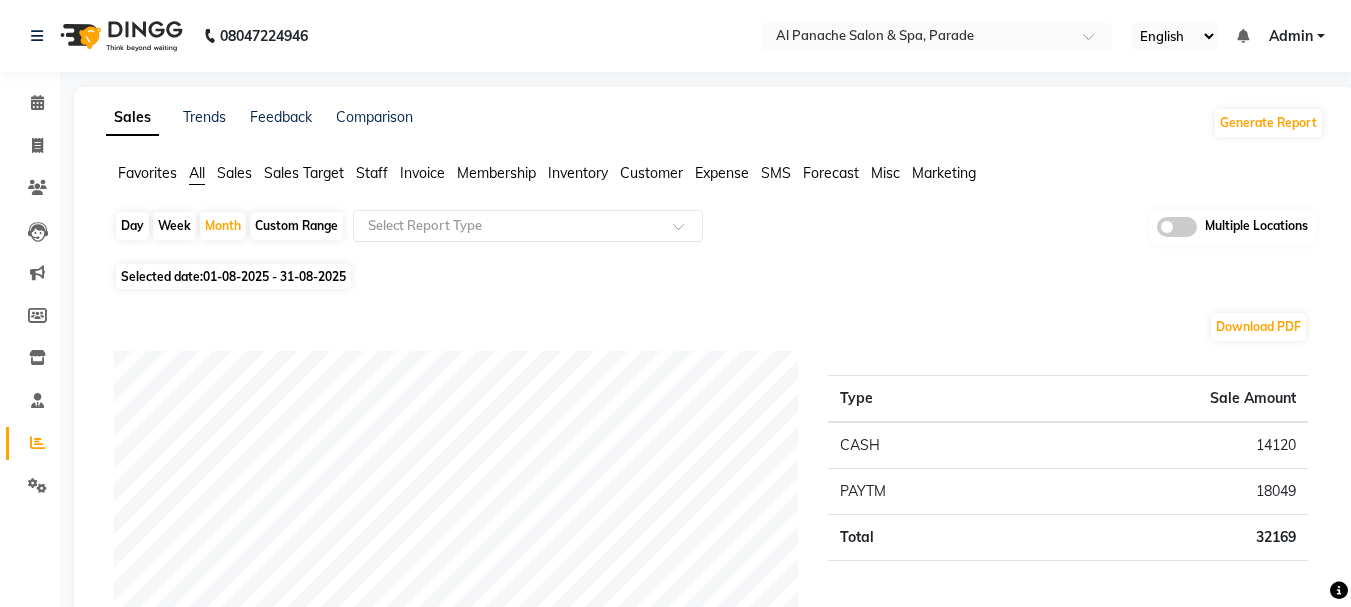 select on "service" 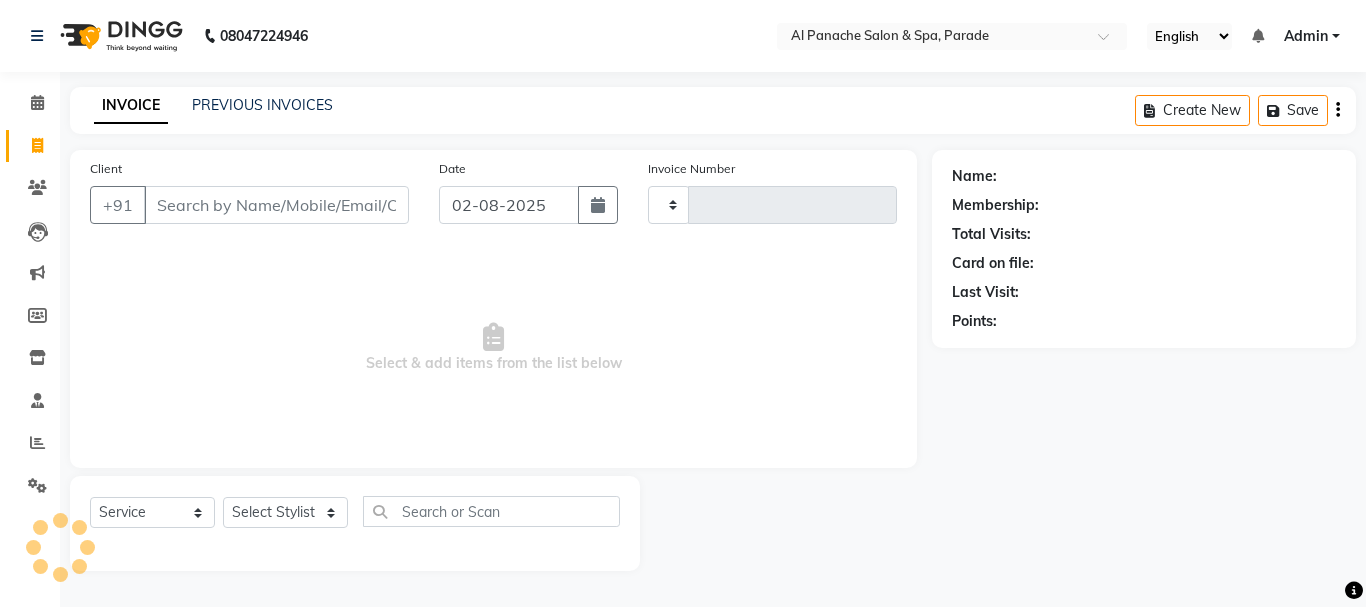 type on "1016" 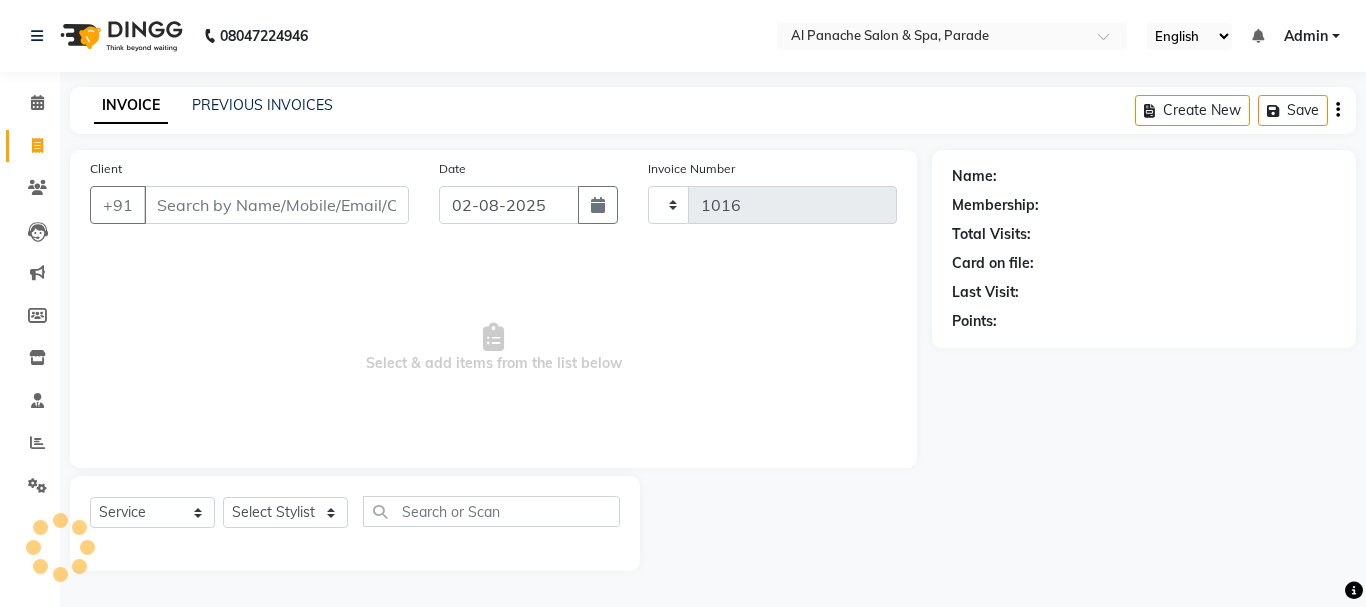 select on "463" 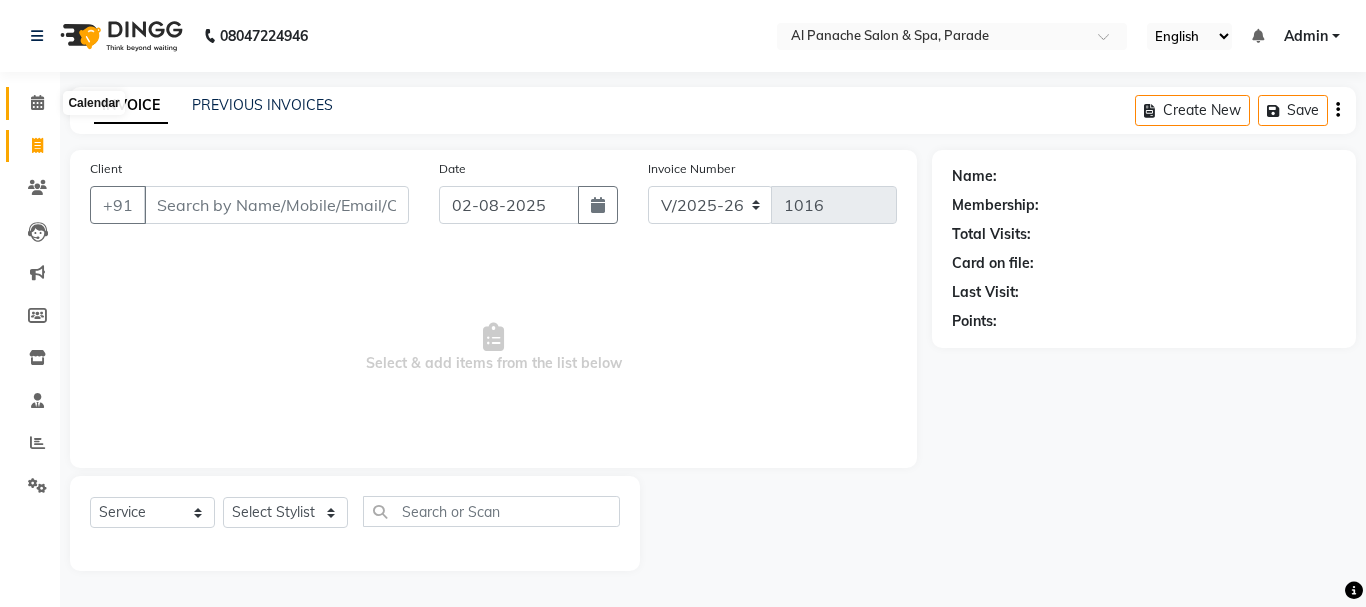 click 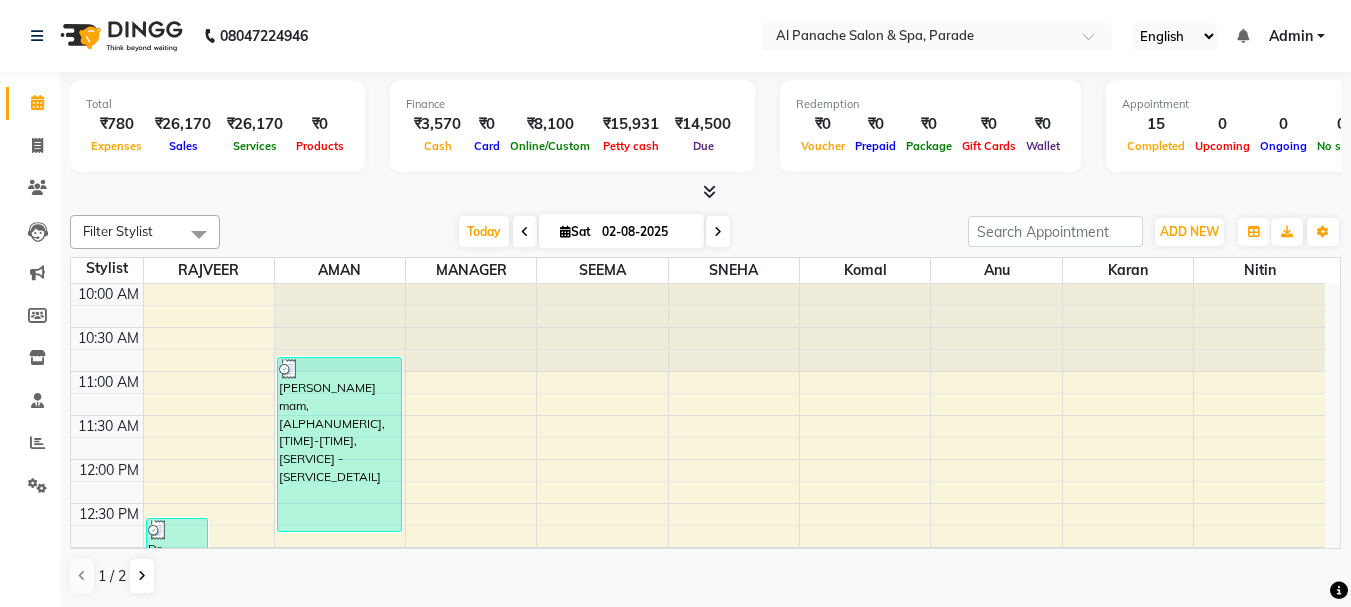 scroll, scrollTop: 231, scrollLeft: 0, axis: vertical 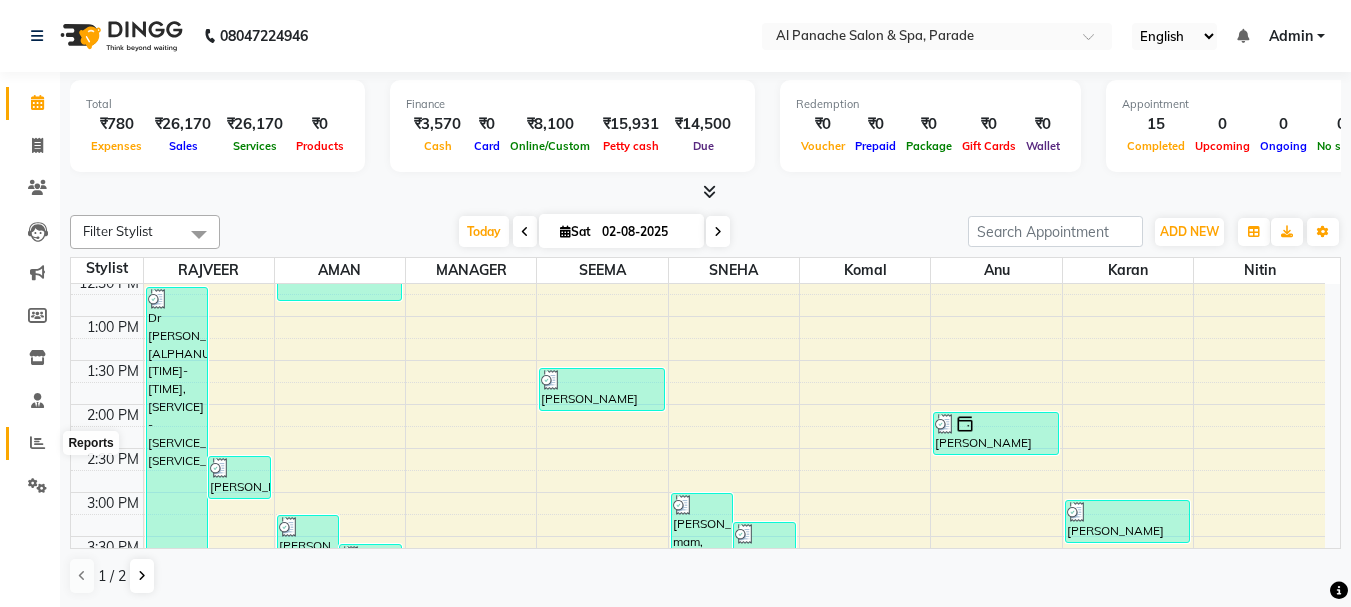 click 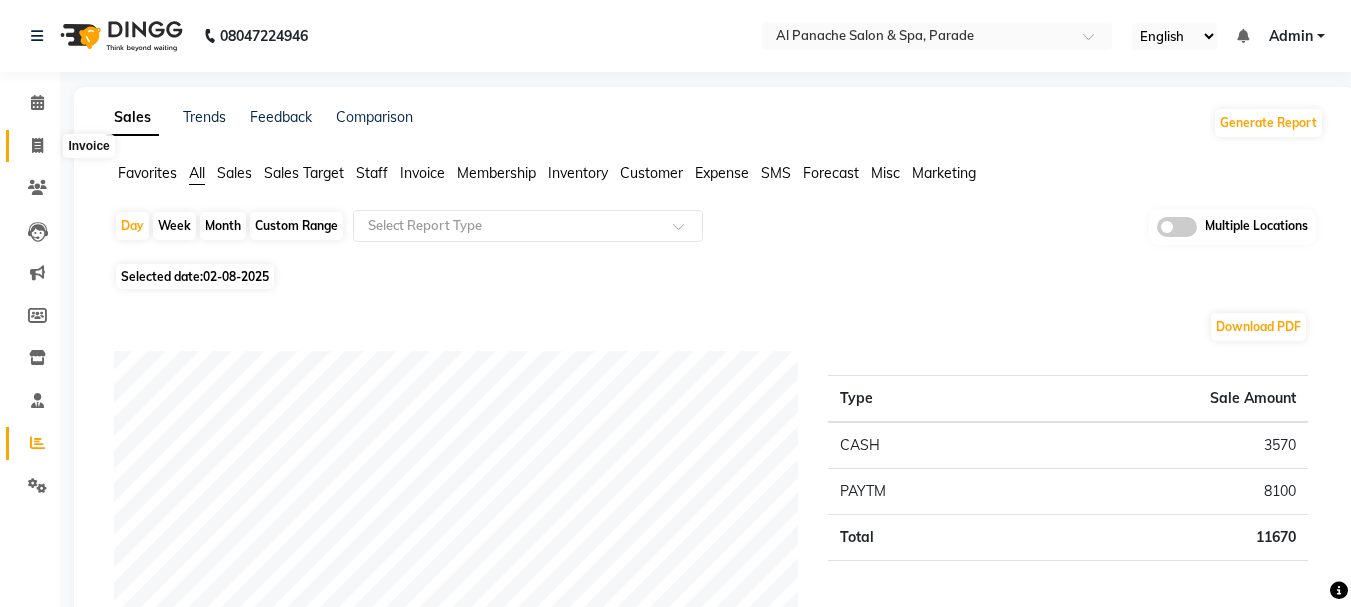 click 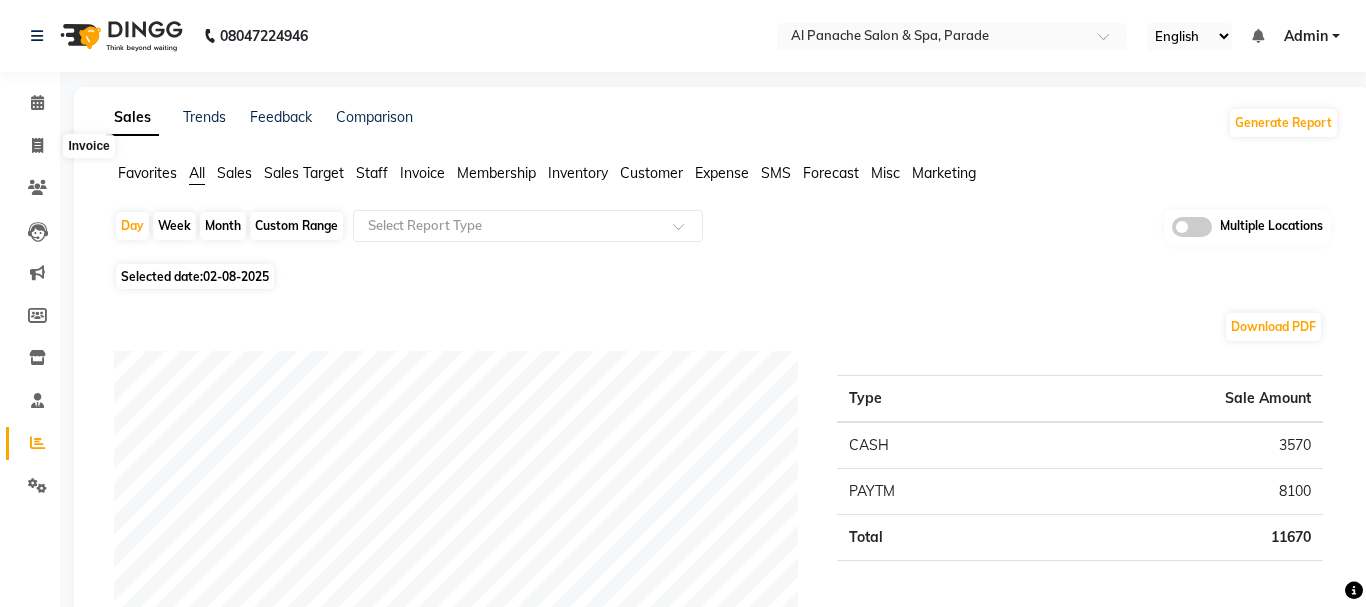 select on "service" 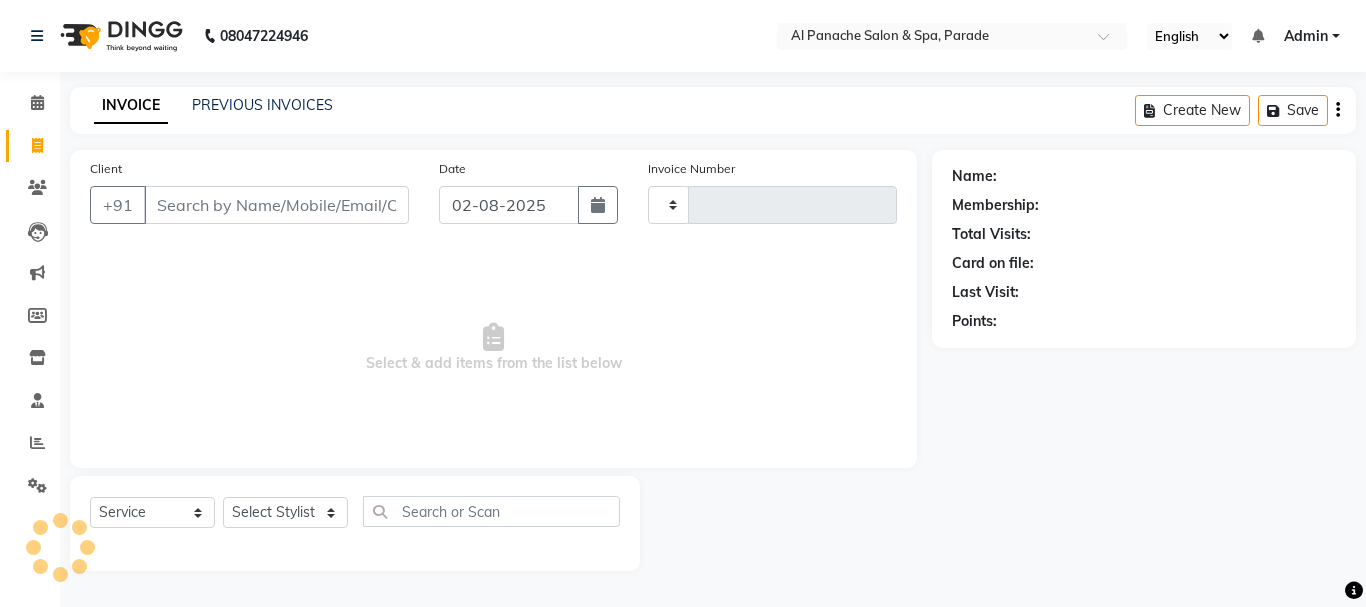 type on "1016" 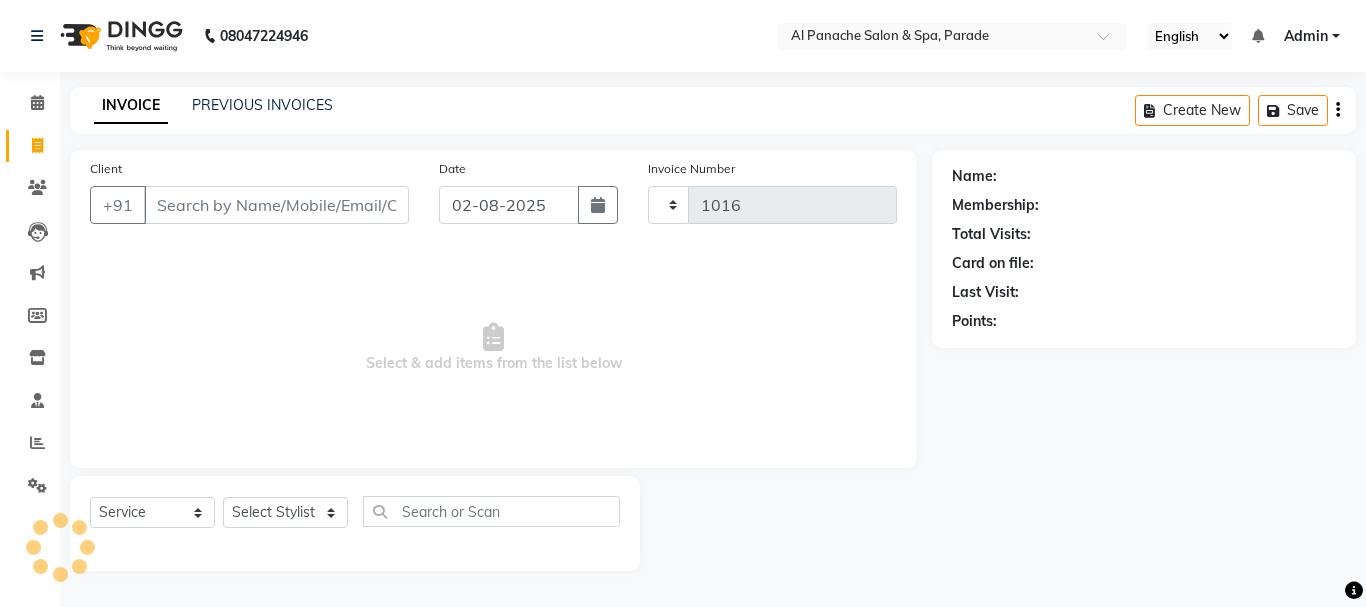 select on "463" 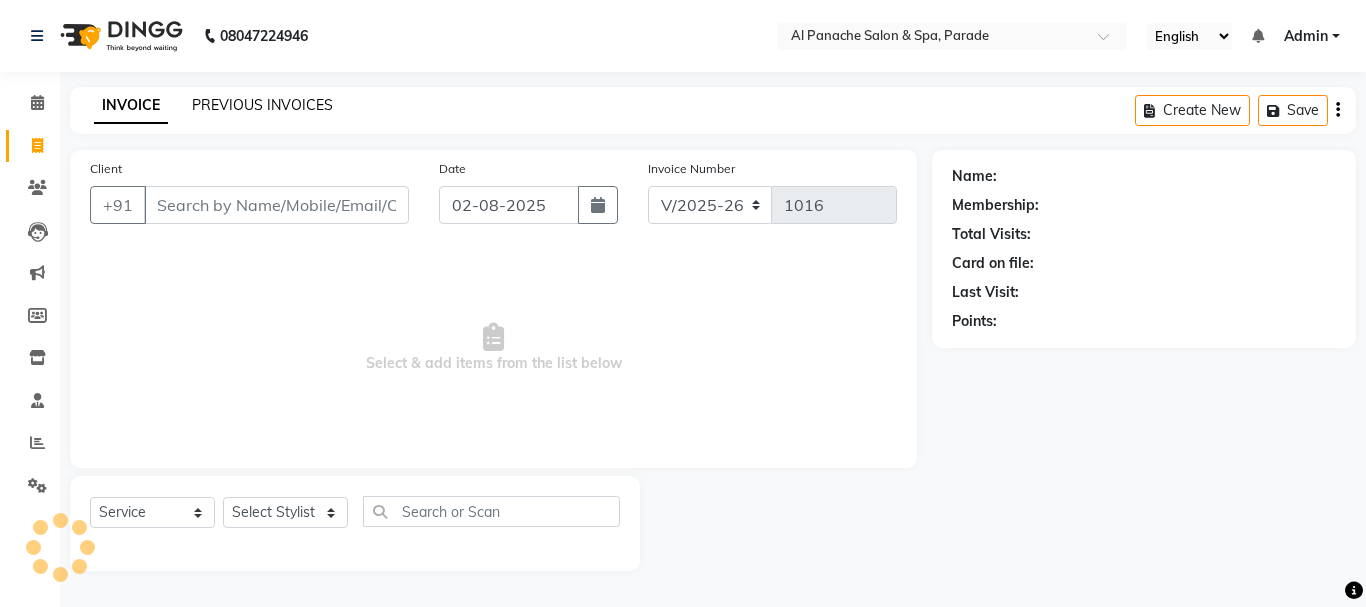 click on "PREVIOUS INVOICES" 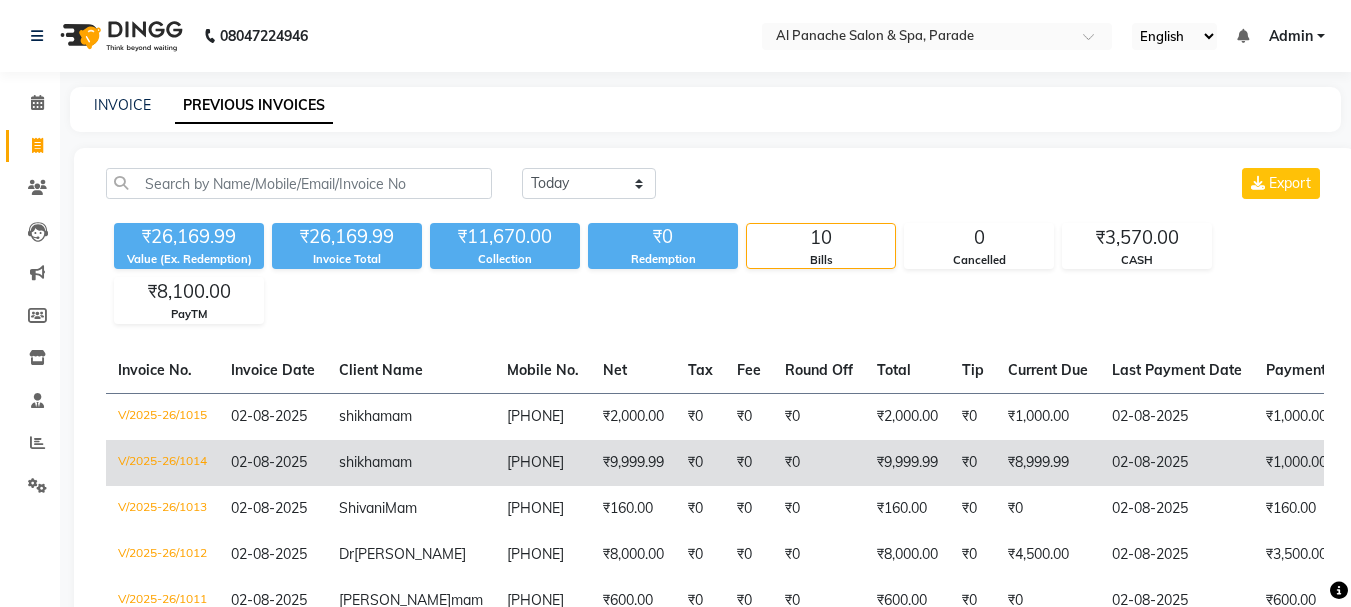 click on "7889628073" 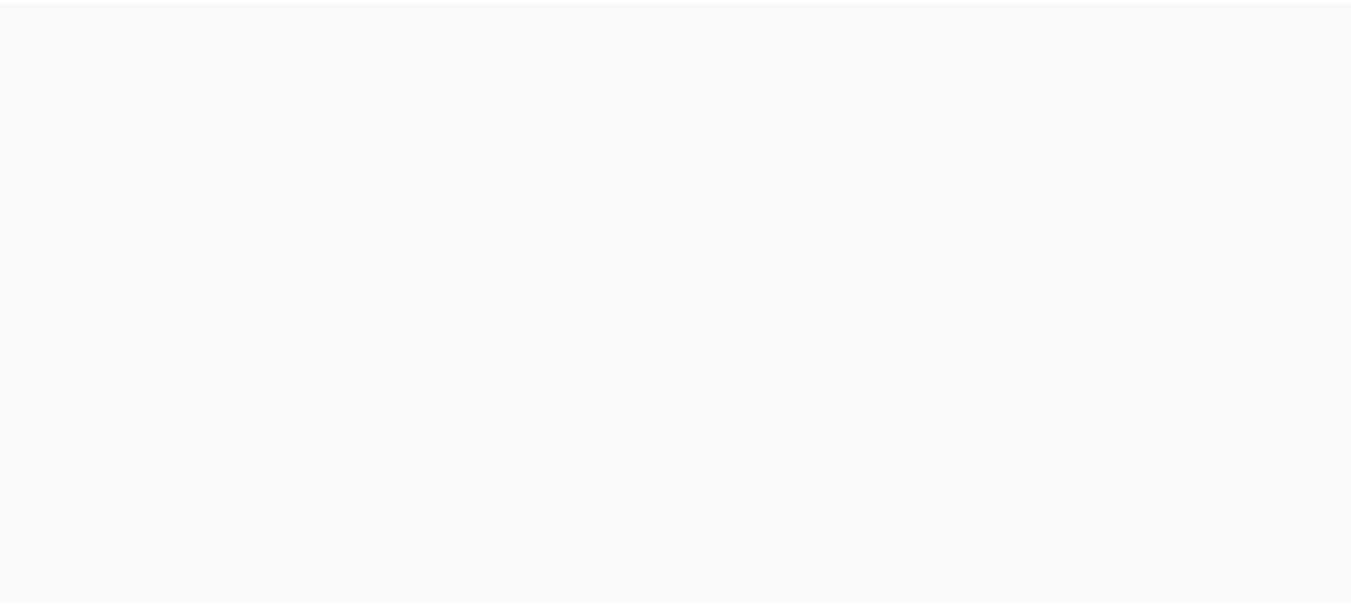 scroll, scrollTop: 0, scrollLeft: 0, axis: both 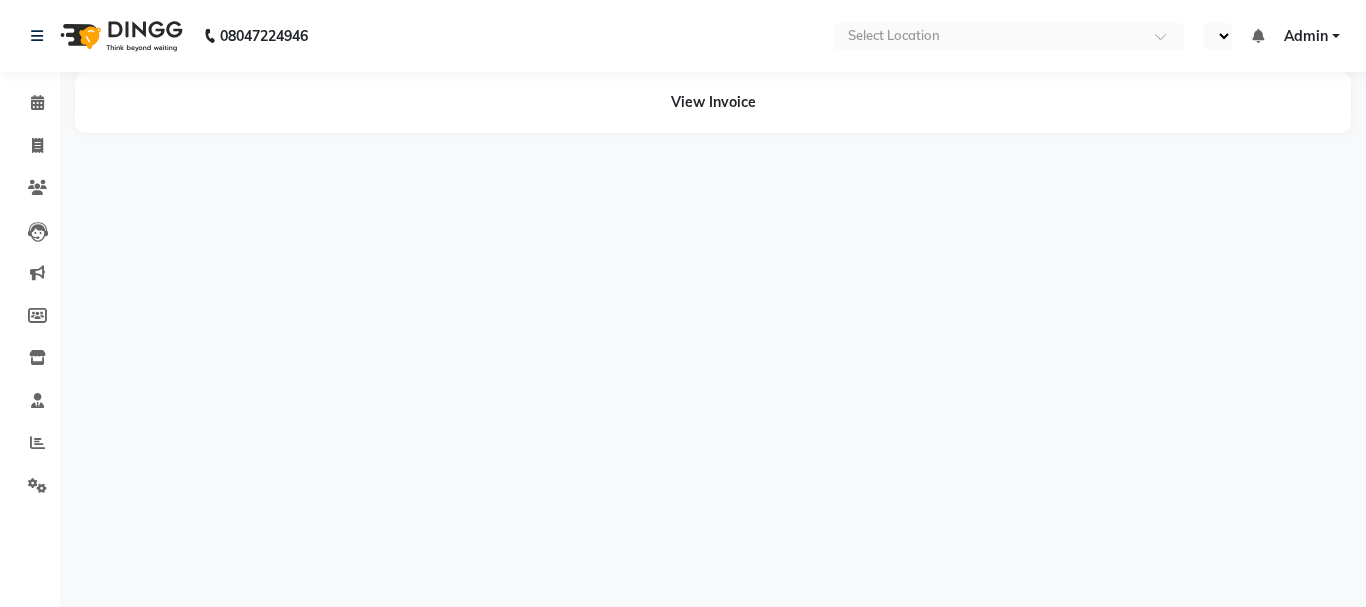 select on "en" 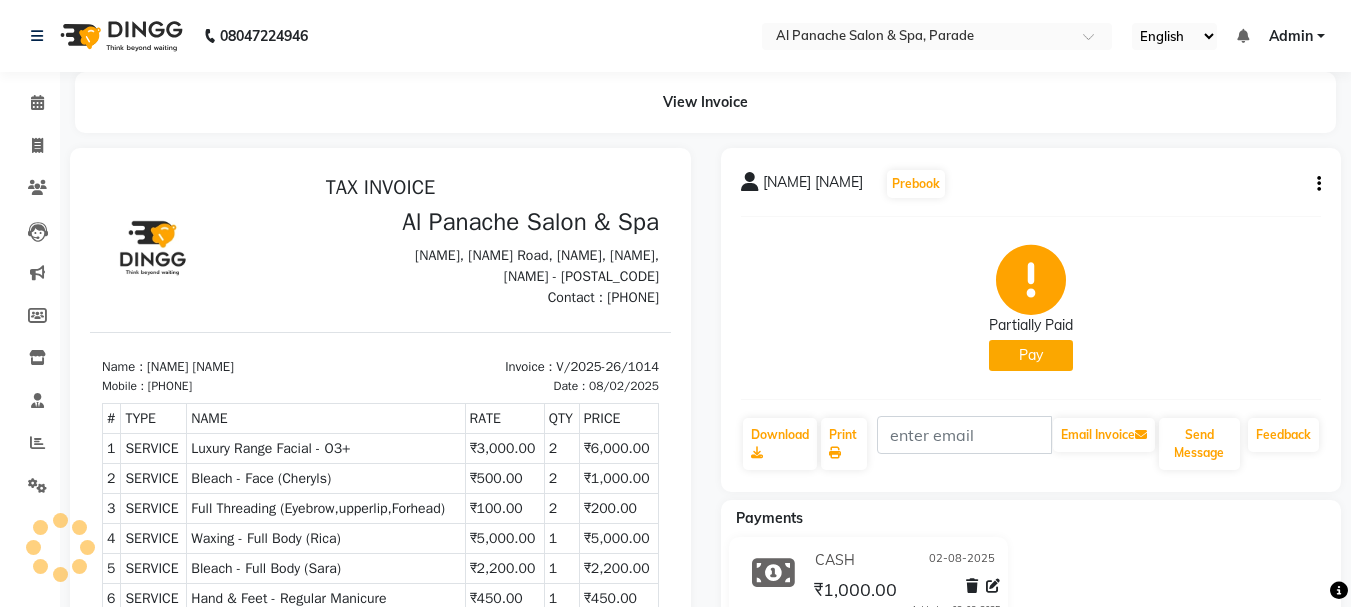 scroll, scrollTop: 0, scrollLeft: 0, axis: both 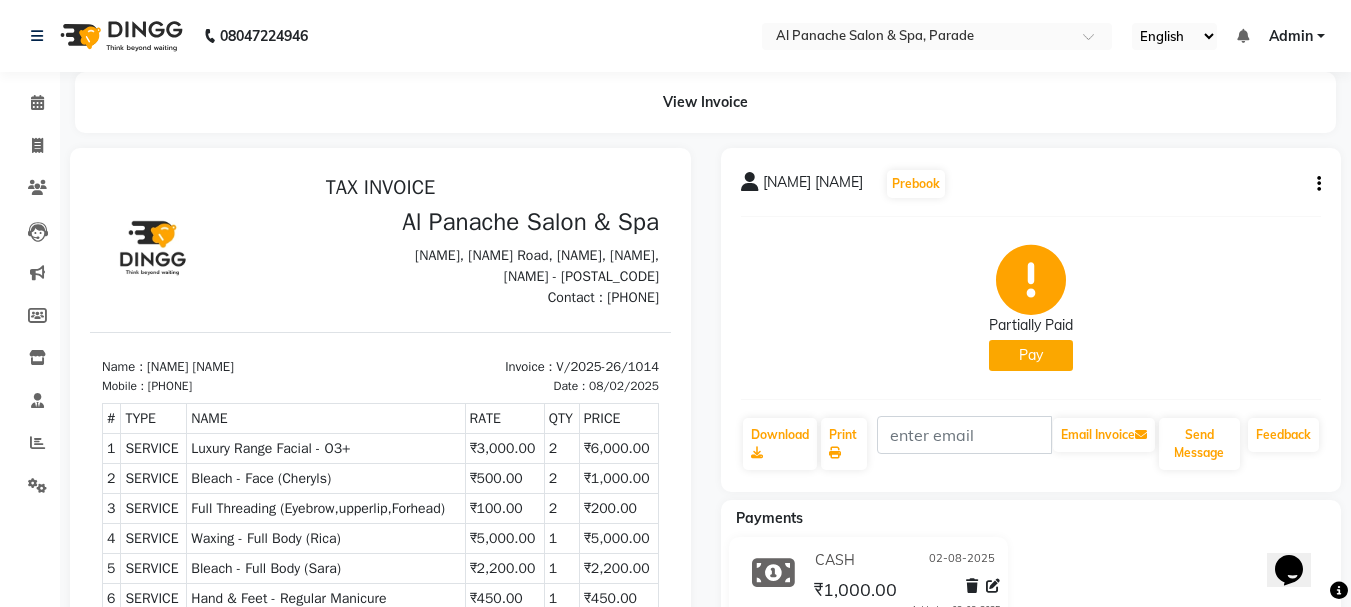 click 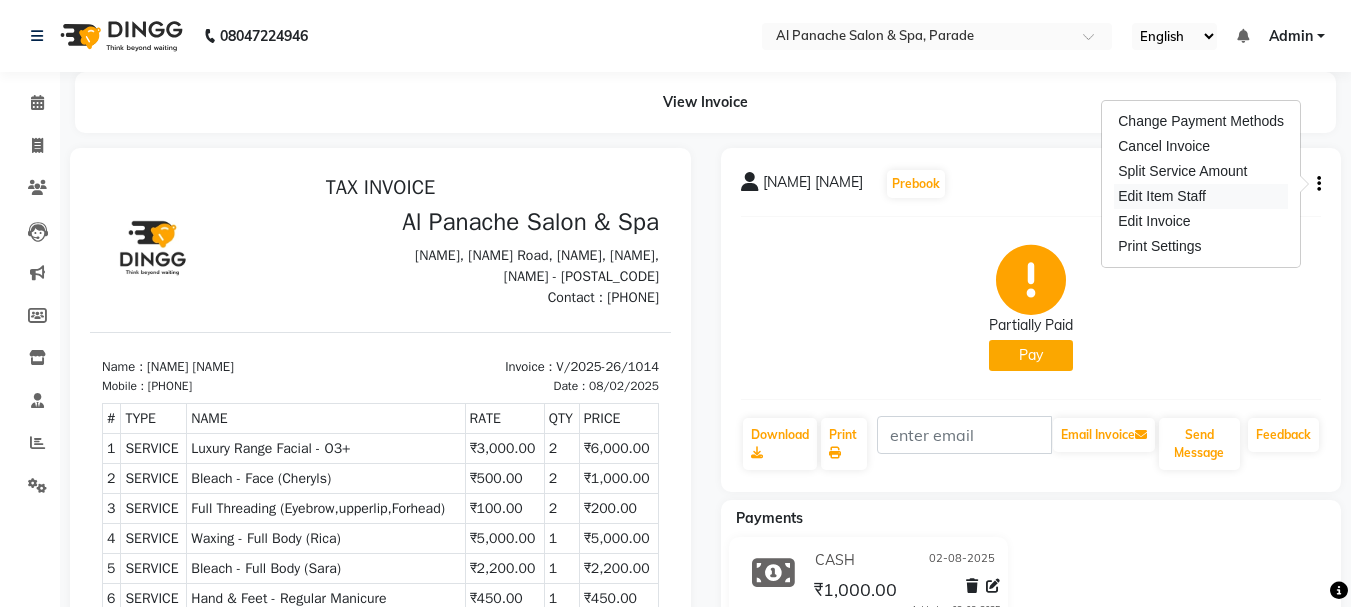 click on "Edit Item Staff" at bounding box center (1201, 196) 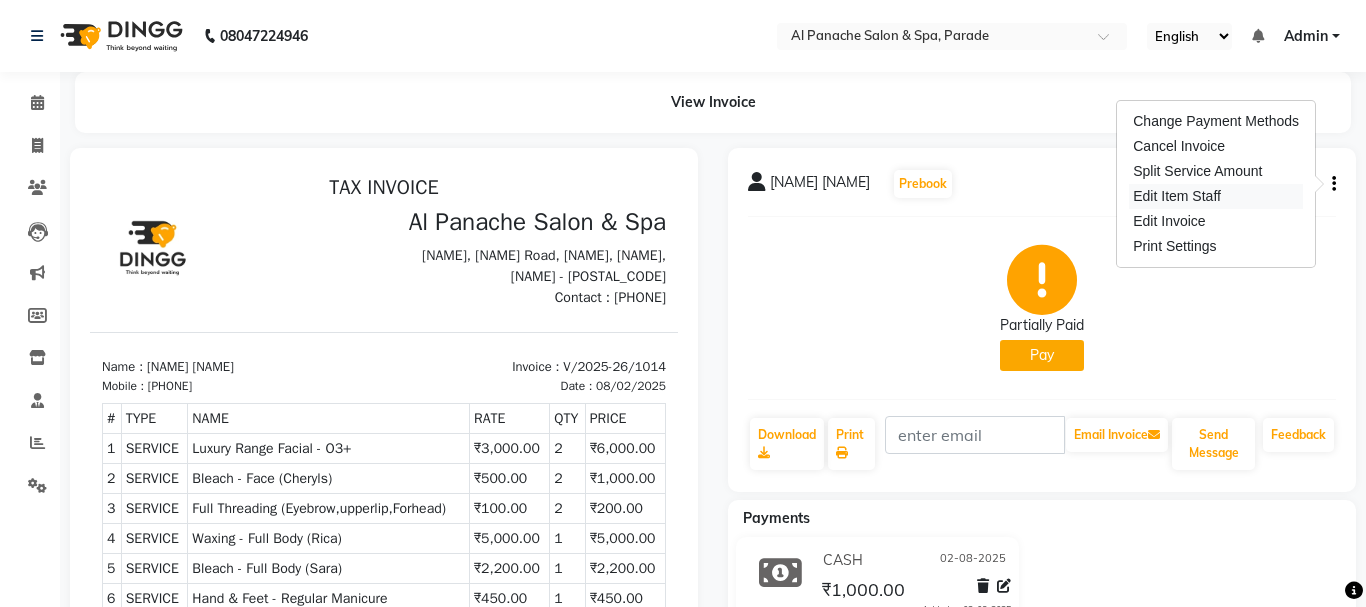 select on "86270" 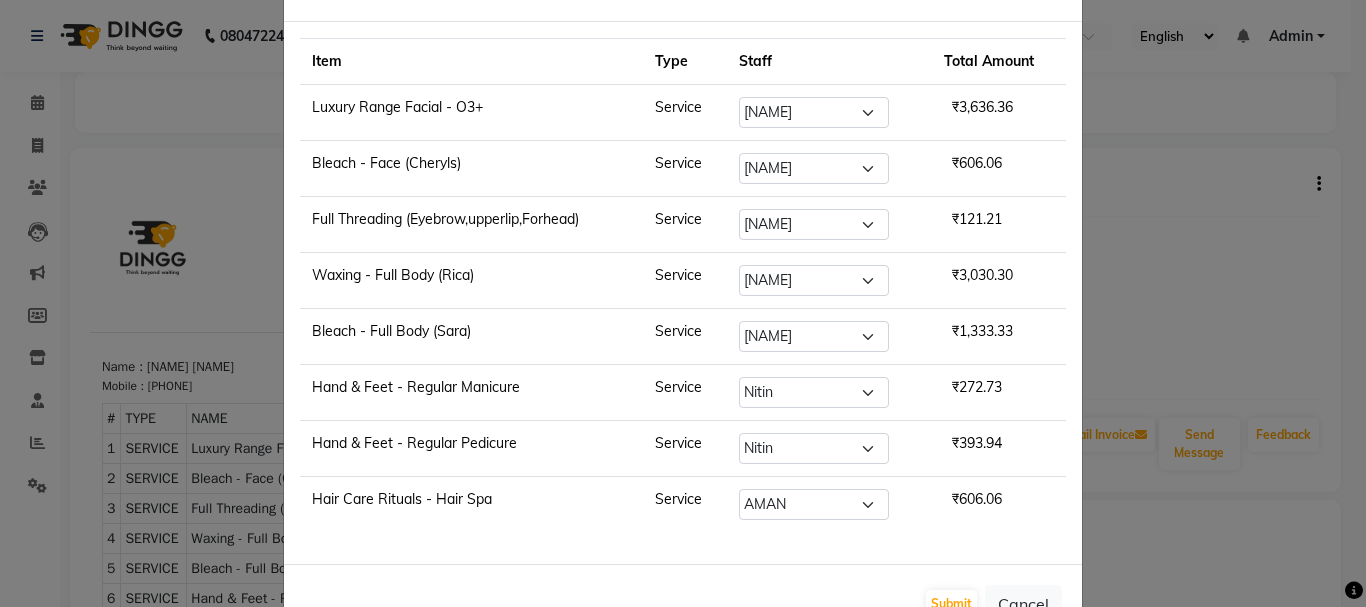 scroll, scrollTop: 141, scrollLeft: 0, axis: vertical 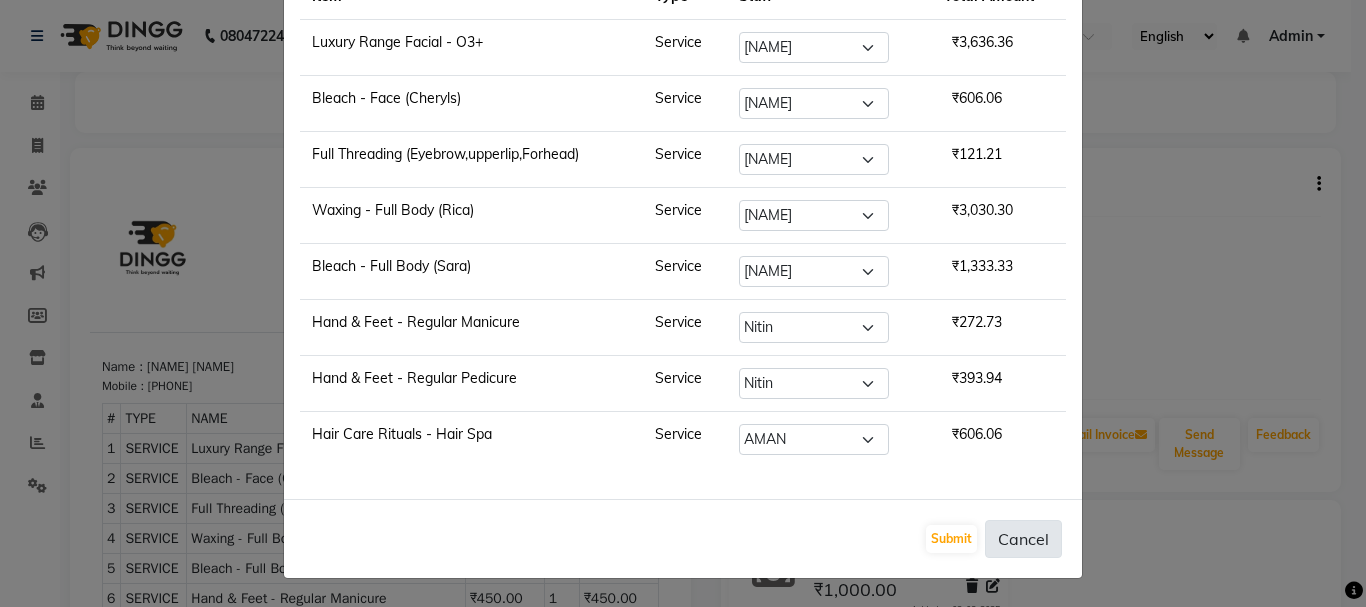 click on "Cancel" 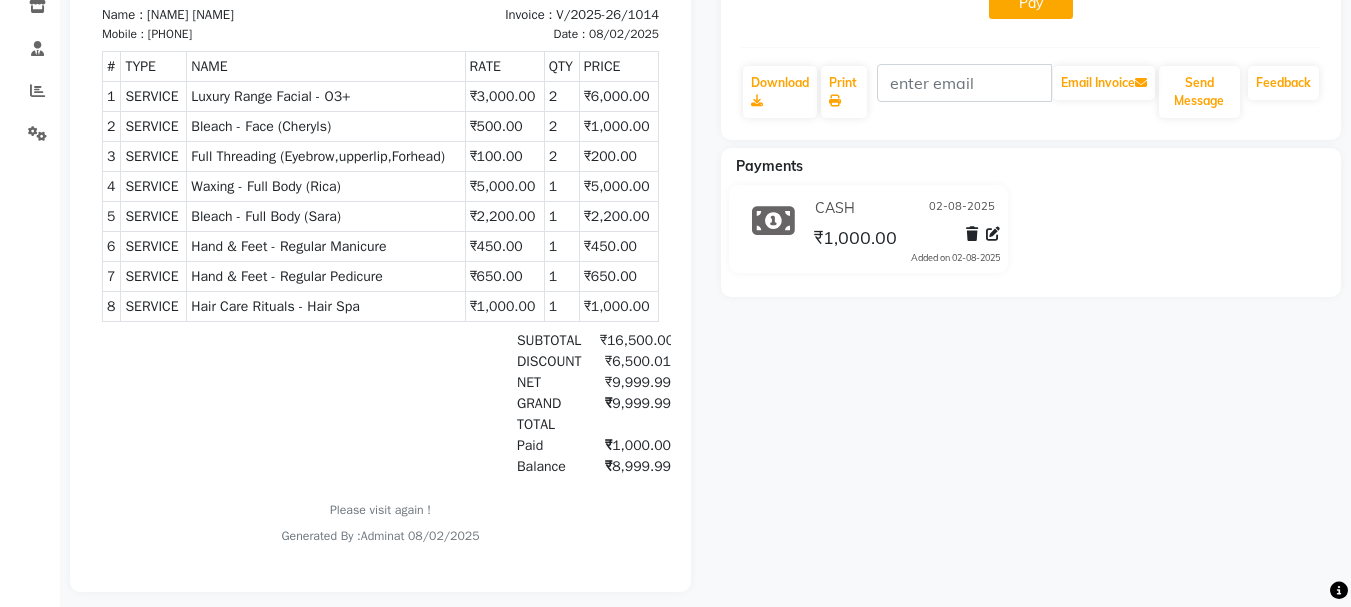 scroll, scrollTop: 382, scrollLeft: 0, axis: vertical 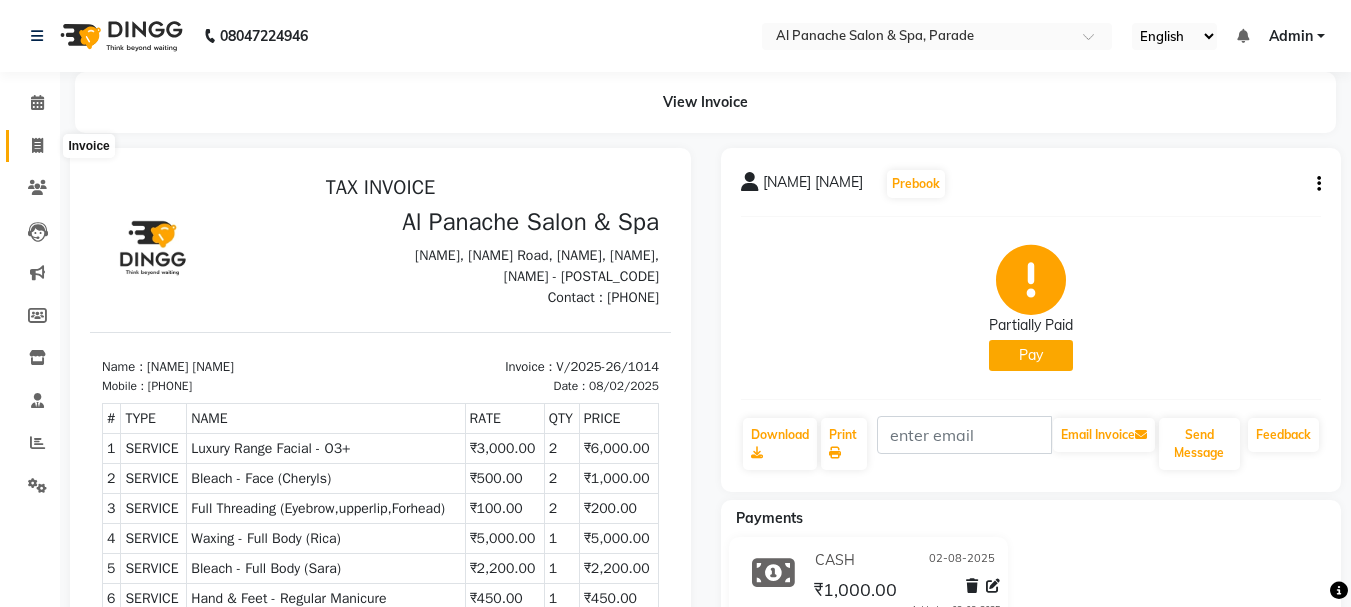 click 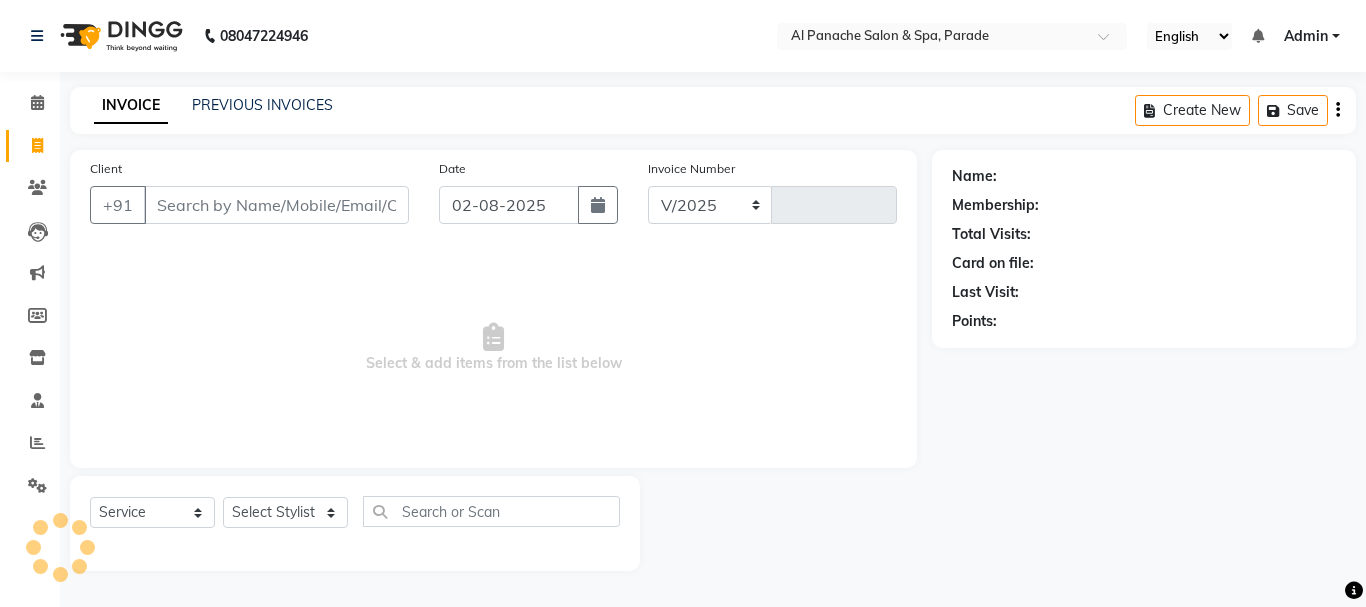 select on "463" 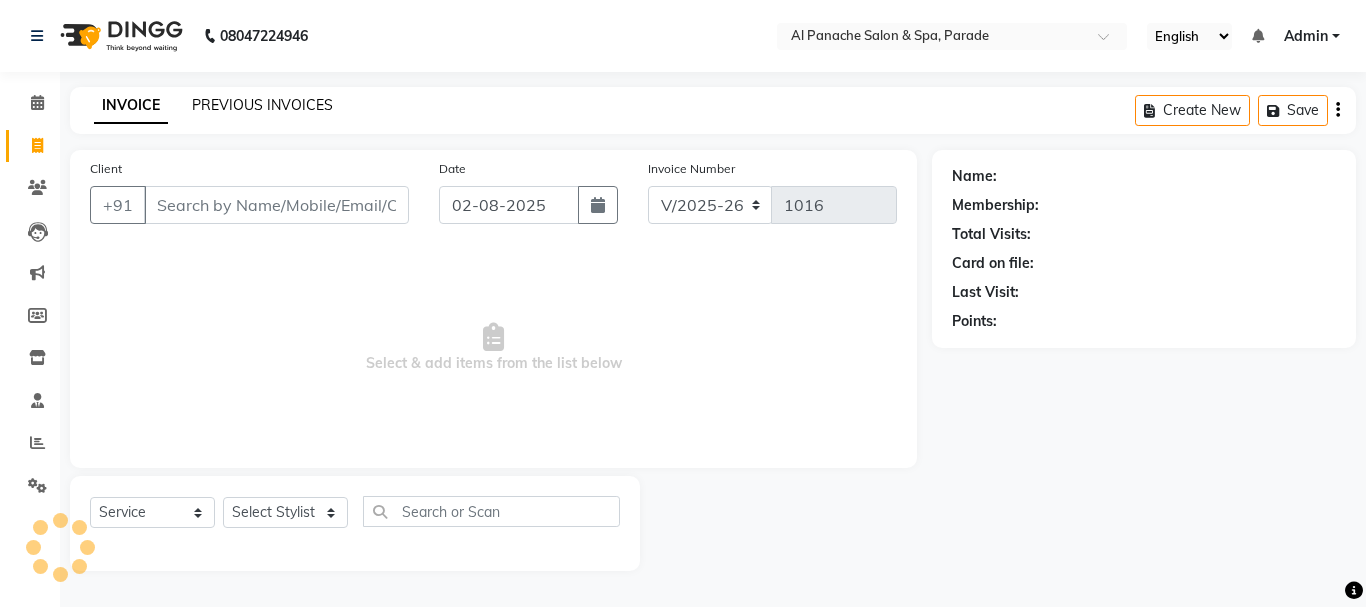 click on "PREVIOUS INVOICES" 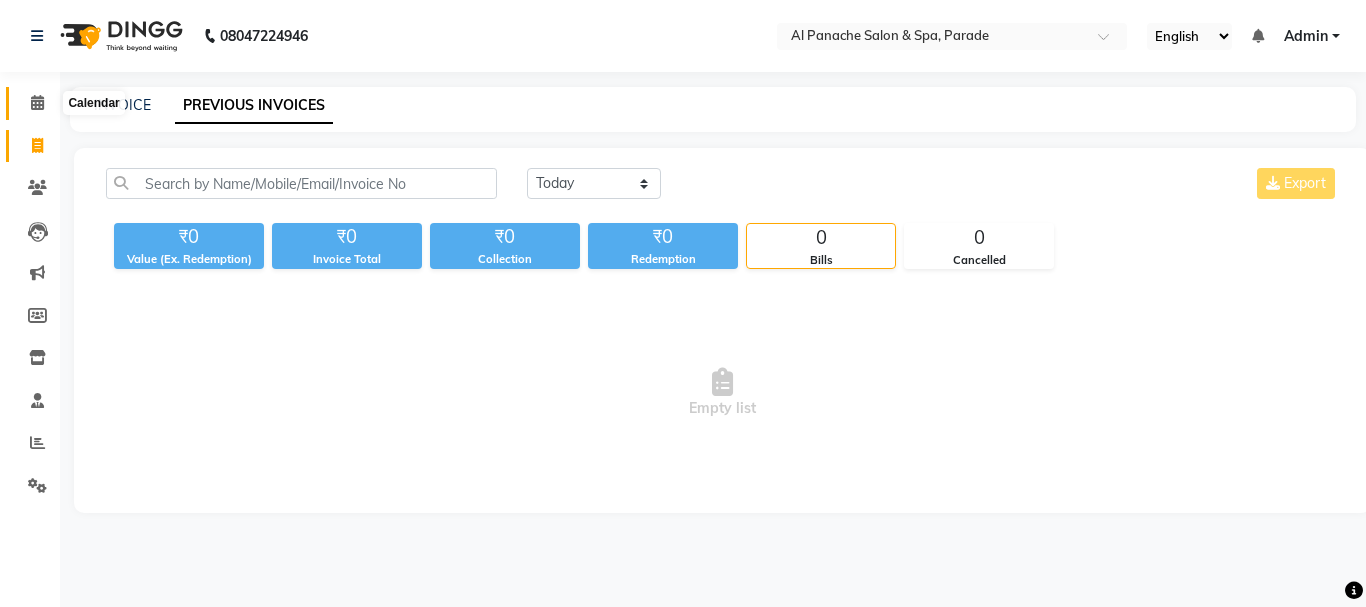 click 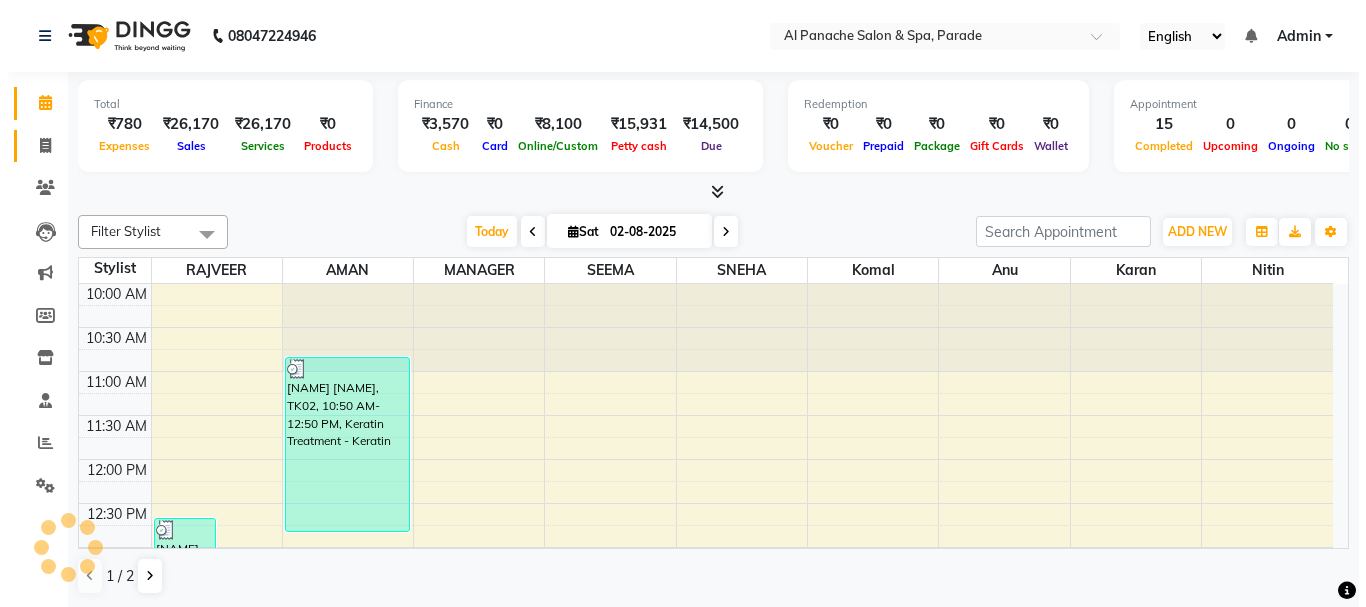 scroll, scrollTop: 617, scrollLeft: 0, axis: vertical 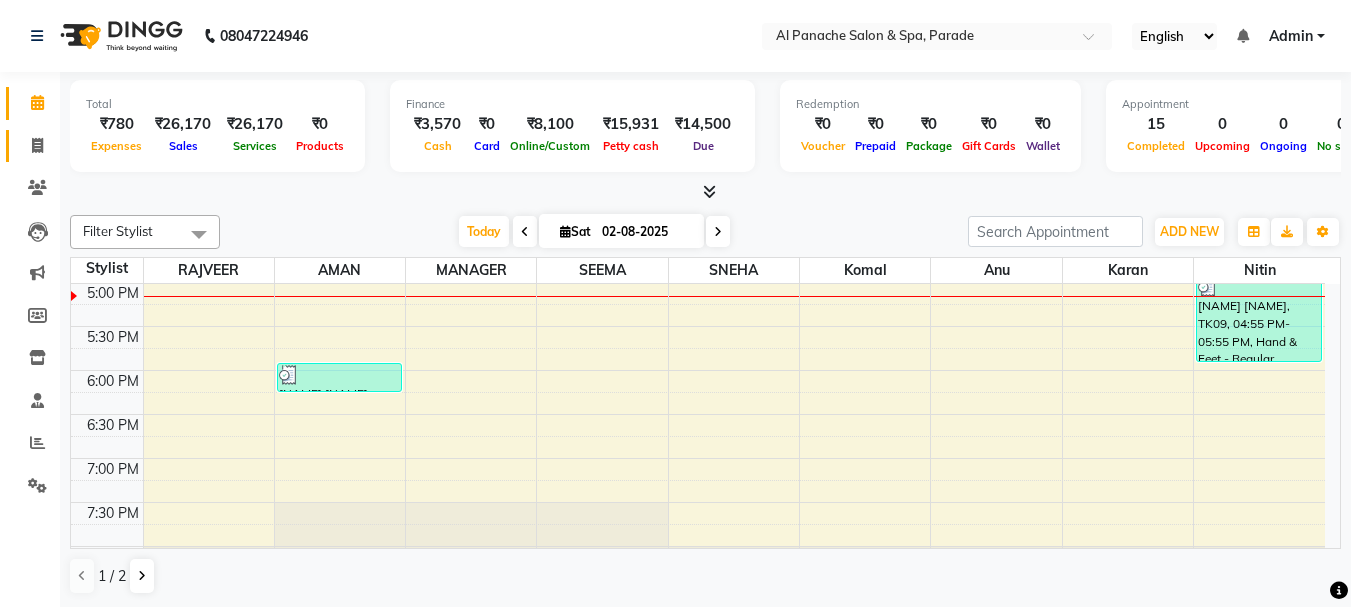 click 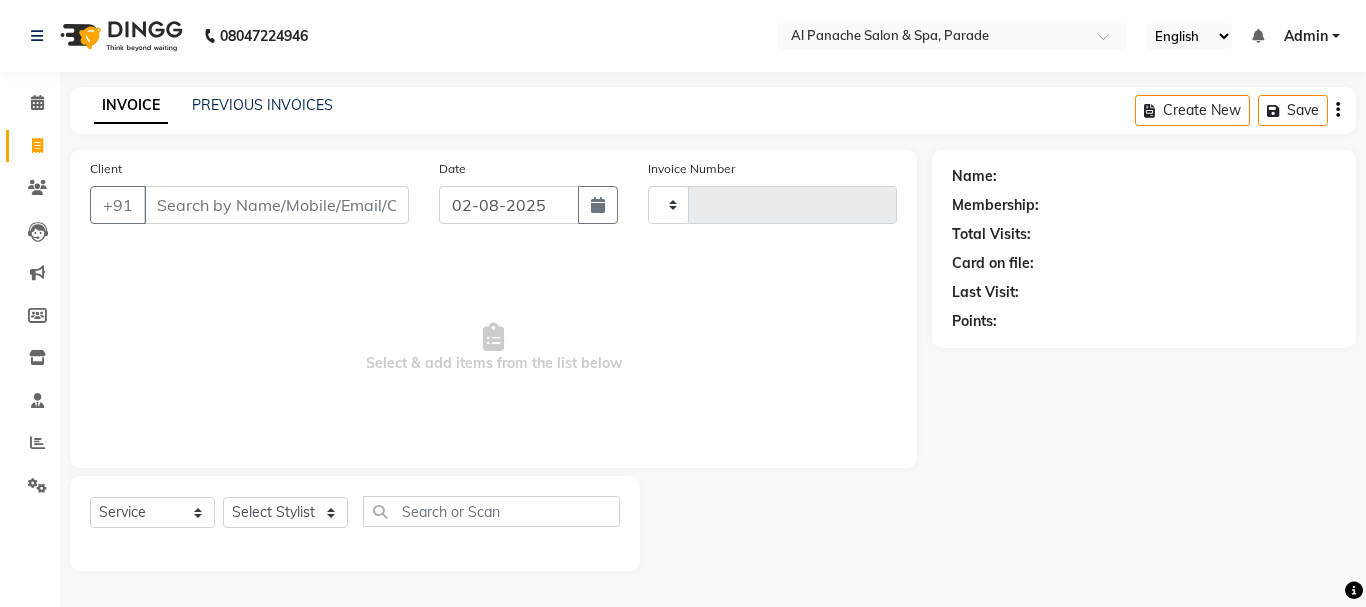 type on "1016" 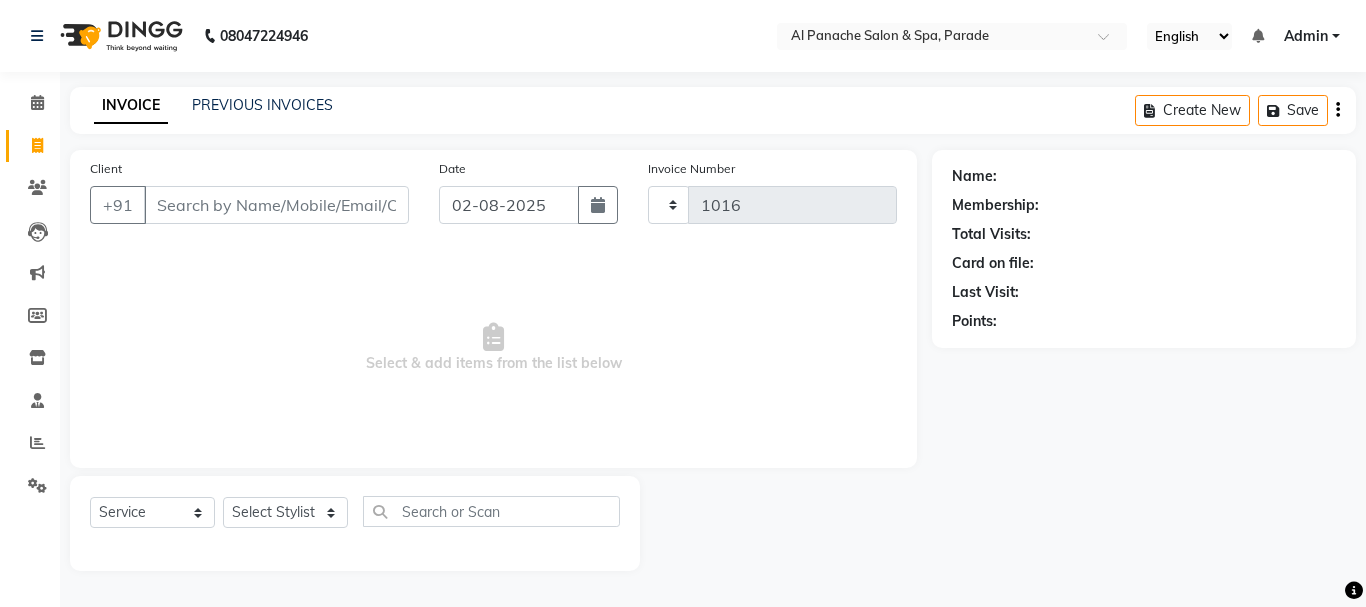 select on "463" 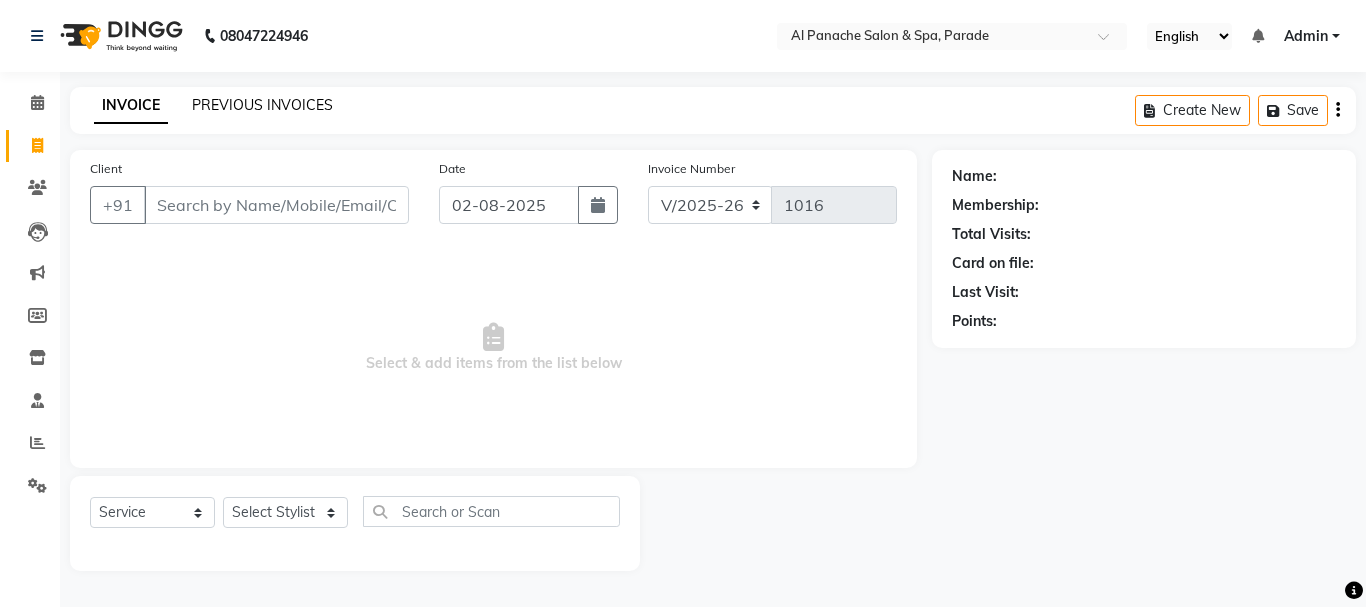 click on "PREVIOUS INVOICES" 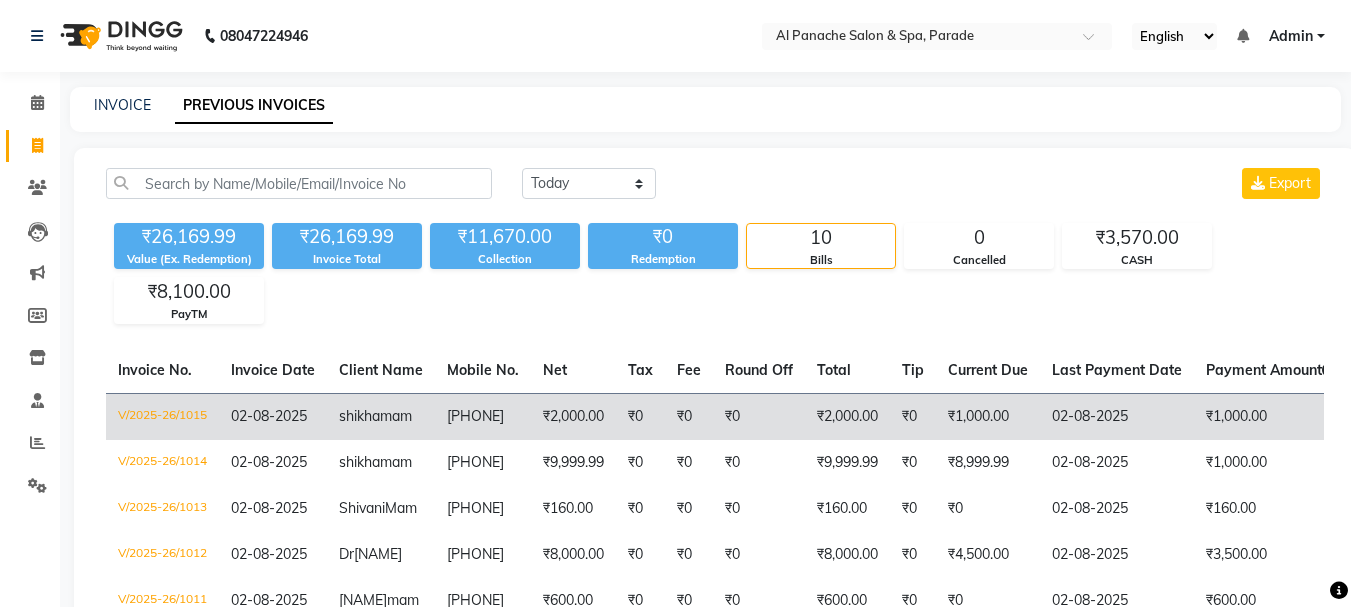 click on "shikha  mam" 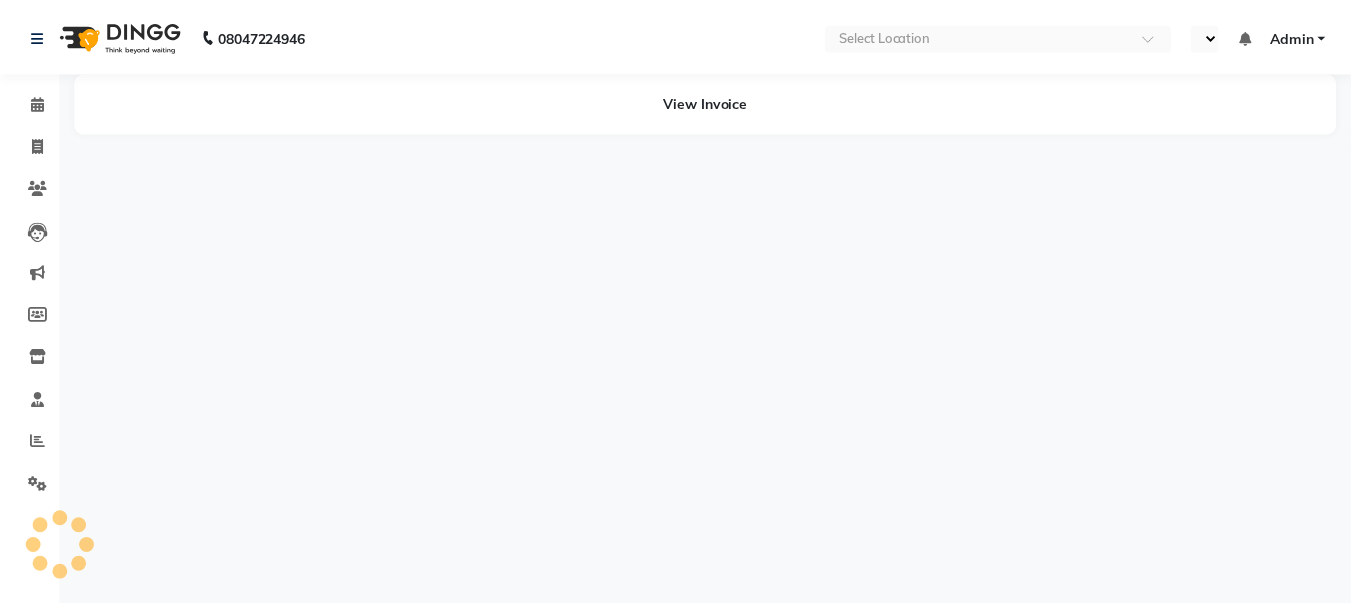 scroll, scrollTop: 0, scrollLeft: 0, axis: both 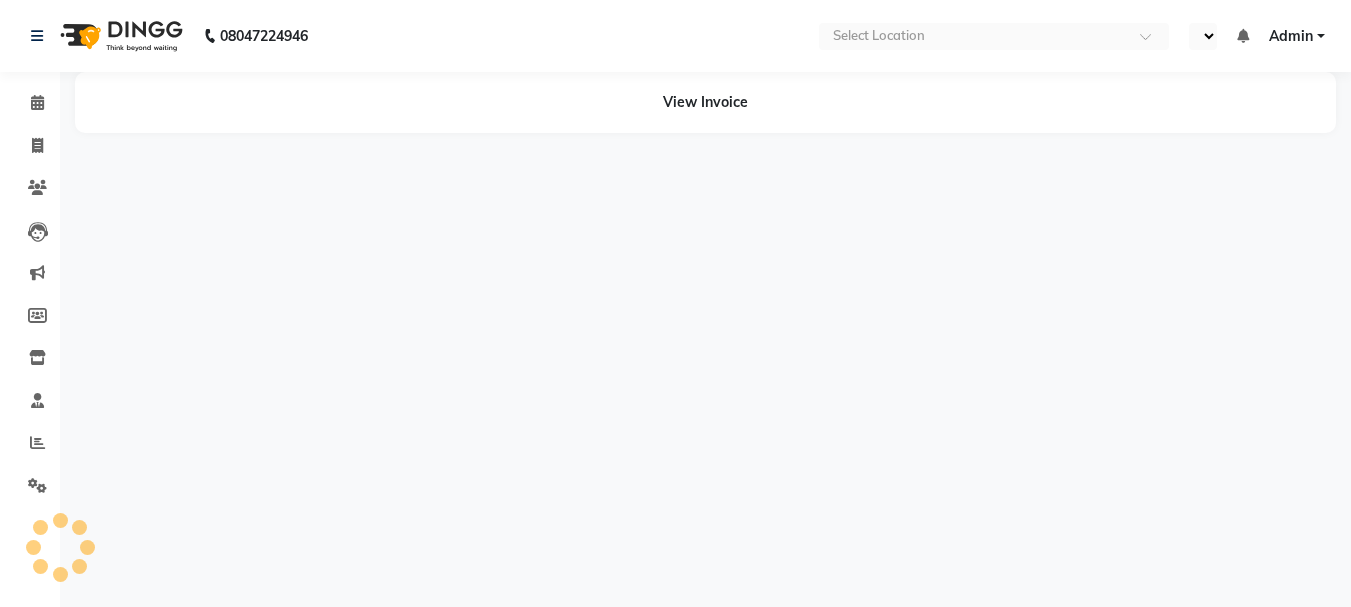 select on "en" 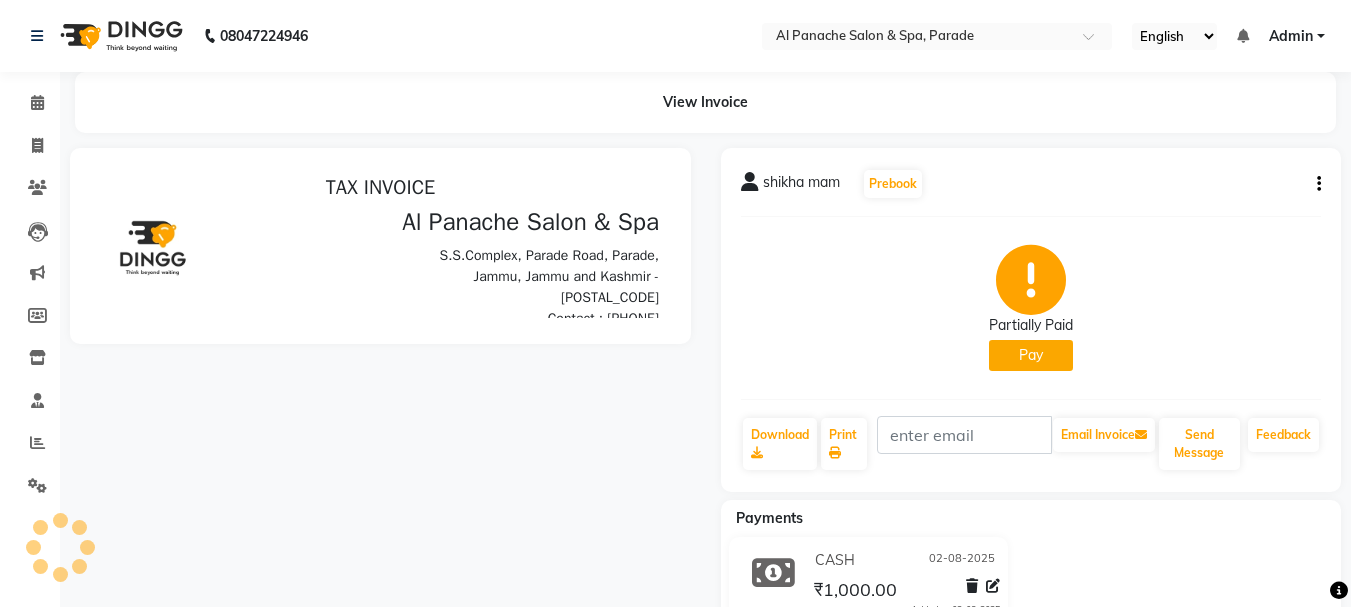 scroll, scrollTop: 0, scrollLeft: 0, axis: both 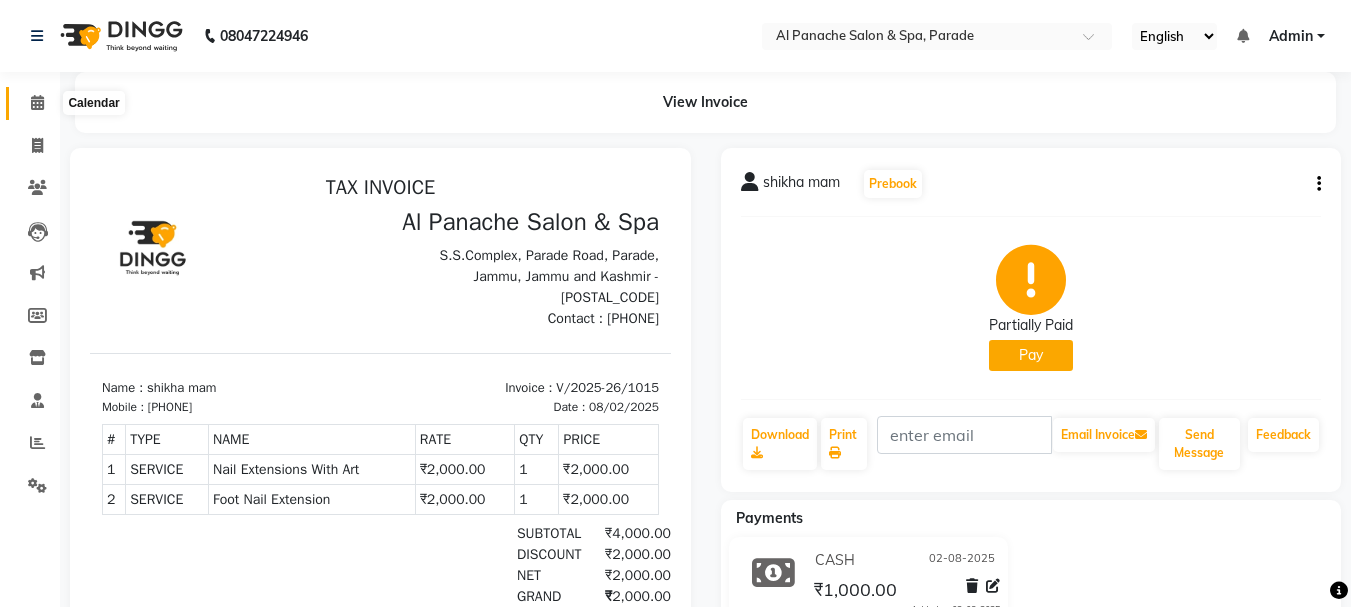 click 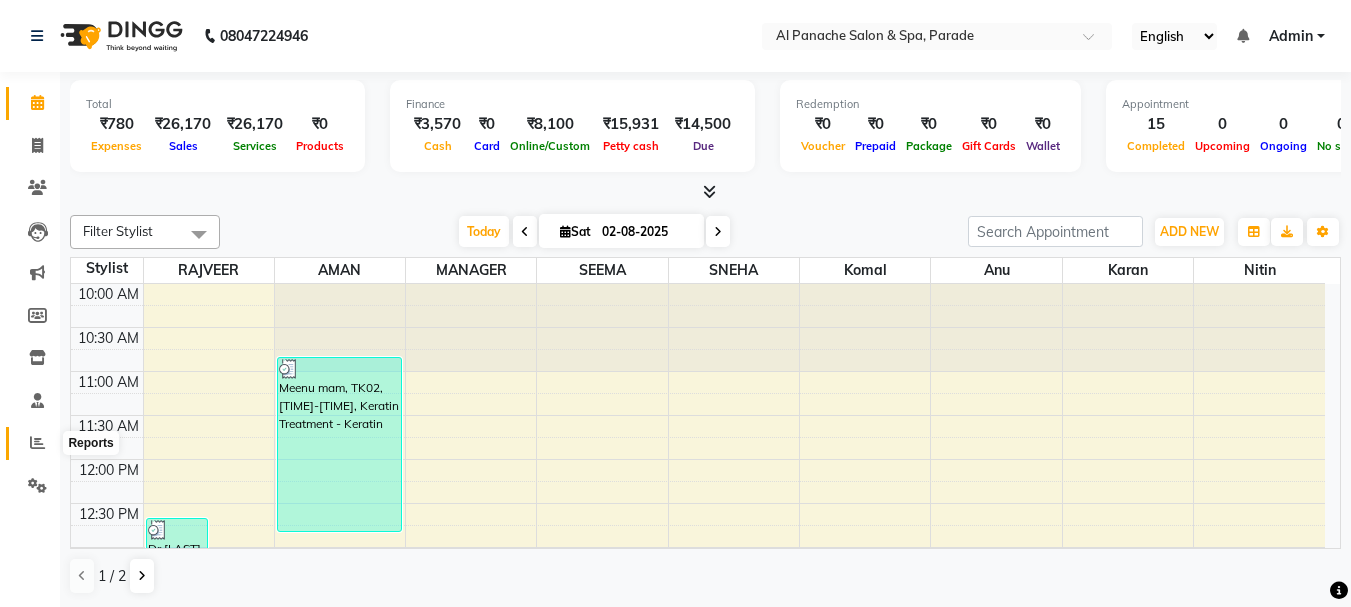 click 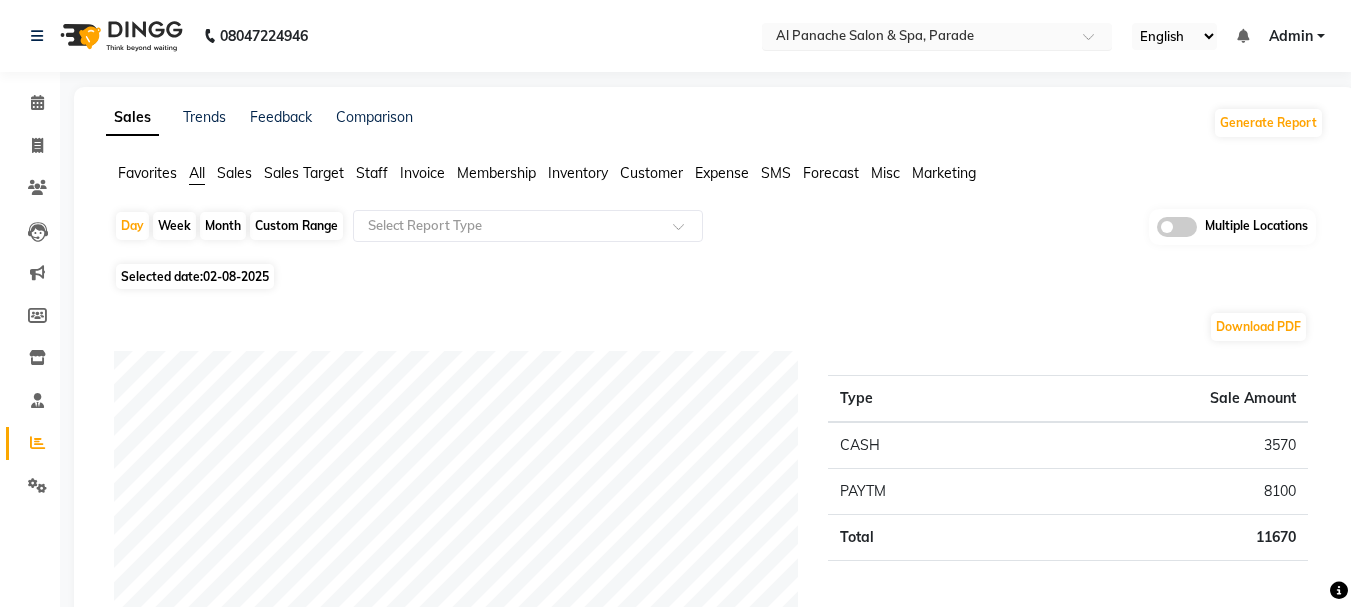 click on "Al Panache Salon & Spa, Parade" at bounding box center (875, 36) 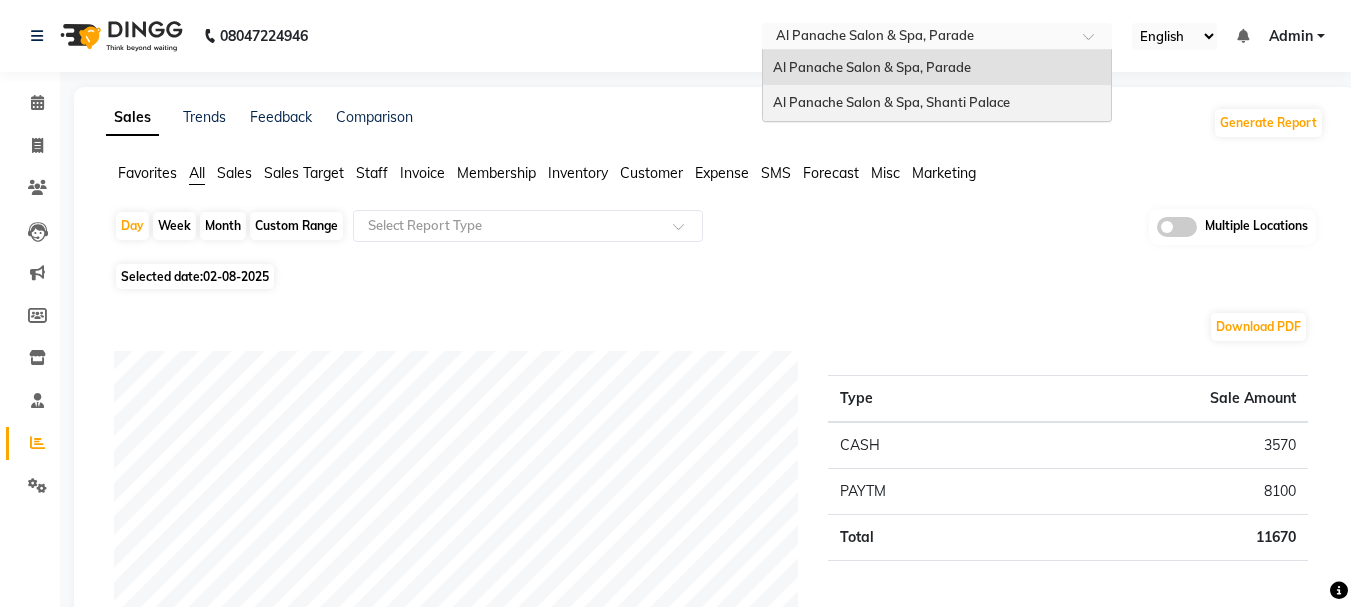click on "Al Panache Salon & Spa, Shanti Palace" at bounding box center (937, 103) 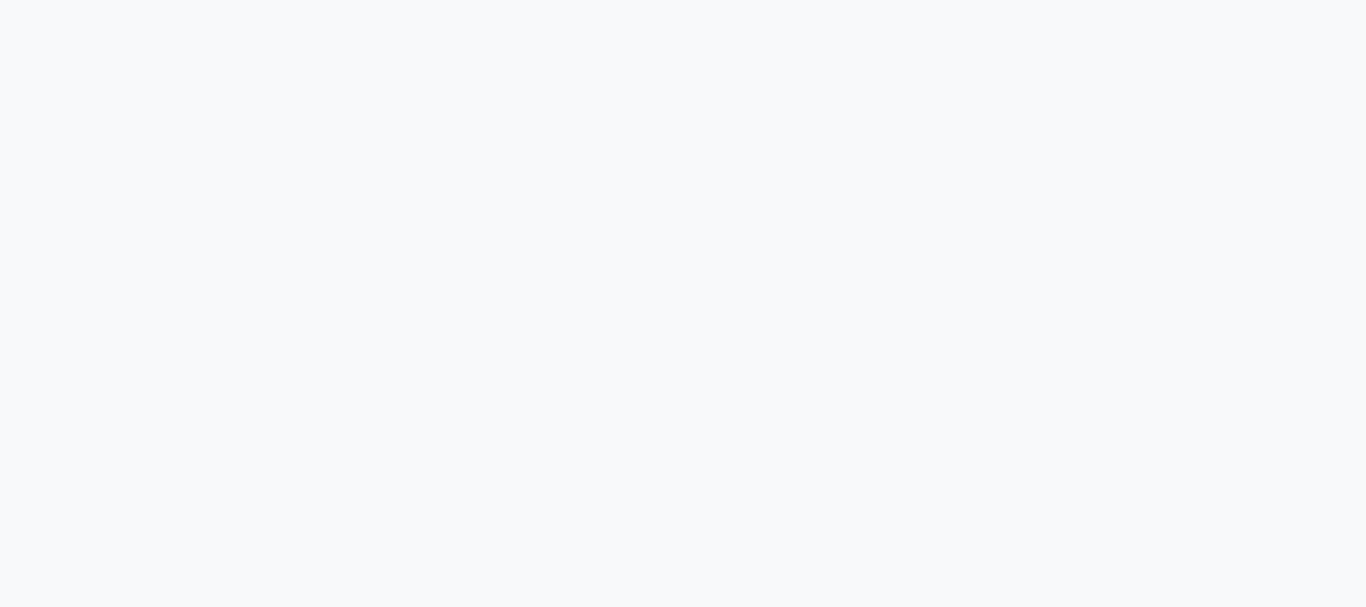 scroll, scrollTop: 0, scrollLeft: 0, axis: both 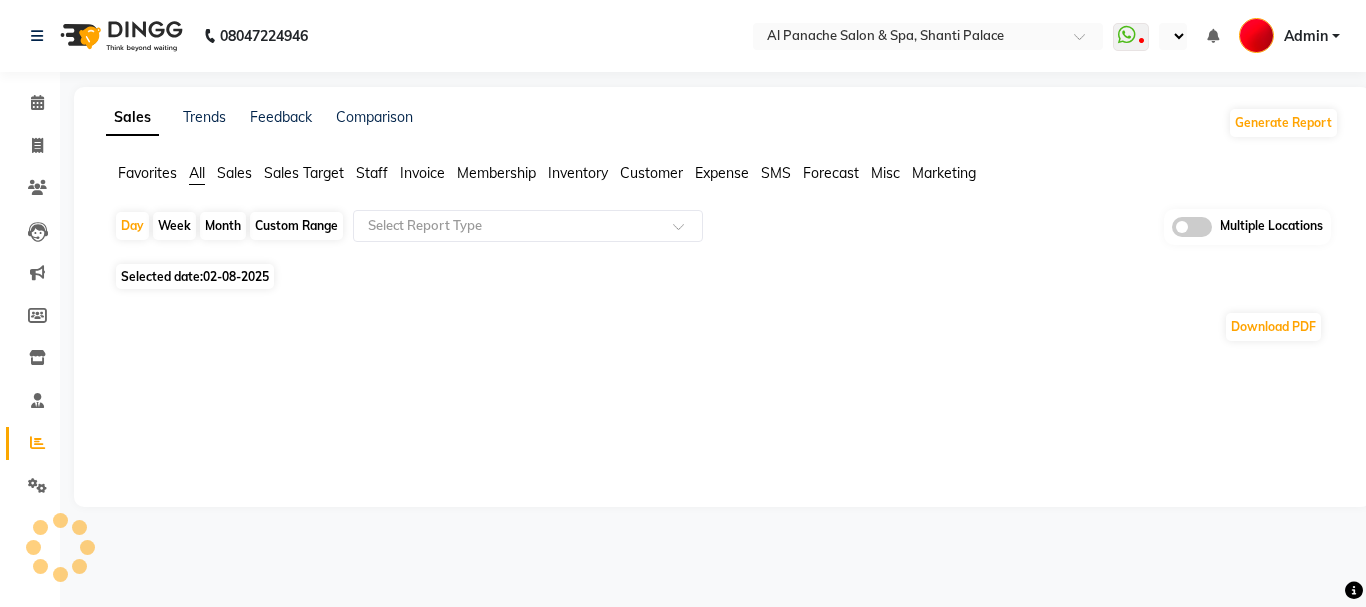select on "en" 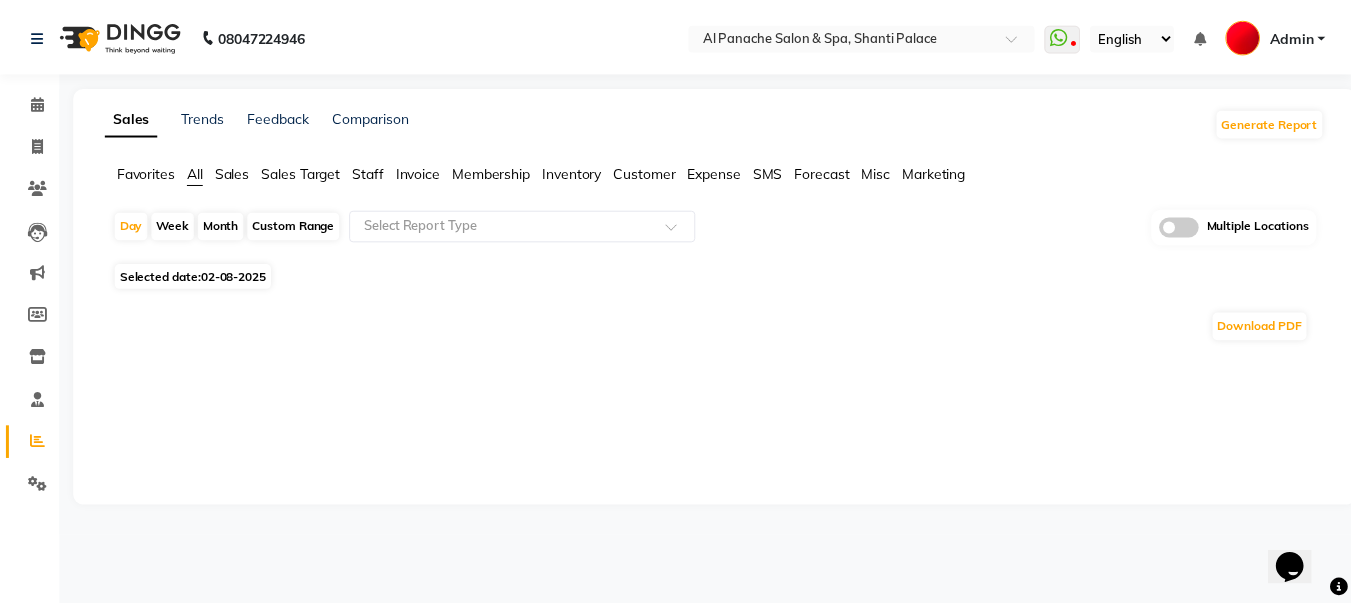 scroll, scrollTop: 0, scrollLeft: 0, axis: both 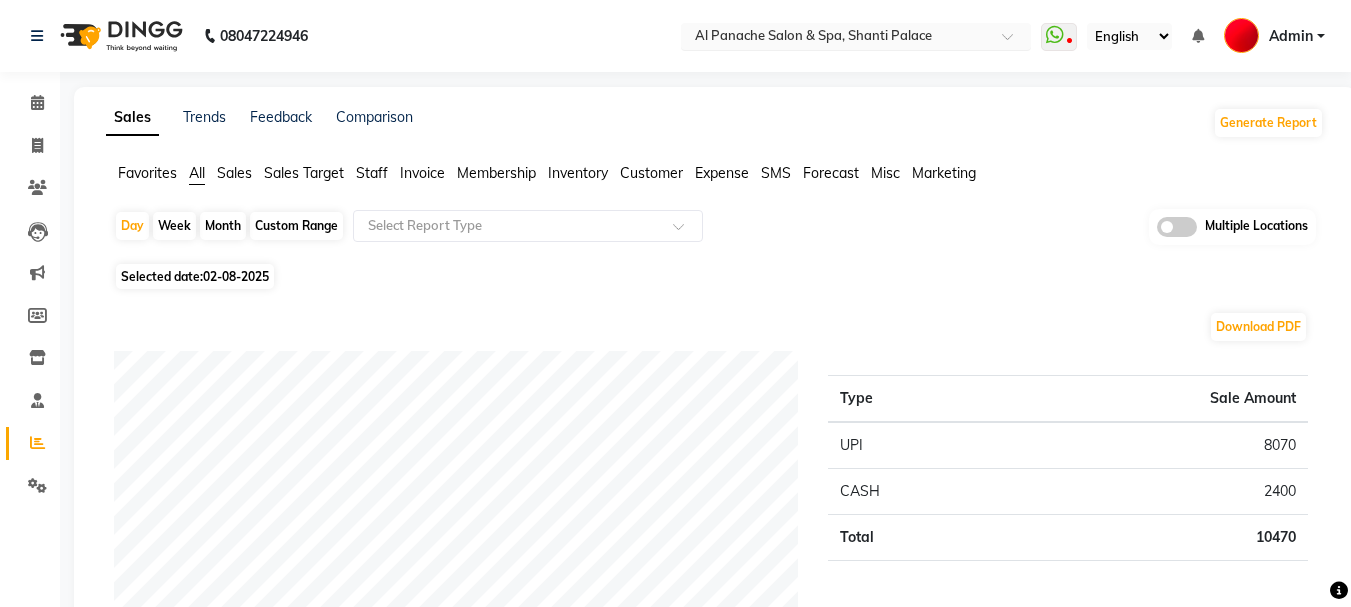 click at bounding box center (836, 38) 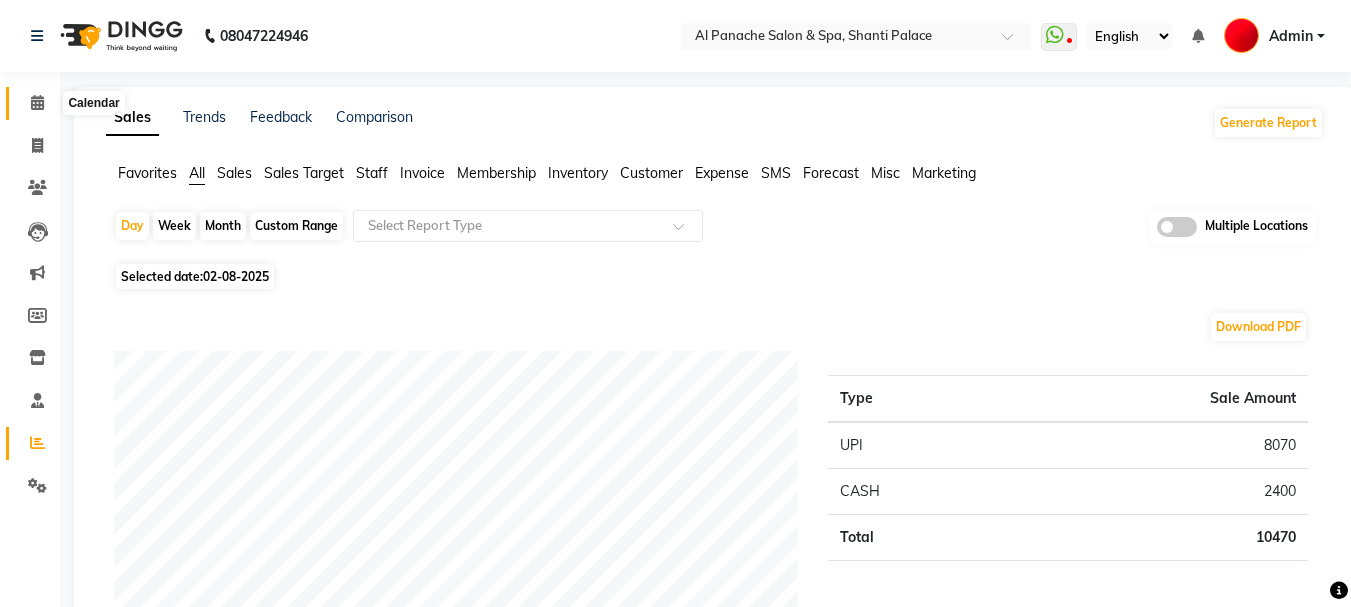 click 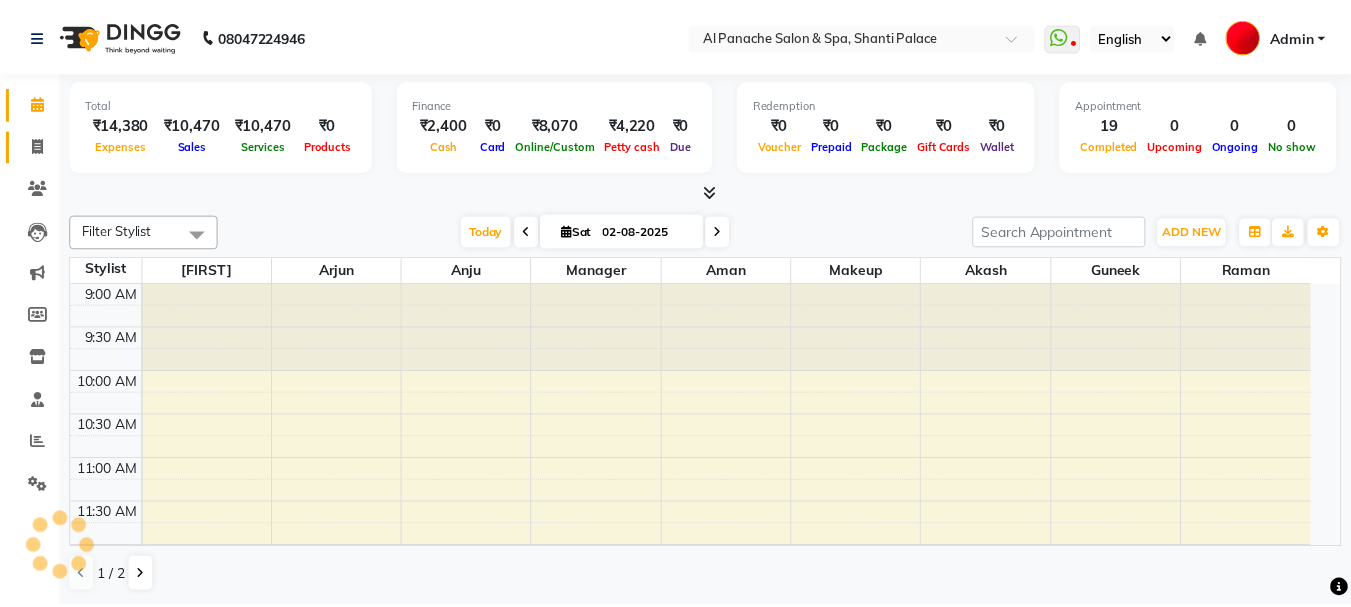 scroll, scrollTop: 0, scrollLeft: 0, axis: both 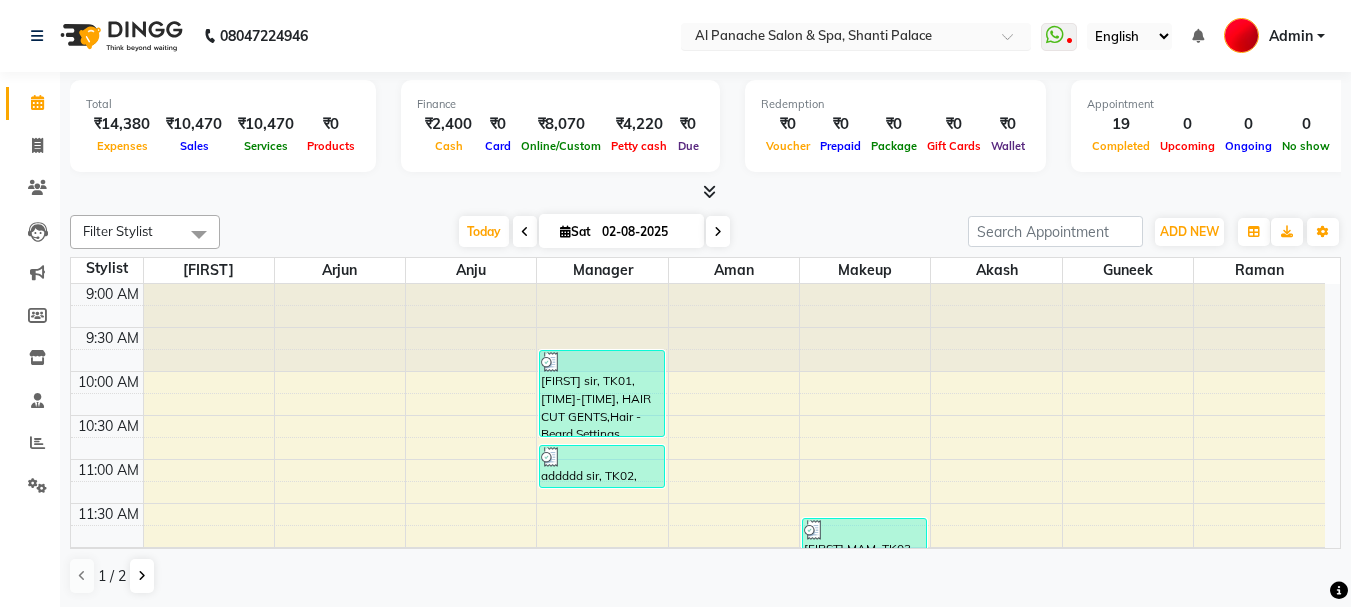 click at bounding box center (1014, 42) 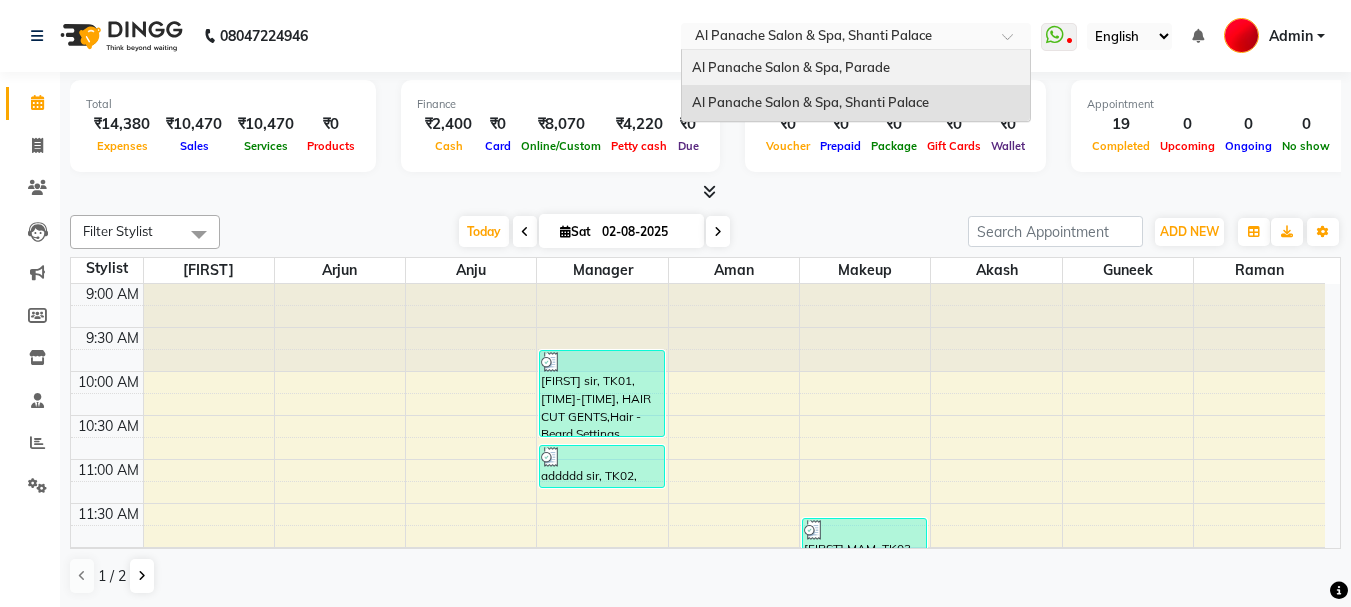 click on "Al Panache Salon & Spa, Parade" at bounding box center (856, 68) 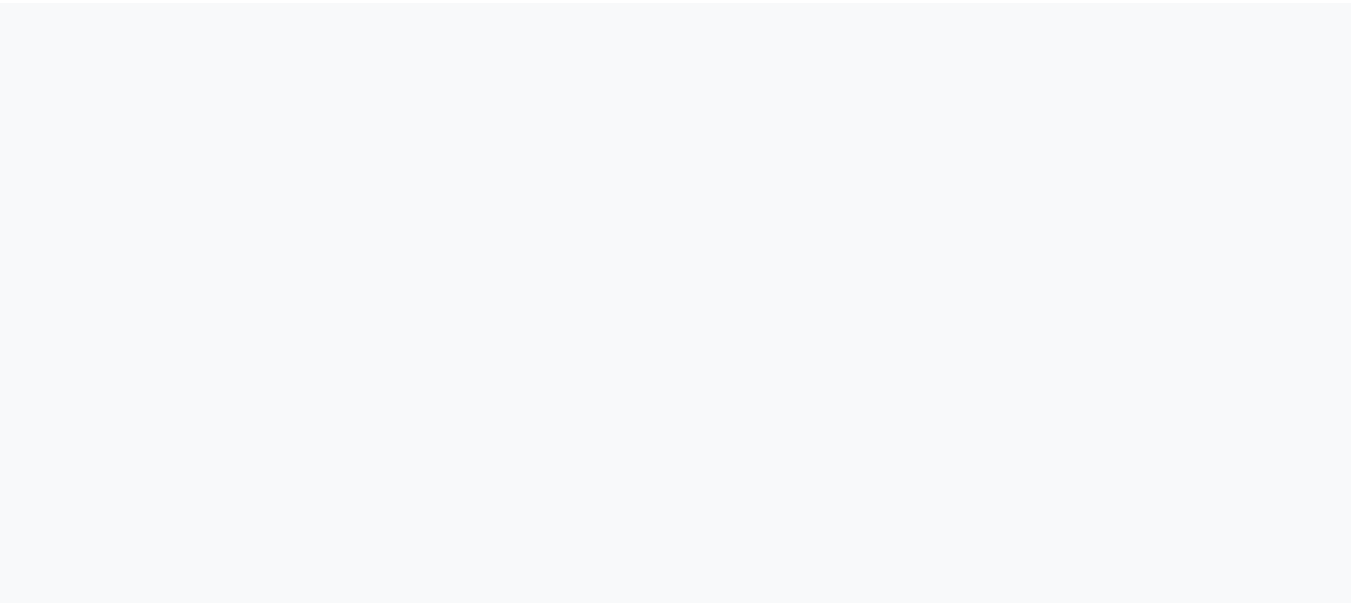 scroll, scrollTop: 0, scrollLeft: 0, axis: both 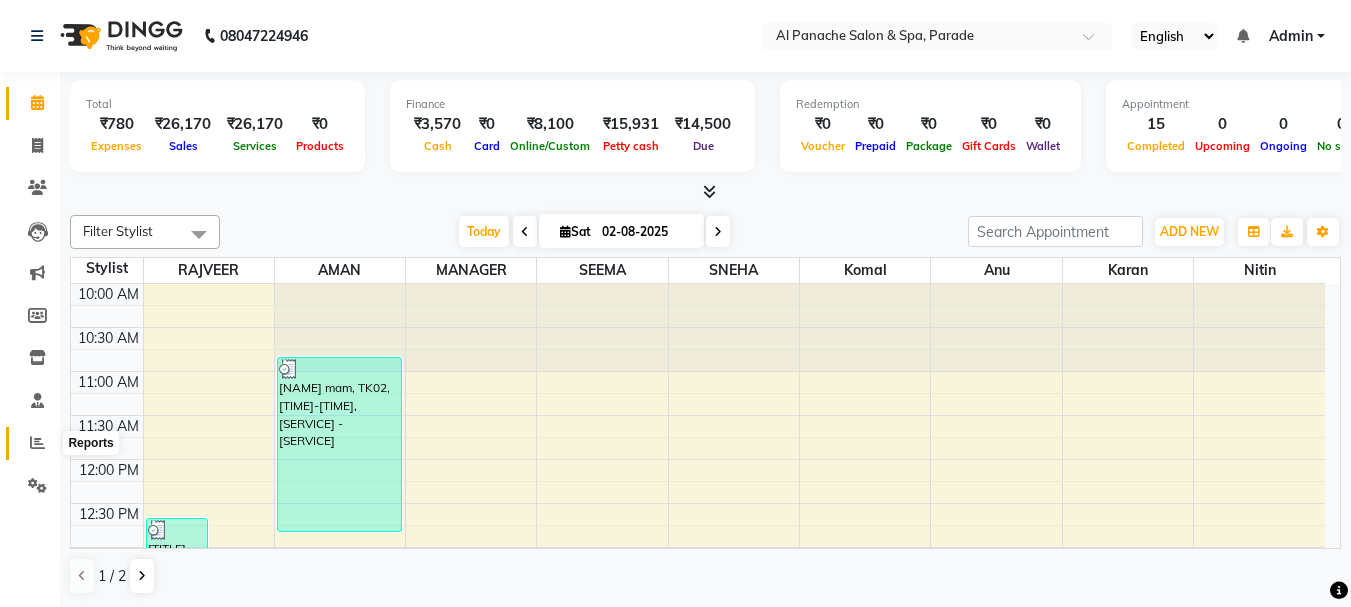 click 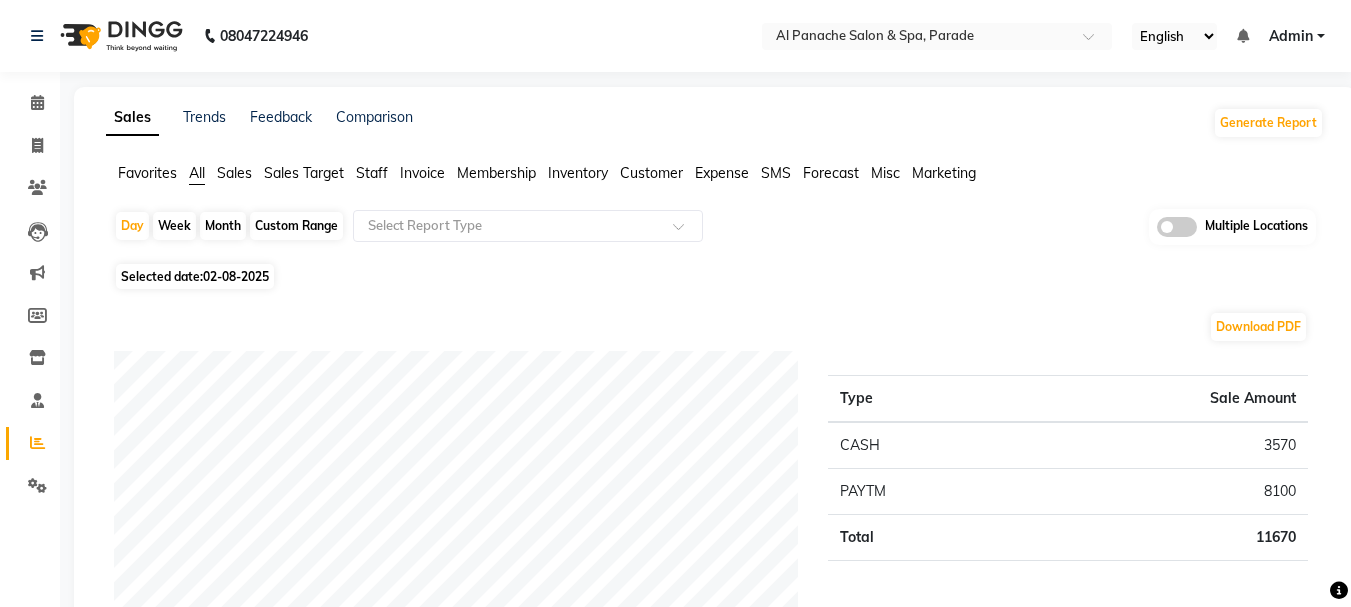 click on "Month" 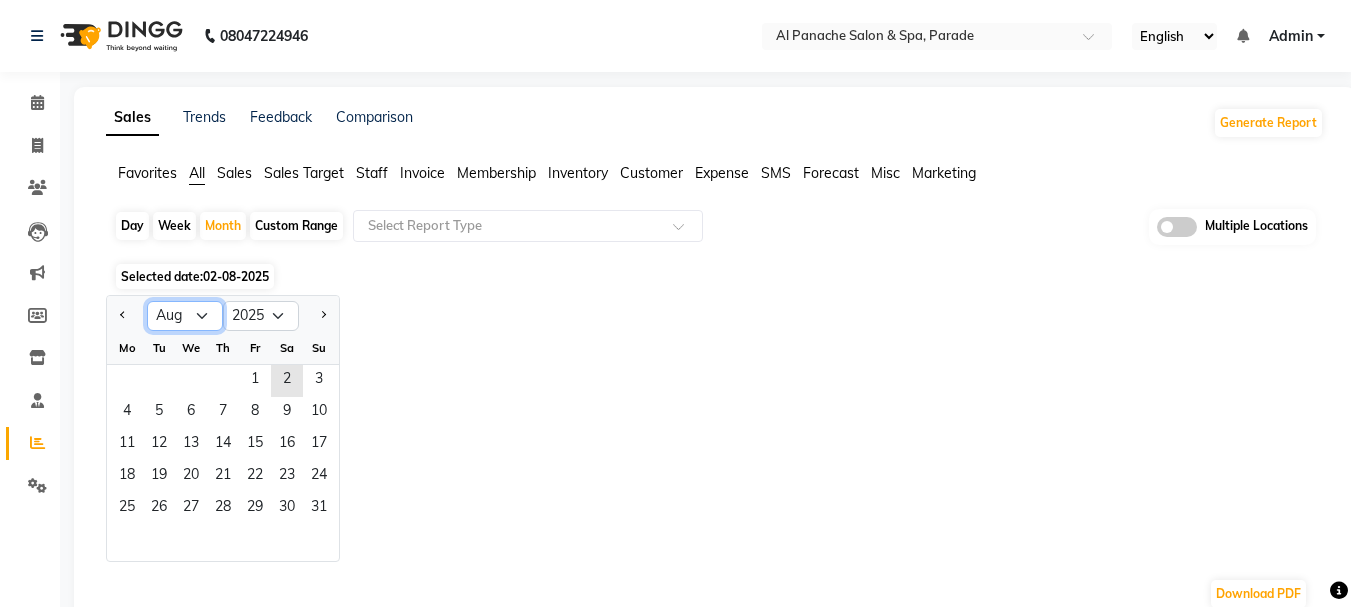 click on "Jan Feb Mar Apr May Jun Jul Aug Sep Oct Nov Dec" 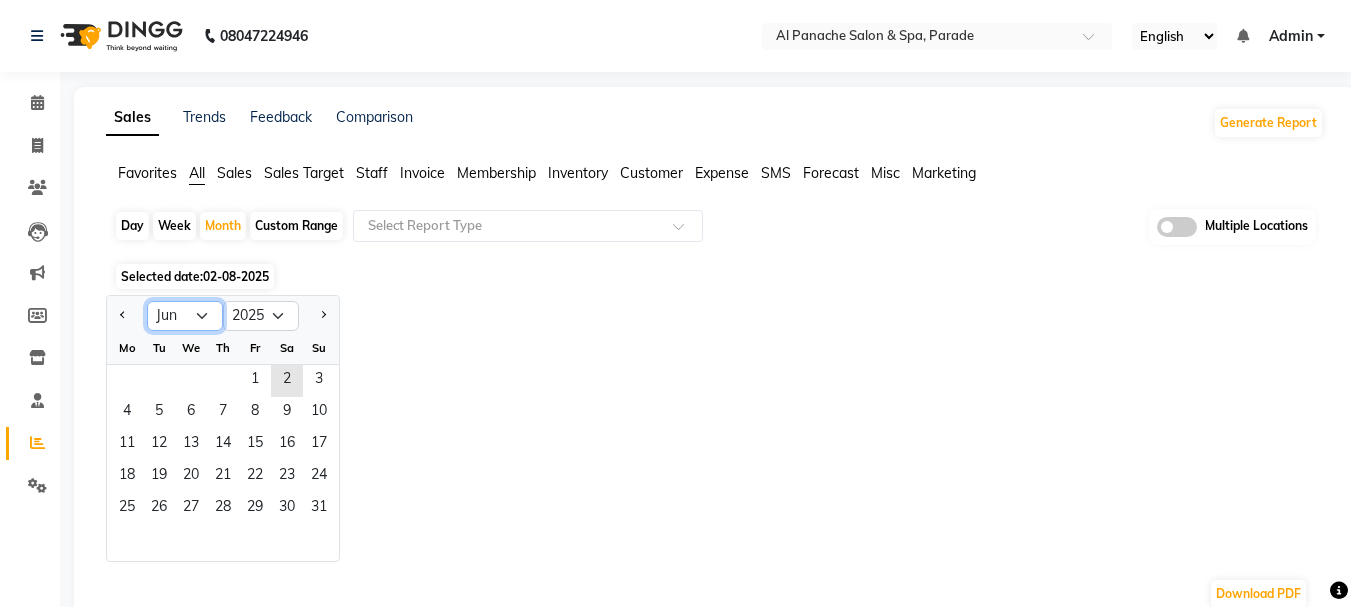 click on "Jan Feb Mar Apr May Jun Jul Aug Sep Oct Nov Dec" 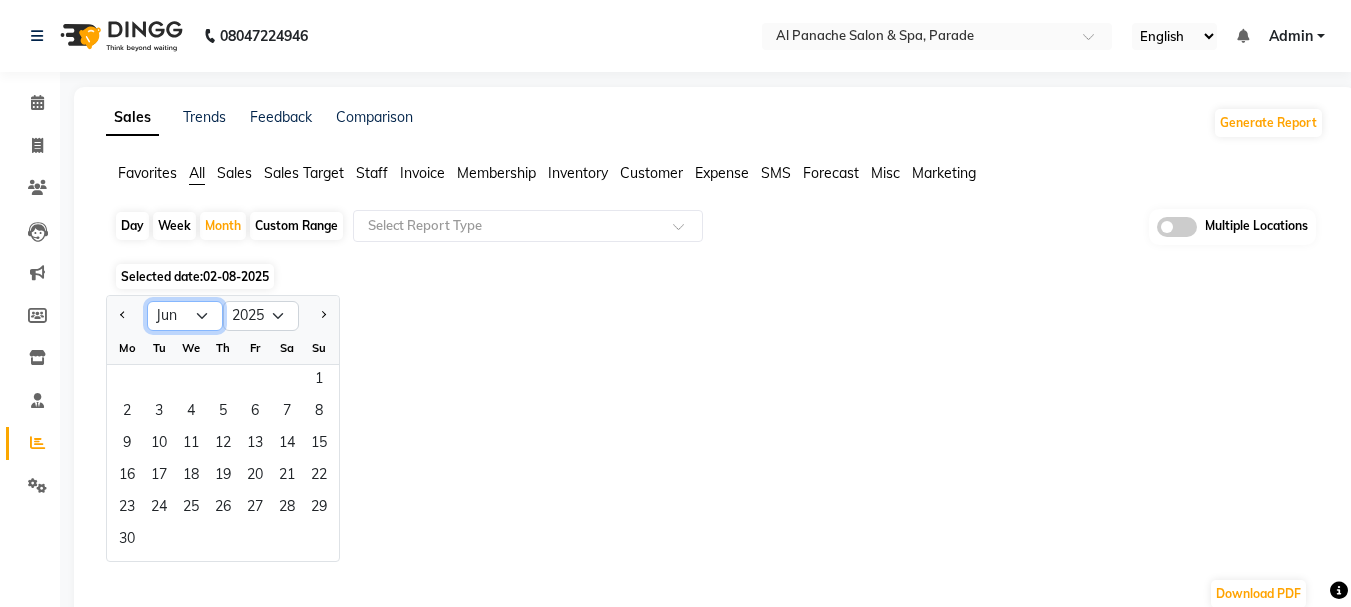 click on "Jan Feb Mar Apr May Jun Jul Aug Sep Oct Nov Dec" 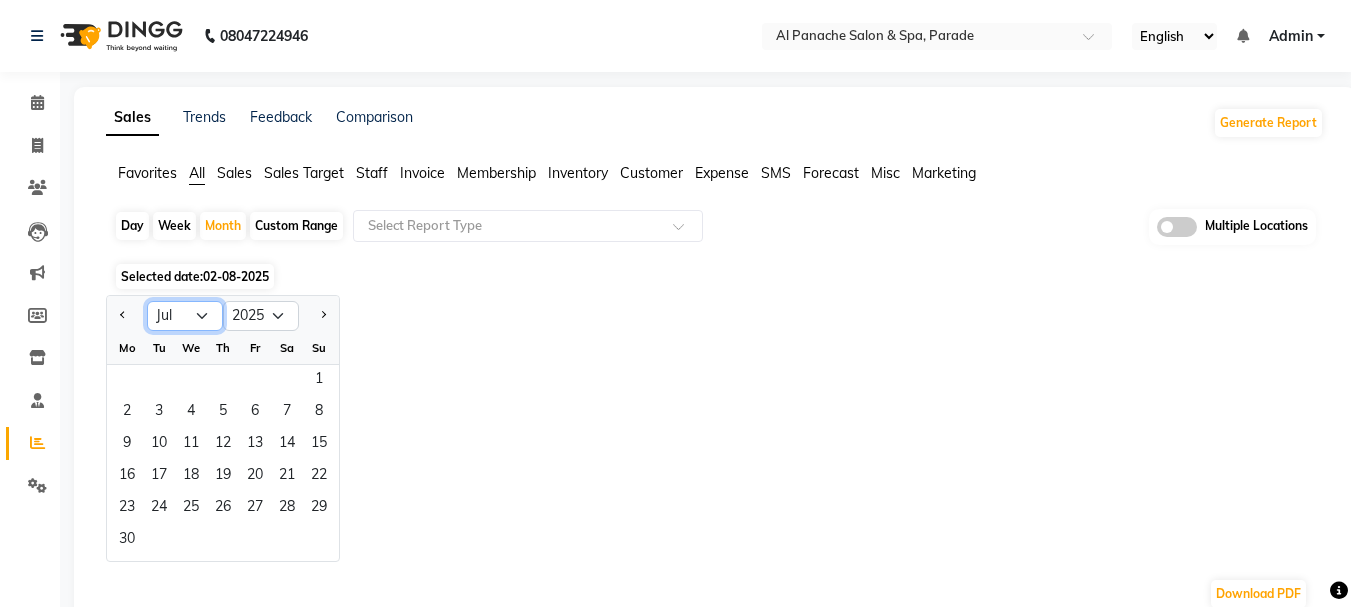 click on "Jan Feb Mar Apr May Jun Jul Aug Sep Oct Nov Dec" 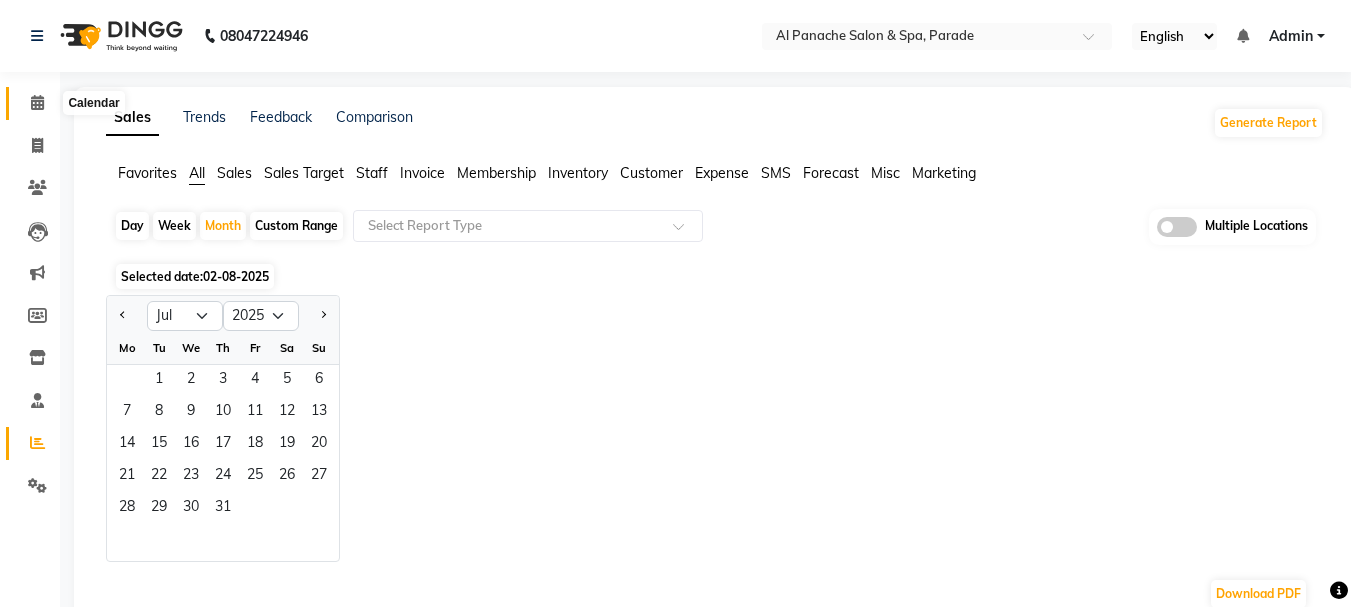 click 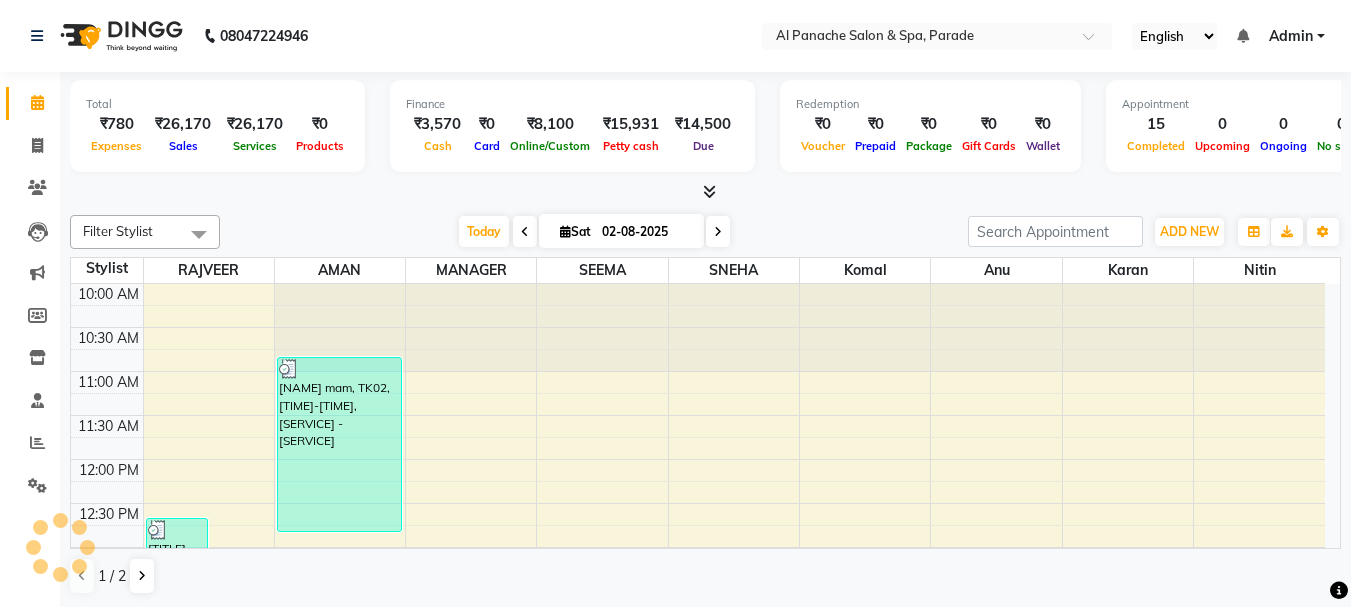 scroll, scrollTop: 0, scrollLeft: 0, axis: both 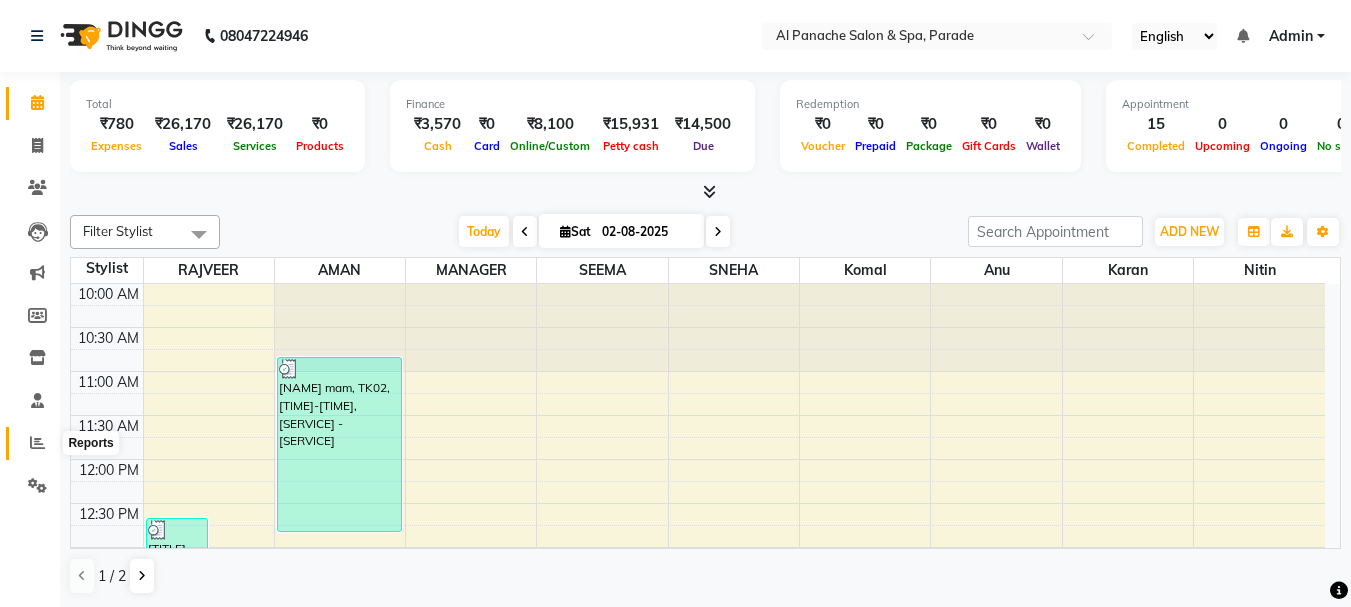 click 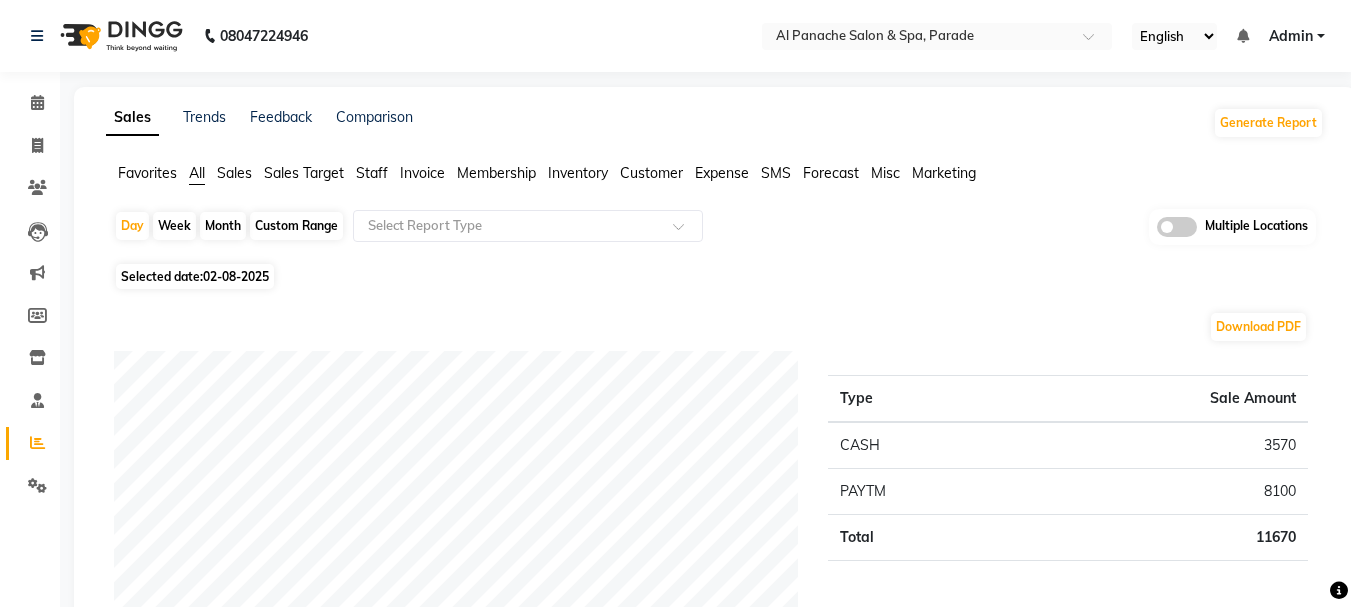 click on "Month" 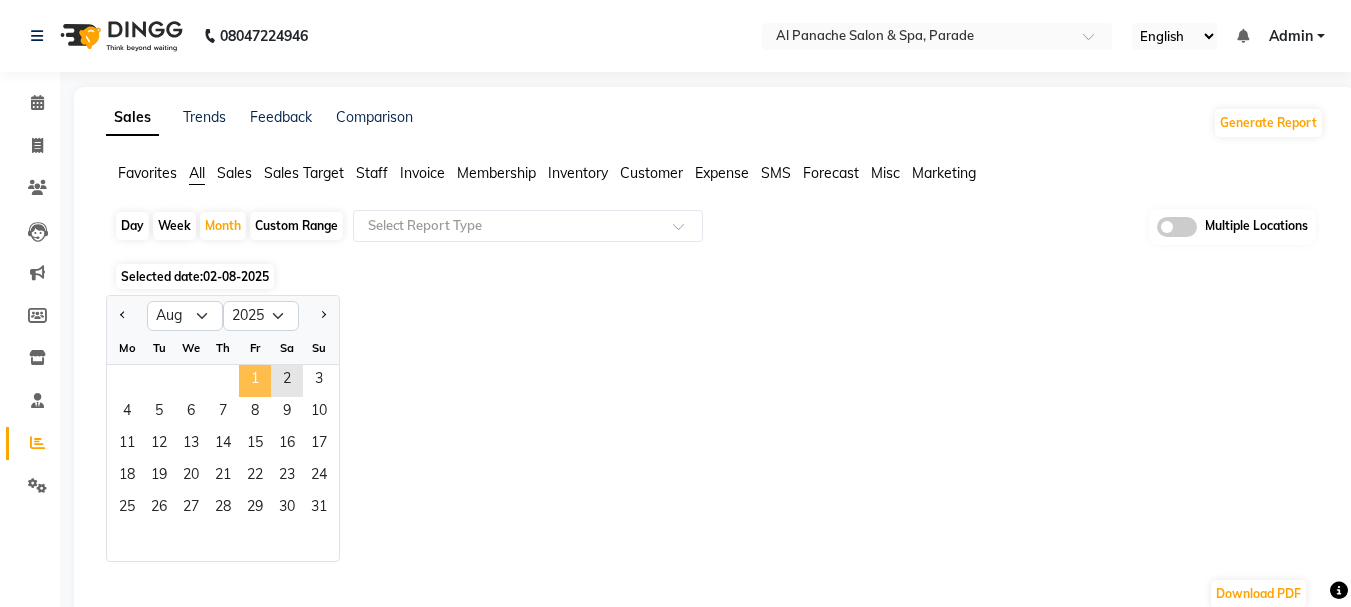click on "1" 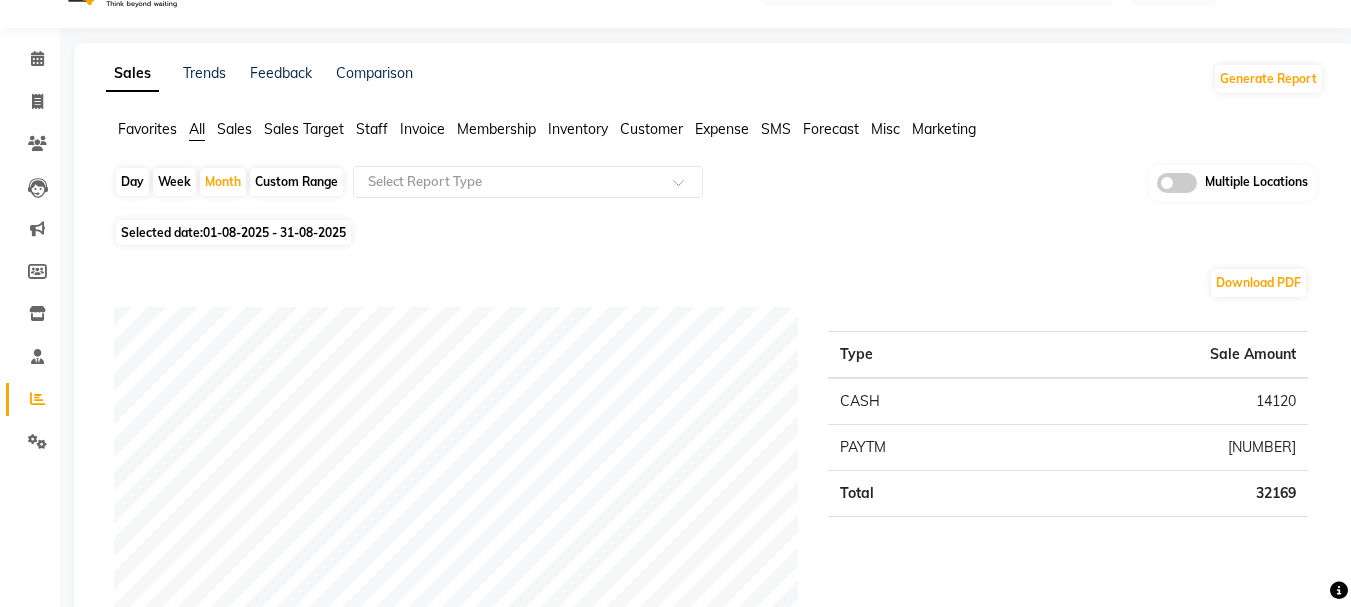scroll, scrollTop: 0, scrollLeft: 0, axis: both 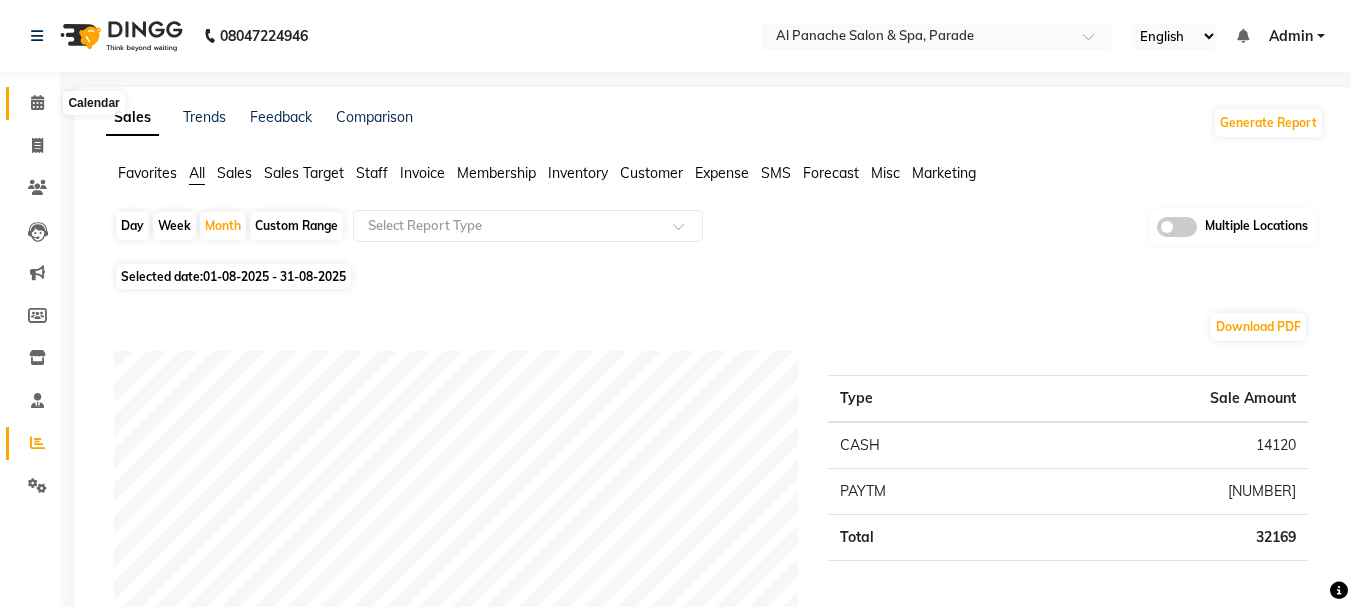 click 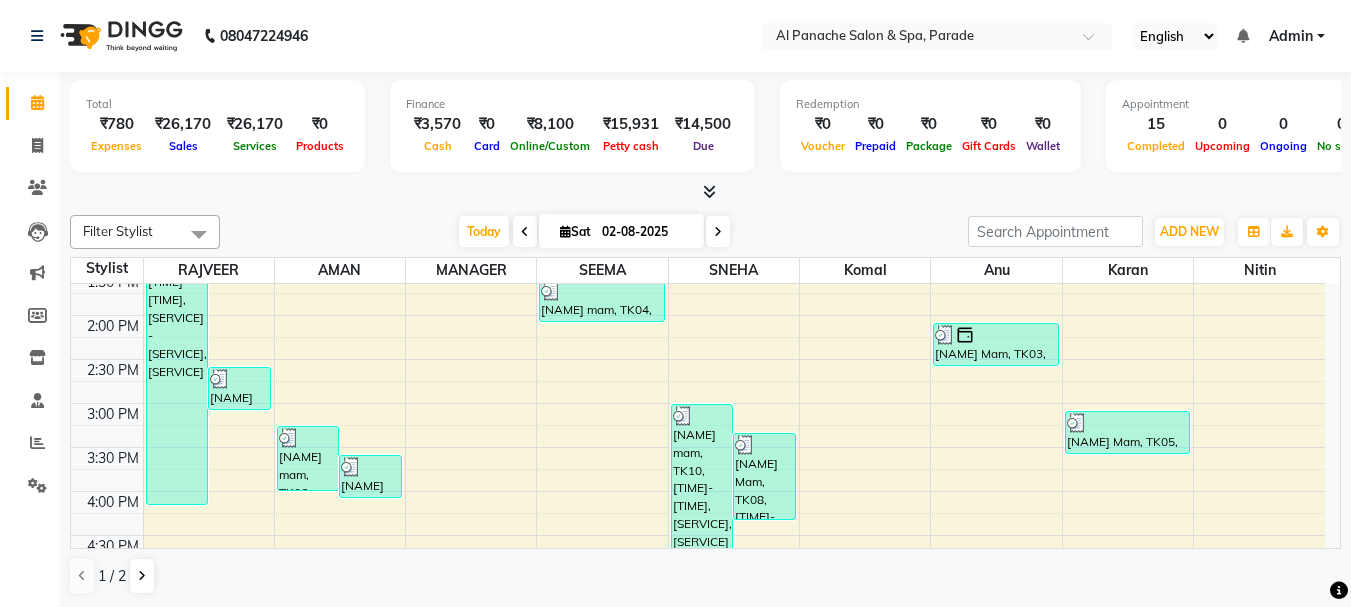 scroll, scrollTop: 410, scrollLeft: 0, axis: vertical 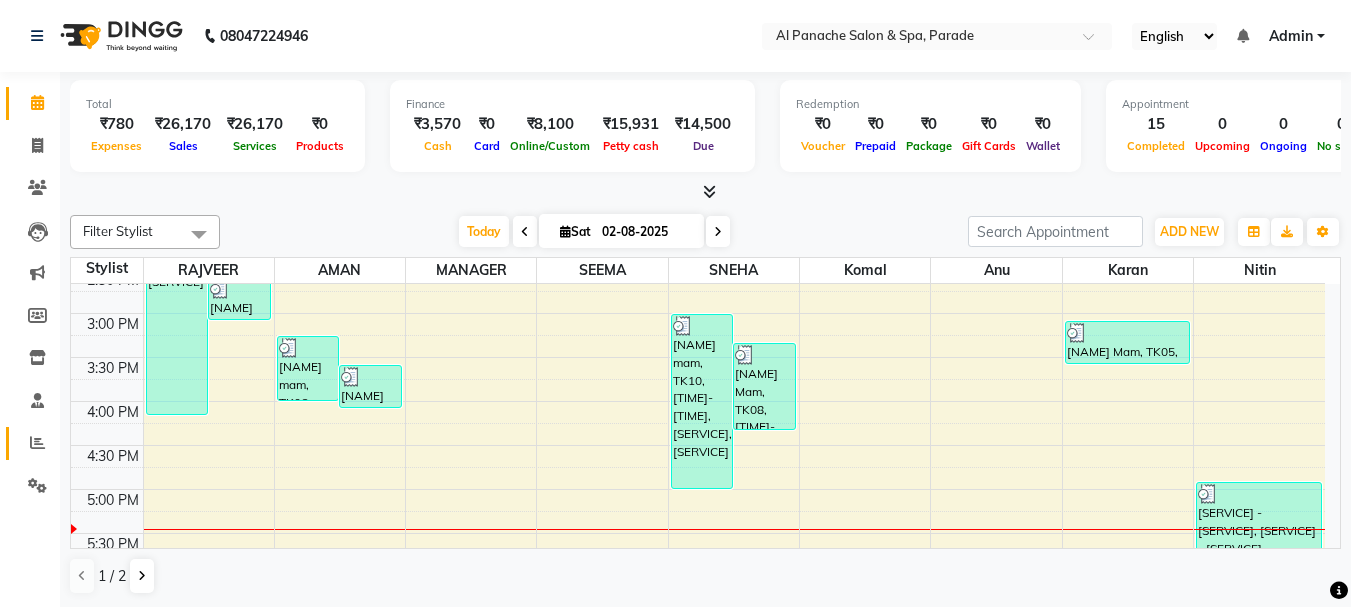 click on "Reports" 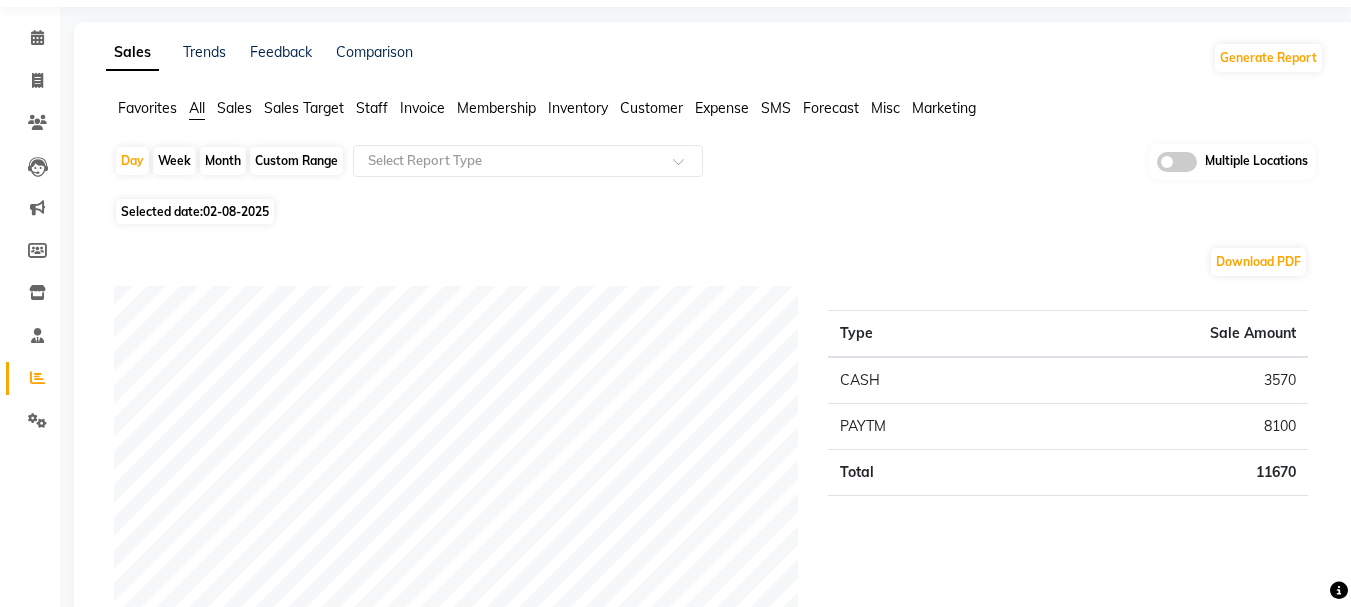 scroll, scrollTop: 0, scrollLeft: 0, axis: both 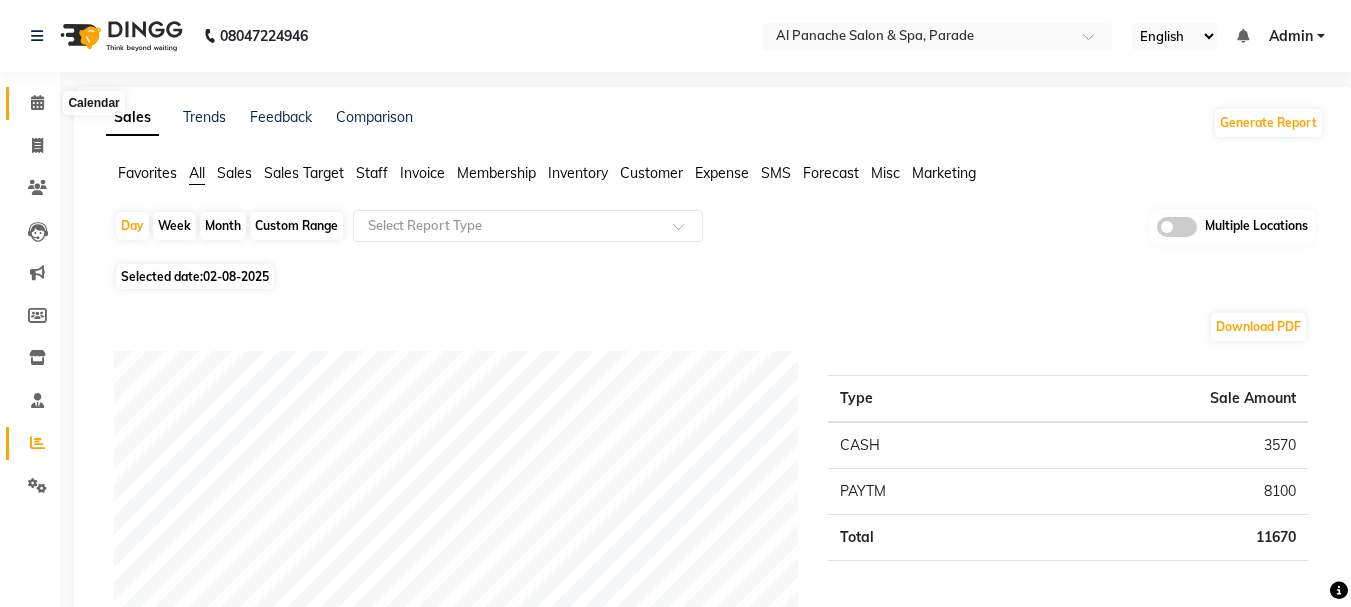 click 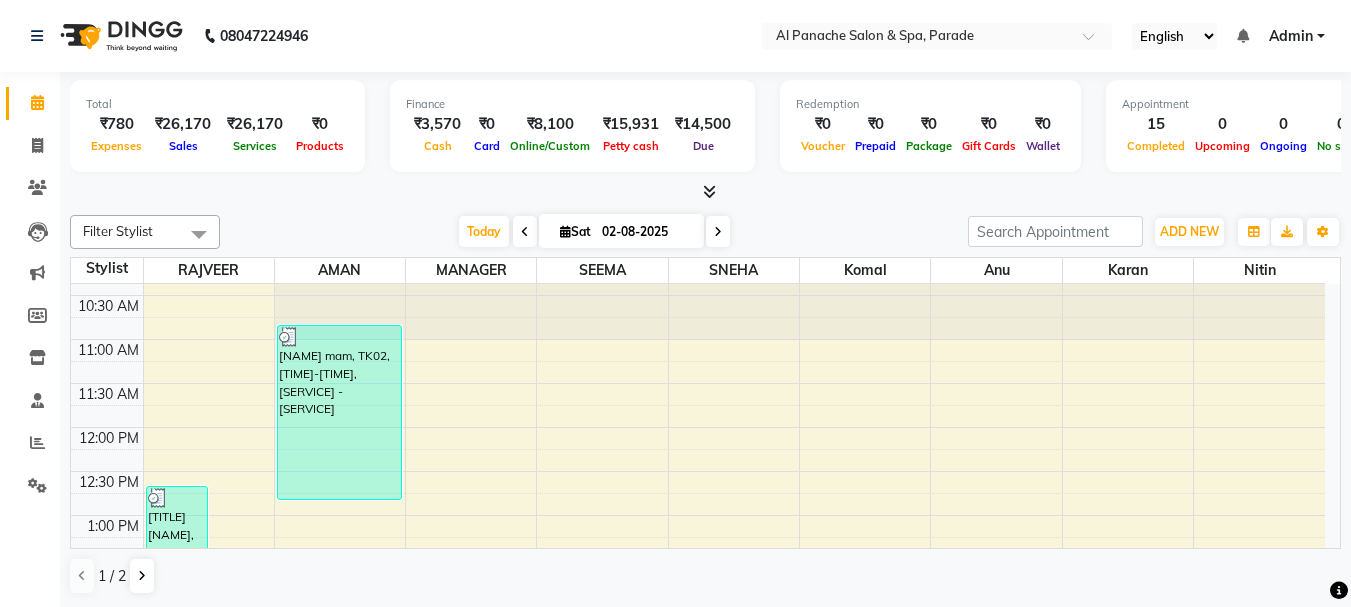 scroll, scrollTop: 0, scrollLeft: 0, axis: both 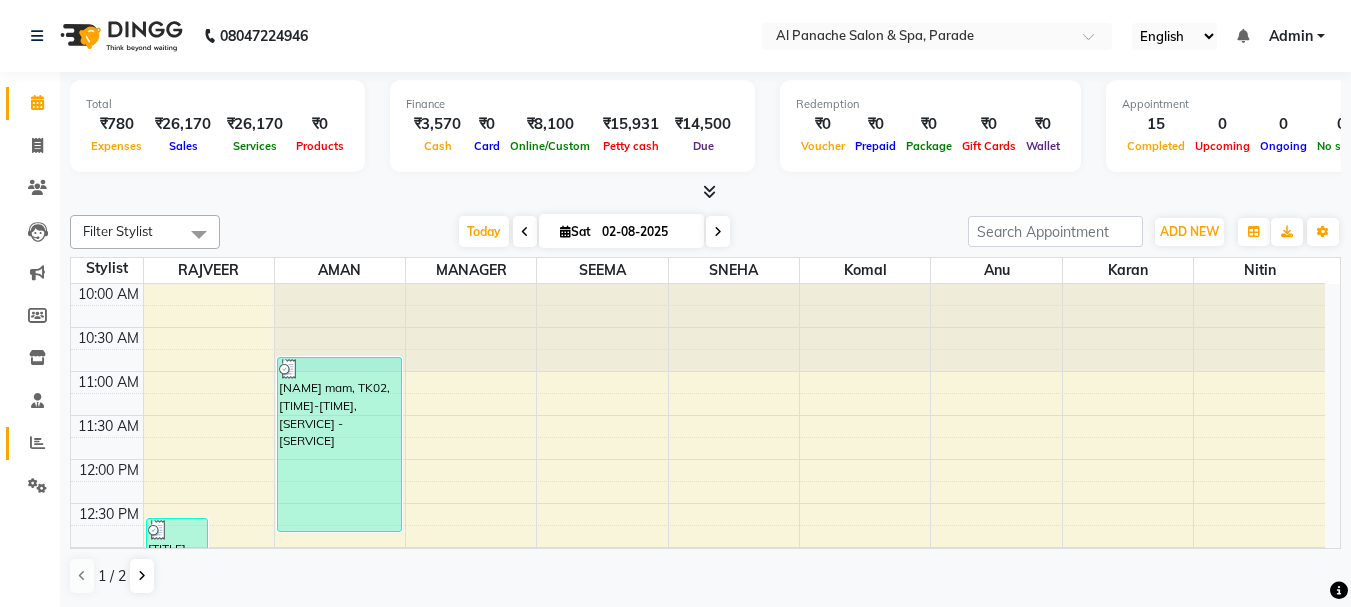 click on "Reports" 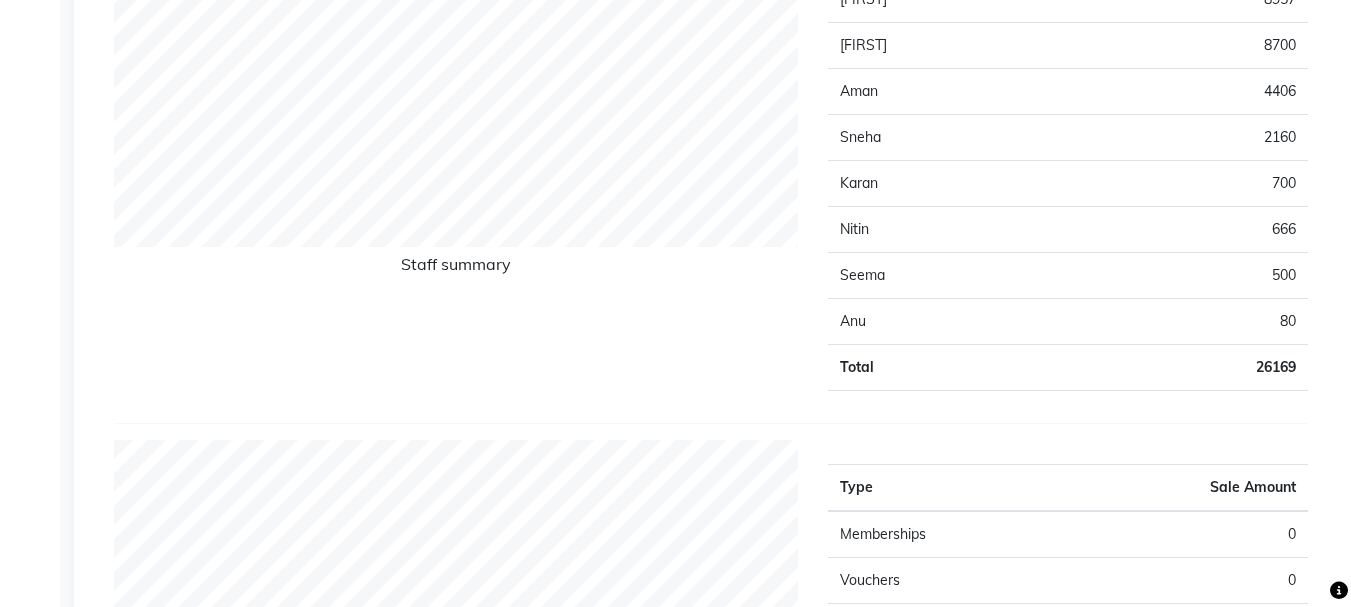 scroll, scrollTop: 0, scrollLeft: 0, axis: both 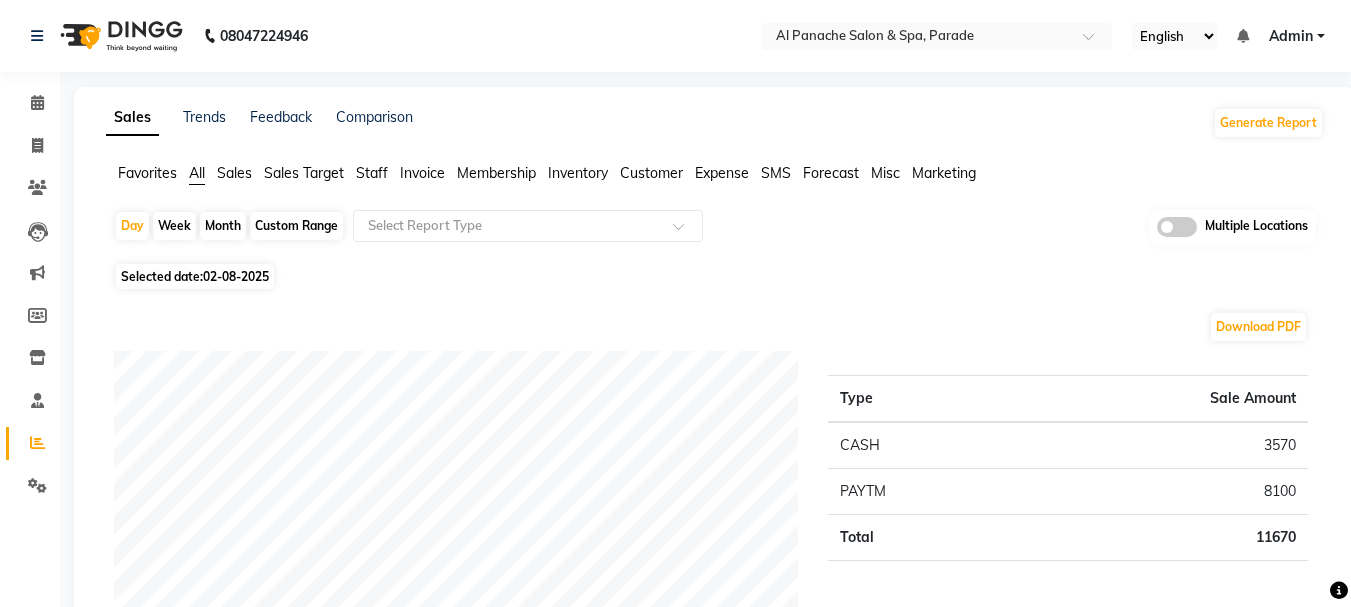 click on "Month" 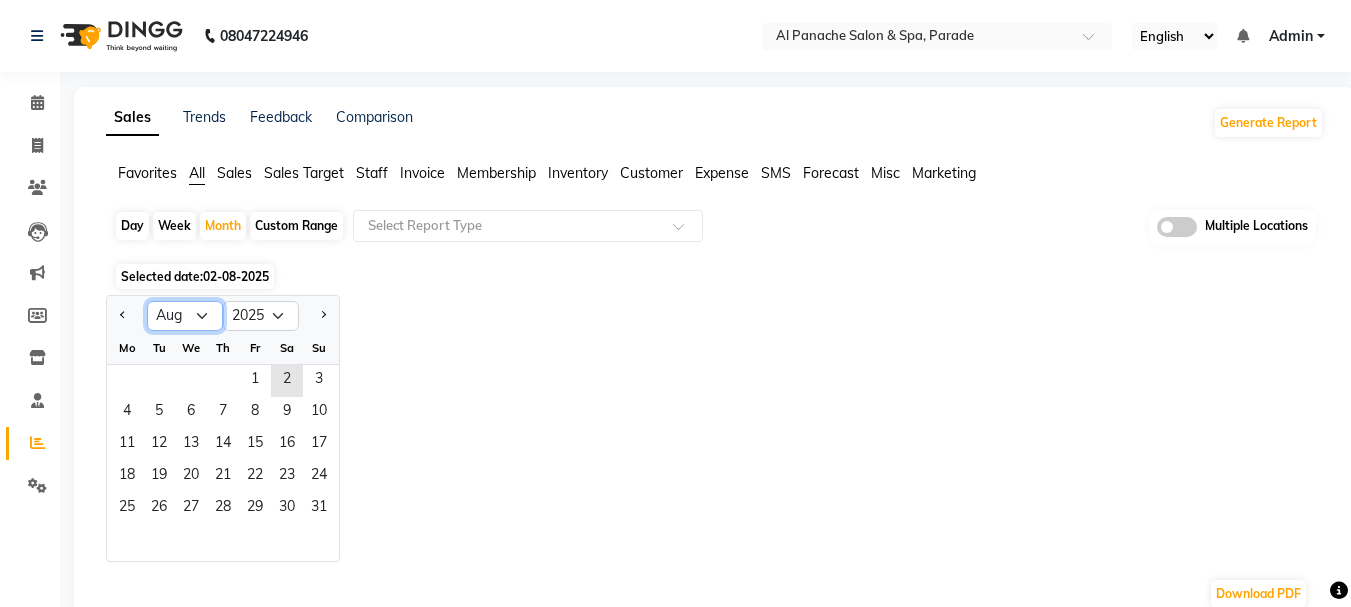 click on "Jan Feb Mar Apr May Jun Jul Aug Sep Oct Nov Dec" 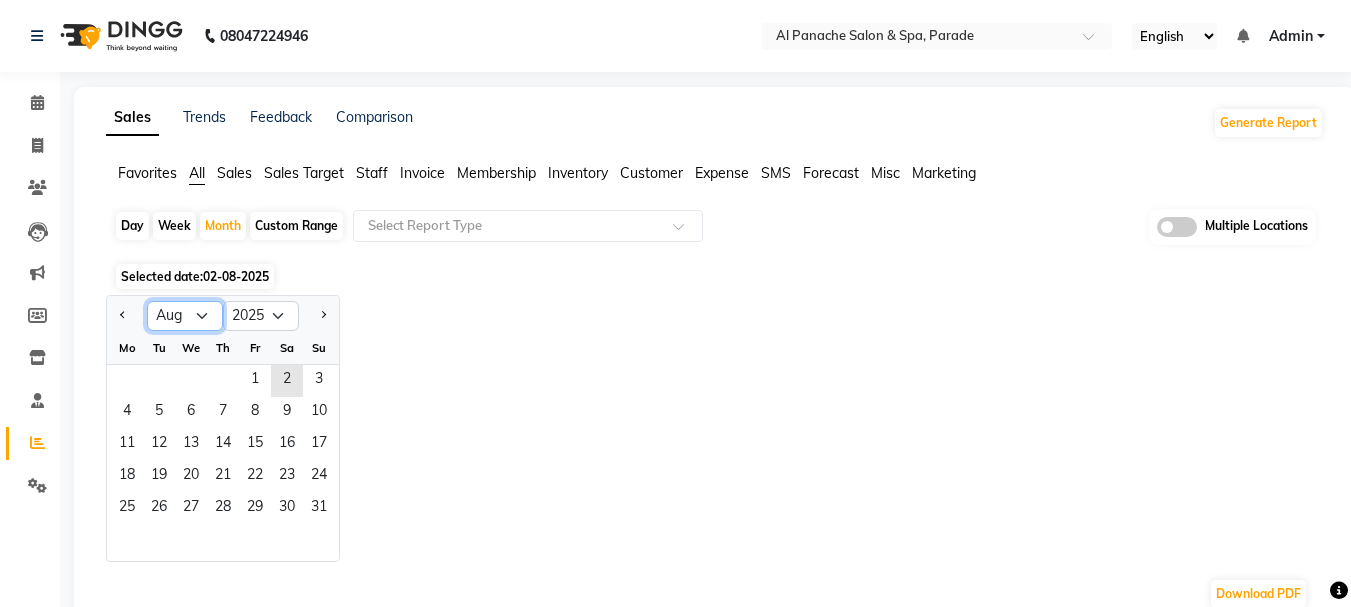 select on "7" 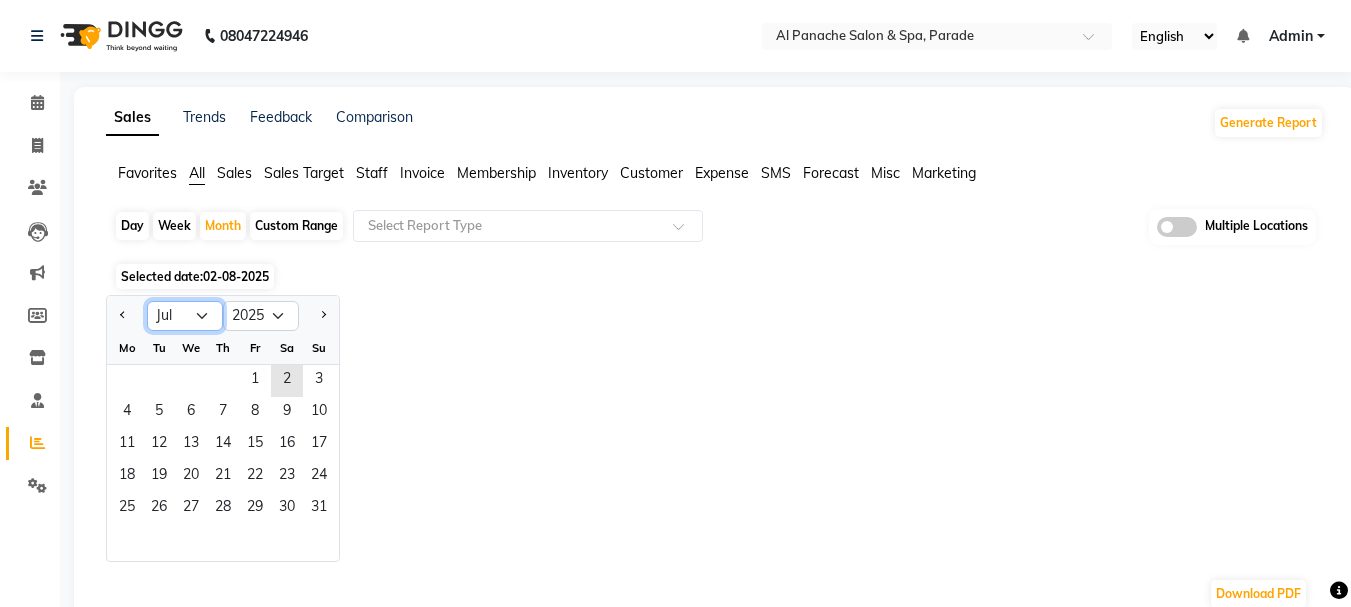 click on "Jan Feb Mar Apr May Jun Jul Aug Sep Oct Nov Dec" 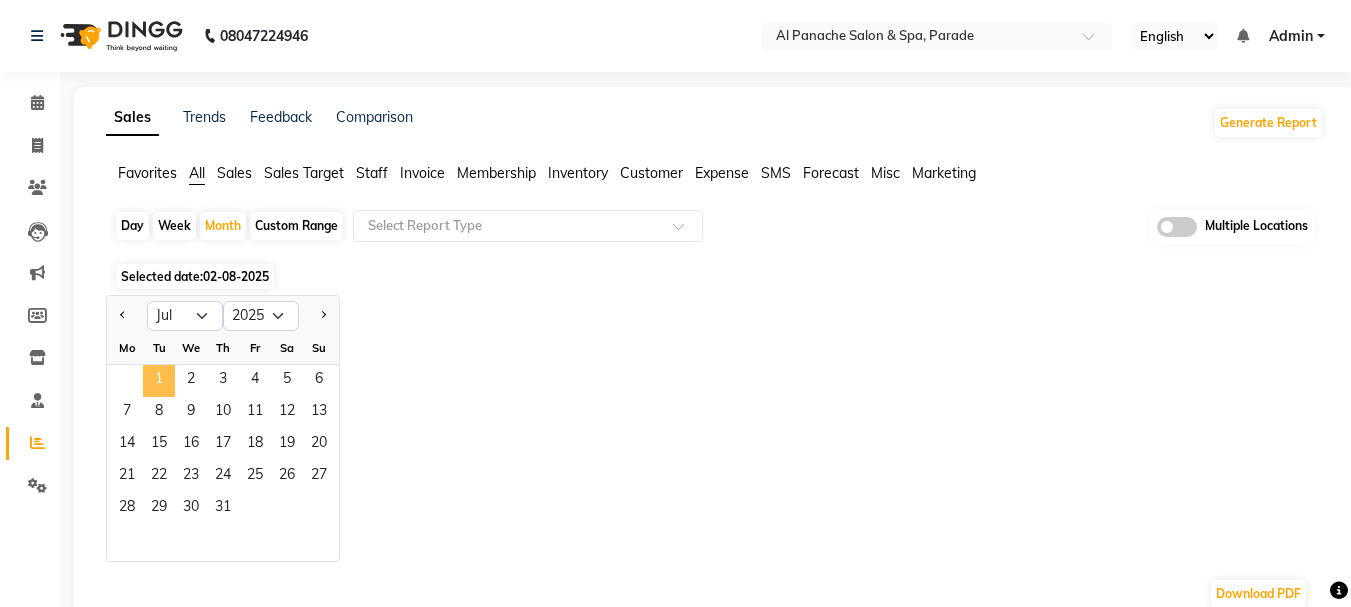 click on "1" 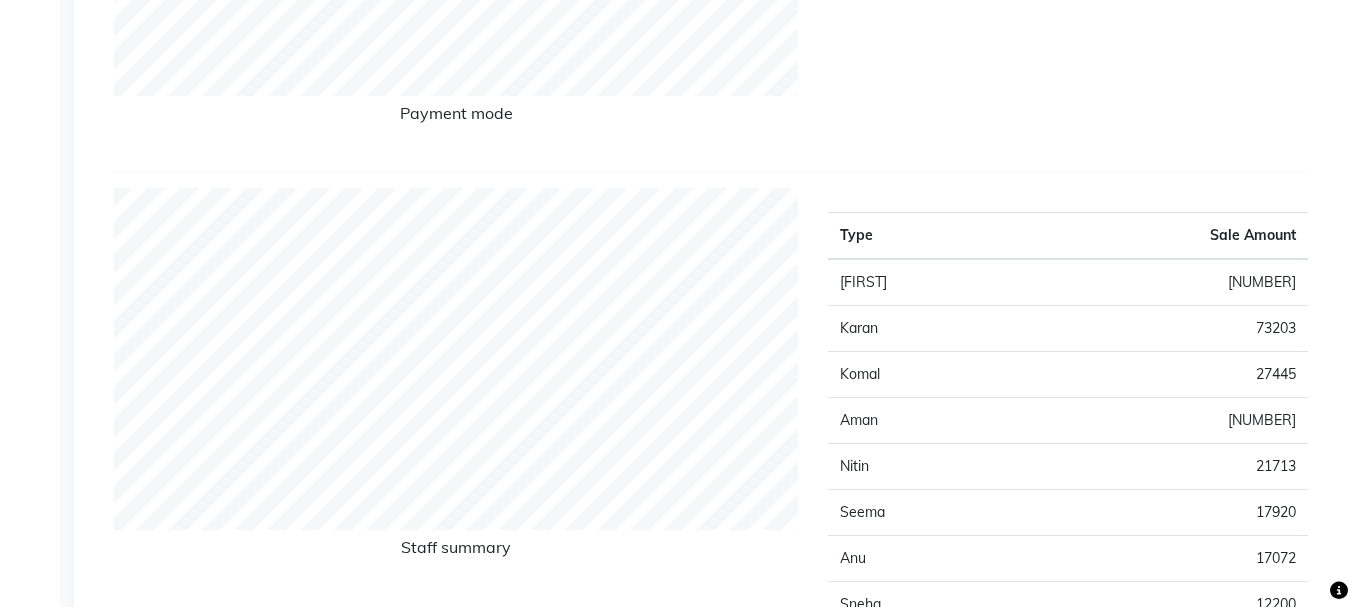 scroll, scrollTop: 0, scrollLeft: 0, axis: both 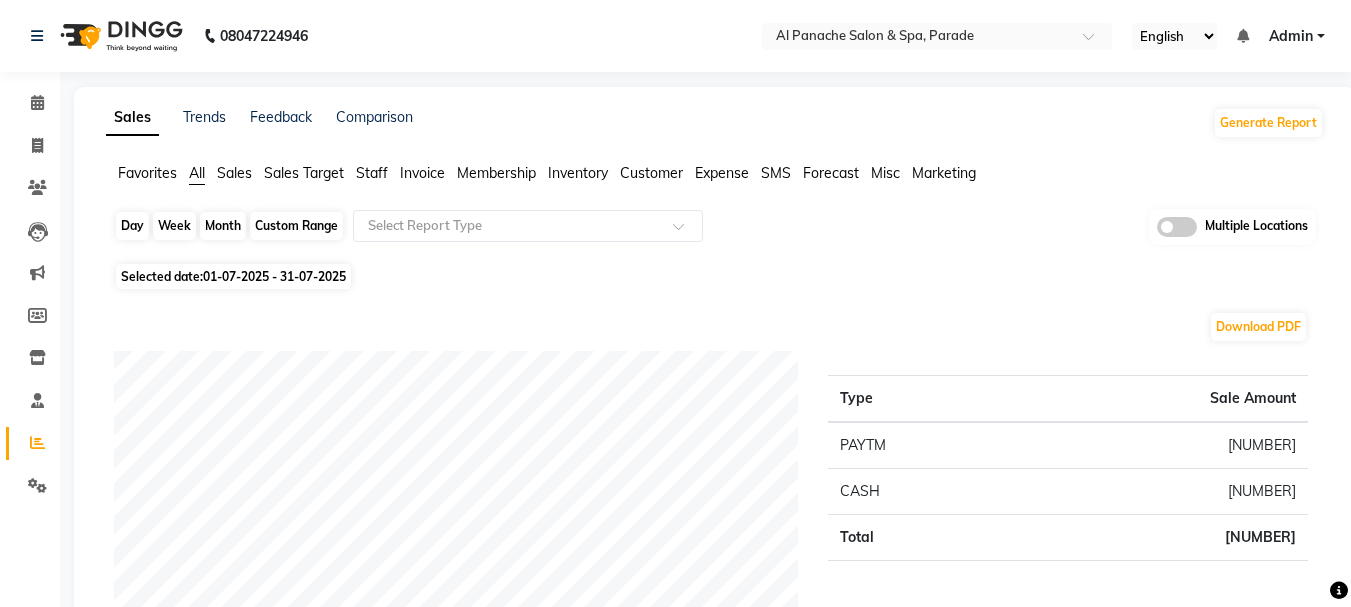 click on "Month" 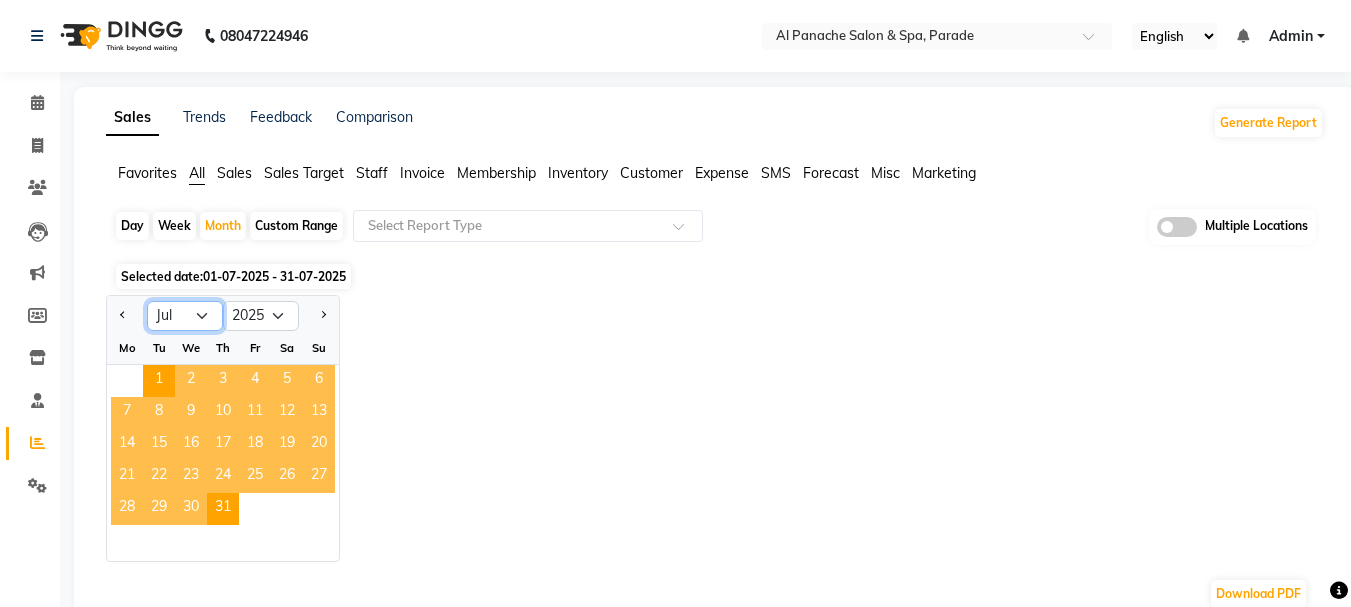 click on "Jan Feb Mar Apr May Jun Jul Aug Sep Oct Nov Dec" 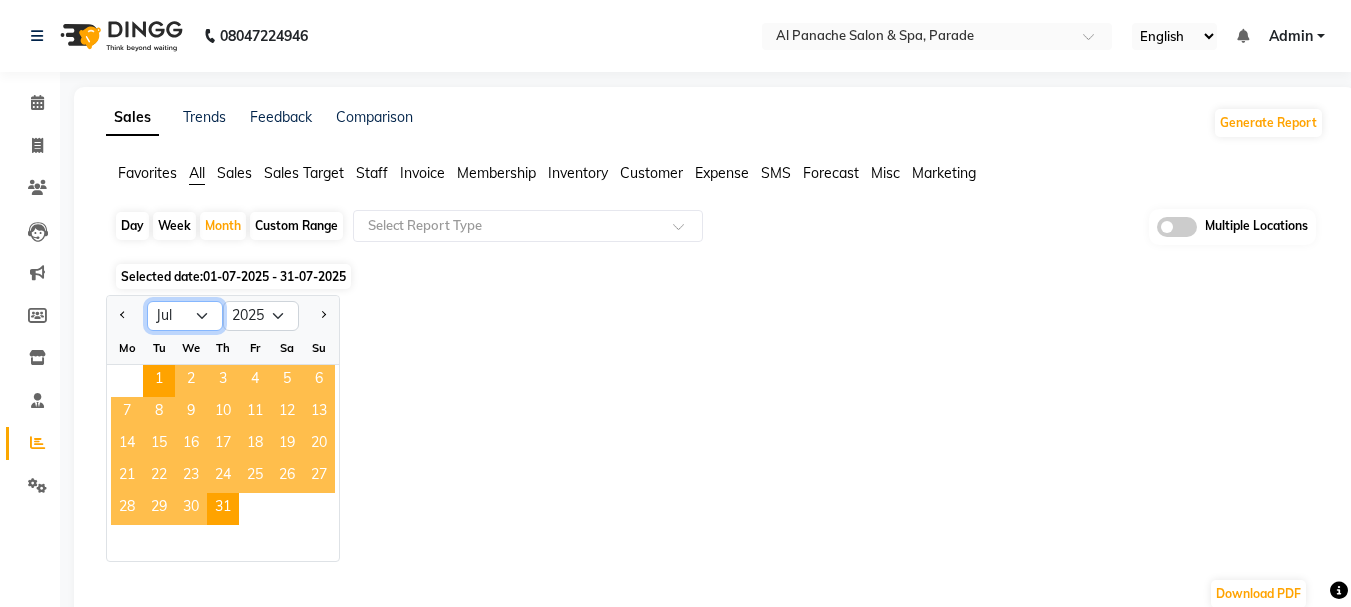 select on "8" 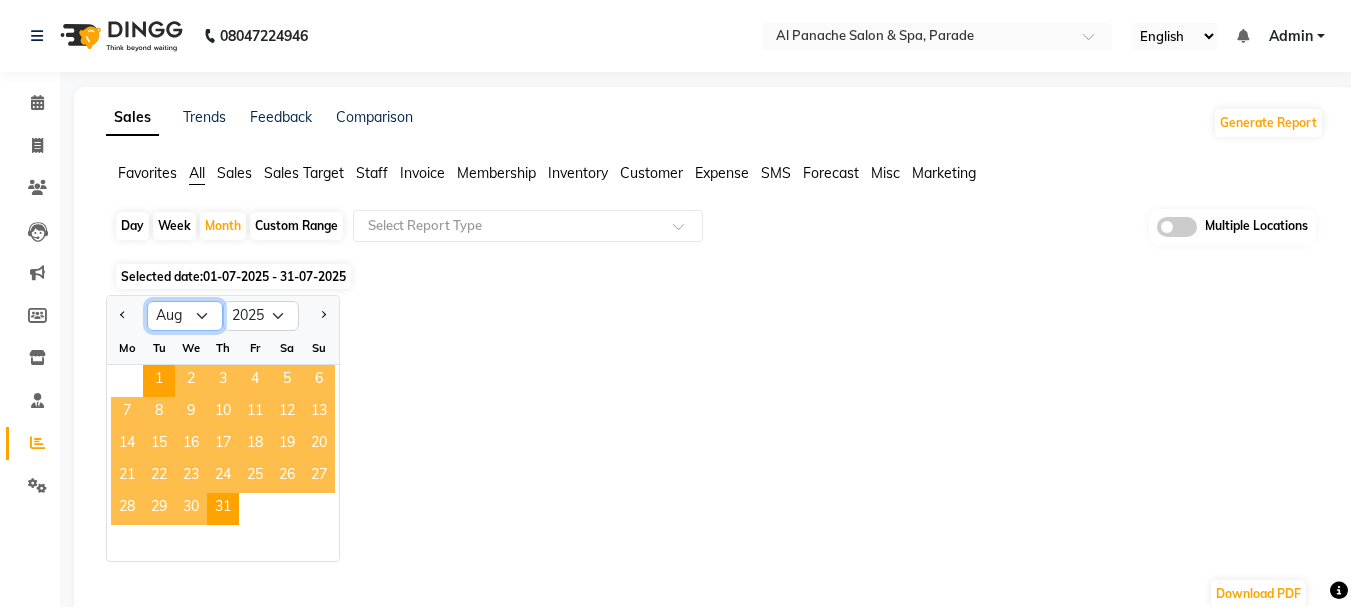 click on "Jan Feb Mar Apr May Jun Jul Aug Sep Oct Nov Dec" 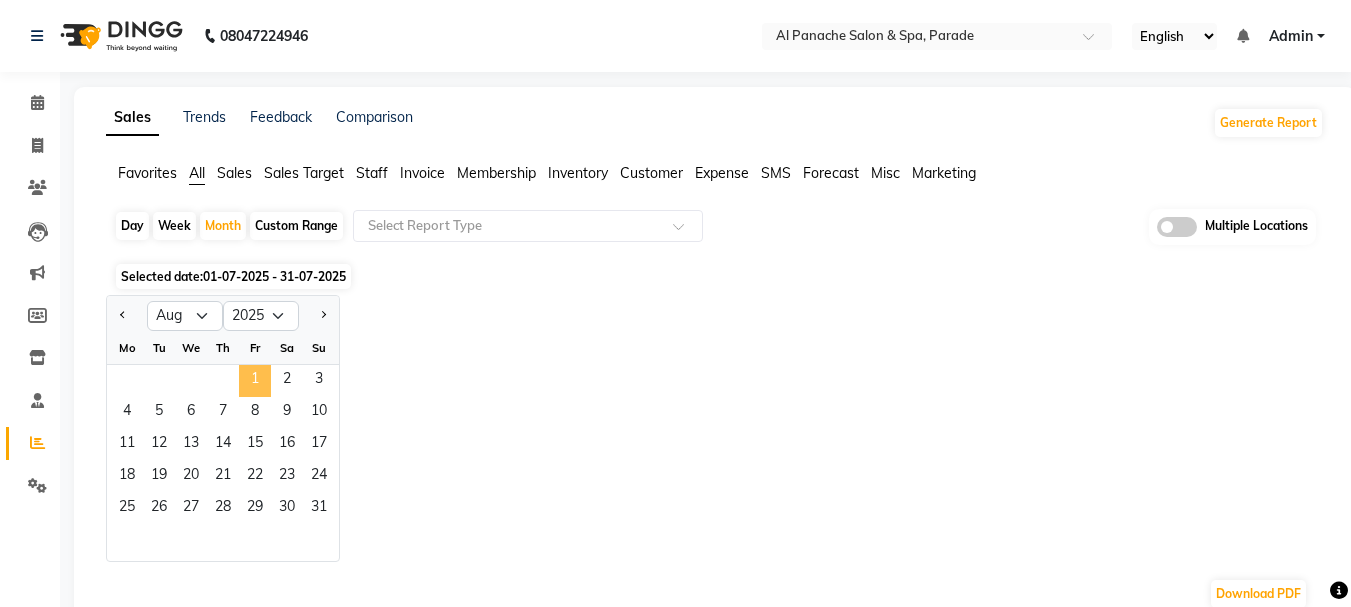 click on "1" 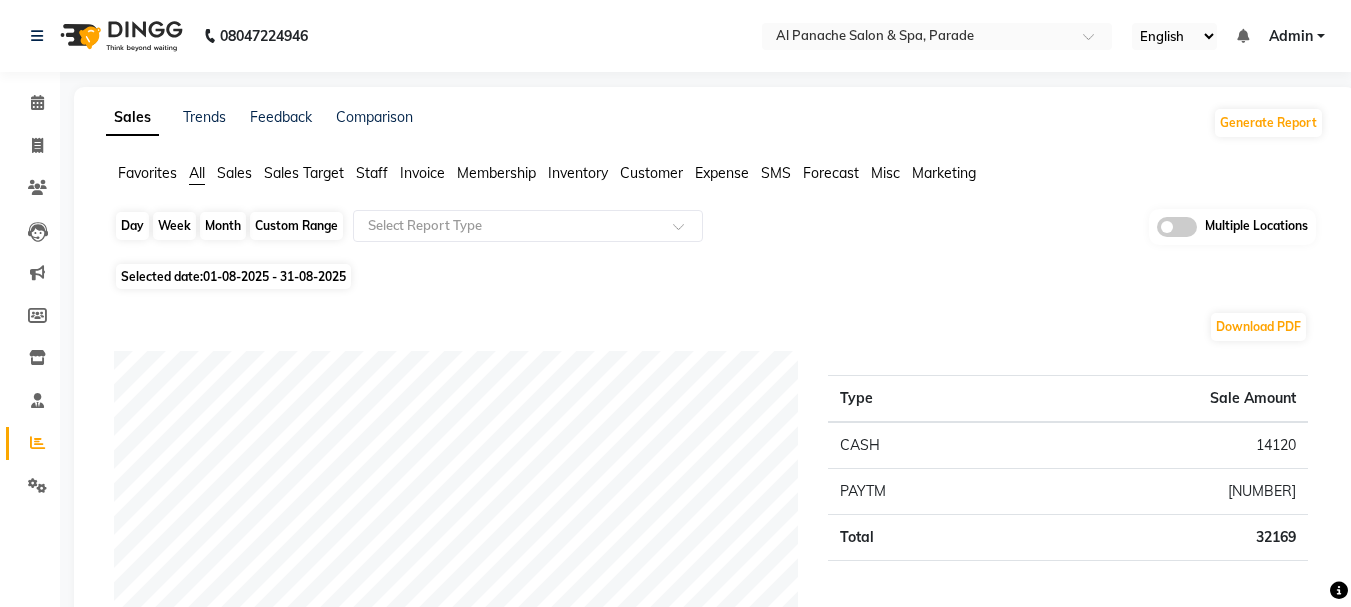 click on "Month" 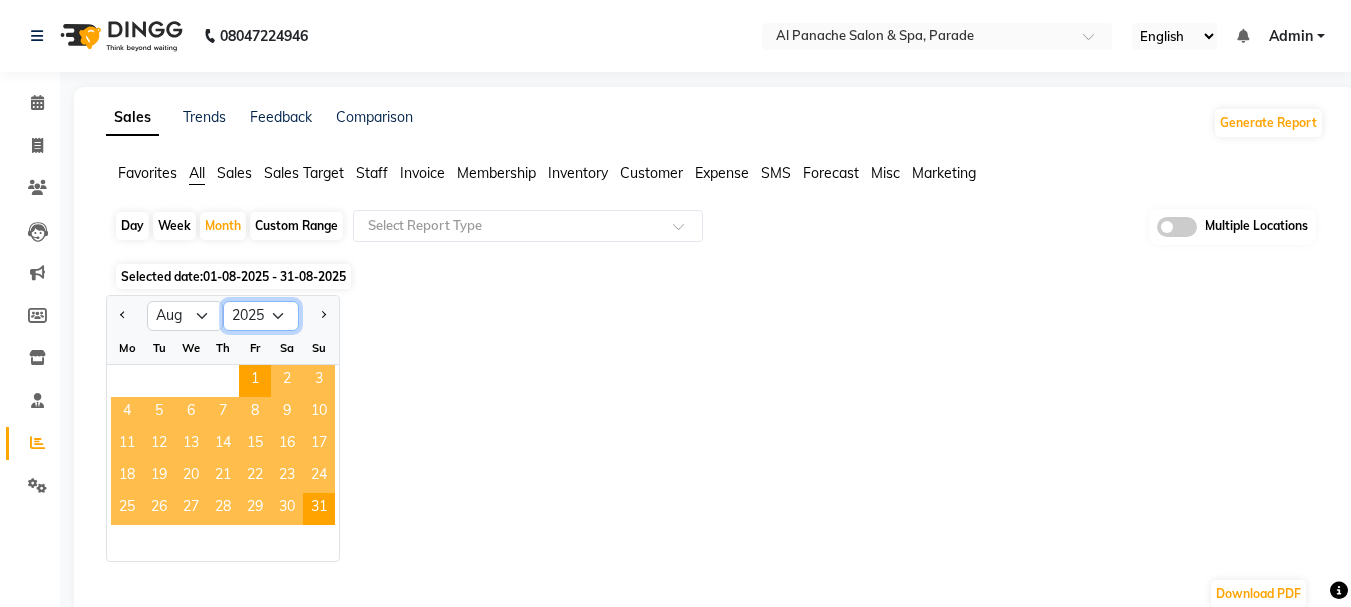 click on "2015 2016 2017 2018 2019 2020 2021 2022 2023 2024 2025 2026 2027 2028 2029 2030 2031 2032 2033 2034 2035" 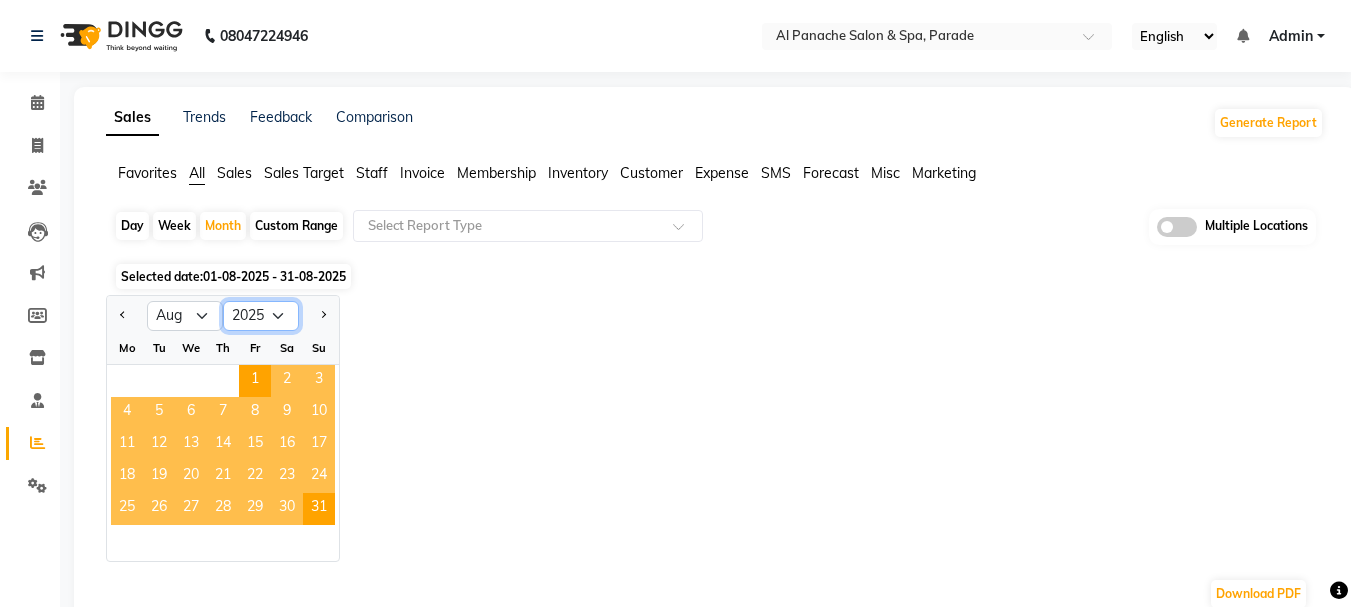 select on "2024" 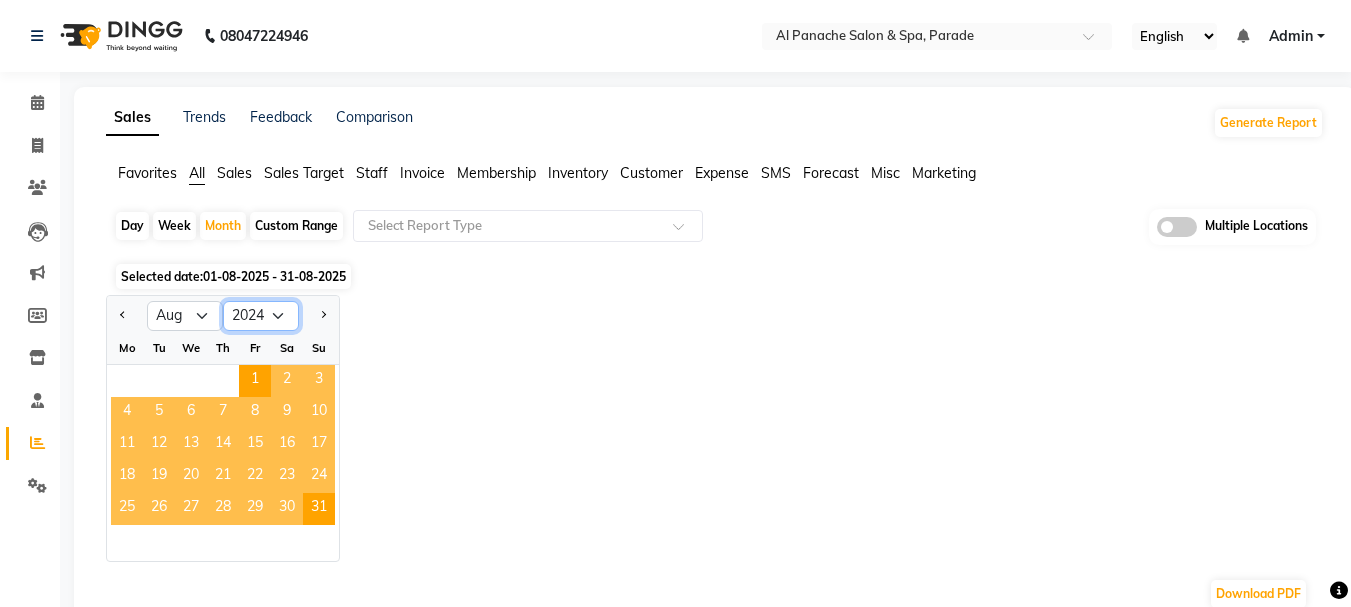 click on "2015 2016 2017 2018 2019 2020 2021 2022 2023 2024 2025 2026 2027 2028 2029 2030 2031 2032 2033 2034 2035" 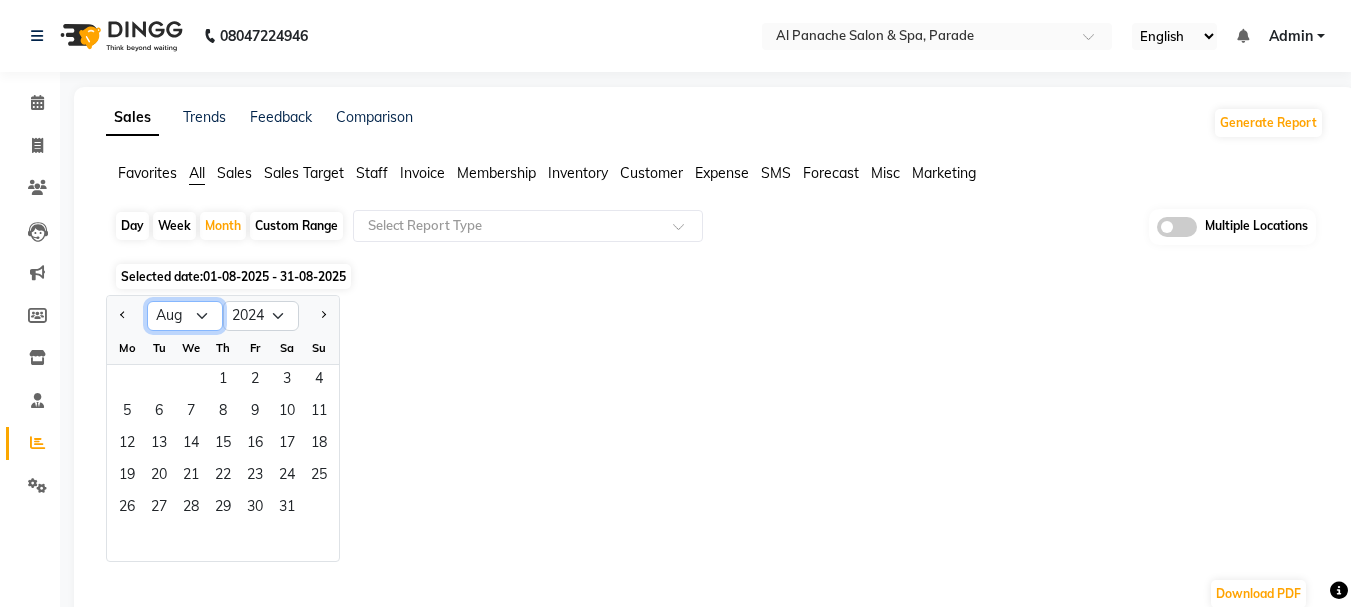 click on "Jan Feb Mar Apr May Jun Jul Aug Sep Oct Nov Dec" 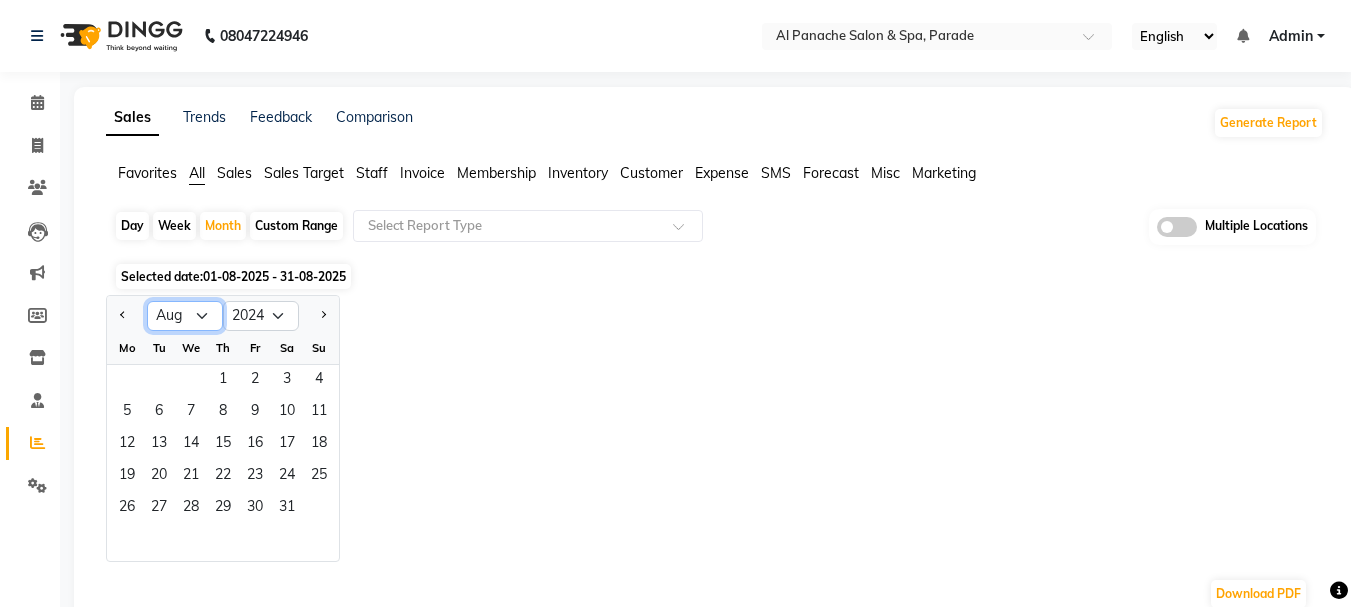 select on "11" 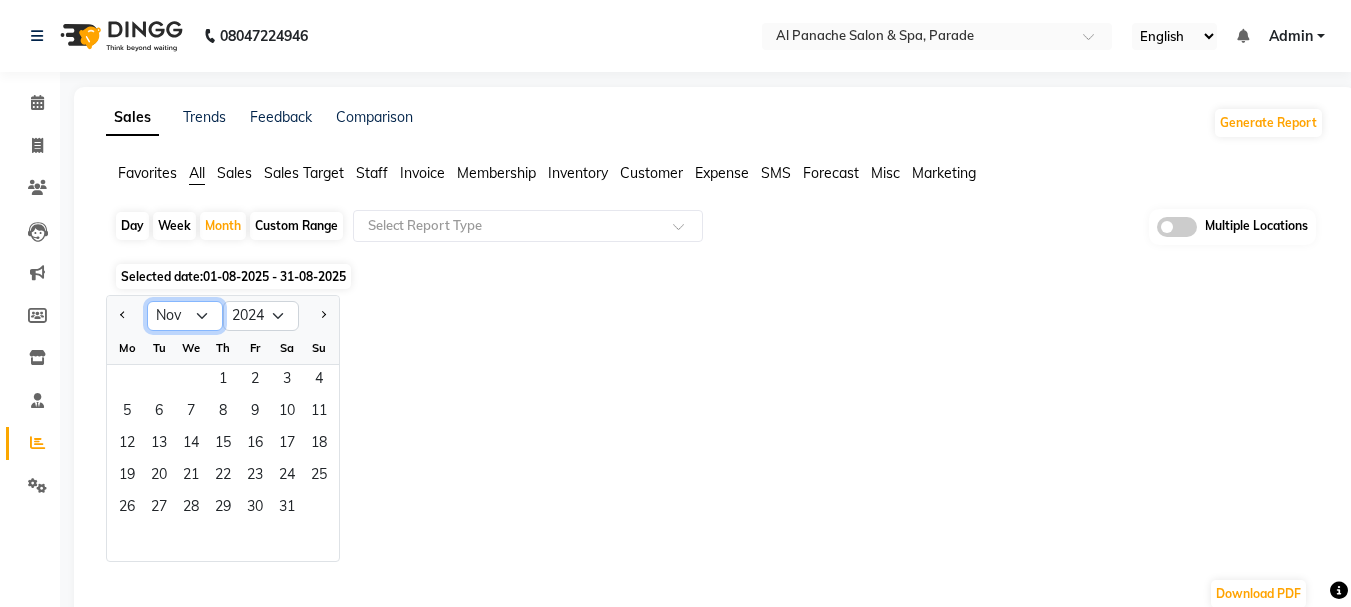 click on "Jan Feb Mar Apr May Jun Jul Aug Sep Oct Nov Dec" 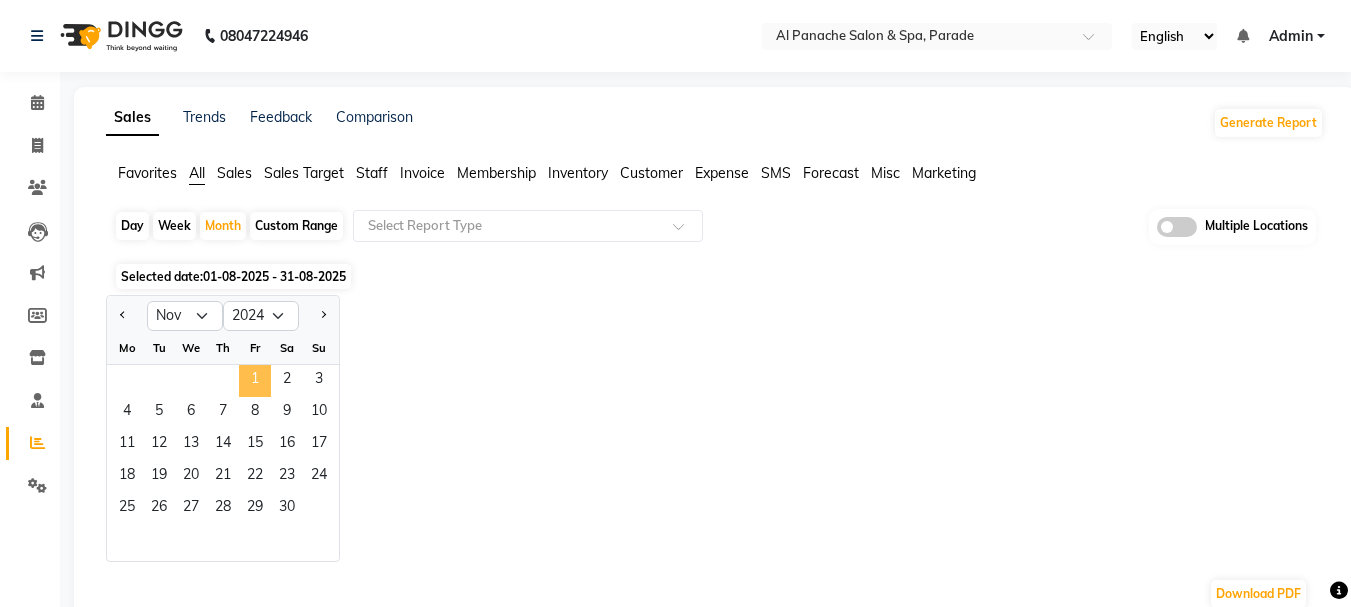 click on "1" 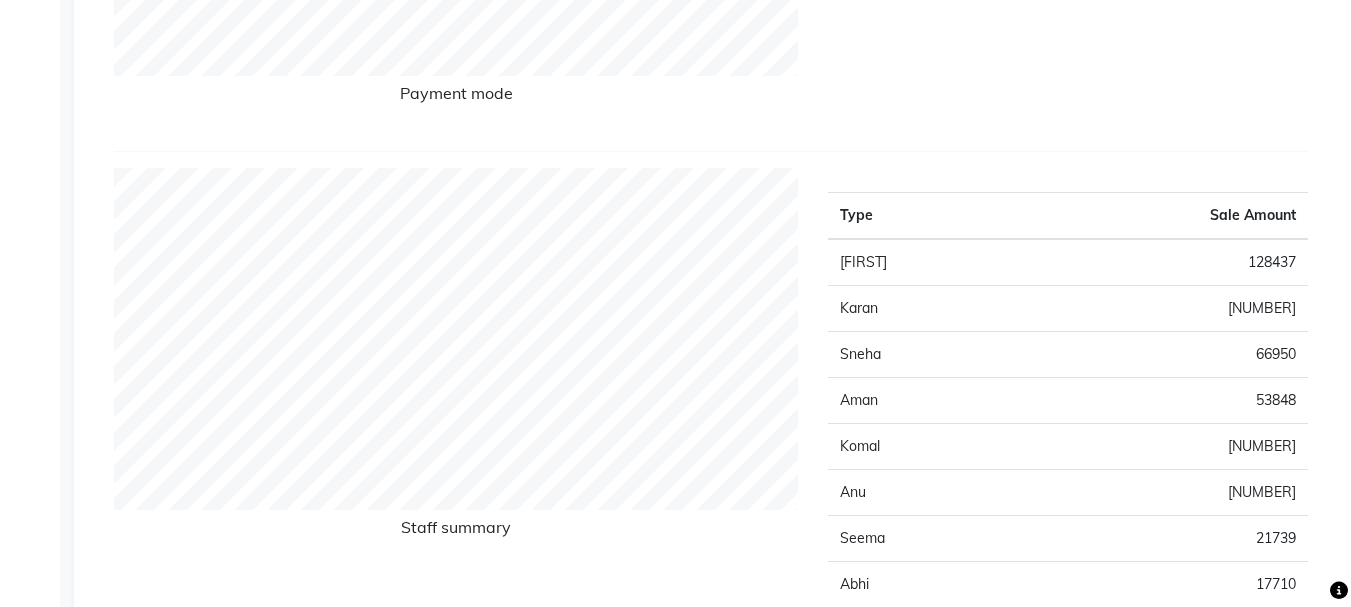scroll, scrollTop: 0, scrollLeft: 0, axis: both 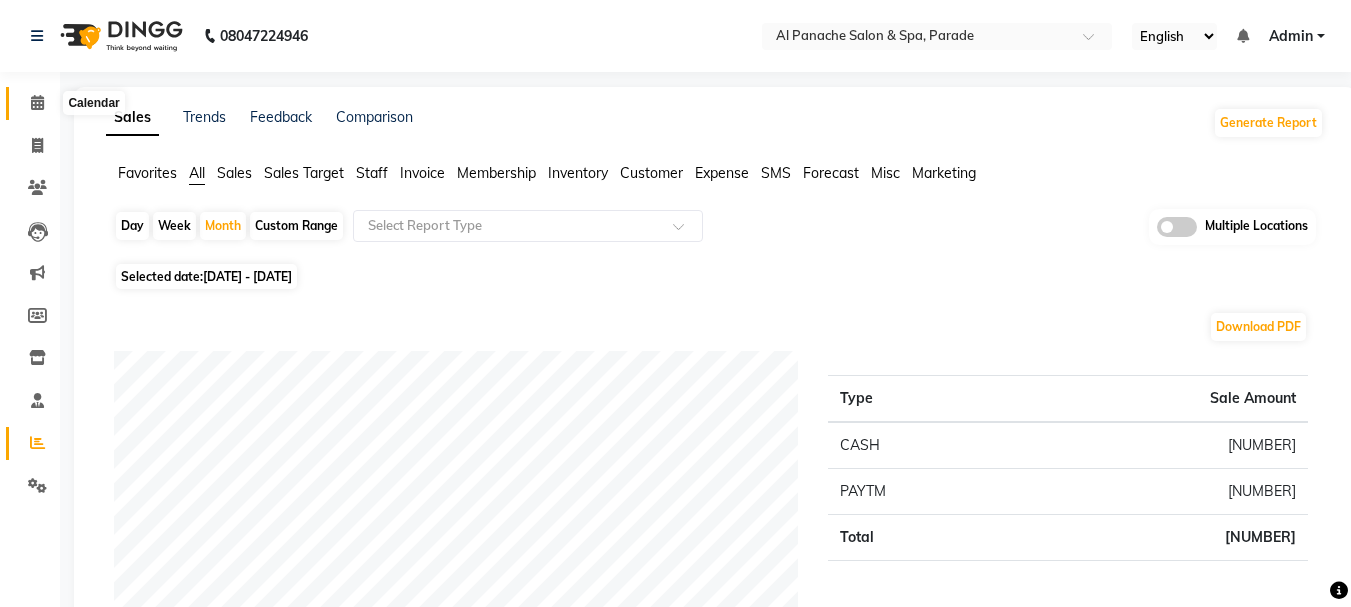 click 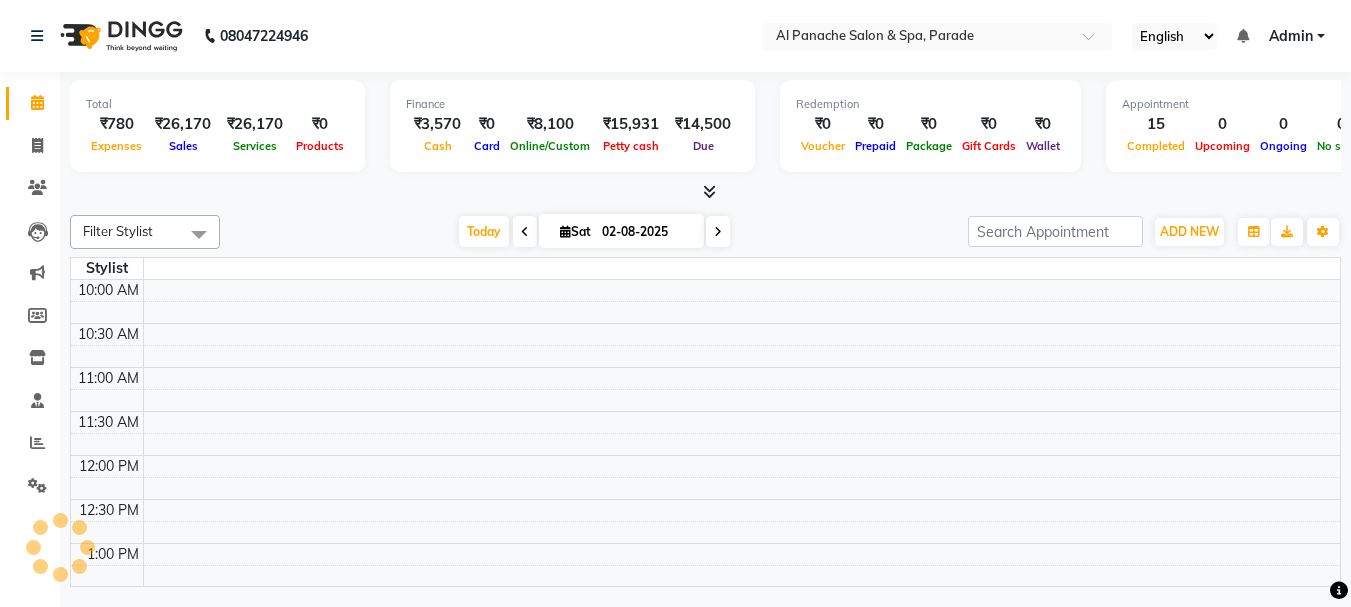 scroll, scrollTop: 0, scrollLeft: 0, axis: both 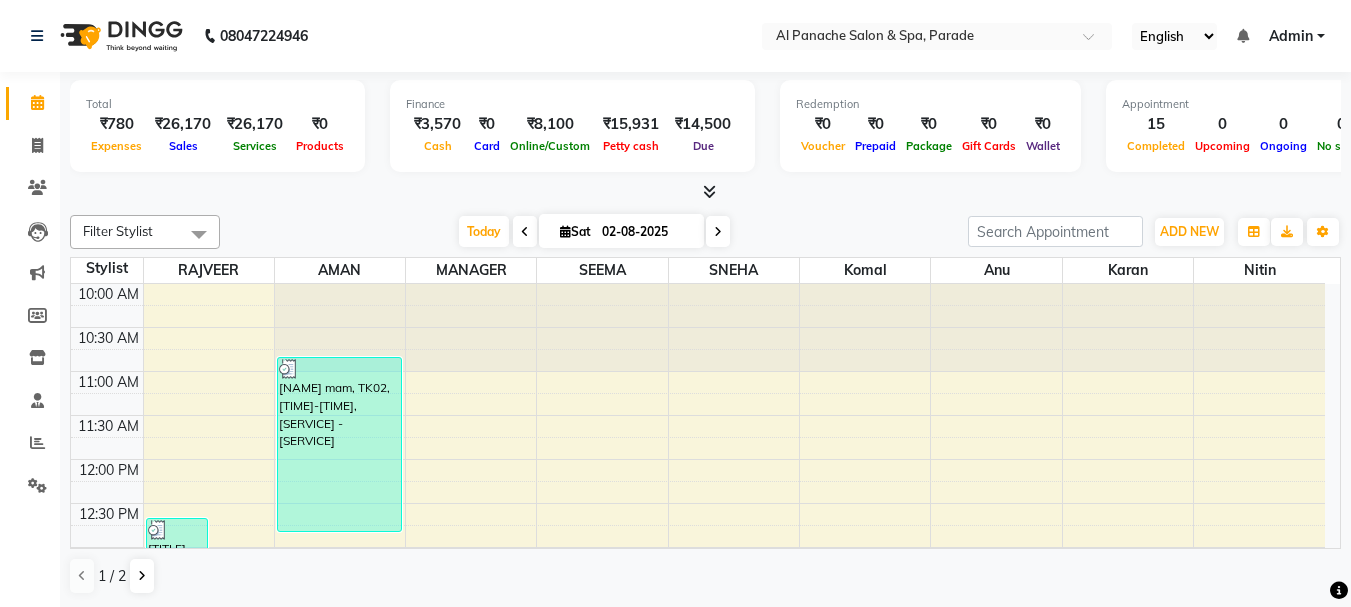 click on "[NUMBER] [PHONE] [SERVICE] × [BRAND] & [SERVICE]  [LANGUAGE] [LANGUAGE] [LANGUAGE] [LANGUAGE] [LANGUAGE] [LANGUAGE] Notifications [TEXT] [TEXT] Admin [TEXT] [TEXT] [TEXT] [TEXT]  Version:[NUMBER].[NUMBER].[NUMBER]" 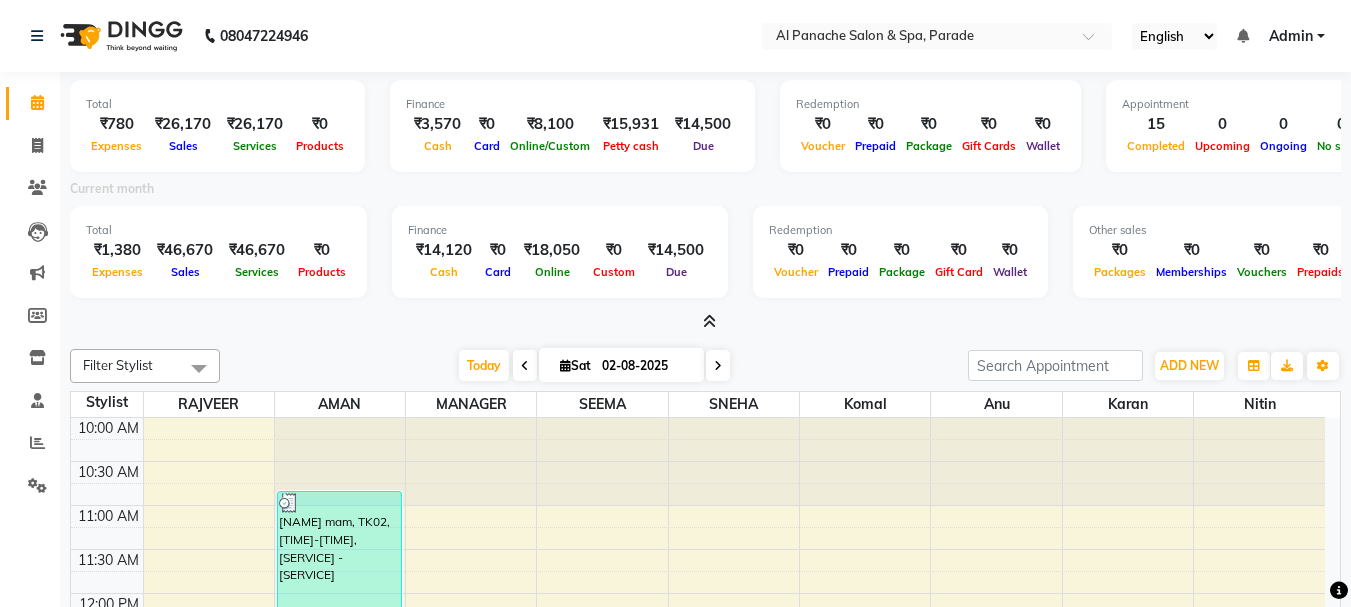 click at bounding box center (709, 321) 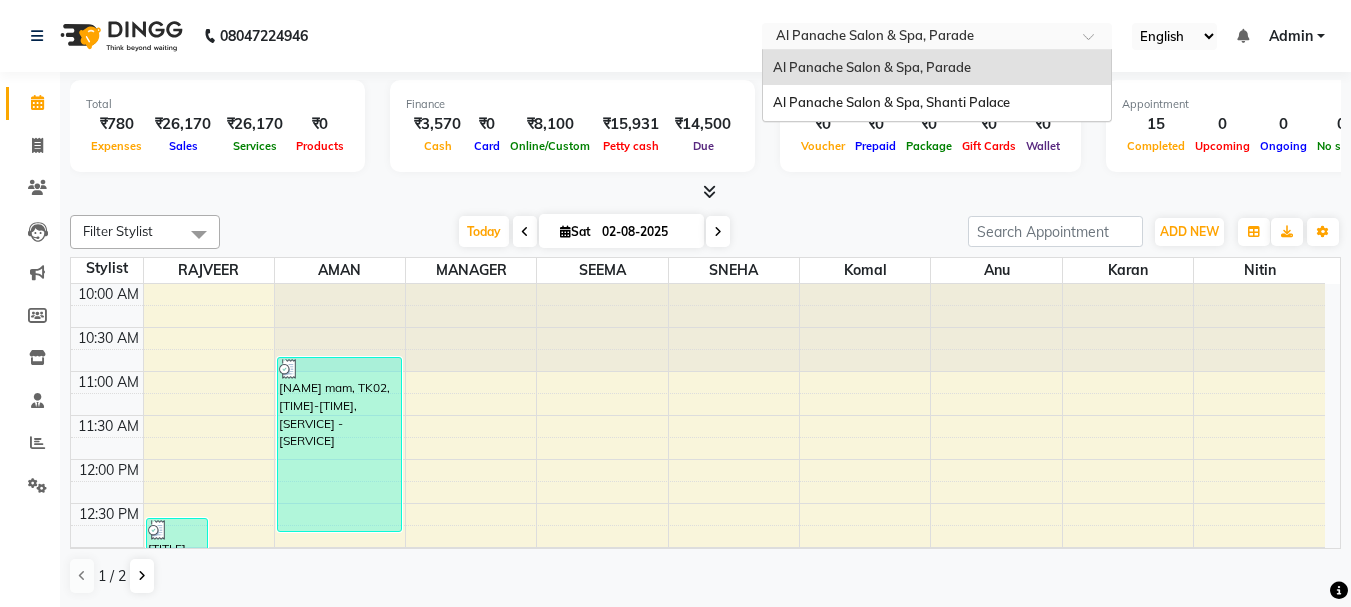 click at bounding box center (917, 38) 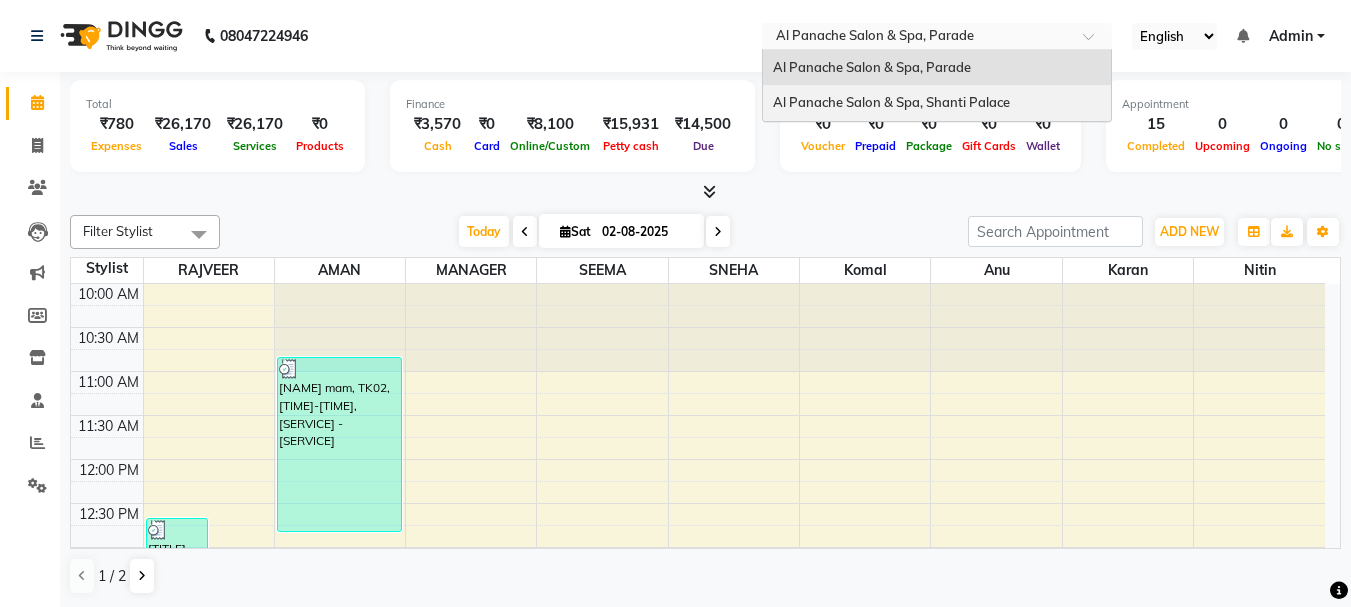 click on "Al Panache Salon & Spa, Shanti Palace" at bounding box center (891, 102) 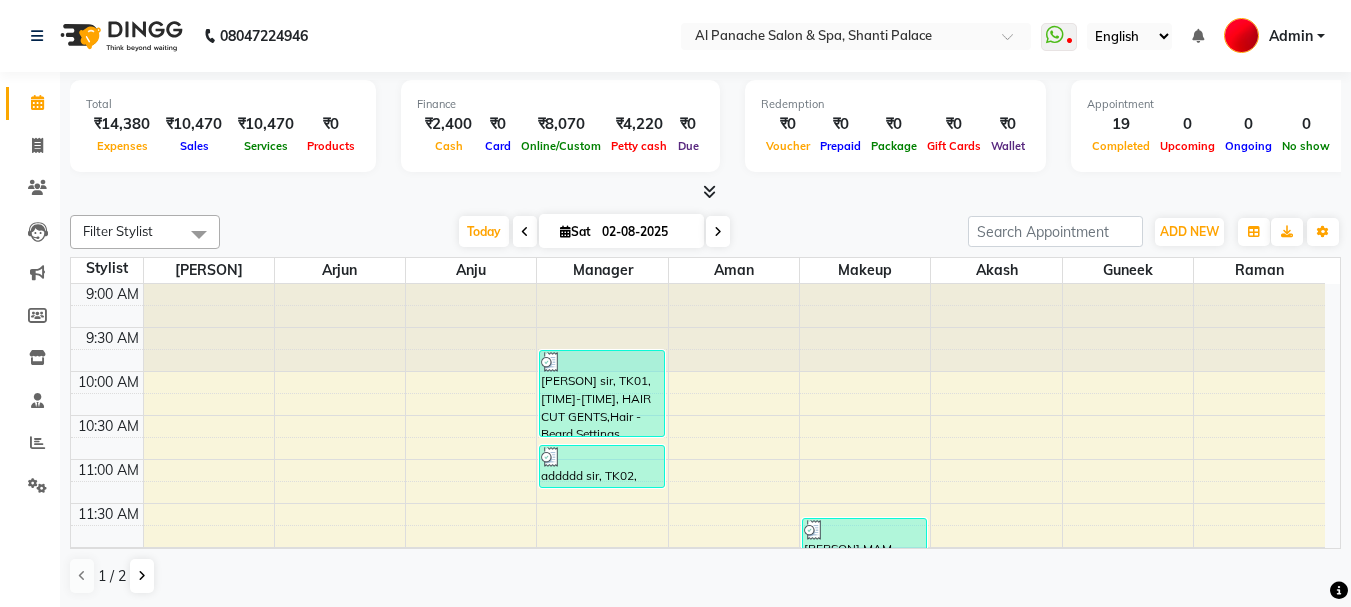 scroll, scrollTop: 0, scrollLeft: 0, axis: both 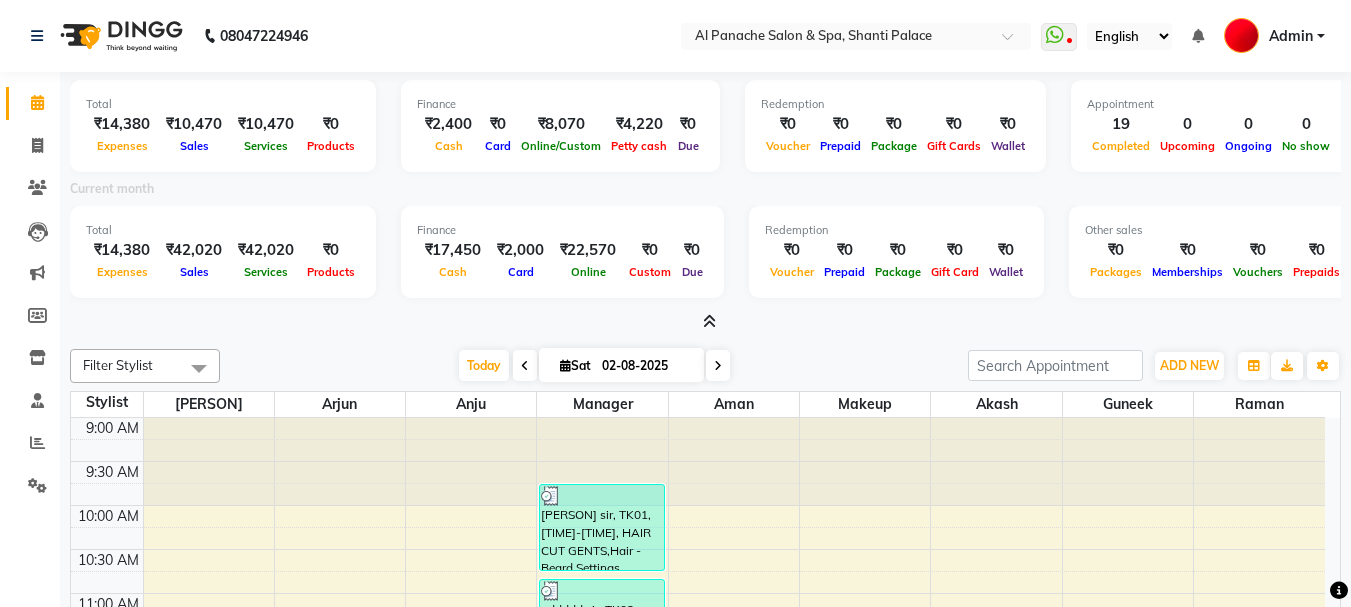 click at bounding box center [709, 321] 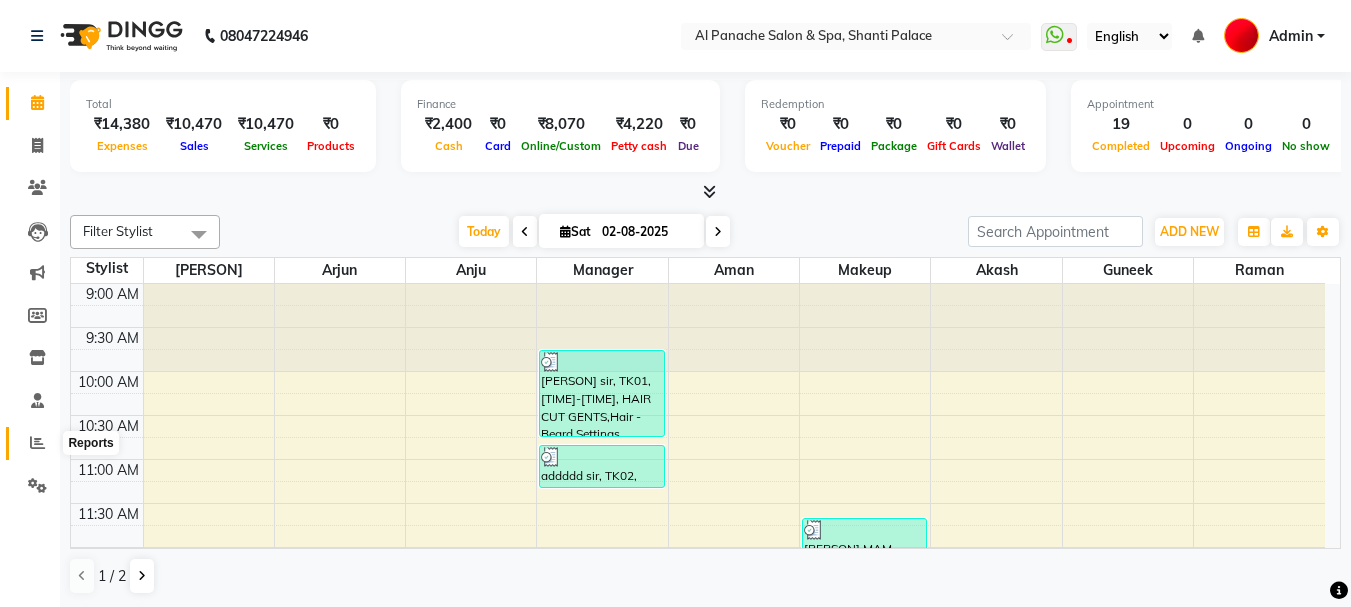 click 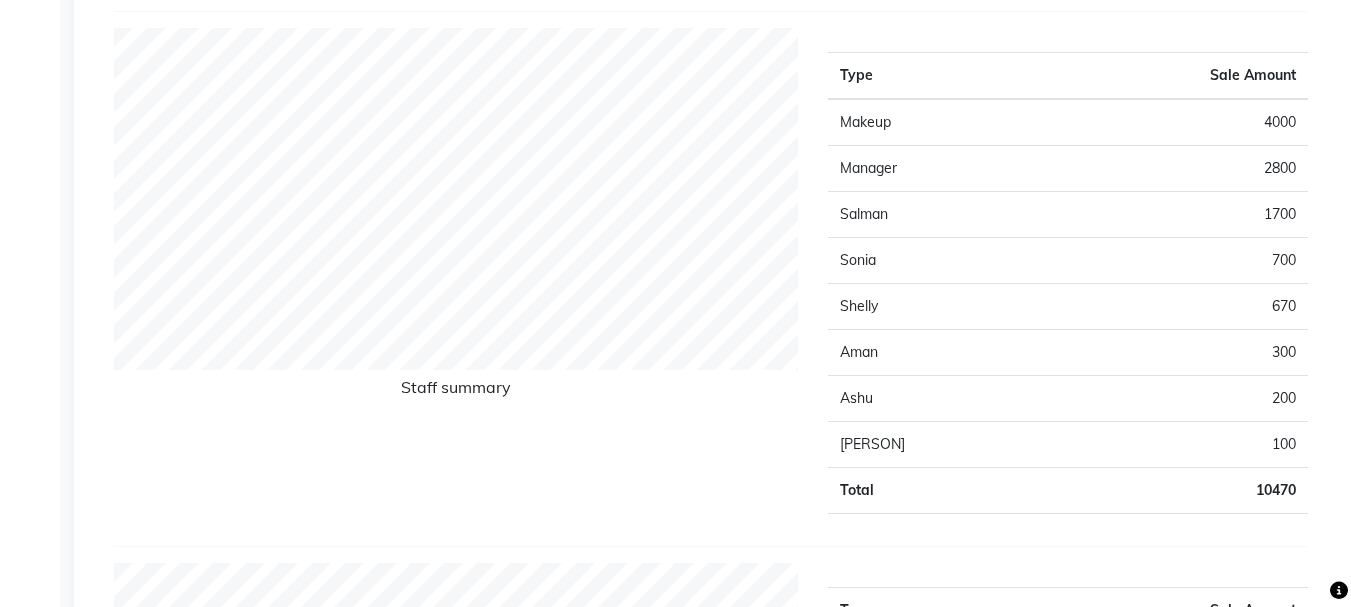 scroll, scrollTop: 0, scrollLeft: 0, axis: both 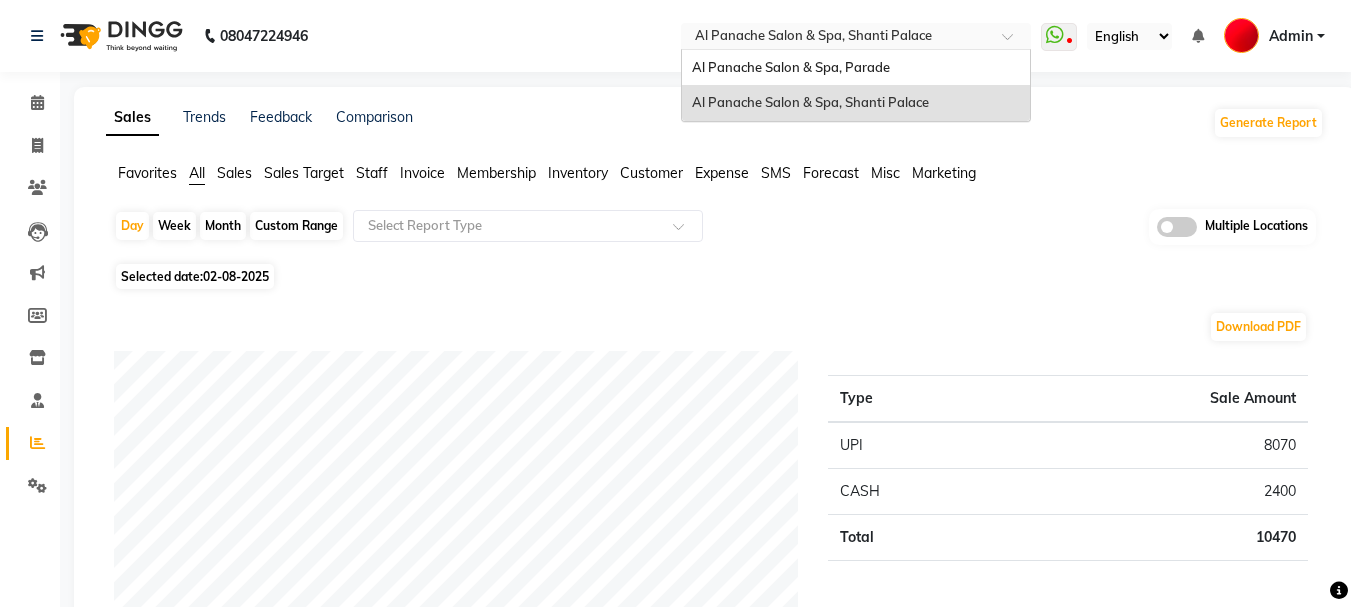 click at bounding box center [836, 38] 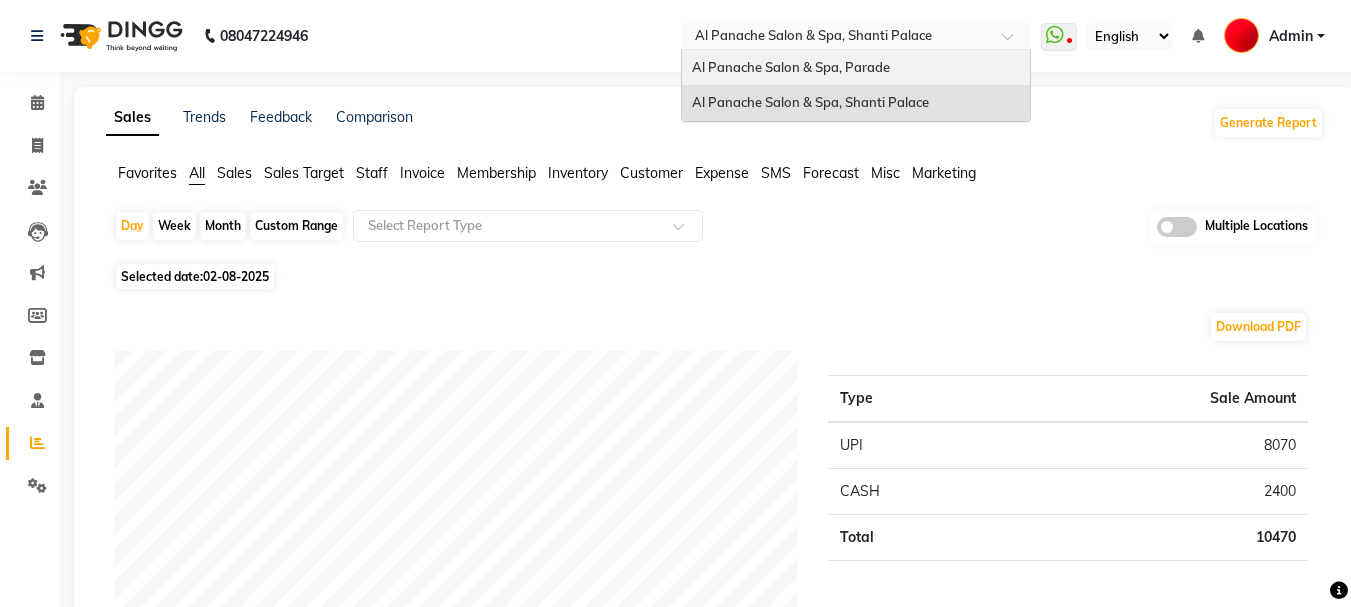 click on "Al Panache Salon & Spa, Parade" at bounding box center [856, 68] 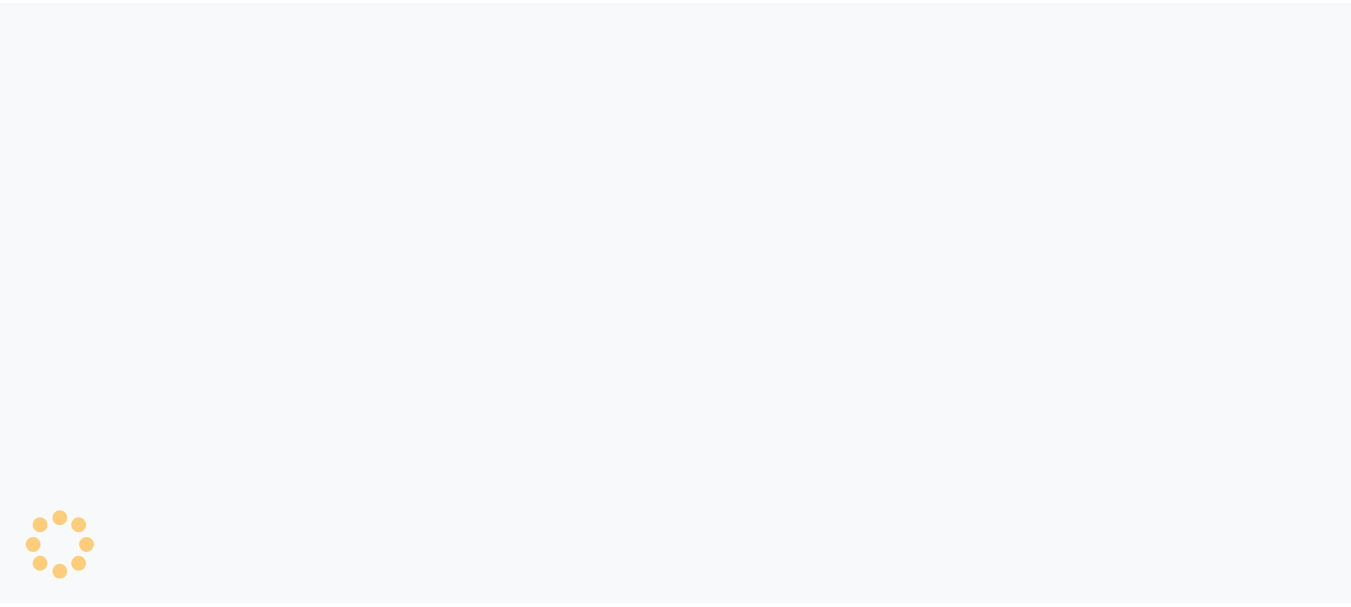 scroll, scrollTop: 0, scrollLeft: 0, axis: both 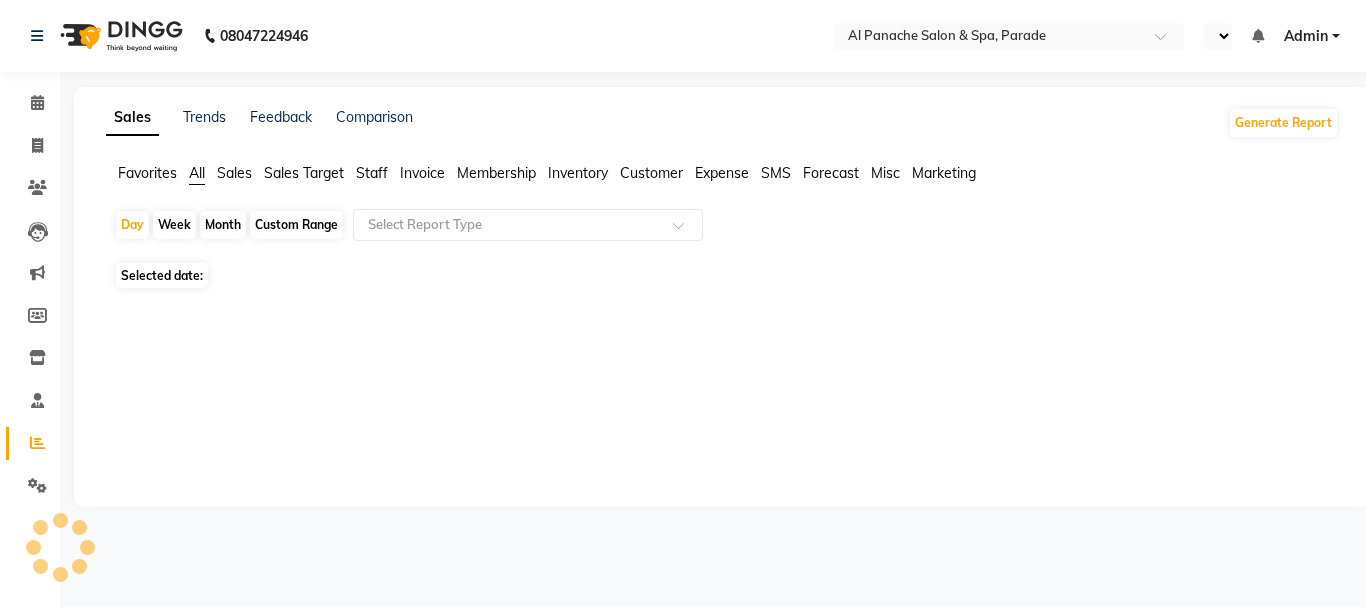 select on "en" 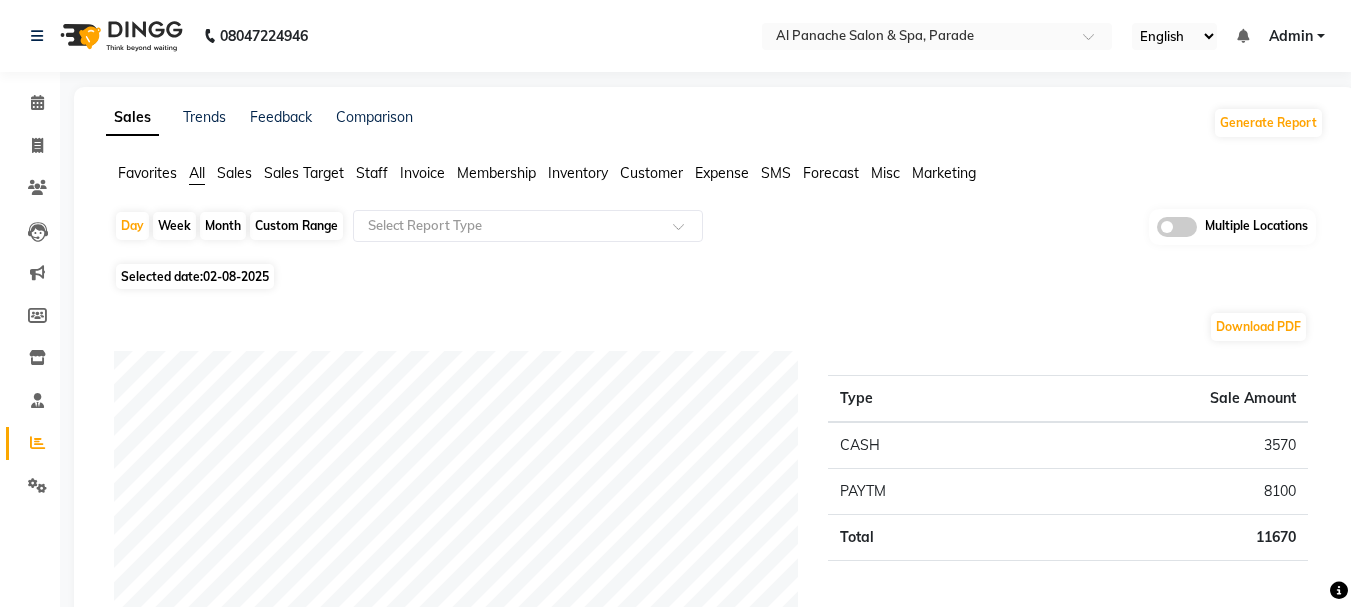 scroll, scrollTop: 0, scrollLeft: 0, axis: both 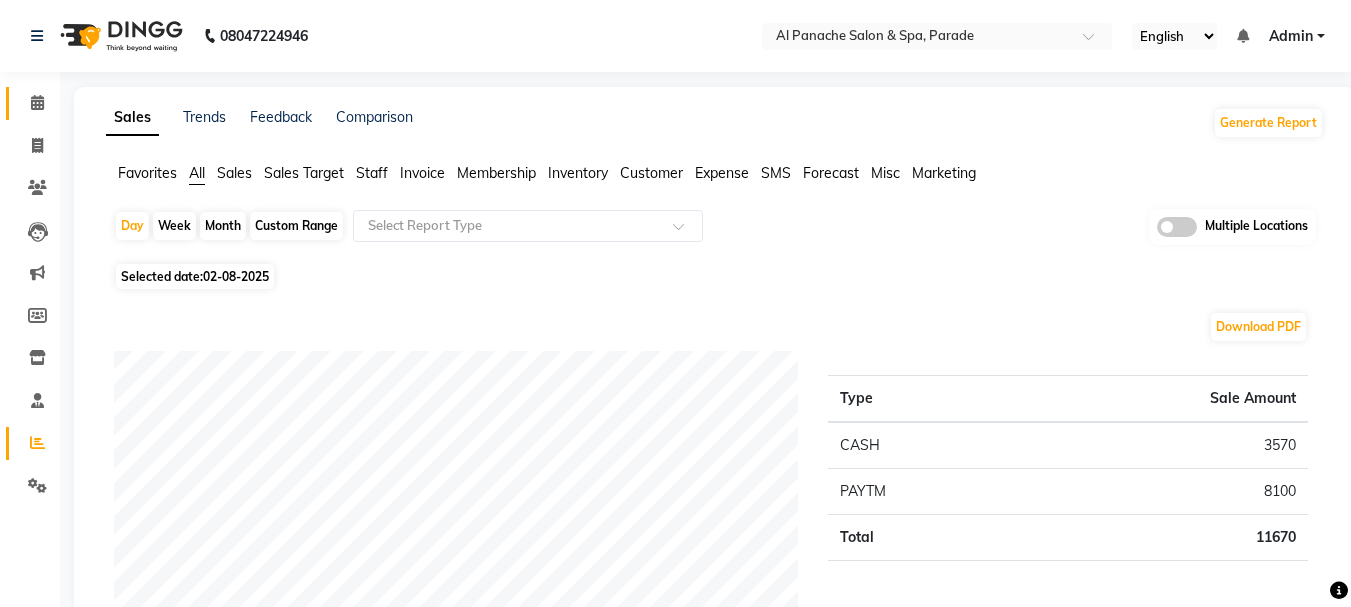 click on "Calendar" 